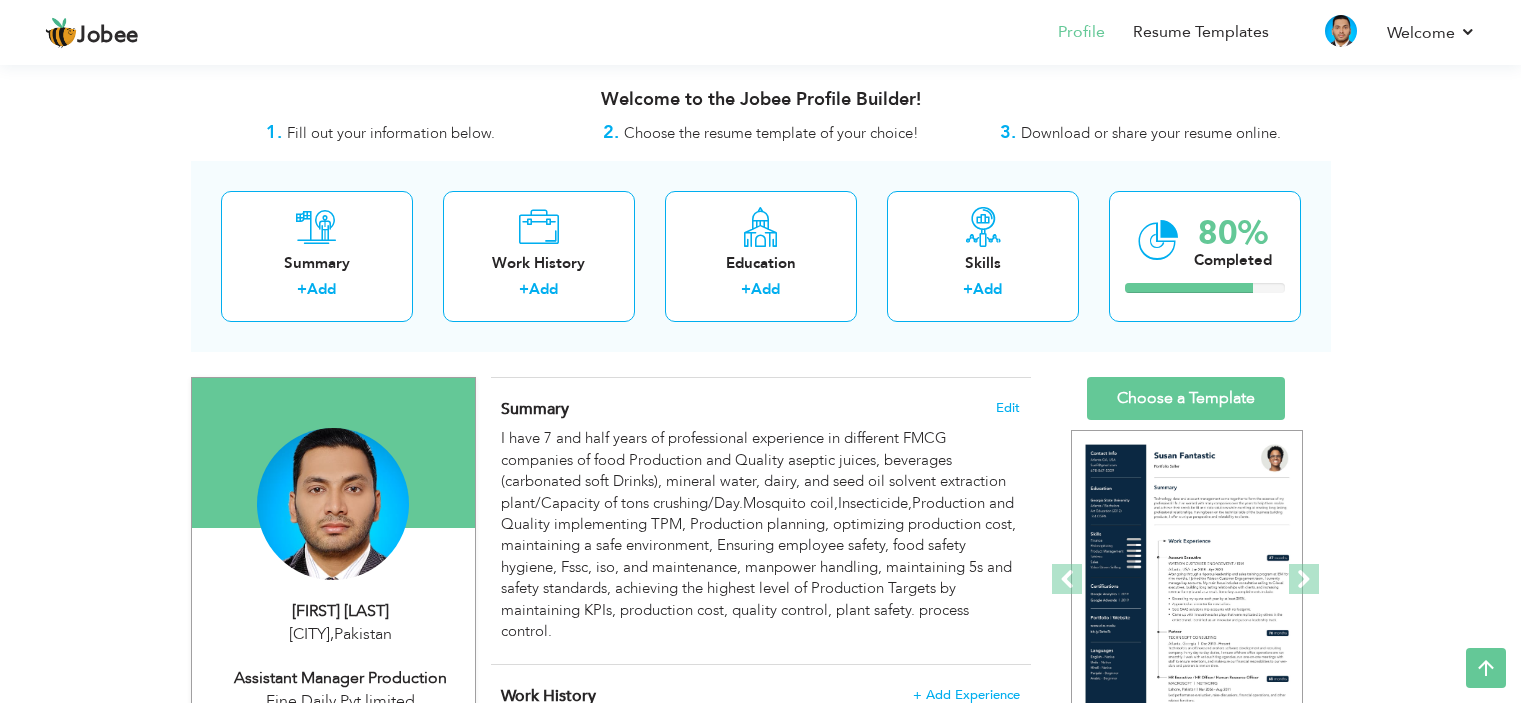 scroll, scrollTop: 1000, scrollLeft: 0, axis: vertical 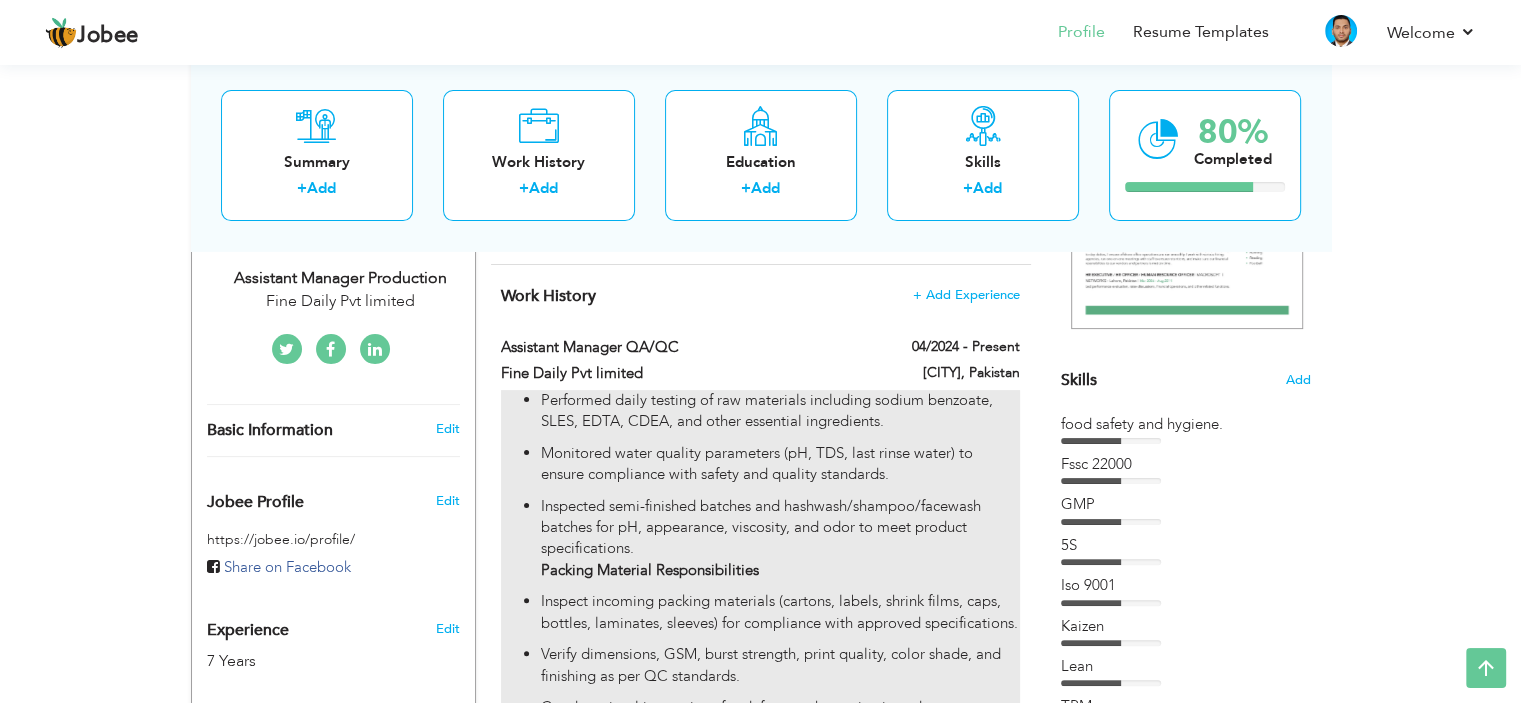 click on "Inspected semi-finished batches and hashwash/shampoo/facewash batches for pH, appearance, viscosity, and odor to meet product specifications.
Packing Material Responsibilities" at bounding box center [780, 539] 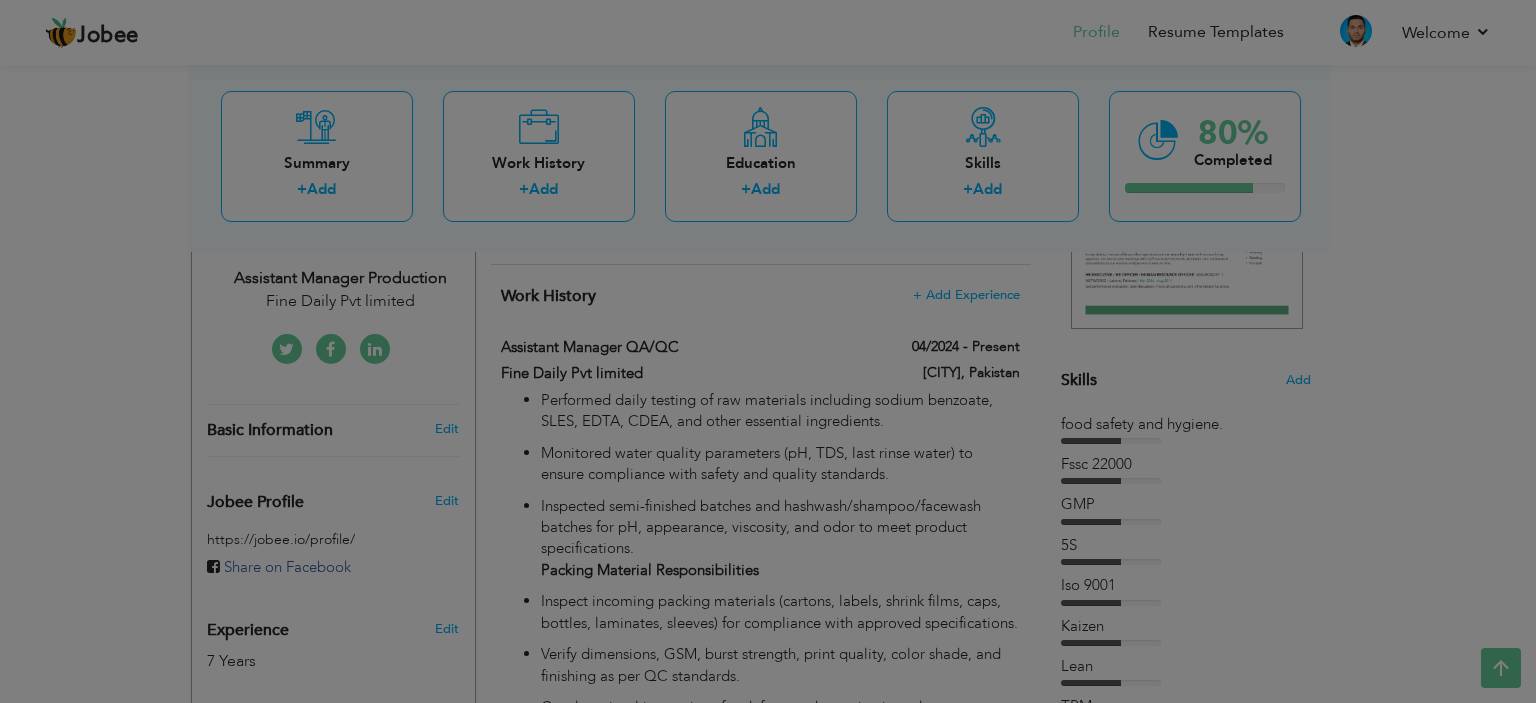 scroll, scrollTop: 0, scrollLeft: 0, axis: both 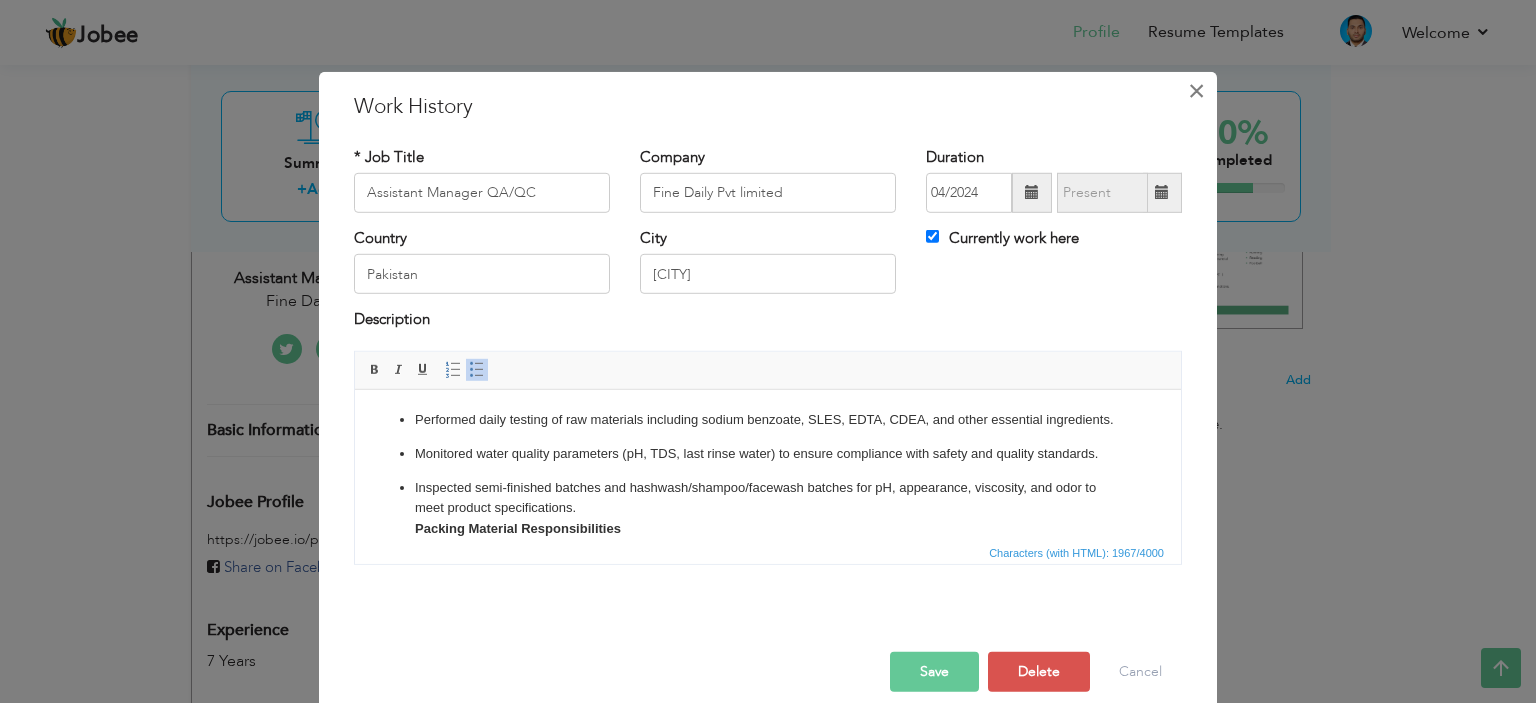 click on "×" at bounding box center (1196, 90) 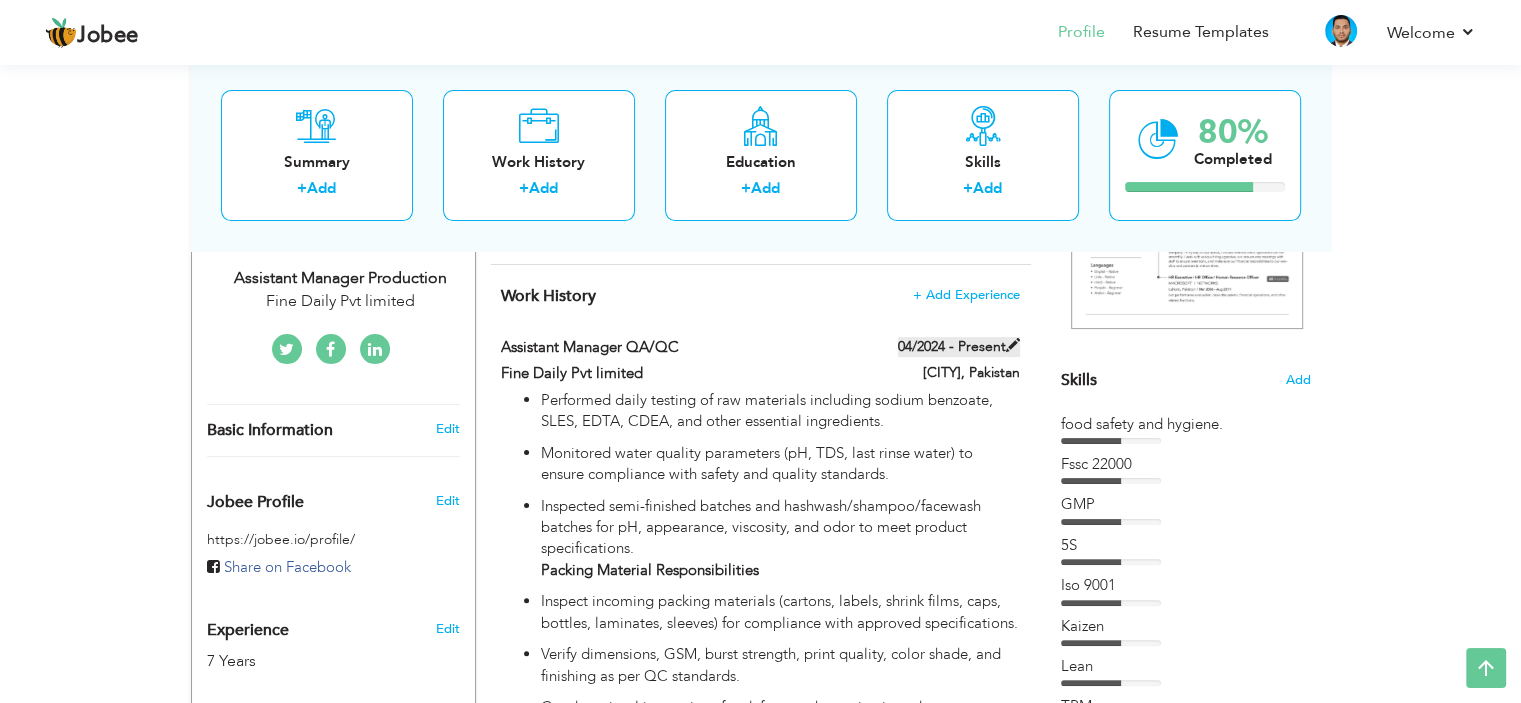 click at bounding box center (1013, 345) 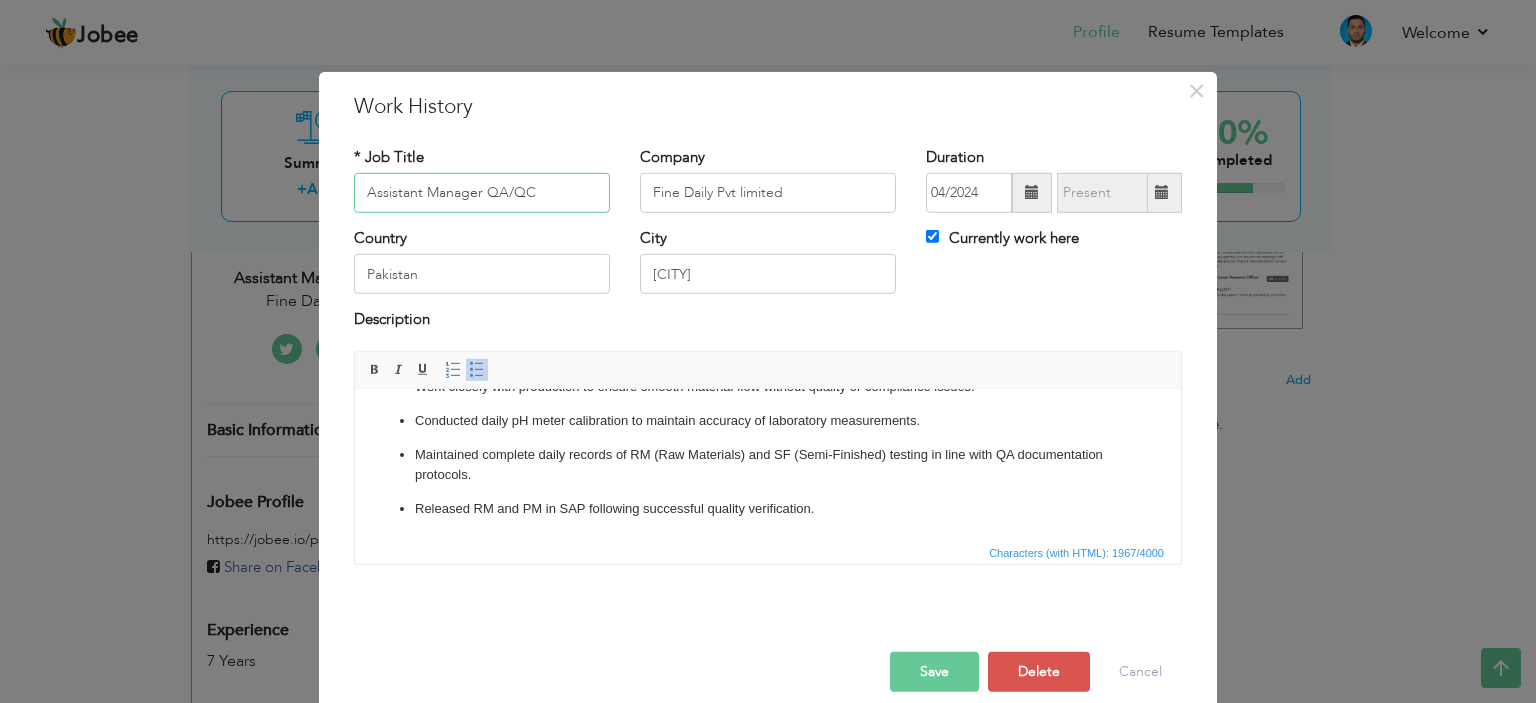 scroll, scrollTop: 0, scrollLeft: 0, axis: both 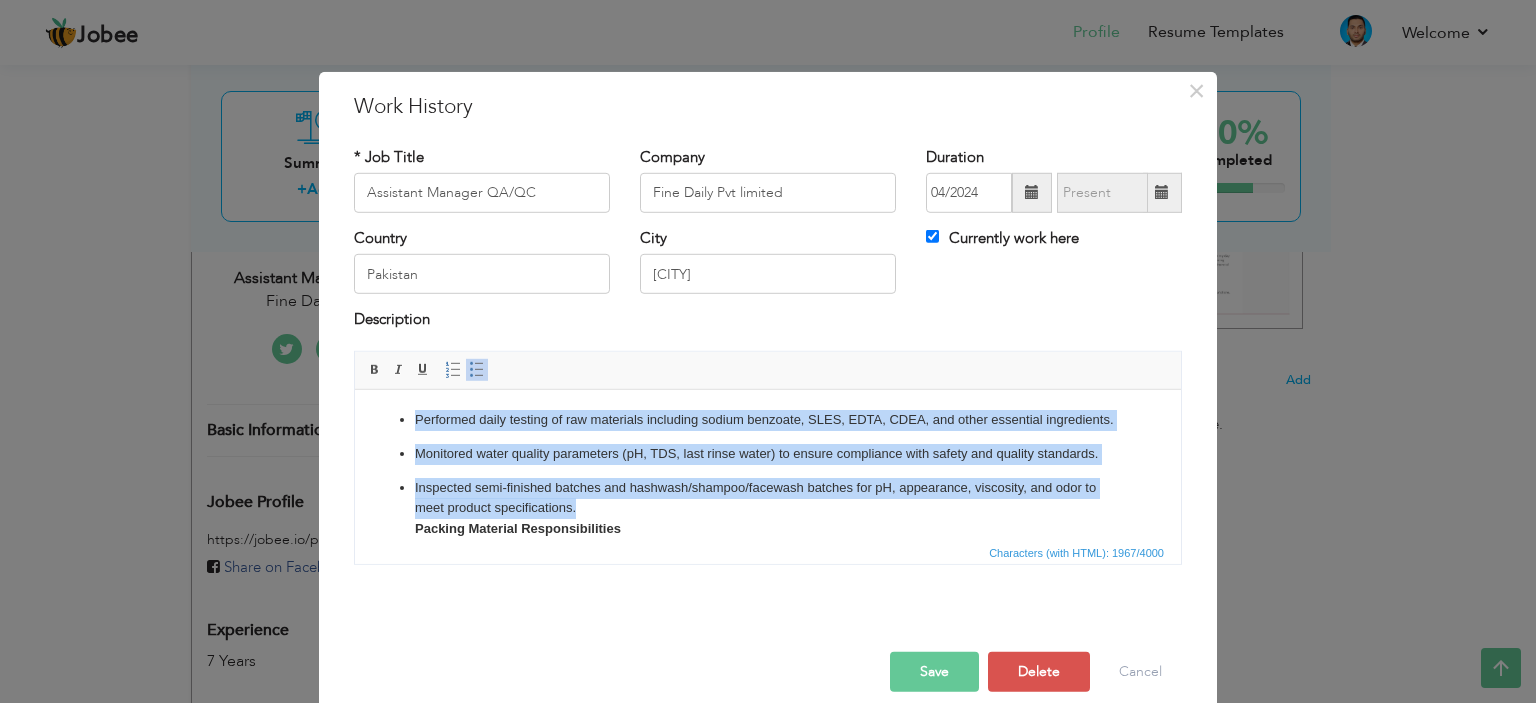 drag, startPoint x: 644, startPoint y: 433, endPoint x: 755, endPoint y: 694, distance: 283.623 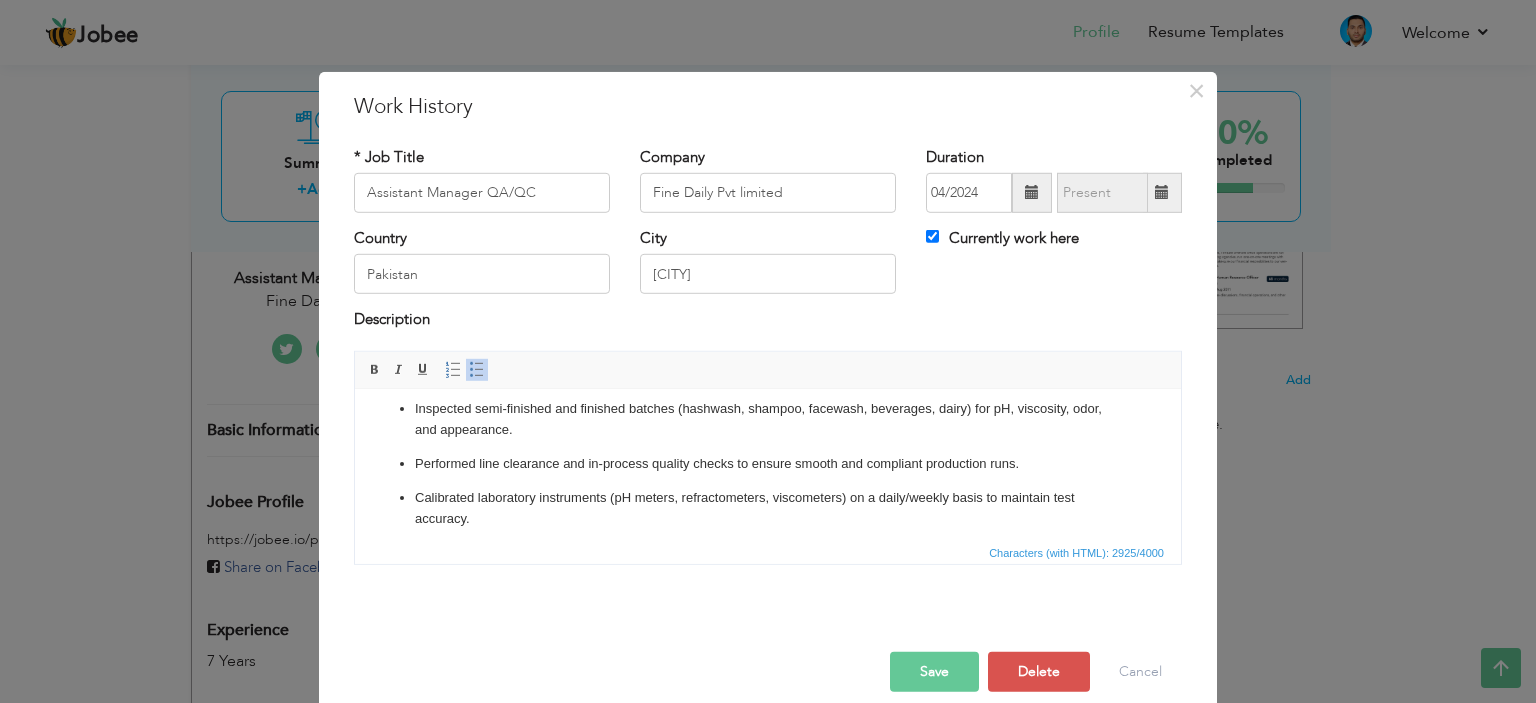 scroll, scrollTop: 100, scrollLeft: 0, axis: vertical 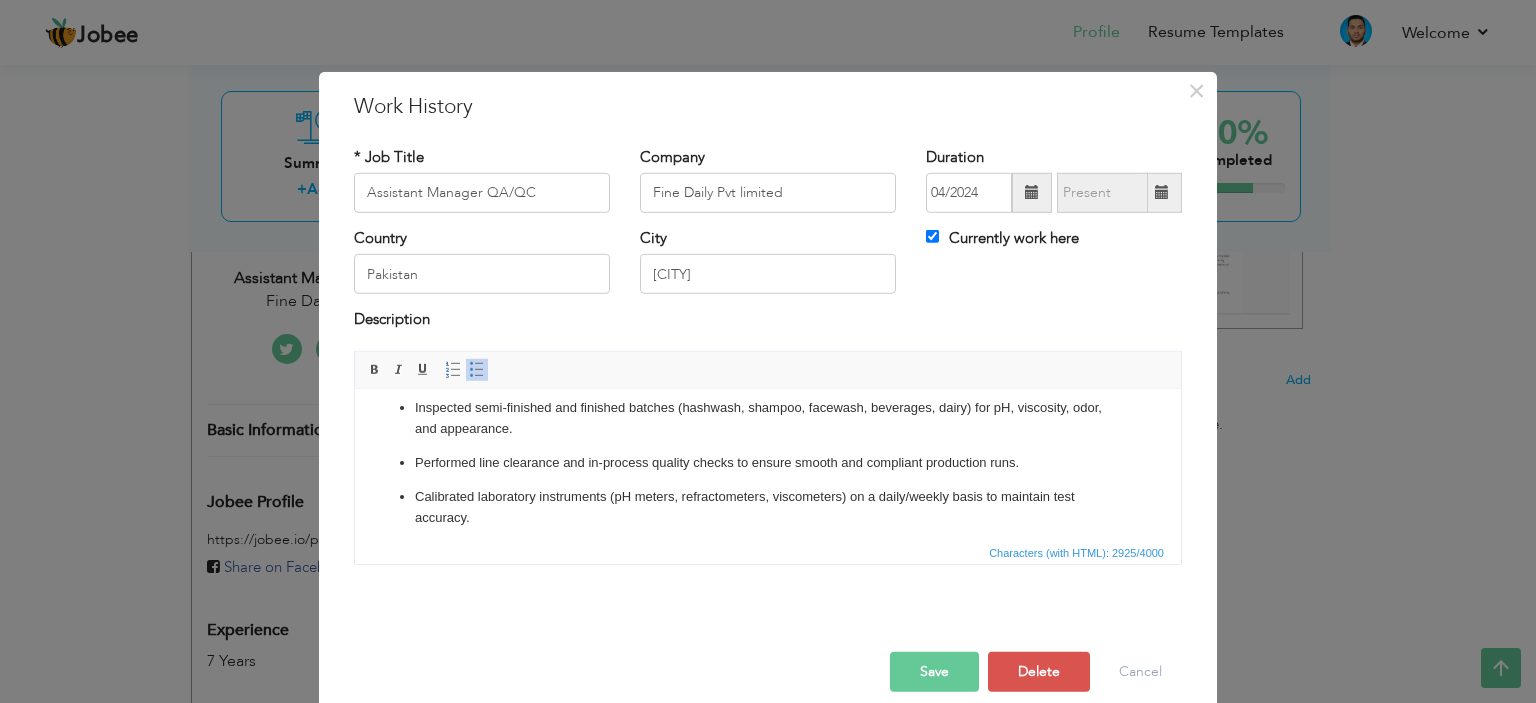 click on "Inspected semi-finished and finished batches (hashwash, shampoo, facewash, beverages, dairy) for pH, viscosity, odor, and appearance." at bounding box center [768, 418] 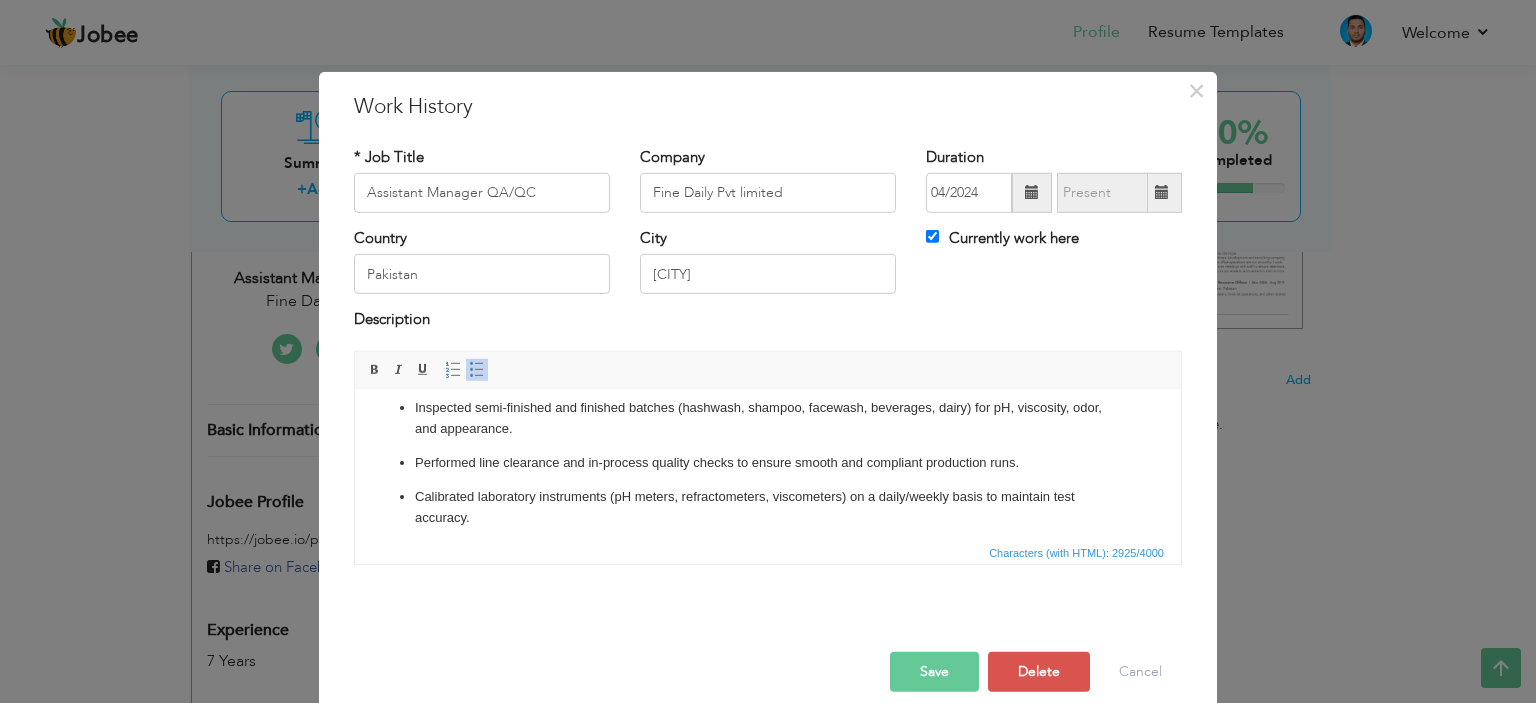 click on "Inspected semi-finished and finished batches (hashwash, shampoo, facewash, beverages, dairy) for pH, viscosity, odor, and appearance." at bounding box center [768, 418] 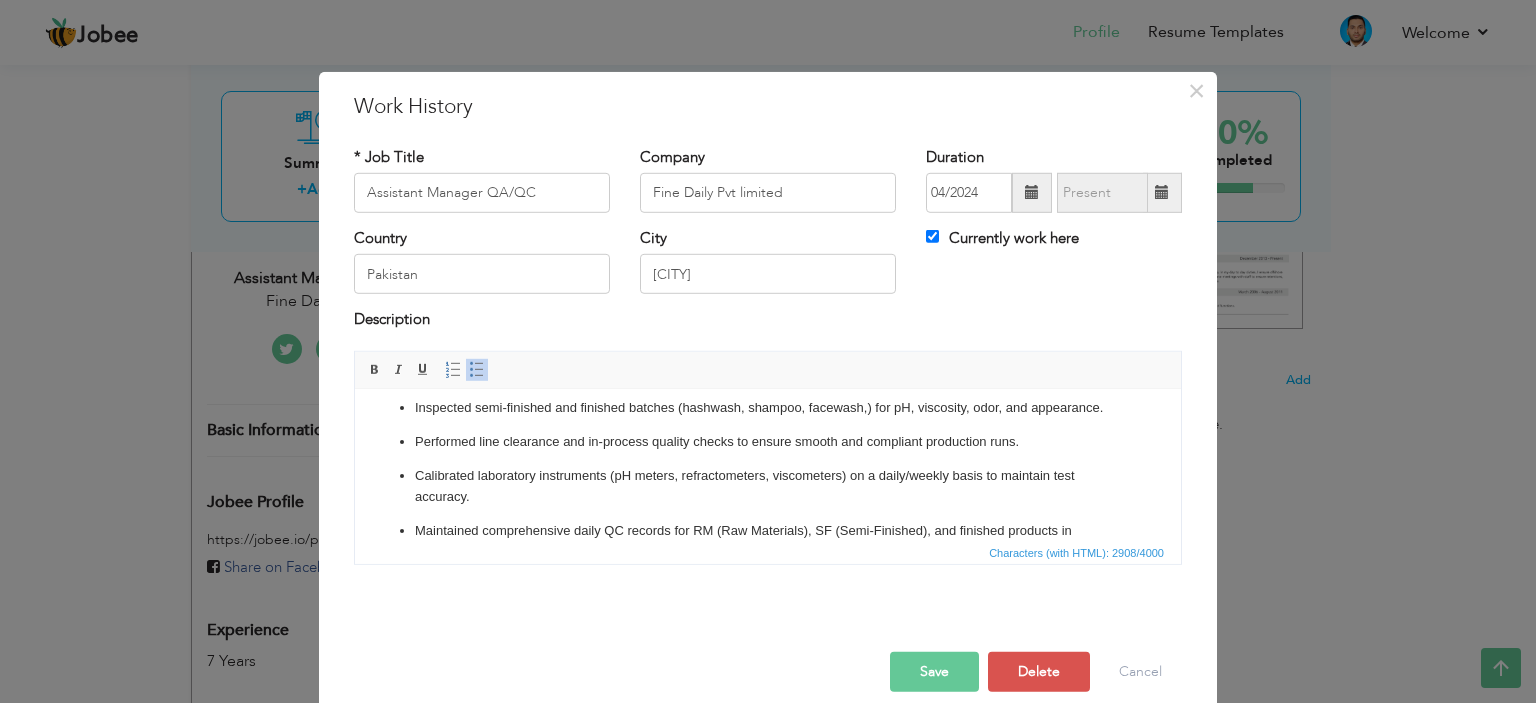 click on "Calibrated laboratory instruments (pH meters, refractometers, viscometers) on a daily/weekly basis to maintain test accuracy." at bounding box center (768, 486) 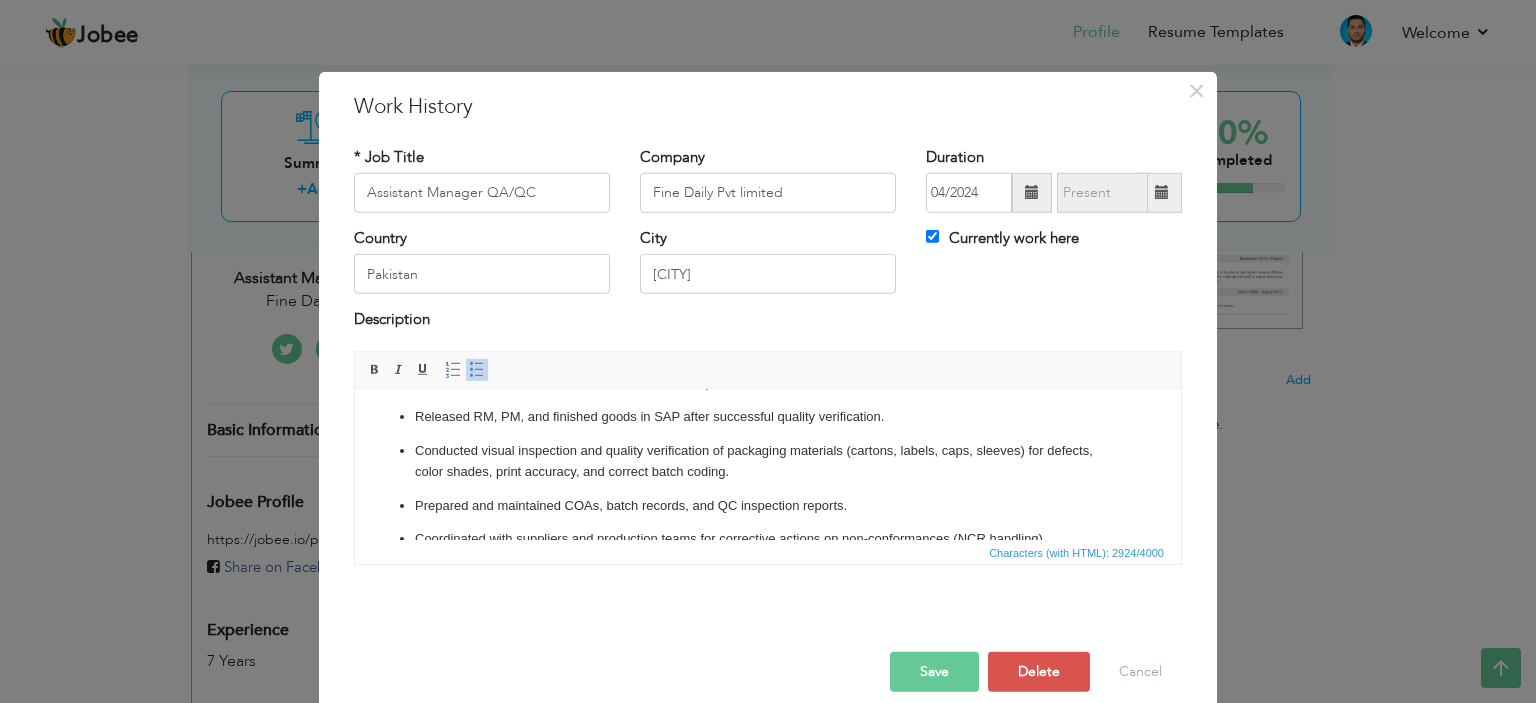 scroll, scrollTop: 300, scrollLeft: 0, axis: vertical 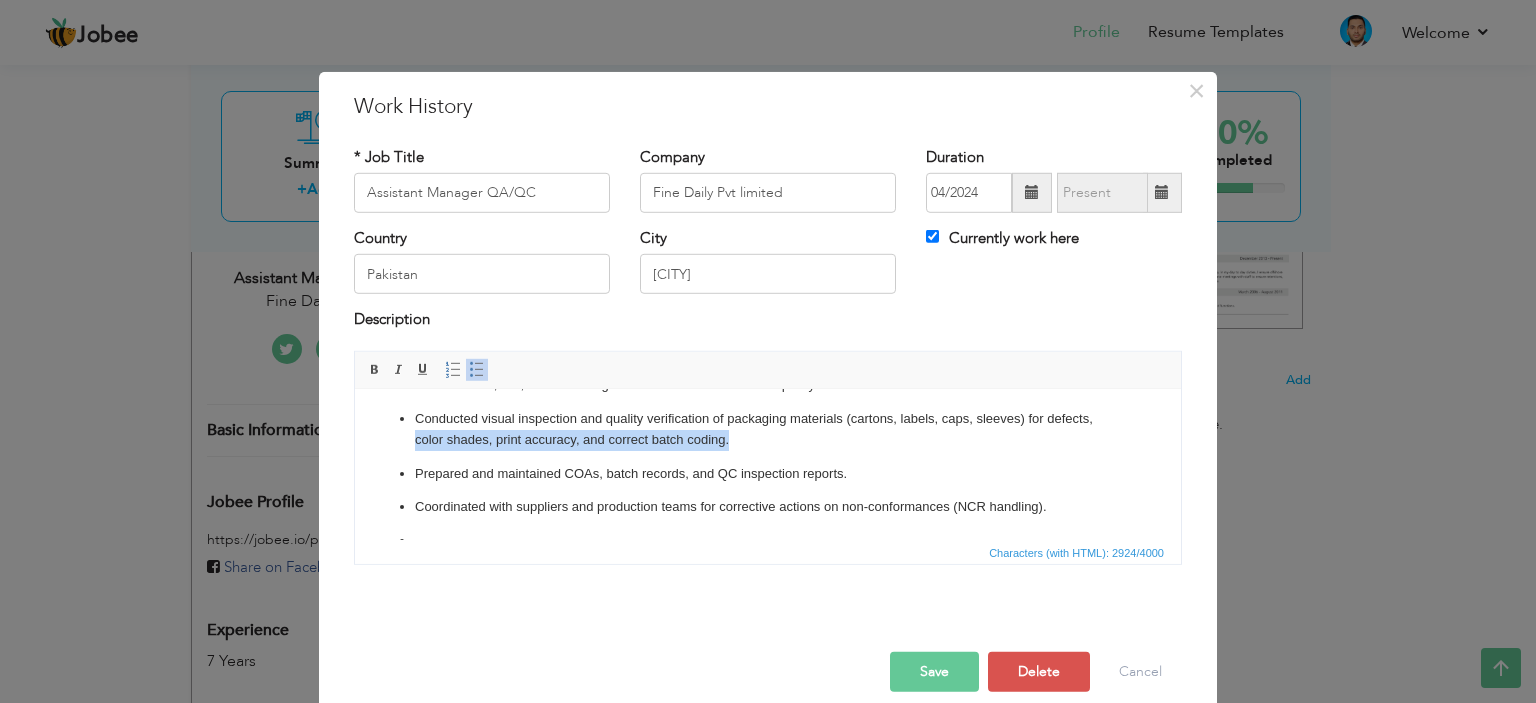 drag, startPoint x: 741, startPoint y: 443, endPoint x: 388, endPoint y: 432, distance: 353.17136 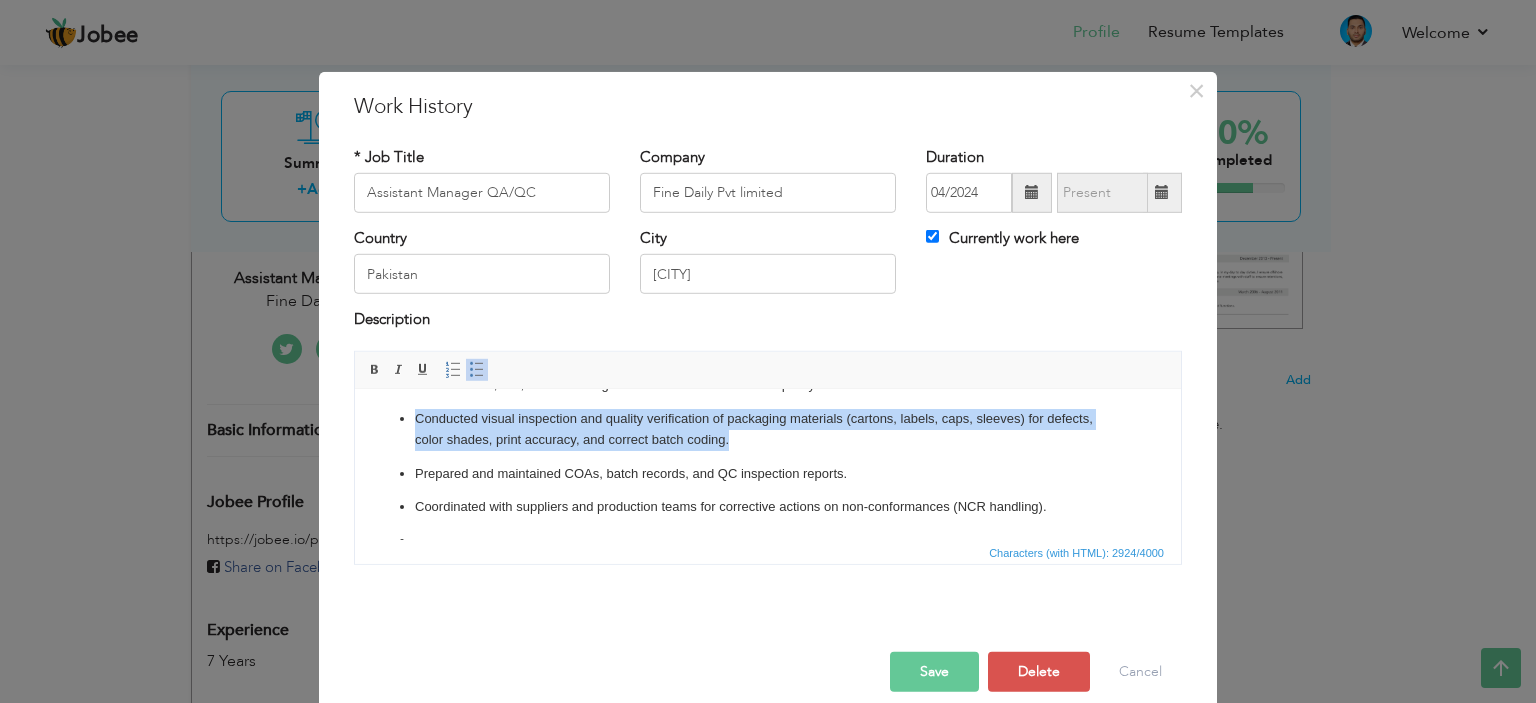 drag, startPoint x: 745, startPoint y: 435, endPoint x: 399, endPoint y: 411, distance: 346.83136 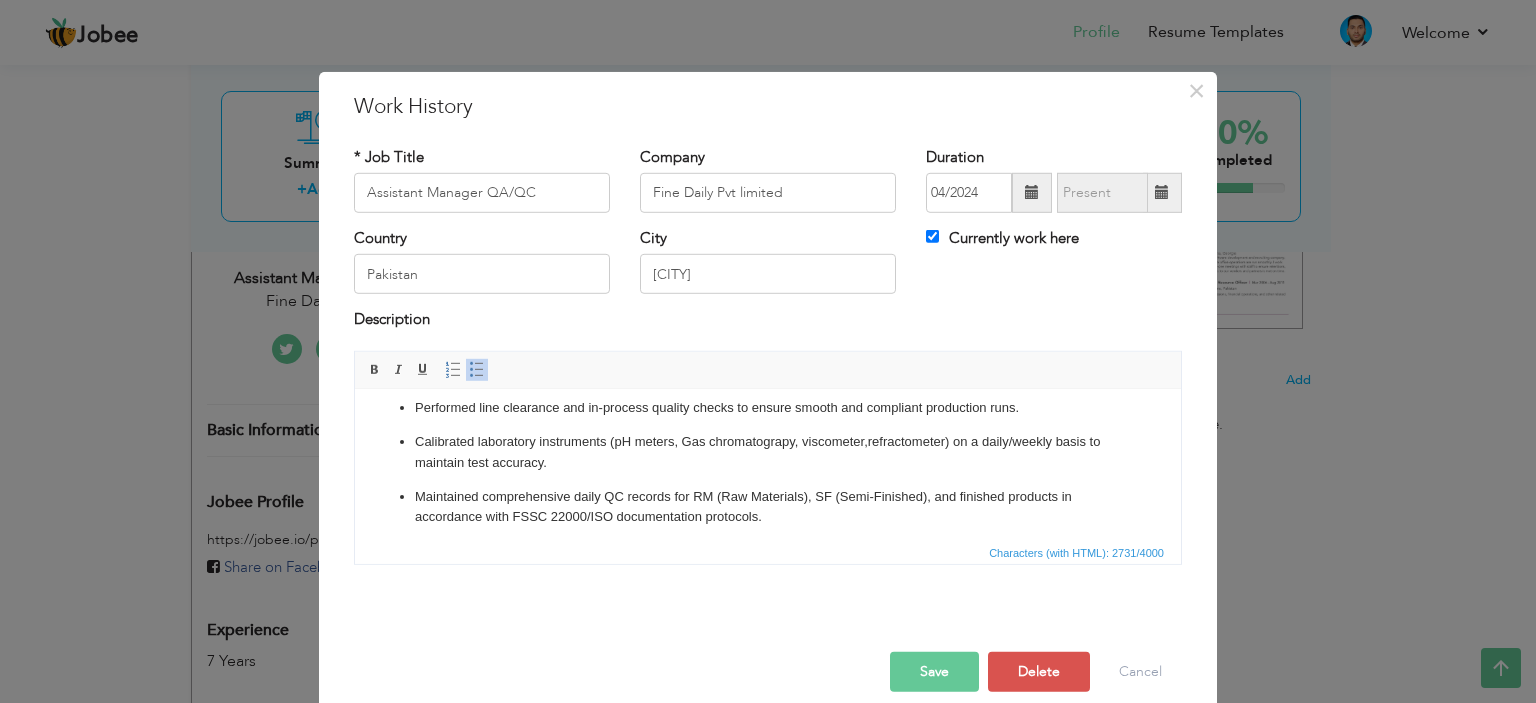 scroll, scrollTop: 100, scrollLeft: 0, axis: vertical 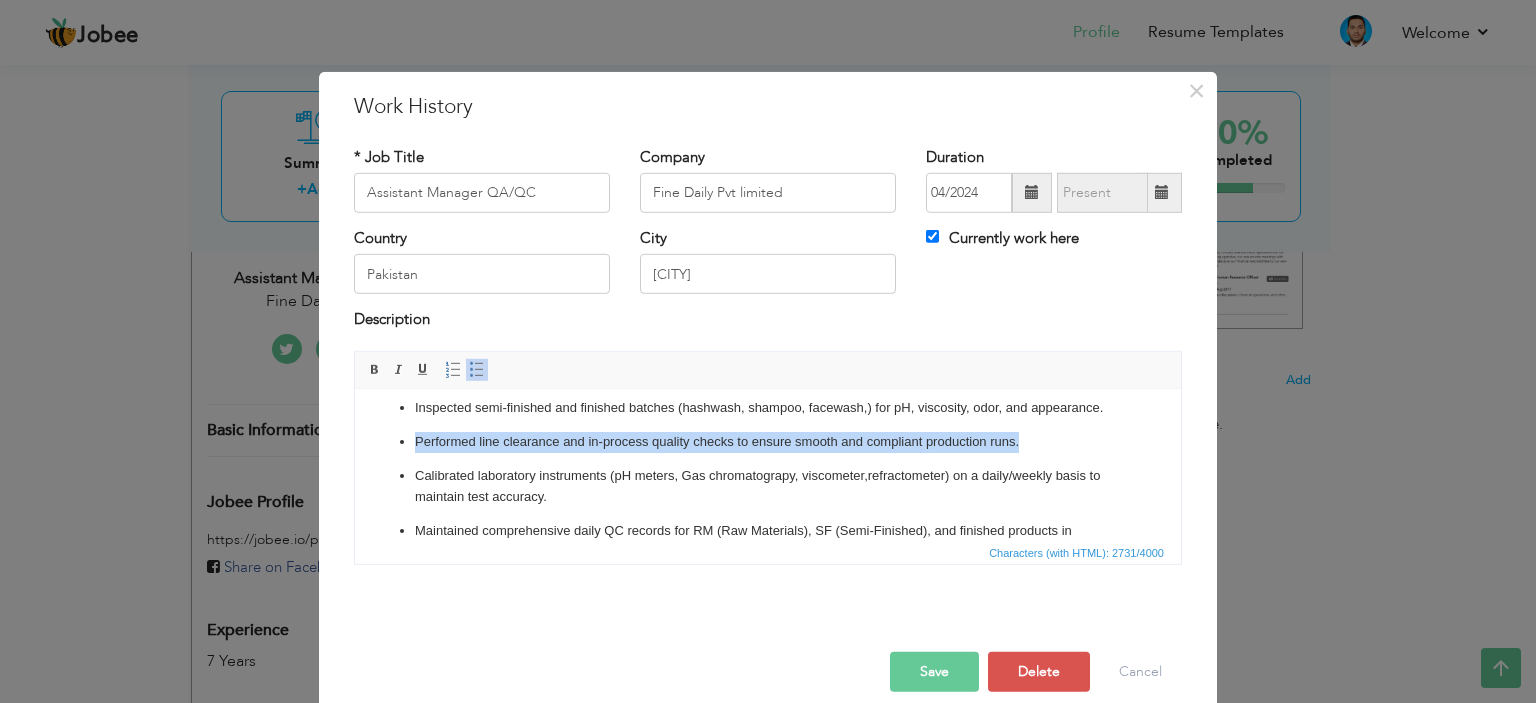 drag, startPoint x: 1031, startPoint y: 439, endPoint x: 600, endPoint y: 836, distance: 585.97784 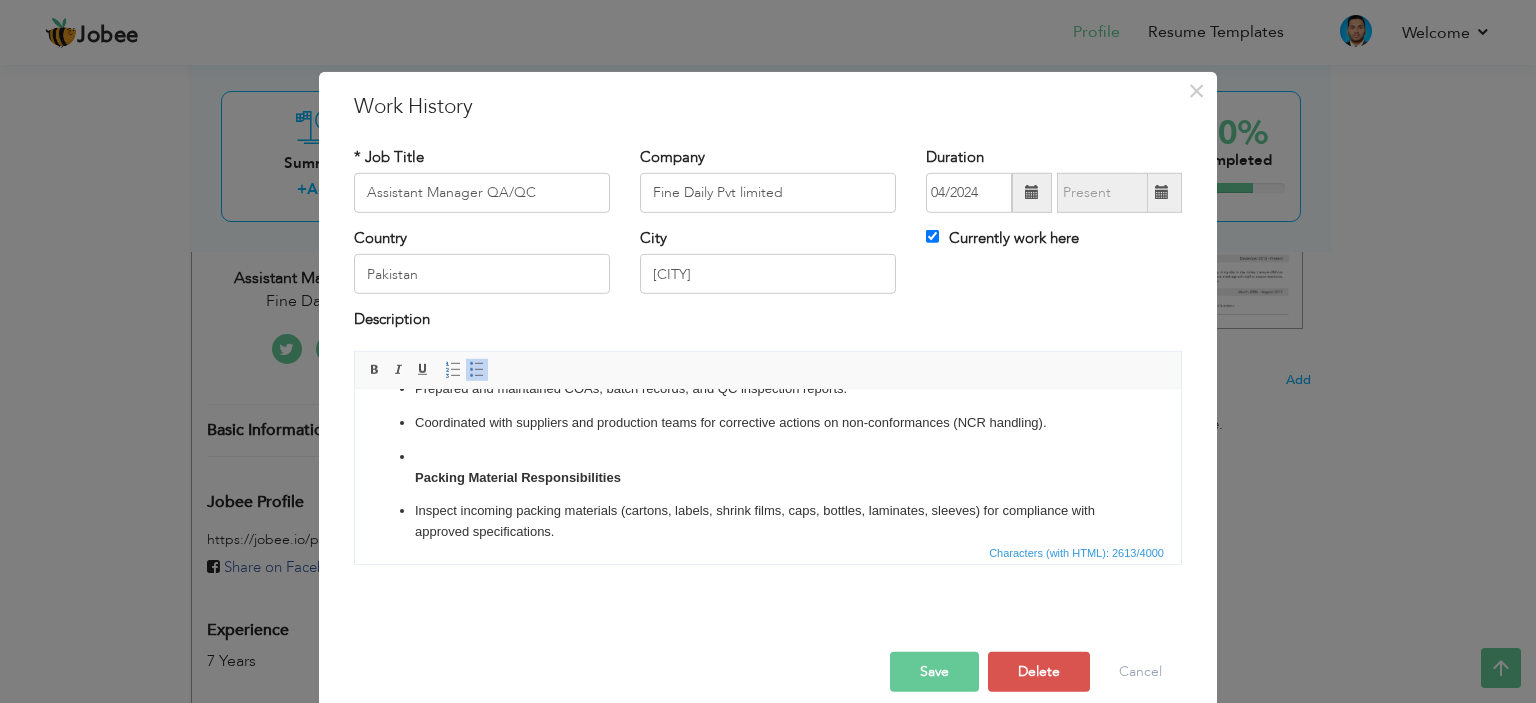 scroll, scrollTop: 300, scrollLeft: 0, axis: vertical 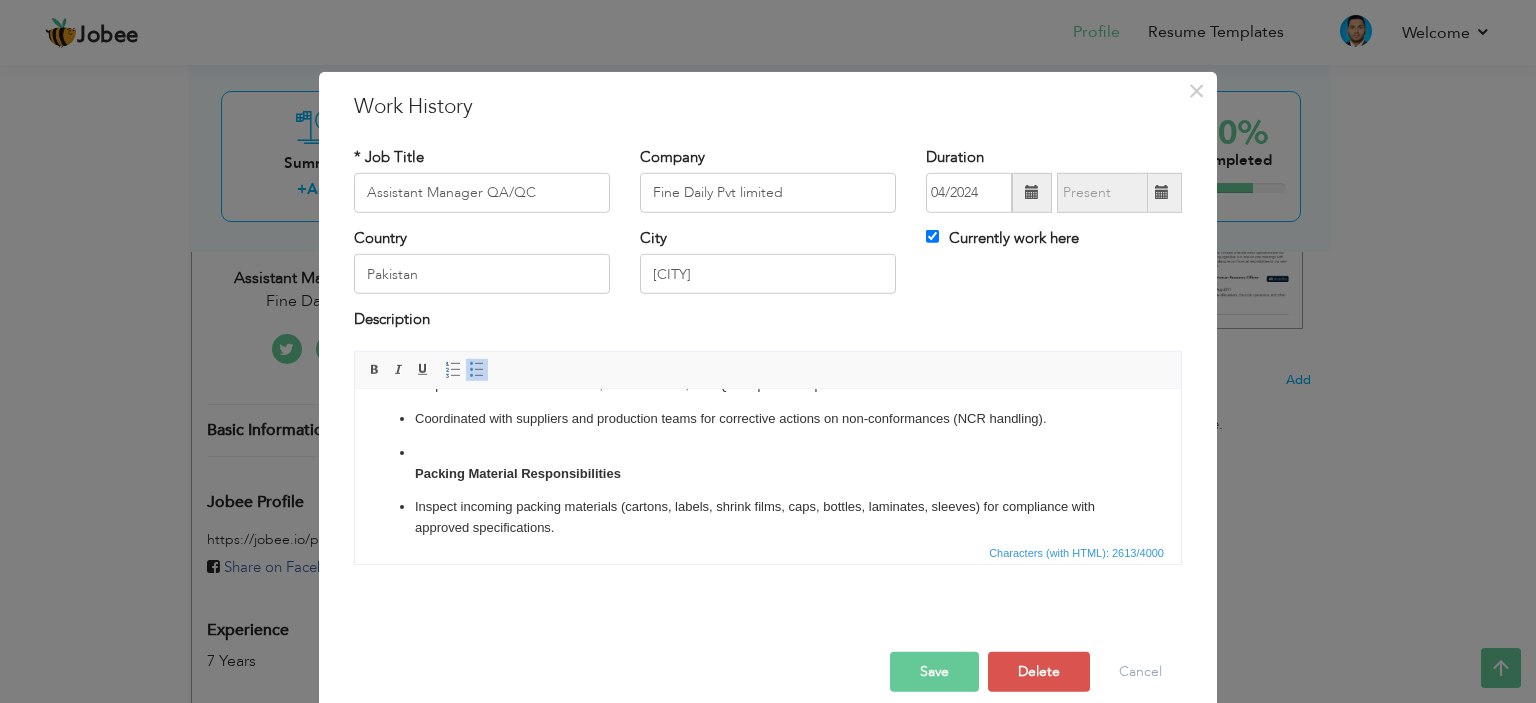click on "Packing Material Responsibilities" at bounding box center (768, 463) 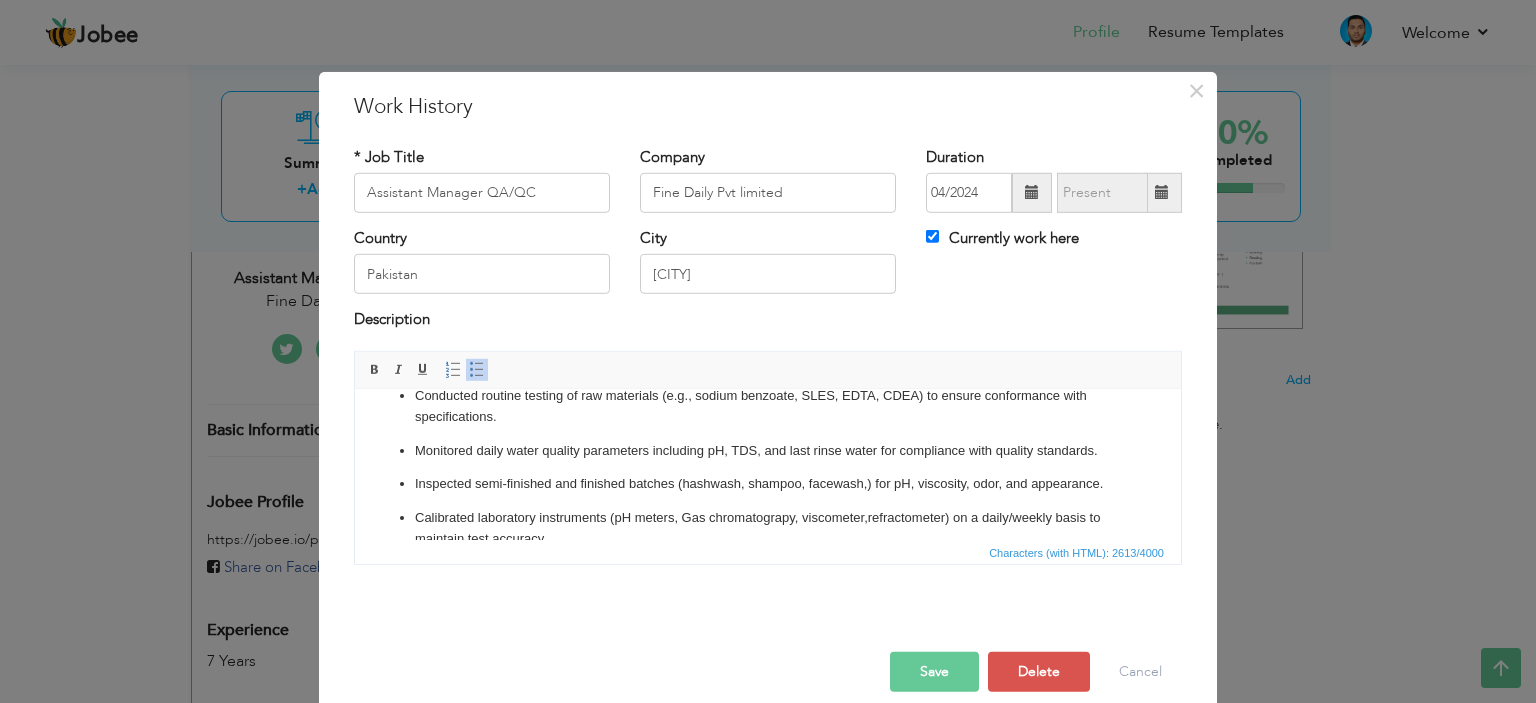 scroll, scrollTop: 0, scrollLeft: 0, axis: both 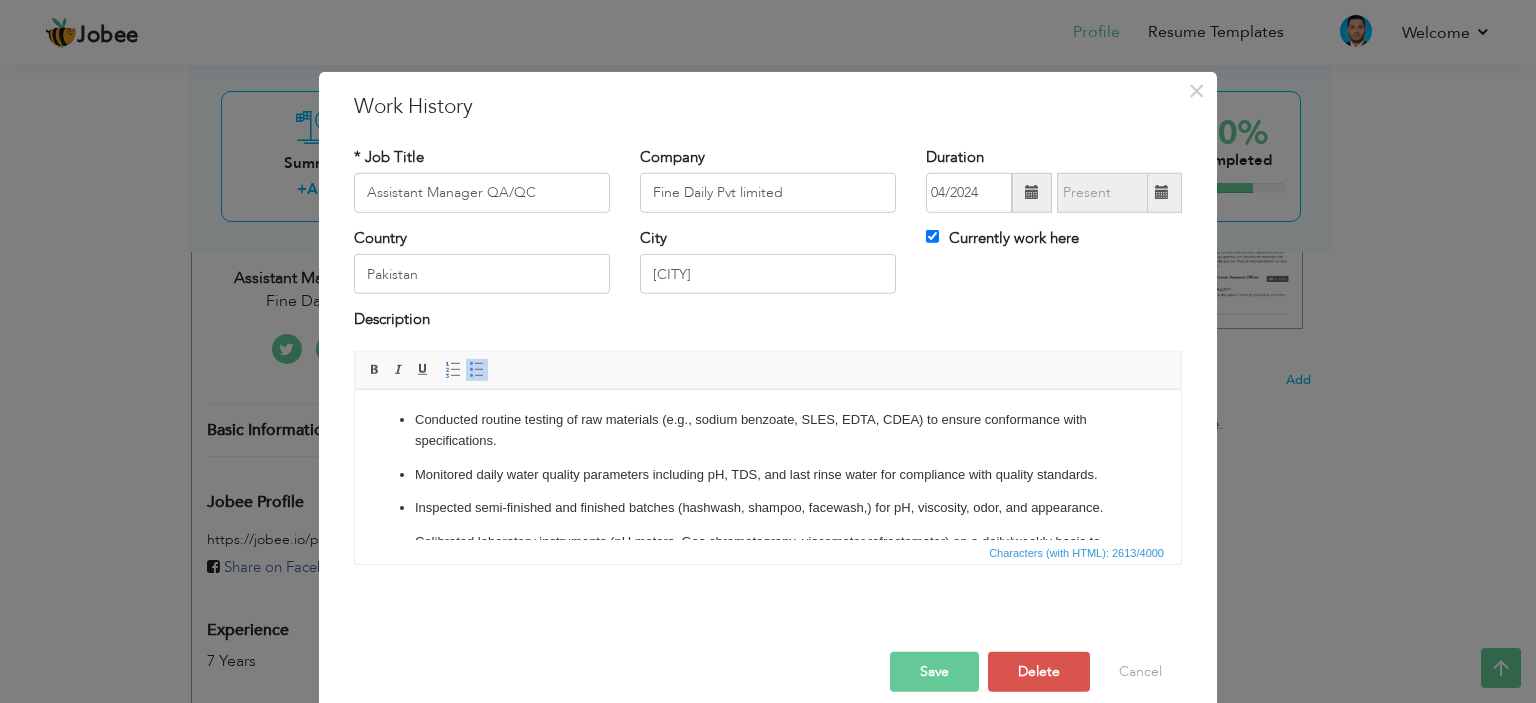 click on "Conducted routine testing of raw materials (e.g., sodium benzoate, SLES, EDTA, CDEA) to ensure conformance with specifications." at bounding box center (768, 430) 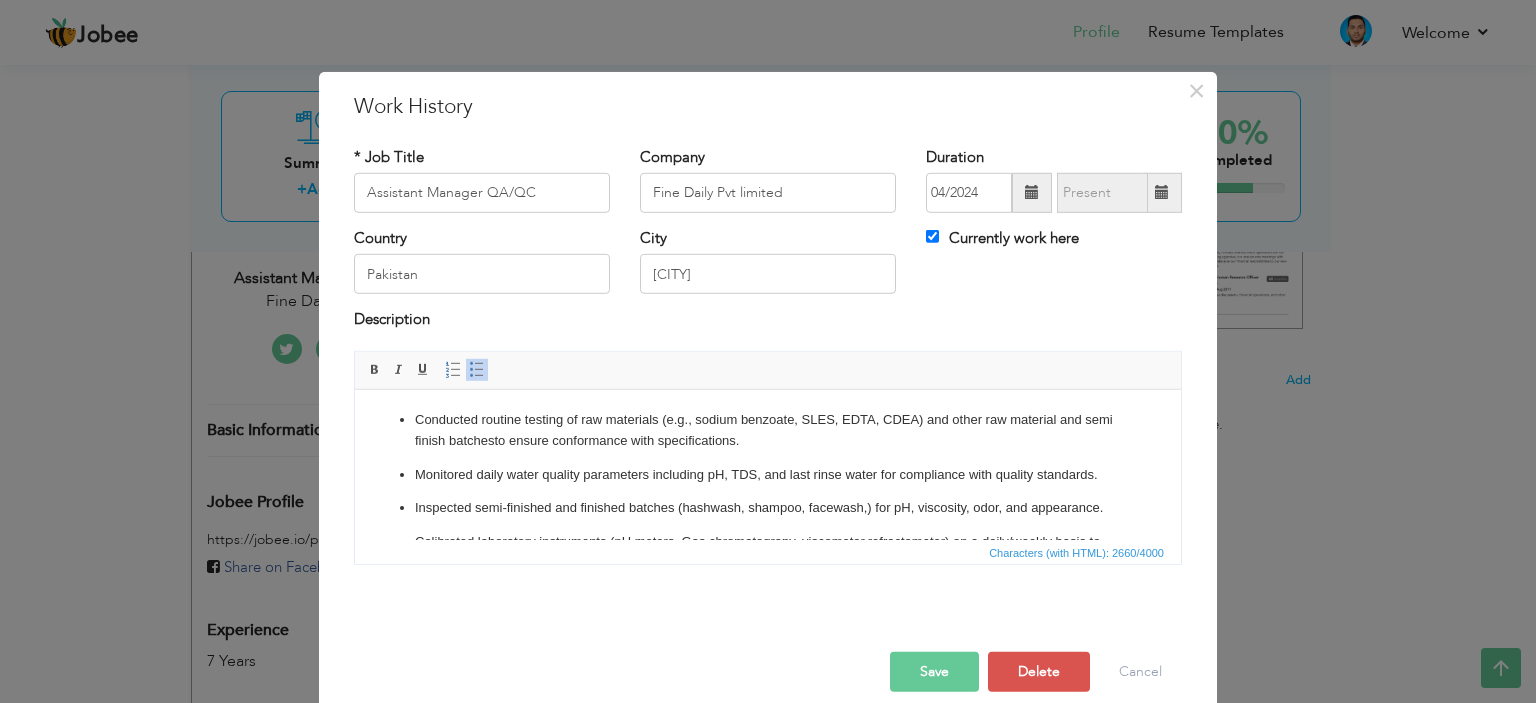 click on "Monitored daily water quality parameters including pH, TDS, and last rinse water for compliance with quality standards." at bounding box center [768, 474] 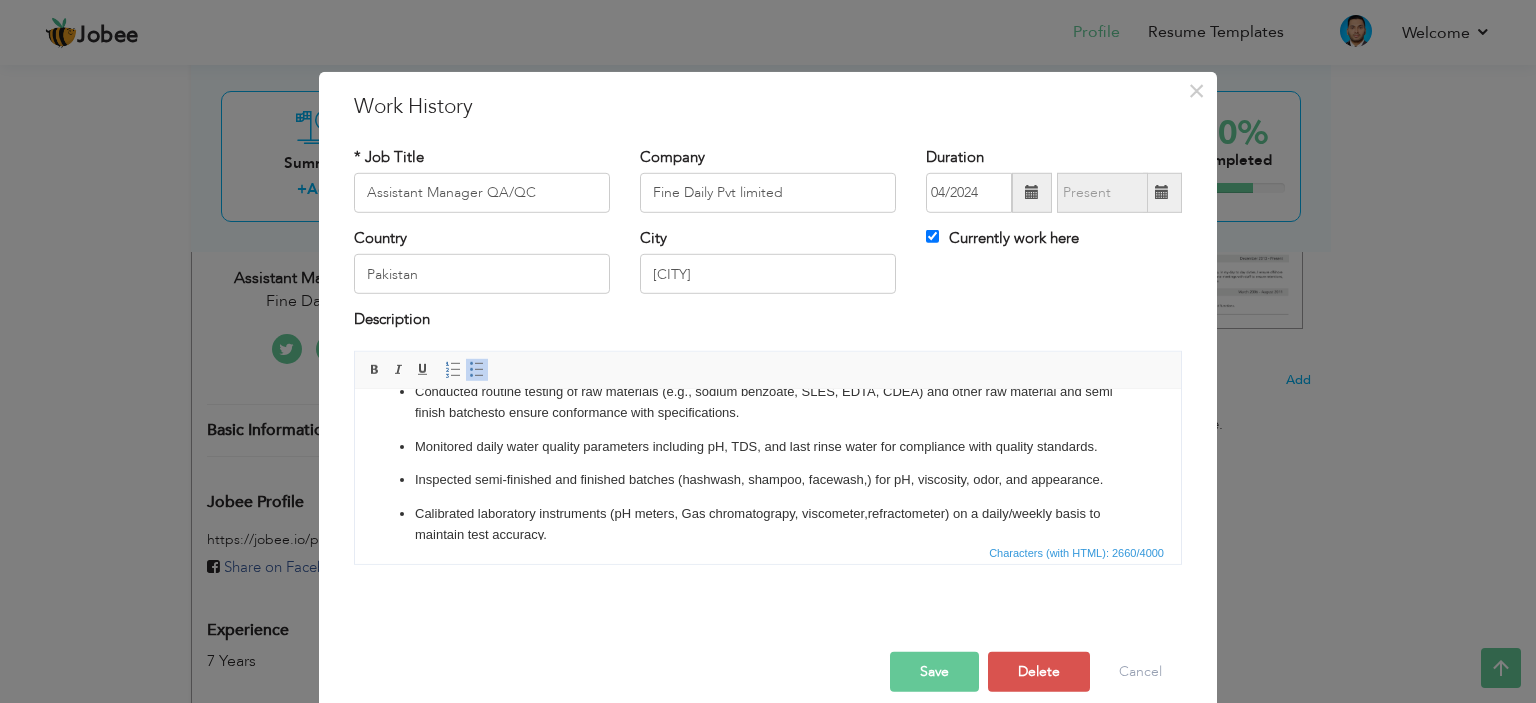 scroll, scrollTop: 40, scrollLeft: 0, axis: vertical 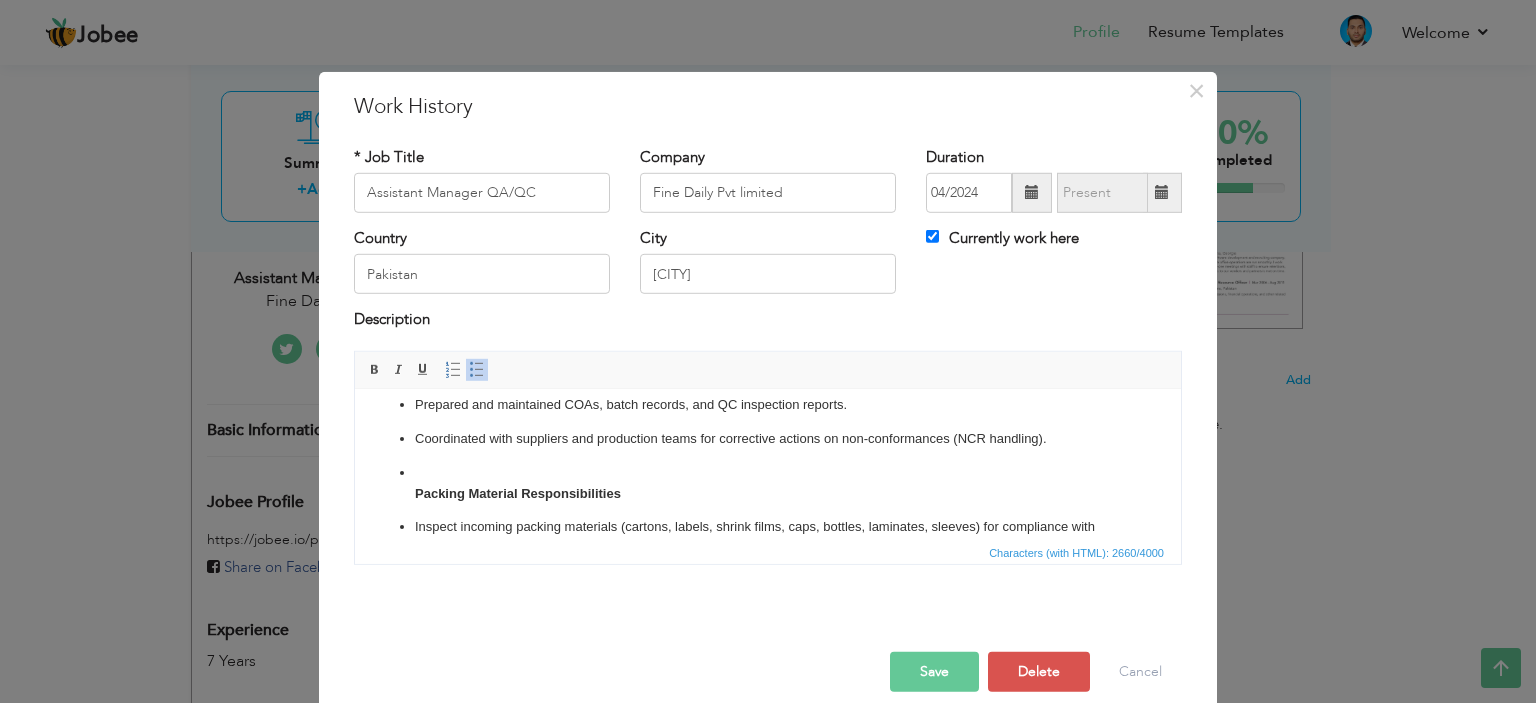 click on "Conducted routine testing of raw materials (e.g., sodium benzoate, SLES, EDTA, CDEA) and other raw material and semi finish batches  to ensure conformance with specifications. Monitored daily water quality parameters including pH, TDS, and last rinse water for compliance with quality standards. Inspected semi-finished and finished batches (hashwash, shampoo, facewash,) for pH, viscosity, odor, and appearance. Calibrated laboratory instruments (pH meters, Gas chromatograpy, viscometer,refractometer) on a daily/weekly basis to maintain test accuracy. Maintained comprehensive daily QC records for RM (Raw Materials), SF (Semi-Finished), and finished products in accordance with FSSC 22000/ISO documentation protocols. Released RM, PM, and finished goods in SAP after successful quality verification. Prepared and maintained COAs, batch records, and QC inspection reports. Coordinated with suppliers and production teams for corrective actions on non-conformances (NCR handling). Packing Material Responsibilities" at bounding box center (768, 556) 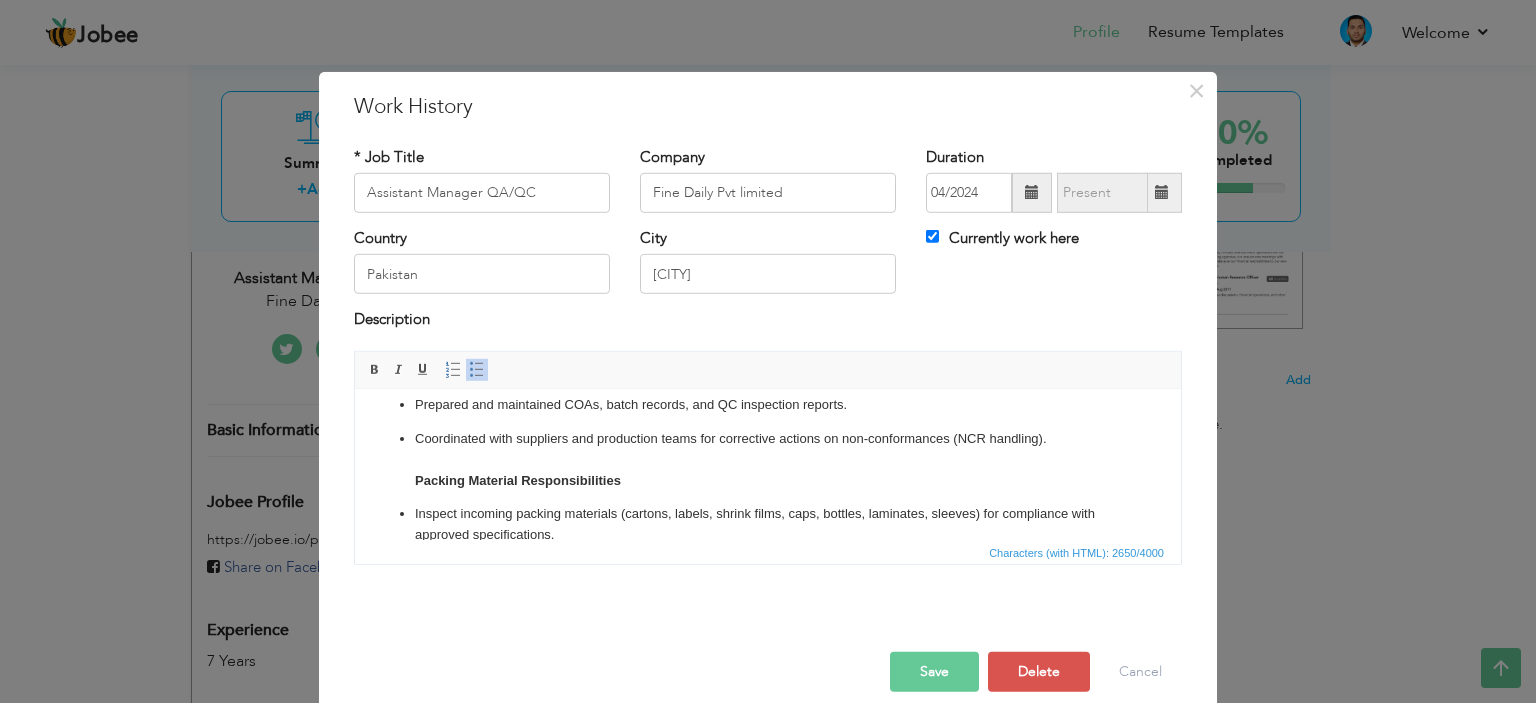 click on "Save" at bounding box center (934, 672) 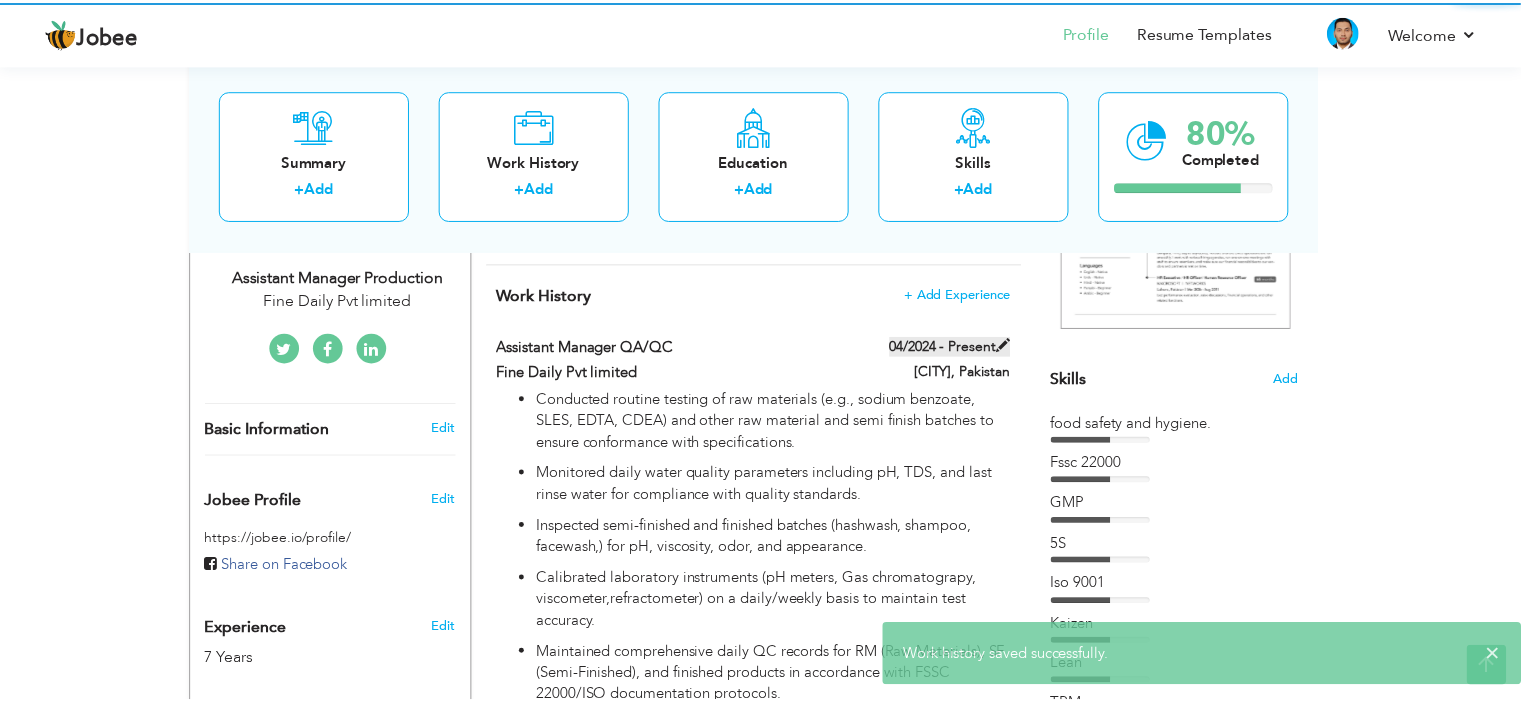 scroll, scrollTop: 0, scrollLeft: 0, axis: both 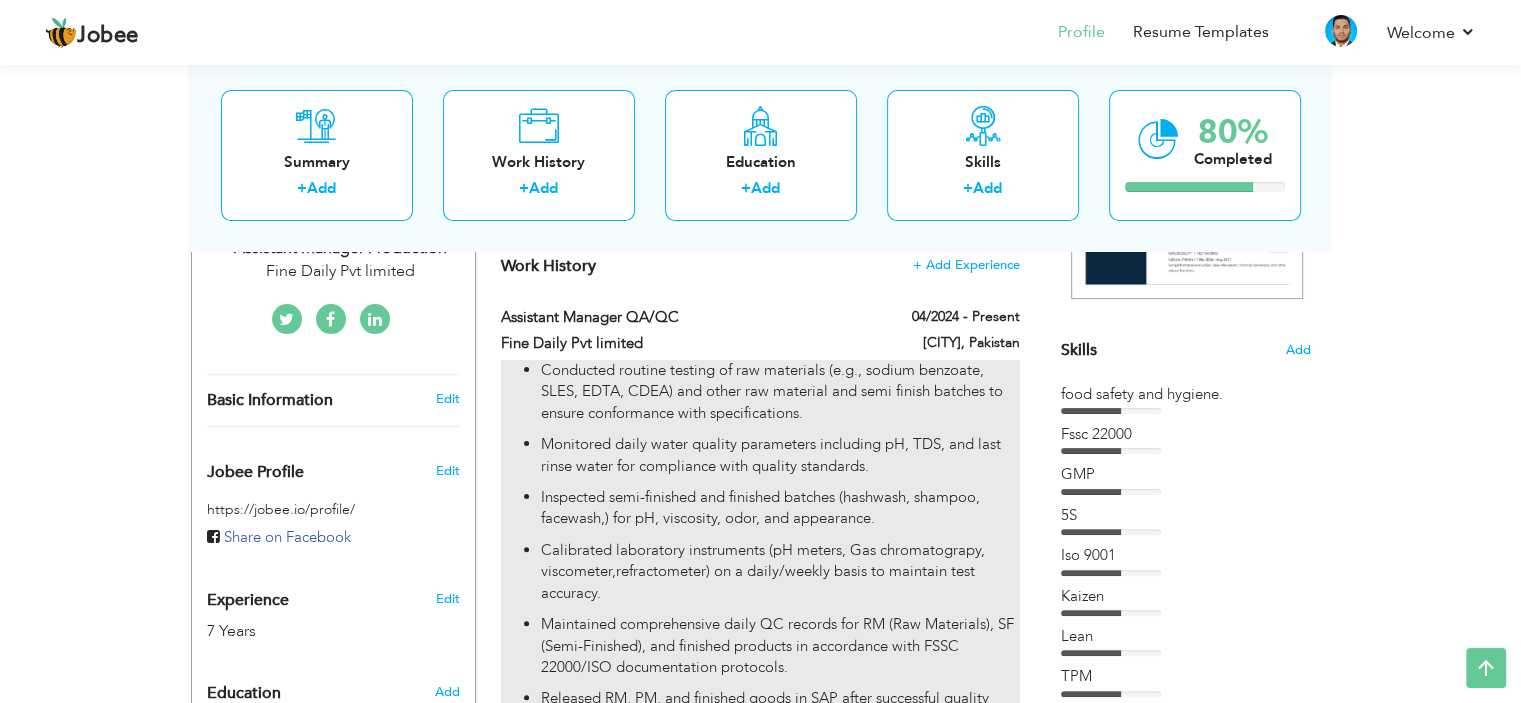 click on "Conducted routine testing of raw materials (e.g., sodium benzoate, SLES, EDTA, CDEA) and other raw material and semi finish batches to ensure conformance with specifications." at bounding box center [780, 392] 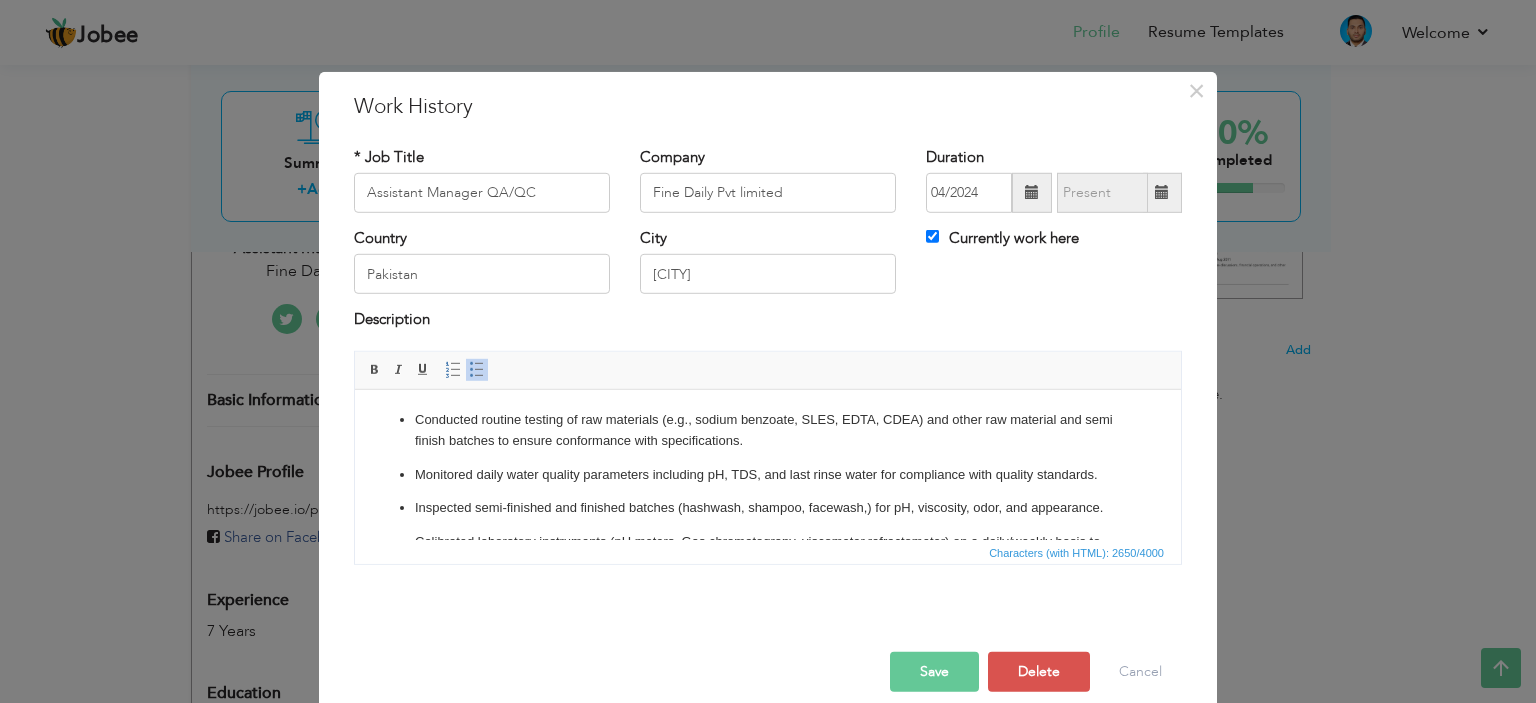 click on "Conducted routine testing of raw materials (e.g., sodium benzoate, SLES, EDTA, CDEA) and other raw material and semi finish batches to ensure conformance with specifications." at bounding box center [768, 430] 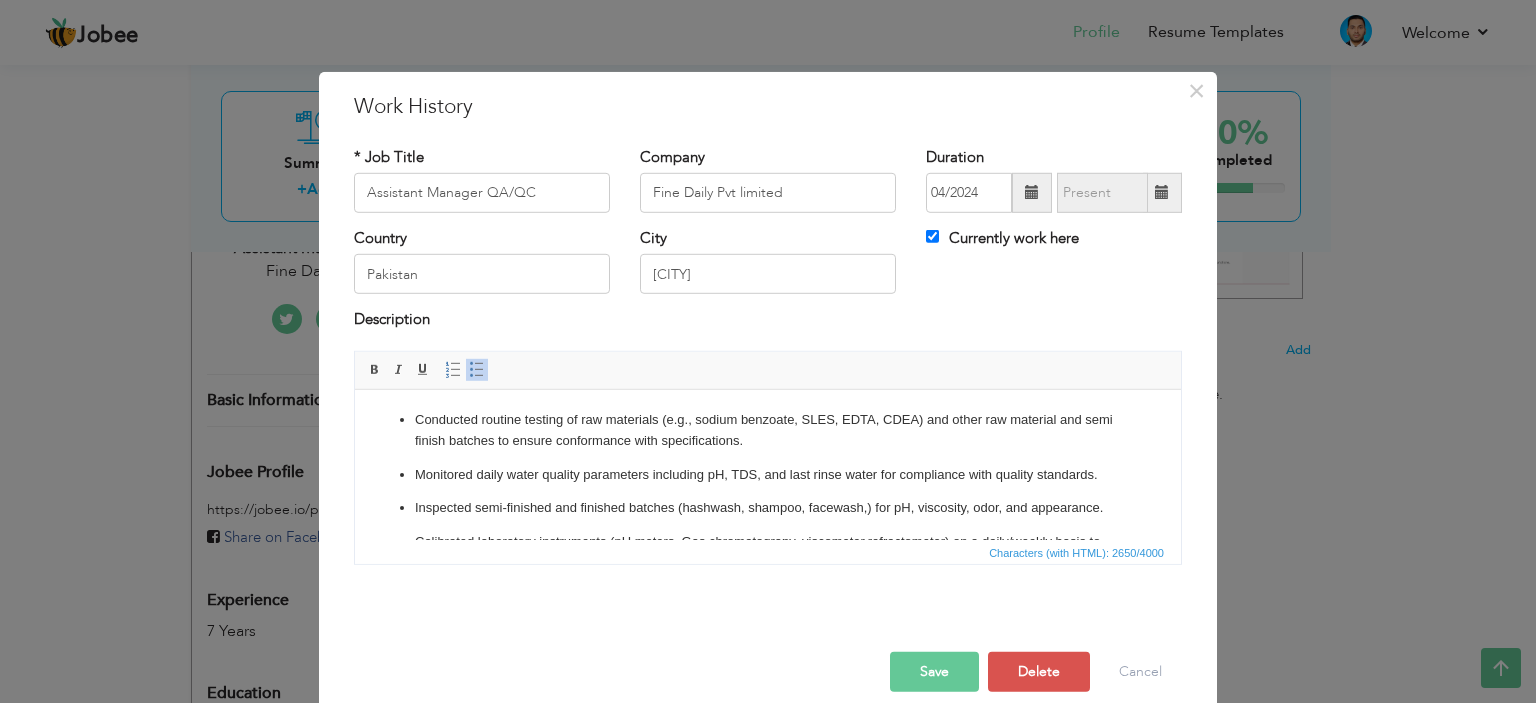 click on "Conducted routine testing of raw materials (e.g., sodium benzoate, SLES, EDTA, CDEA) and other raw material and semi finish batches to ensure conformance with specifications. Monitored daily water quality parameters including pH, TDS, and last rinse water for compliance with quality standards. Inspected semi-finished and finished batches (hashwash, shampoo, facewash,) for pH, viscosity, odor, and appearance. Calibrated laboratory instruments (pH meters, Gas chromatograpy, viscometer,refractometer) on a daily/weekly basis to maintain test accuracy. Maintained comprehensive daily QC records for RM (Raw Materials), SF (Semi-Finished), and finished products in accordance with FSSC 22000/ISO documentation protocols. Released RM, PM, and finished goods in SAP after successful quality verification. Prepared and maintained COAs, batch records, and QC inspection reports. Coordinated with suppliers and production teams for corrective actions on non-conformances (NCR handling). Packing Material Responsibilities" at bounding box center [768, 830] 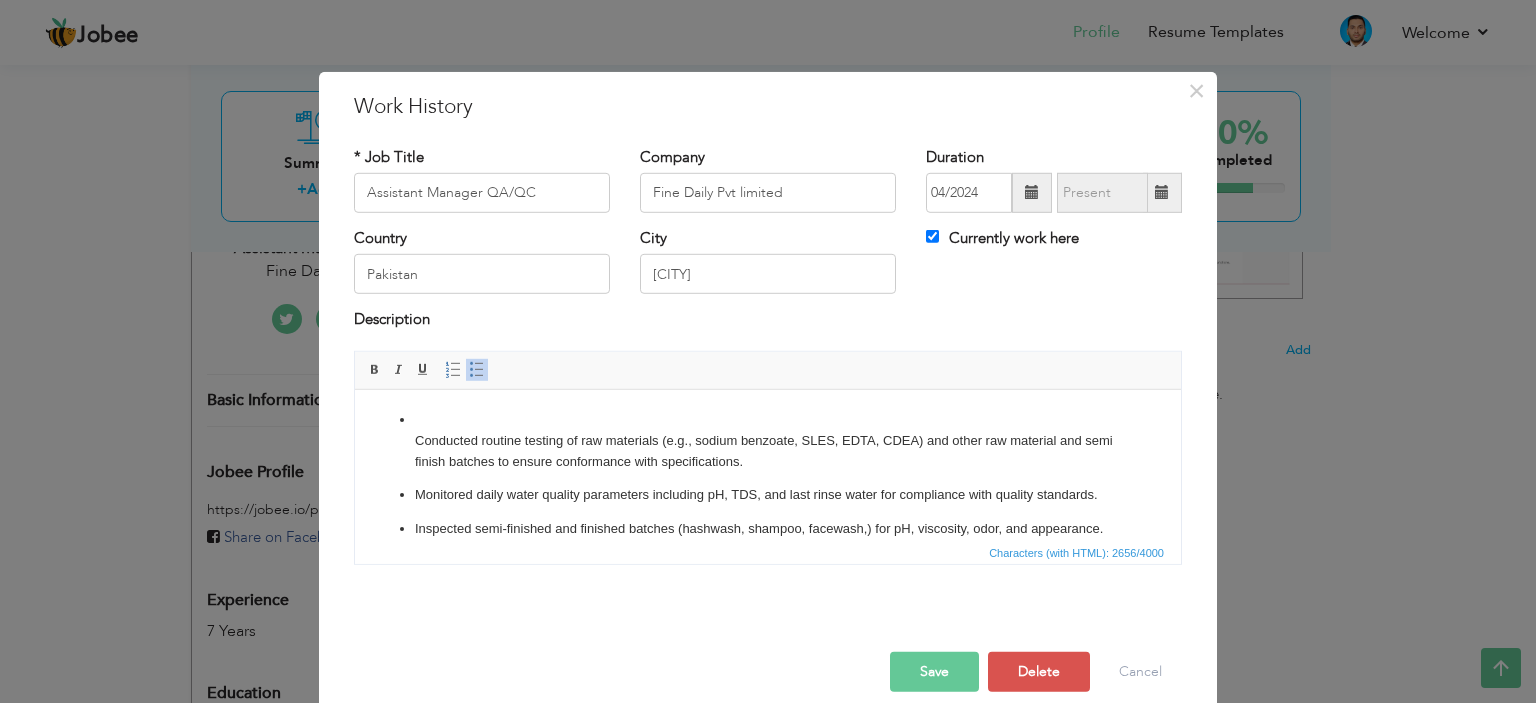 click on "​​​​​​​ Conducted routine testing of raw materials (e.g., sodium benzoate, SLES, EDTA, CDEA) and other raw material and semi finish batches to ensure conformance with specifications." at bounding box center (768, 440) 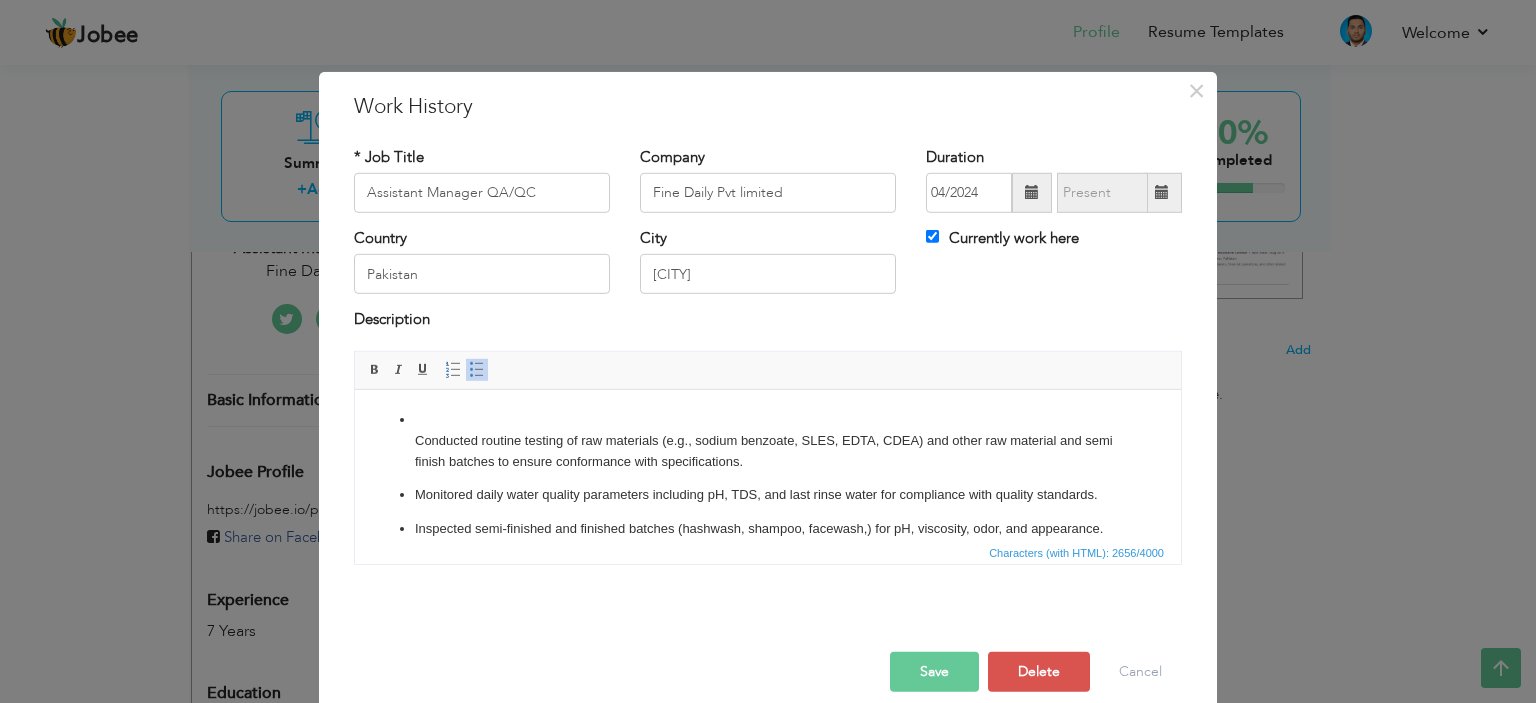 type 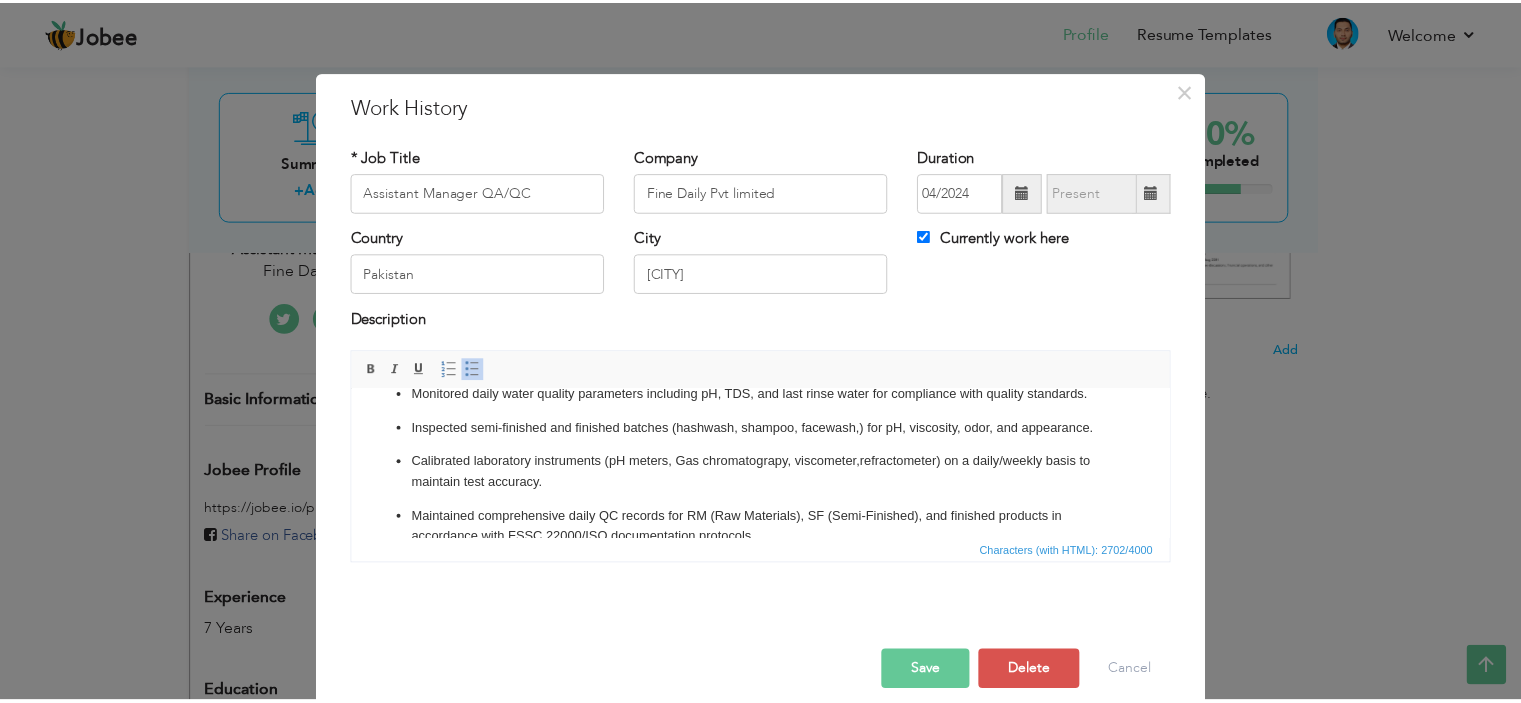 scroll, scrollTop: 0, scrollLeft: 0, axis: both 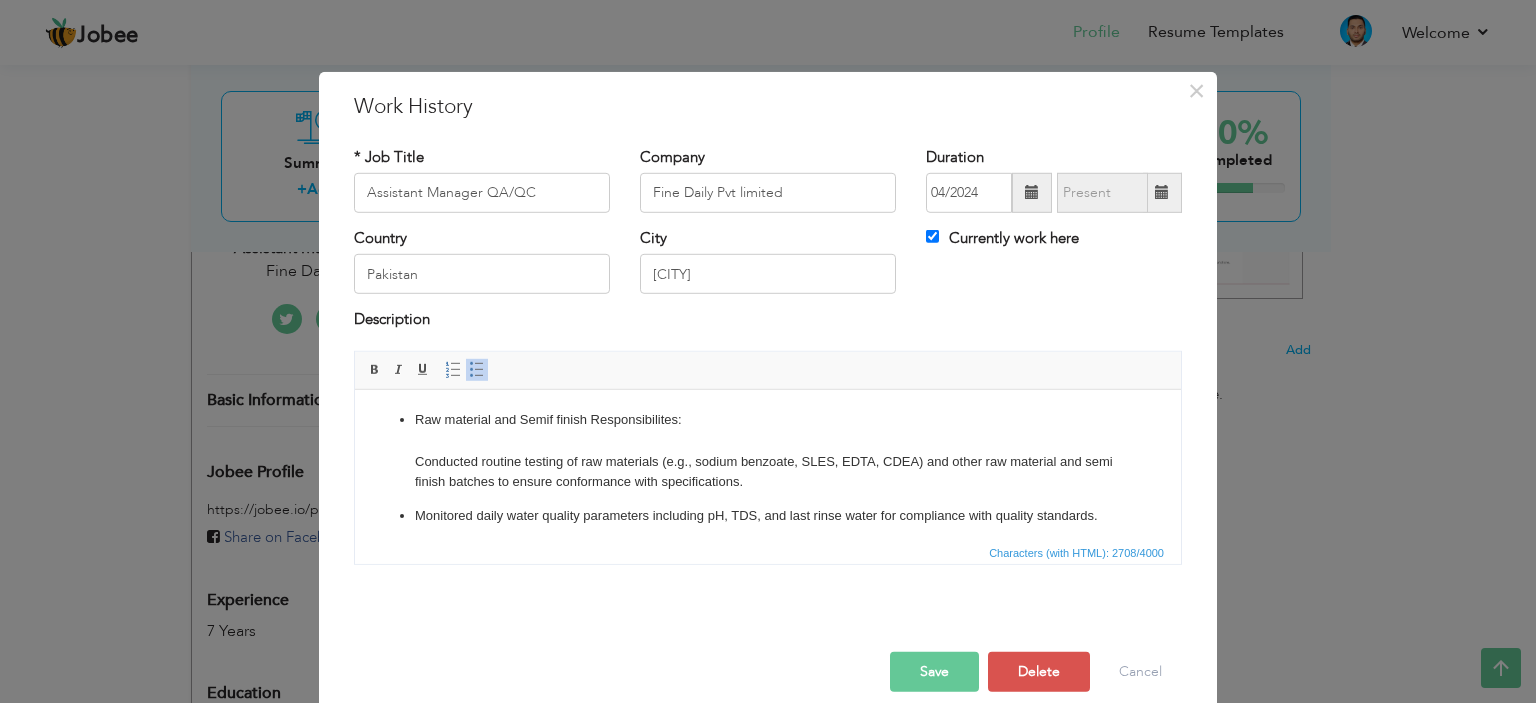 click on "Raw material and Semif finish Responsibilites: ​​​​​​​ Conducted routine testing of raw materials (e.g., sodium benzoate, SLES, EDTA, CDEA) and other raw material and semi finish batches to ensure conformance with specifications." at bounding box center [768, 450] 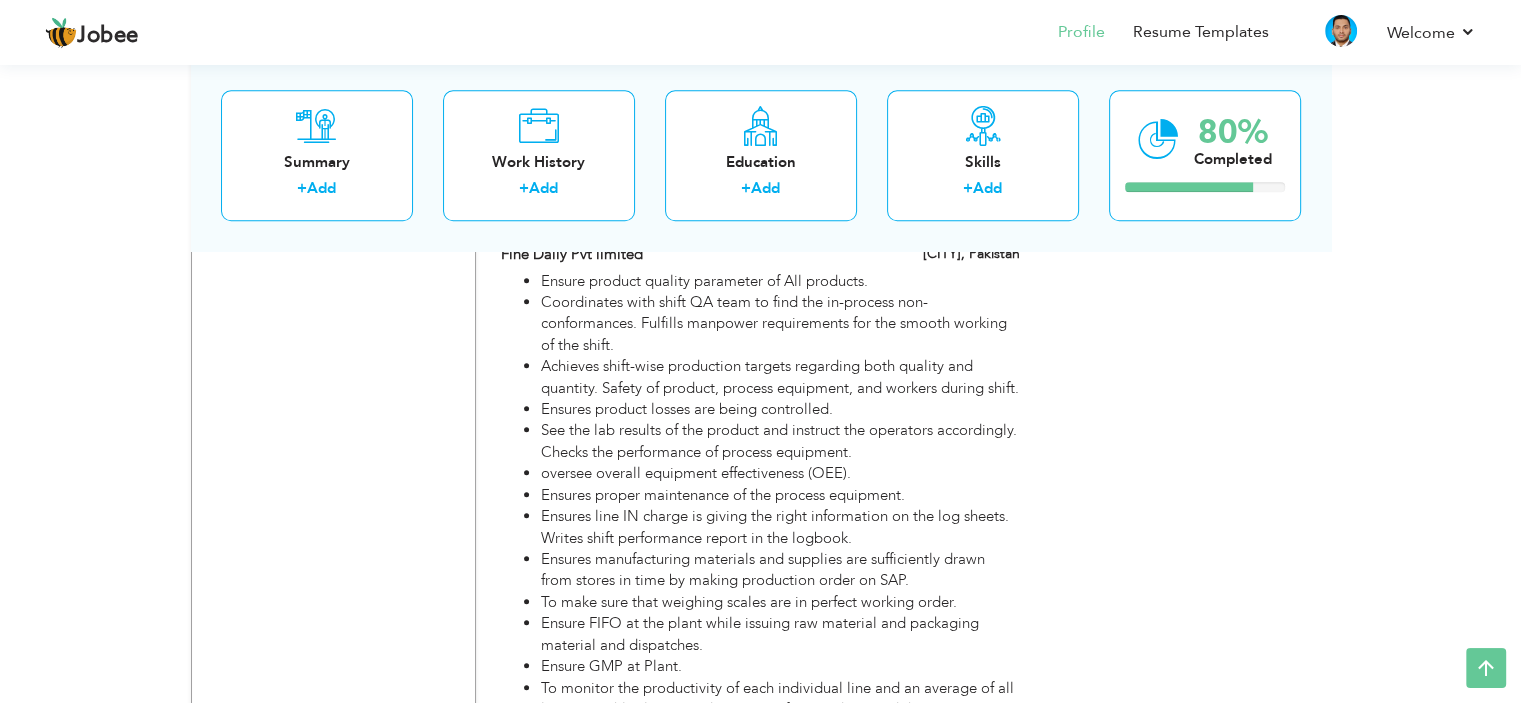 scroll, scrollTop: 1130, scrollLeft: 0, axis: vertical 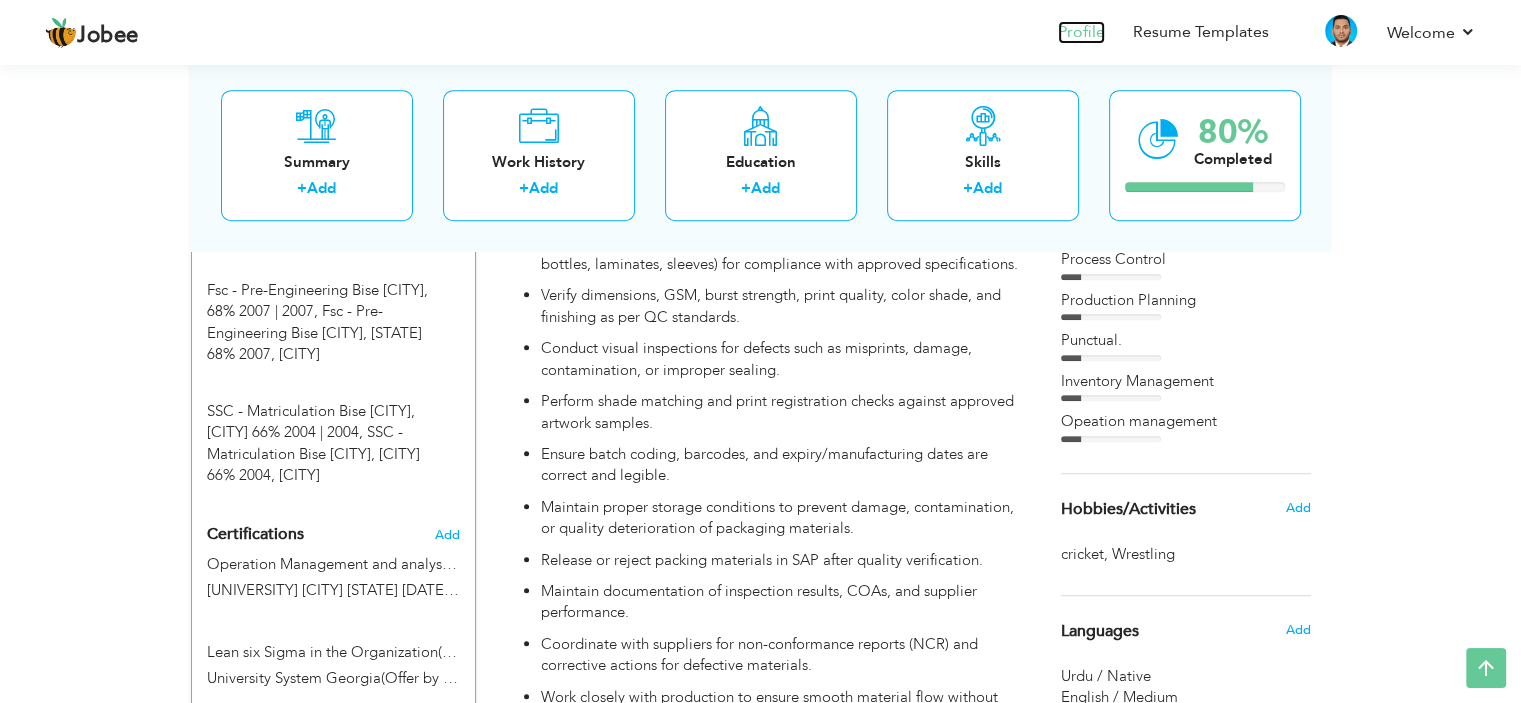 click on "Profile" at bounding box center (1081, 32) 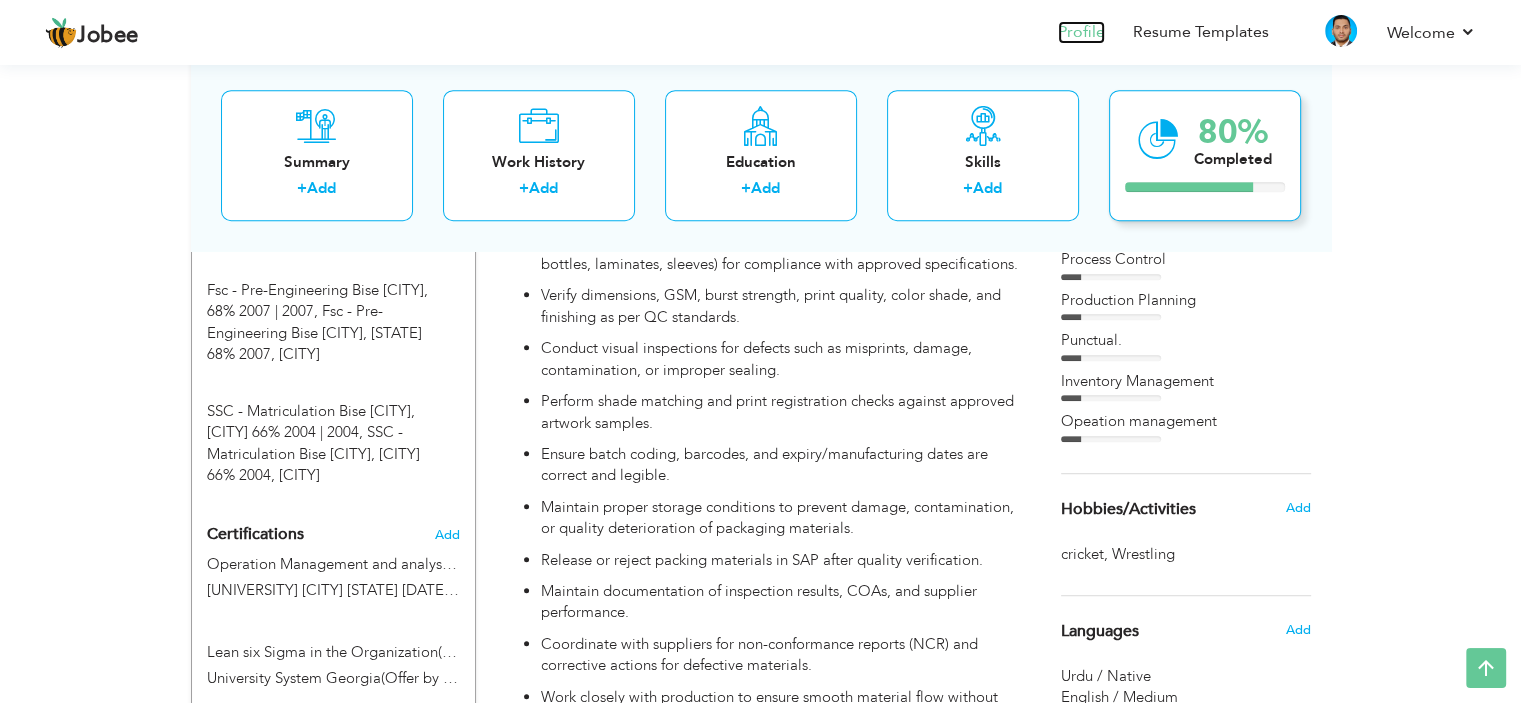 scroll, scrollTop: 1050, scrollLeft: 0, axis: vertical 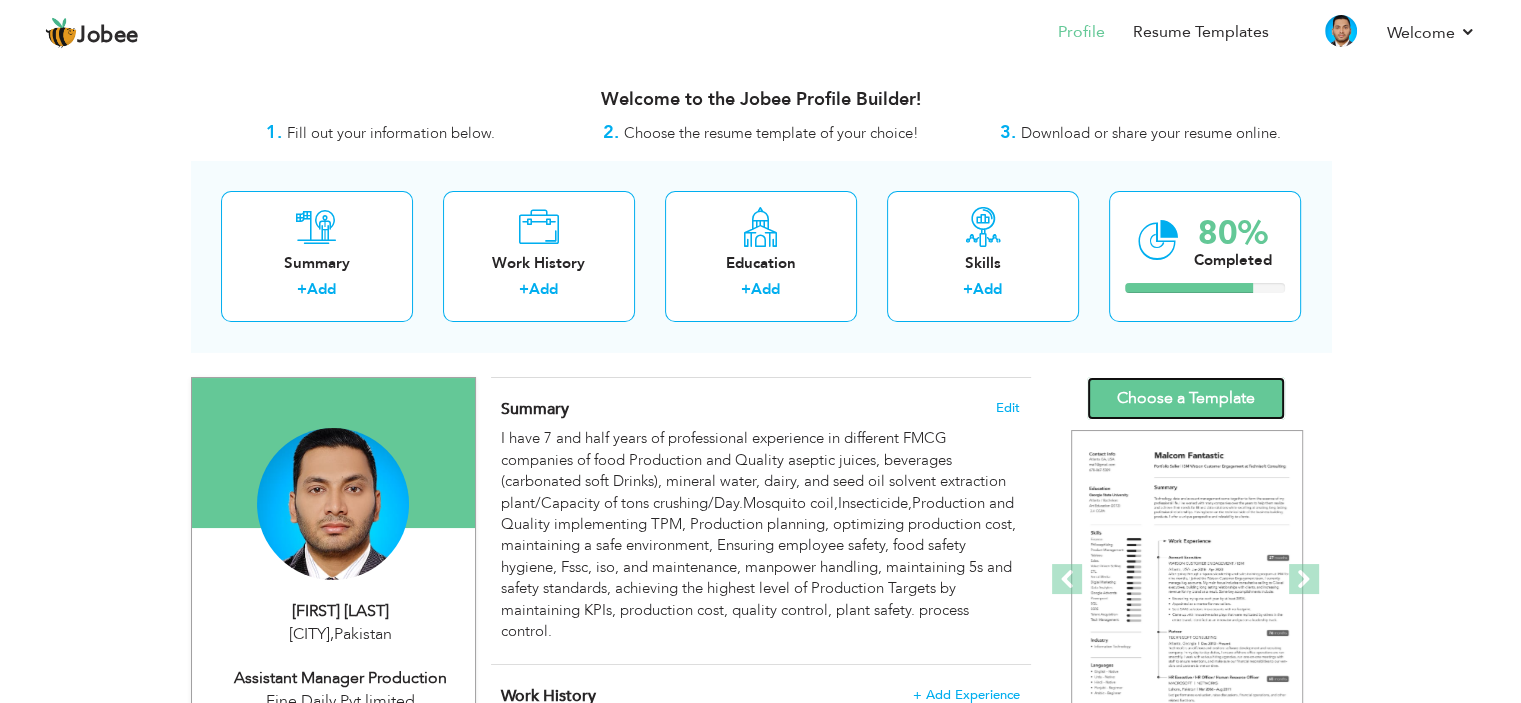 click on "Choose a Template" at bounding box center (1186, 398) 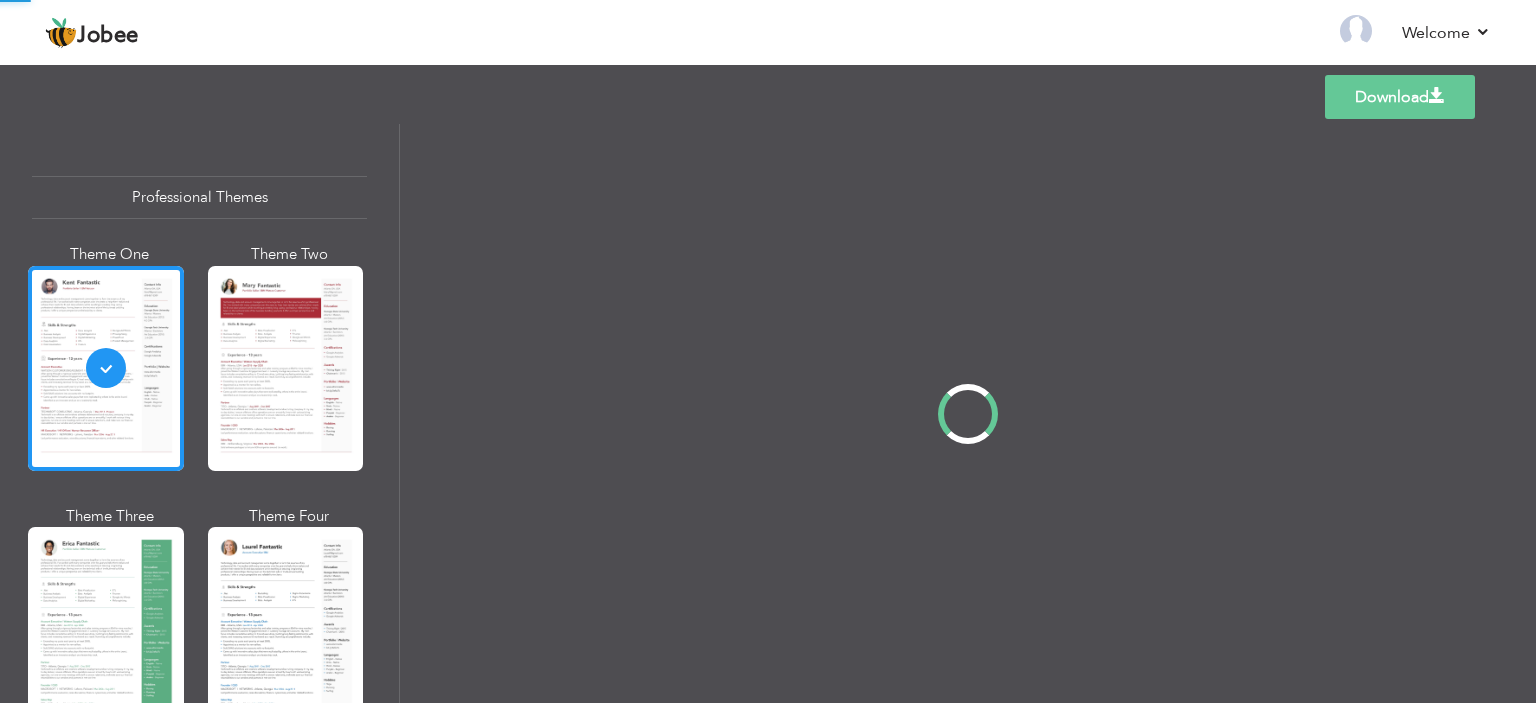 scroll, scrollTop: 0, scrollLeft: 0, axis: both 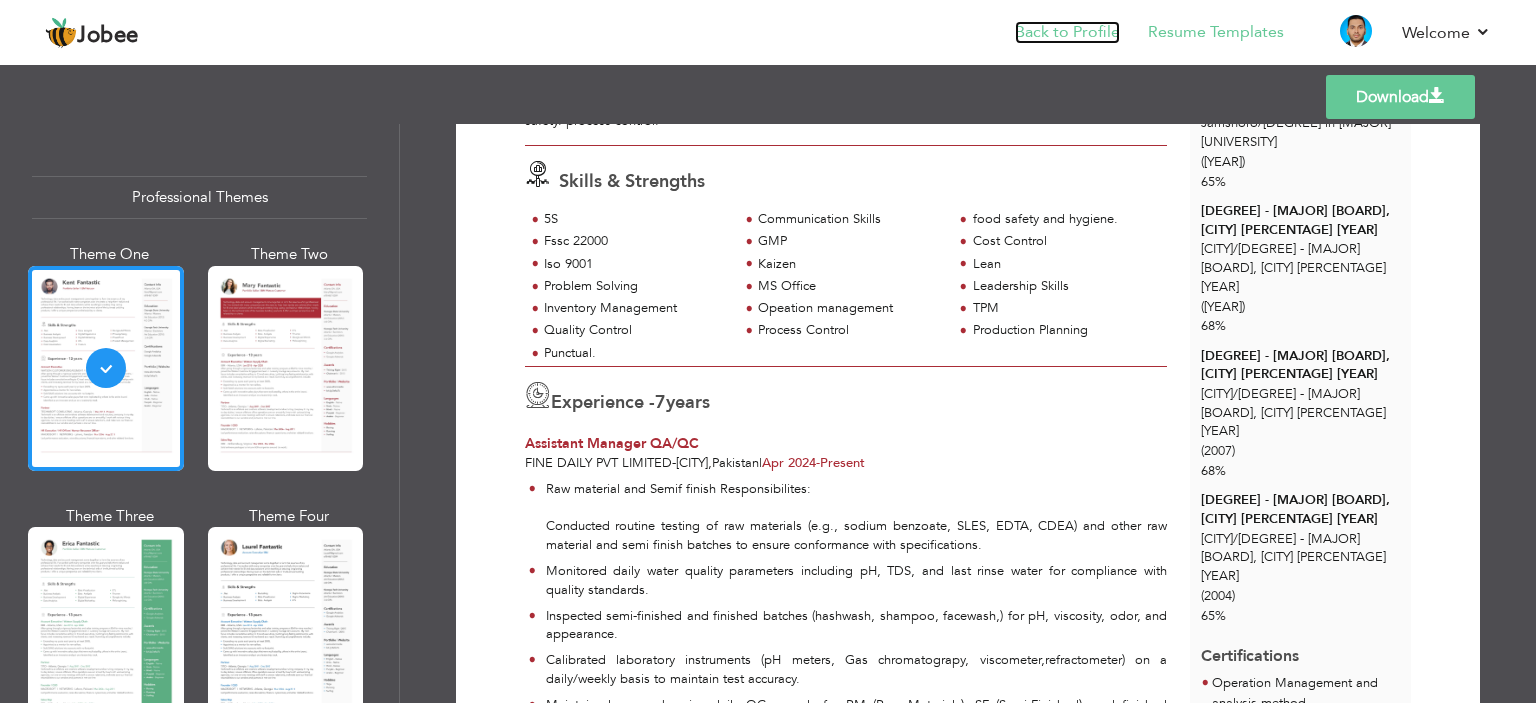 click on "Back to Profile" at bounding box center (1067, 32) 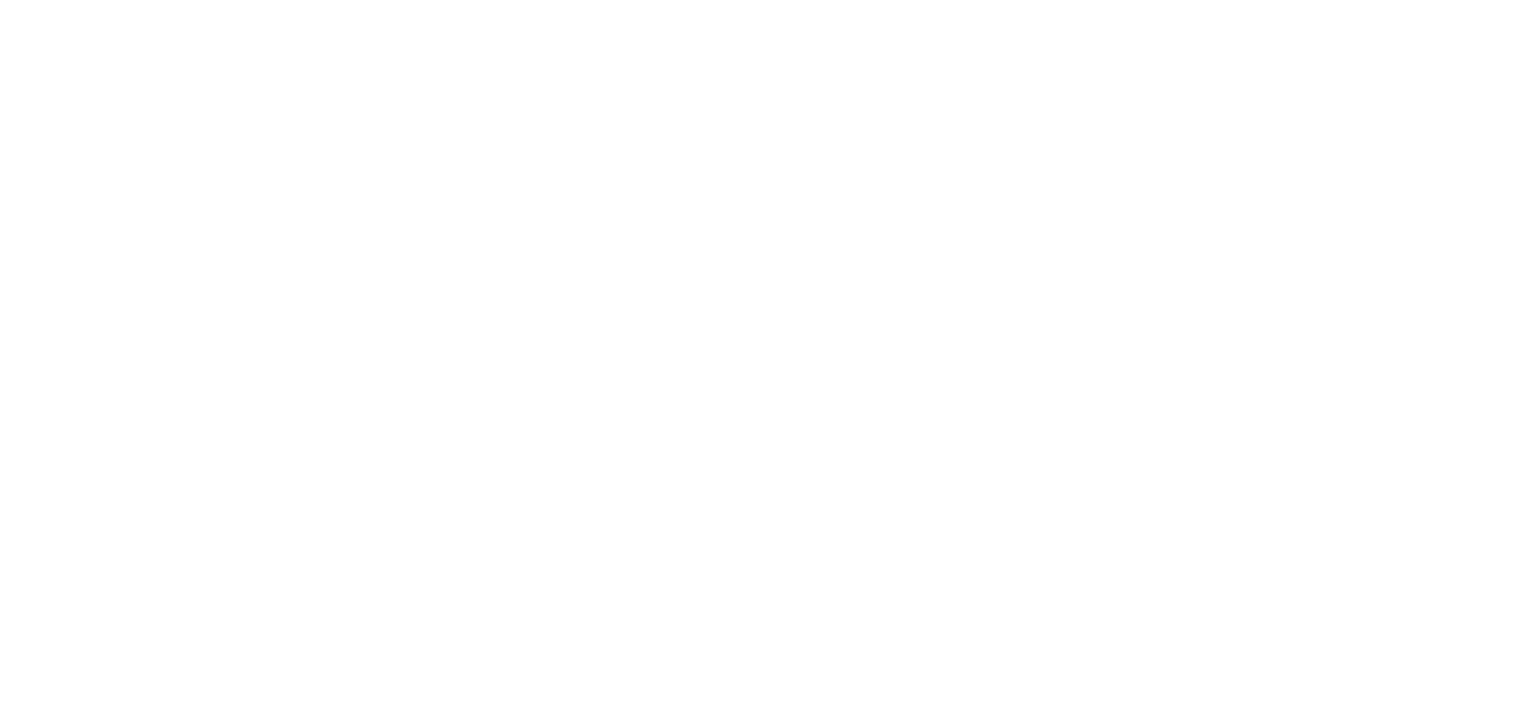 scroll, scrollTop: 0, scrollLeft: 0, axis: both 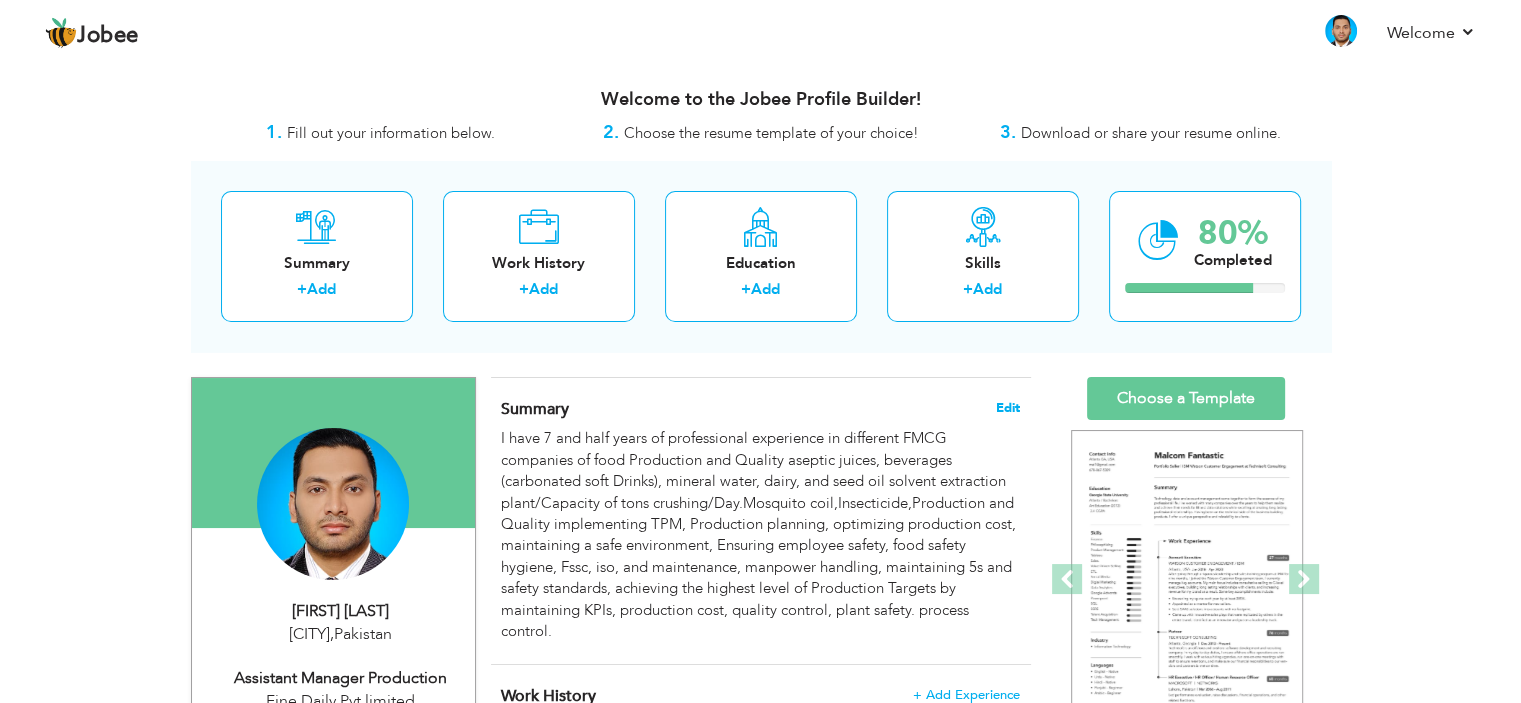 click on "Edit" at bounding box center (1008, 408) 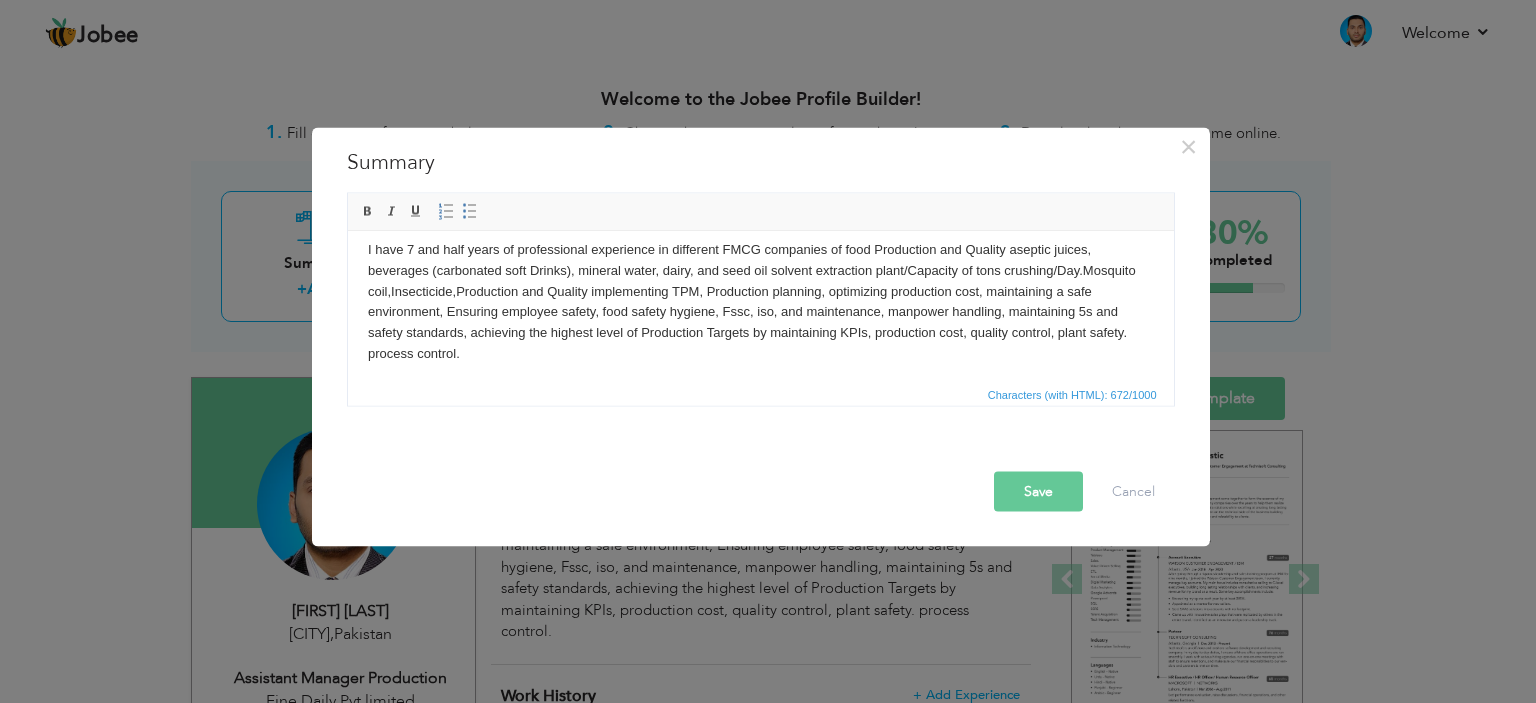 scroll, scrollTop: 0, scrollLeft: 0, axis: both 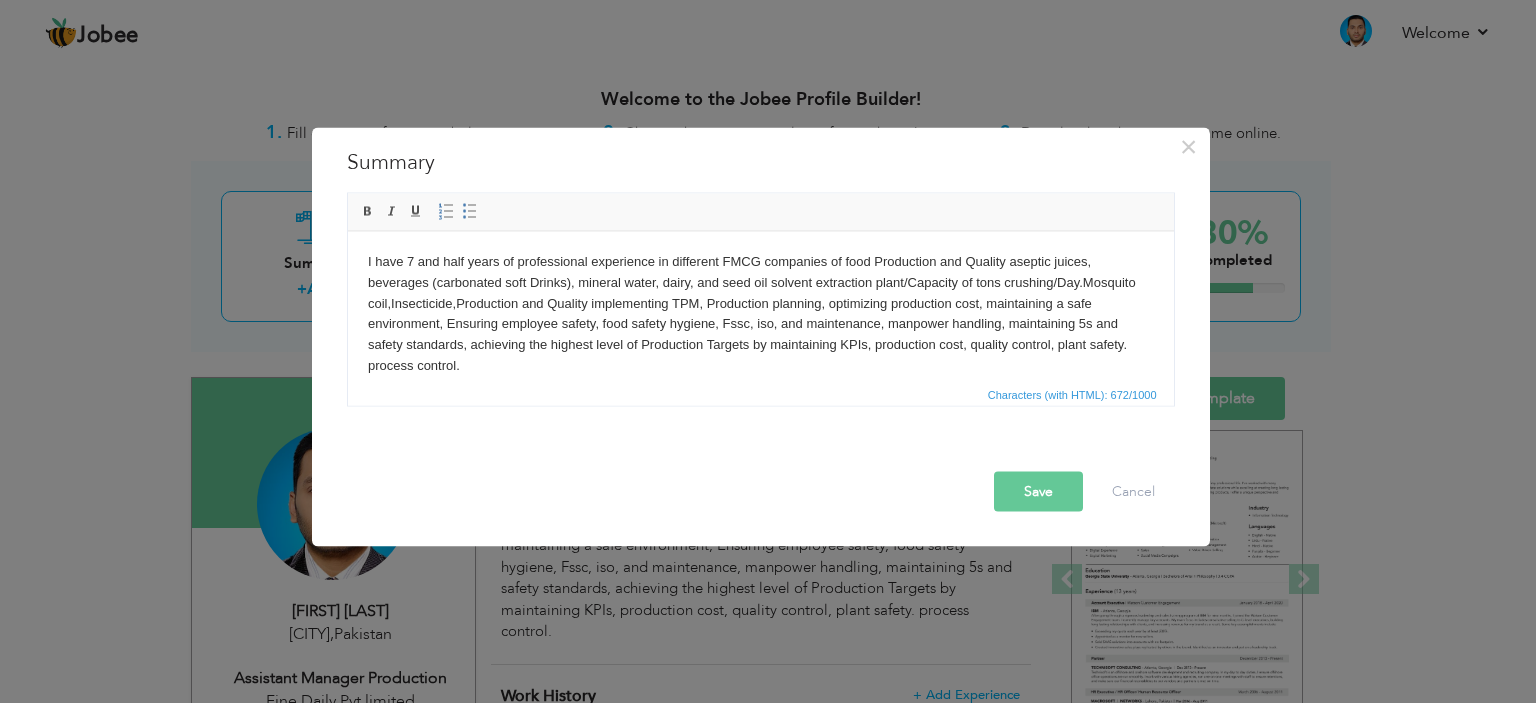 drag, startPoint x: 499, startPoint y: 370, endPoint x: 343, endPoint y: 213, distance: 221.32555 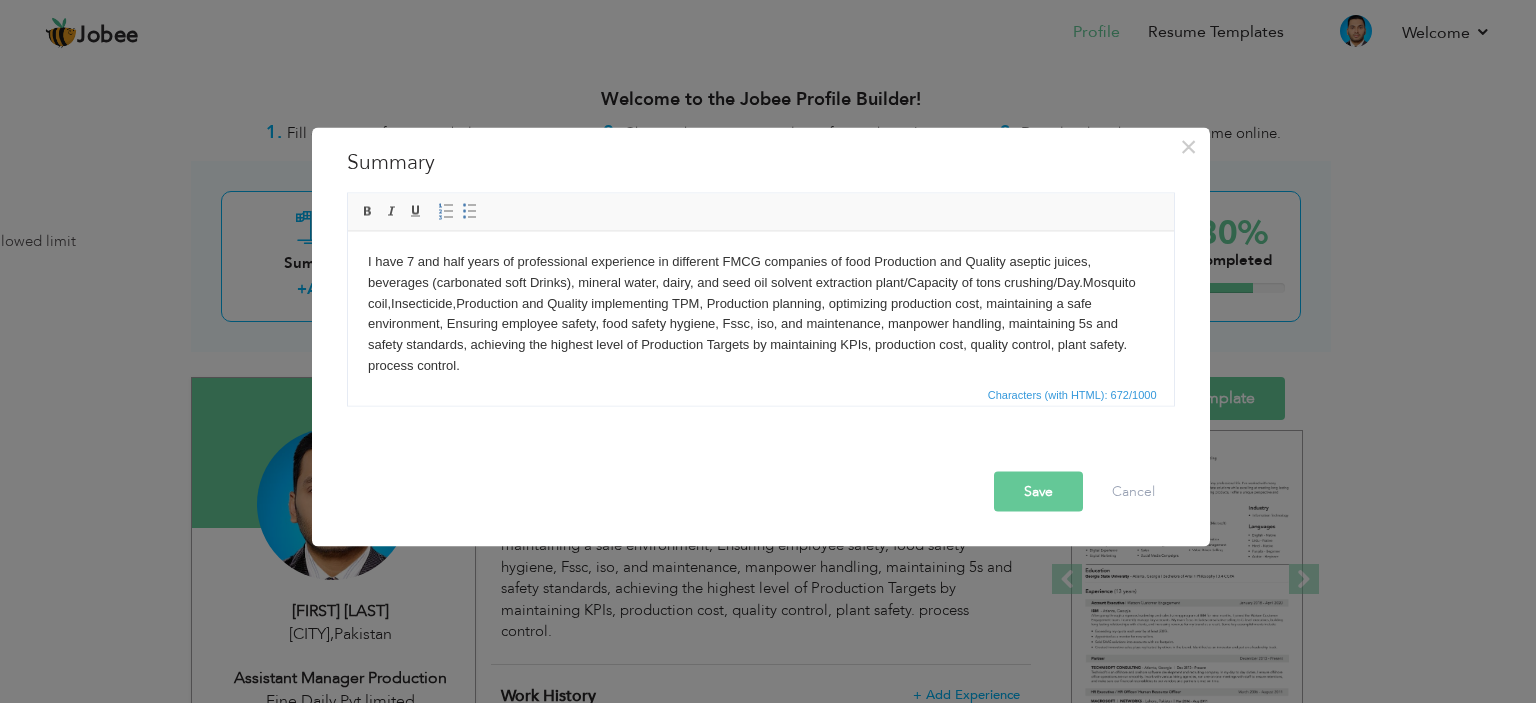click on "I have 7 and half years of professional experience in different FMCG companies of food Production and Quality aseptic juices, beverages (carbonated soft Drinks), mineral water, dairy, and seed oil solvent extraction plant/Capacity of tons crushing/Day.Mosquito coil,Insecticide,Production and Quality implementing TPM, Production planning, optimizing production cost, maintaining a safe environment, Ensuring employee safety, food safety hygiene, Fssc, iso, and maintenance, manpower handling, maintaining 5s and safety standards, achieving the highest level of Production Targets by maintaining KPIs, production cost, quality control, plant safety. process control." at bounding box center [760, 313] 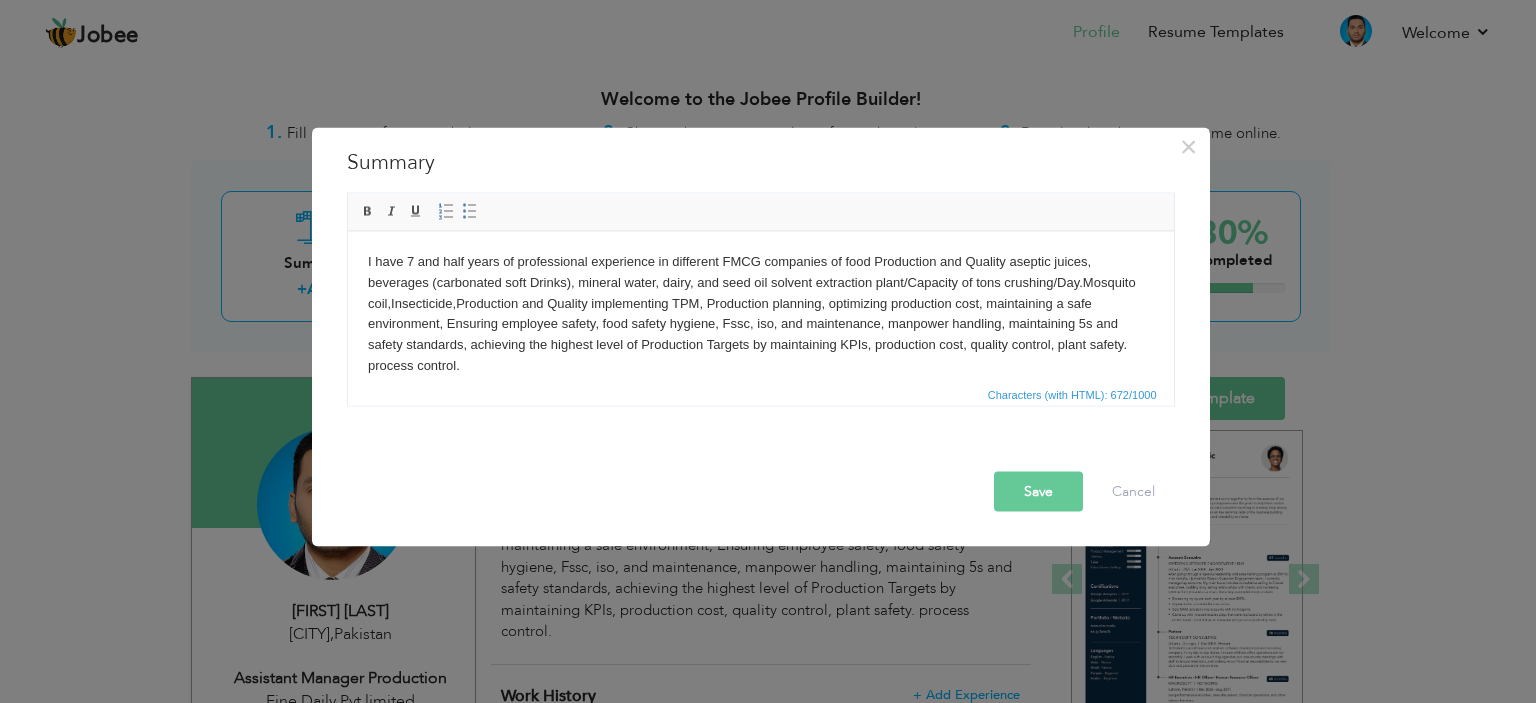 paste 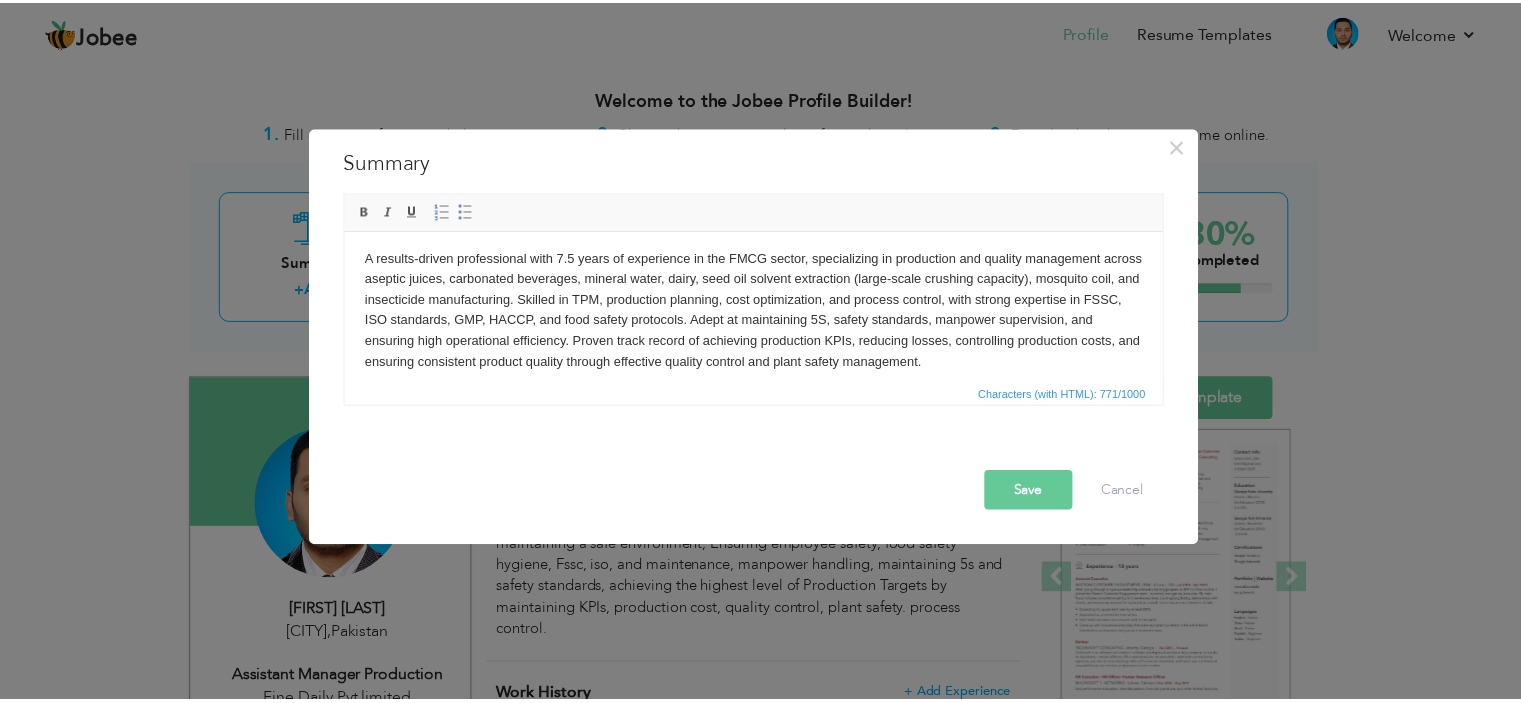 scroll, scrollTop: 0, scrollLeft: 0, axis: both 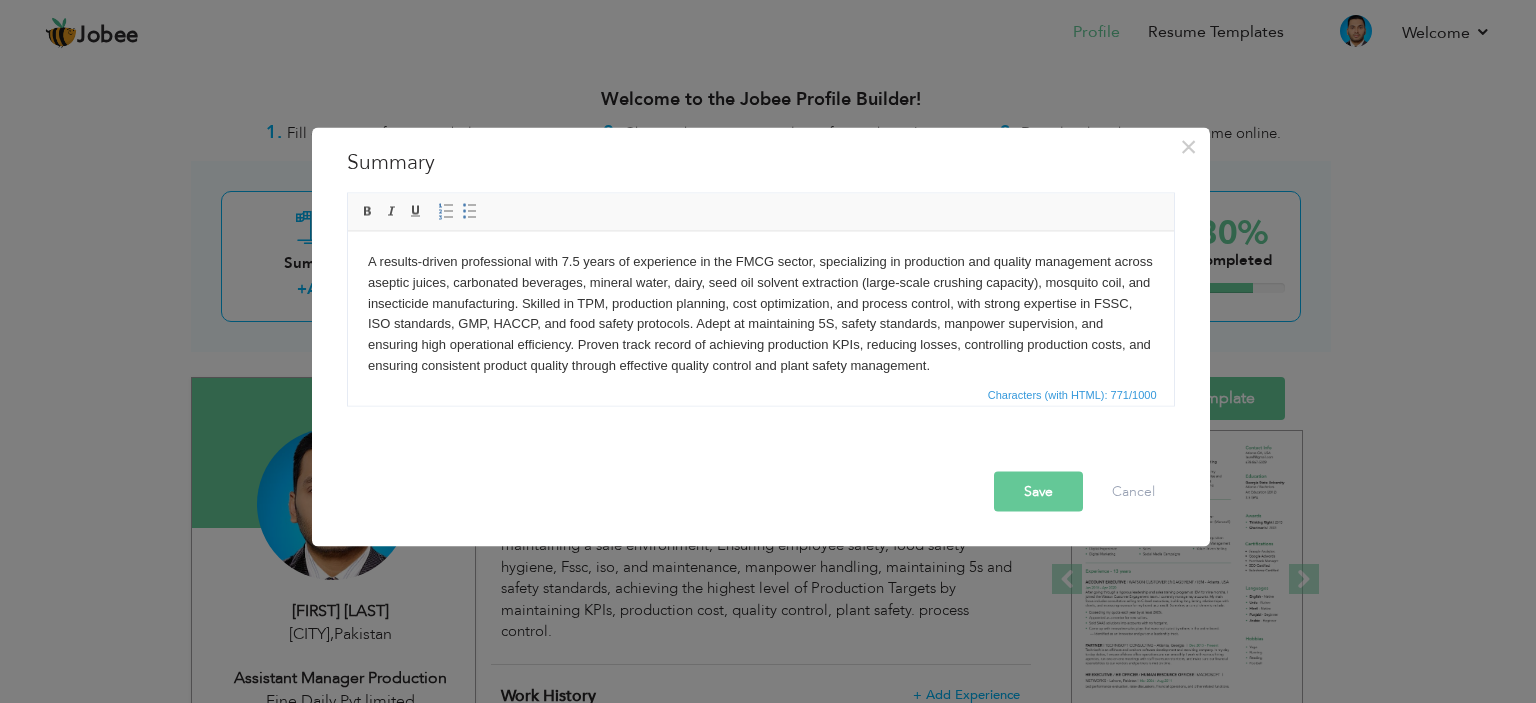 click on "A results-driven professional with 7.5 years of experience in the FMCG sector, specializing in production and quality management across aseptic juices, carbonated beverages, mineral water, dairy, seed oil solvent extraction (large-scale crushing capacity), mosquito coil, and insecticide manufacturing. Skilled in TPM, production planning, cost optimization, and process control, with strong expertise in FSSC, ISO standards, GMP, HACCP, and food safety protocols. Adept at maintaining 5S, safety standards, manpower supervision, and ensuring high operational efficiency. Proven track record of achieving production KPIs, reducing losses, controlling production costs, and ensuring consistent product quality through effective quality control and plant safety management." at bounding box center (760, 313) 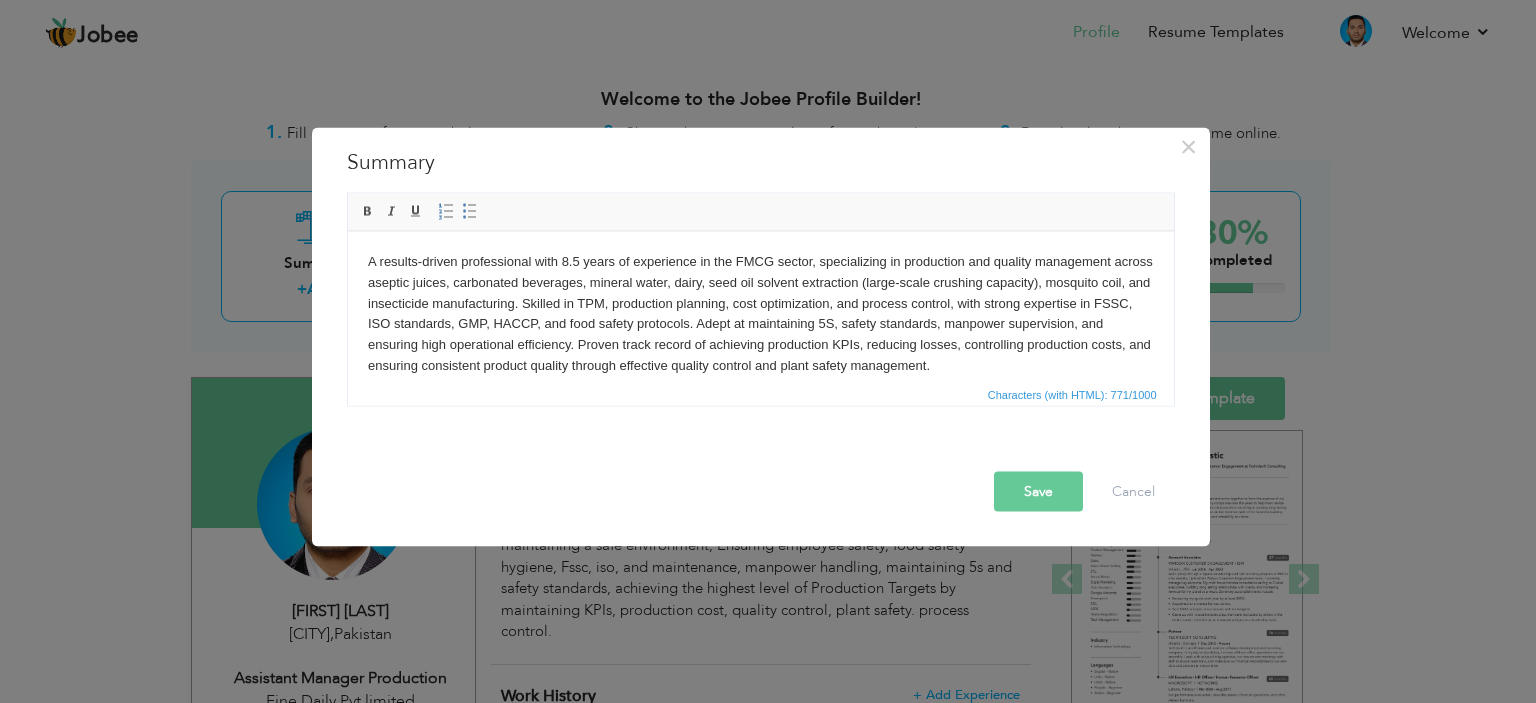 click on "Save" at bounding box center (1038, 491) 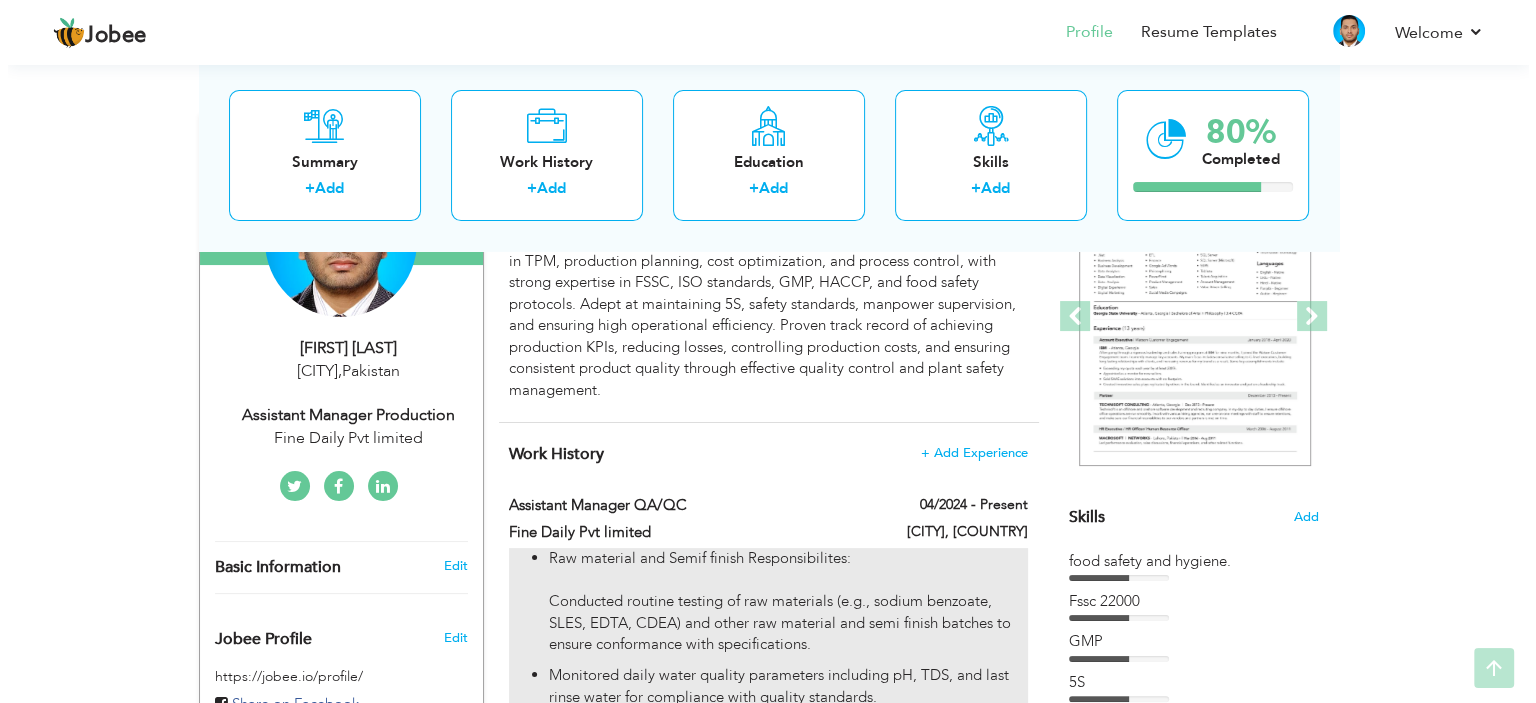 scroll, scrollTop: 400, scrollLeft: 0, axis: vertical 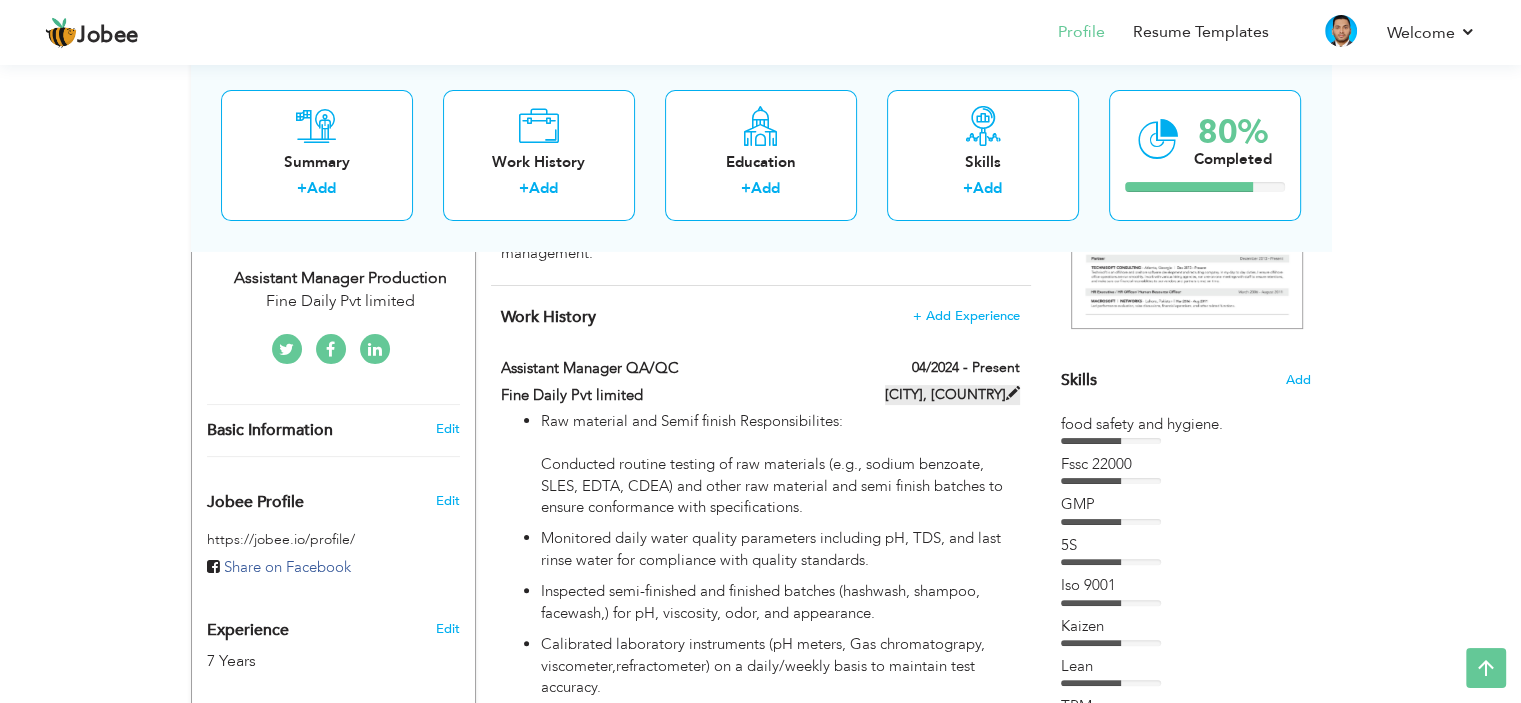 click at bounding box center (1013, 393) 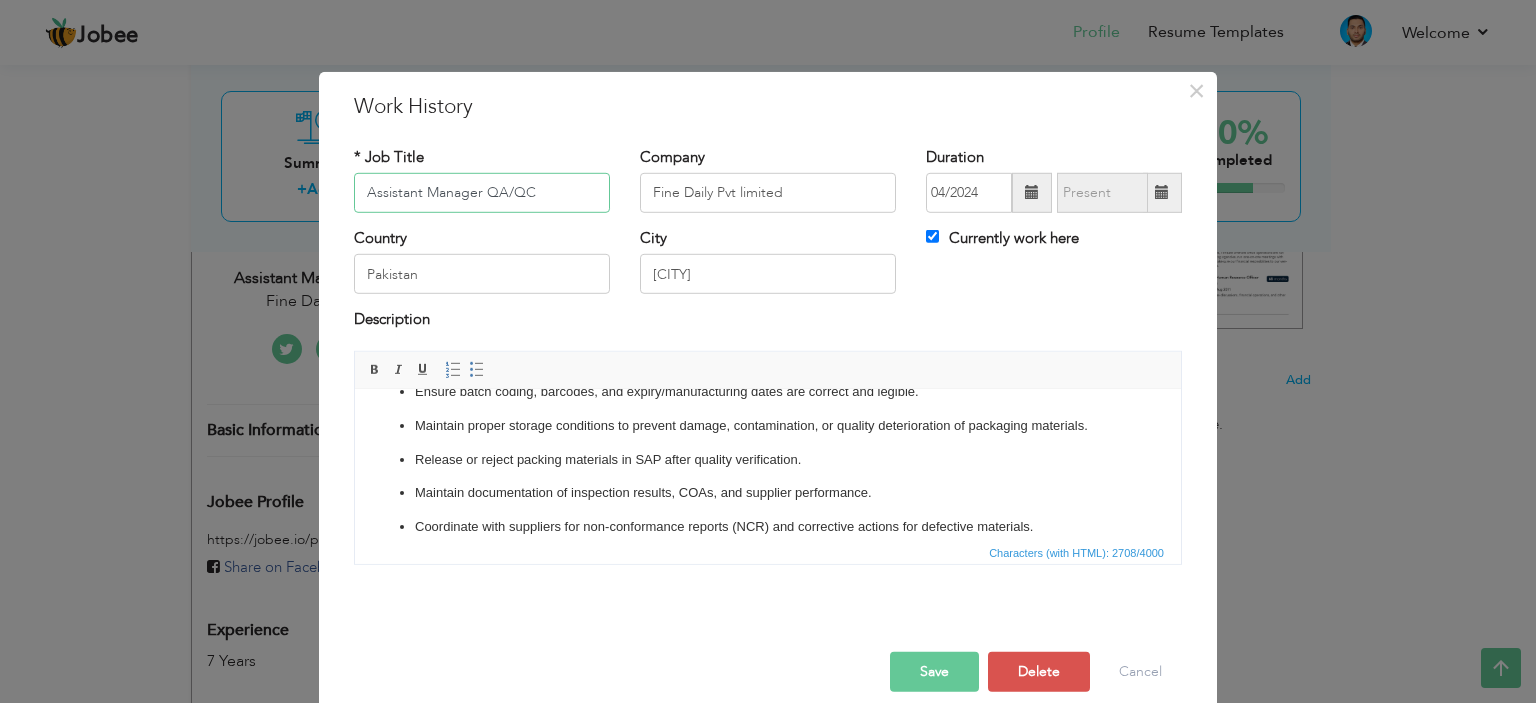 scroll, scrollTop: 773, scrollLeft: 0, axis: vertical 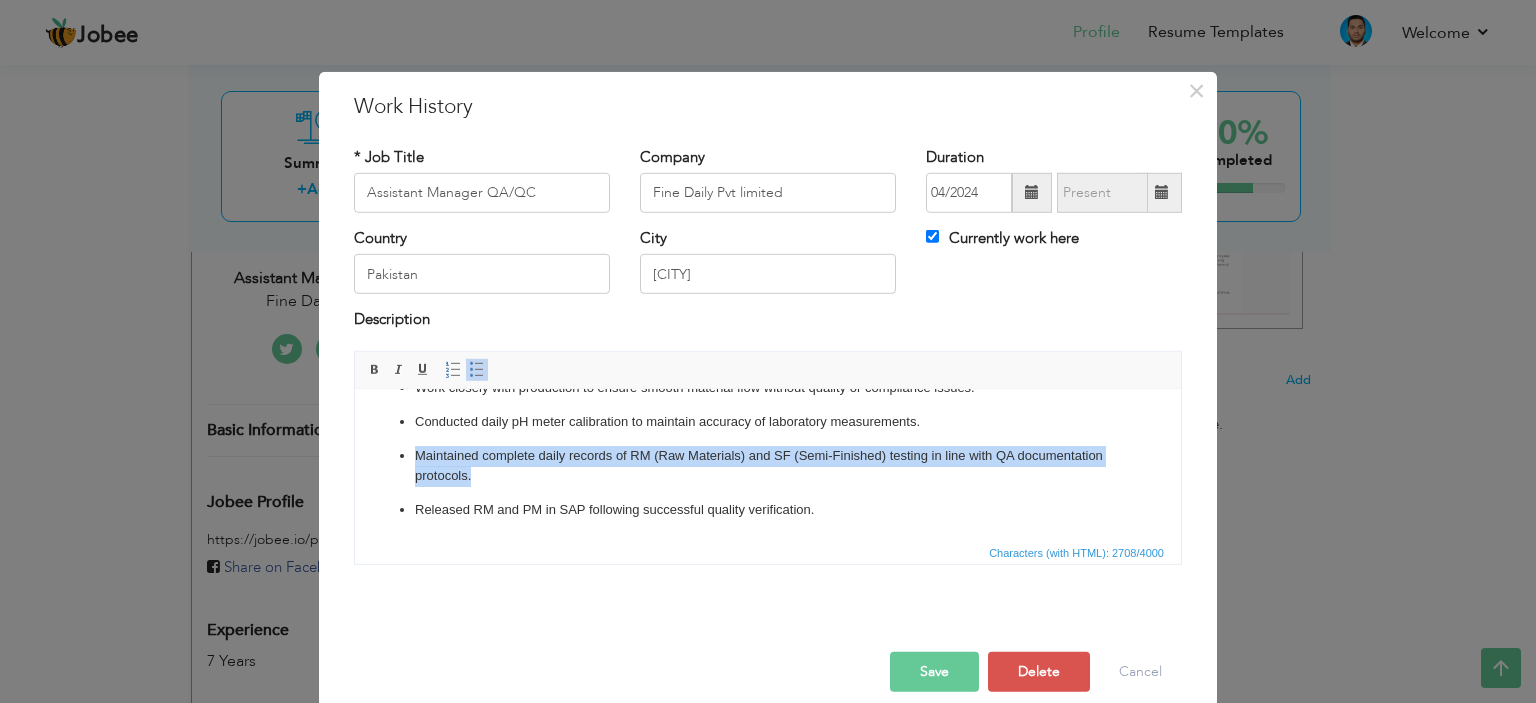 drag, startPoint x: 476, startPoint y: 479, endPoint x: 416, endPoint y: 460, distance: 62.936478 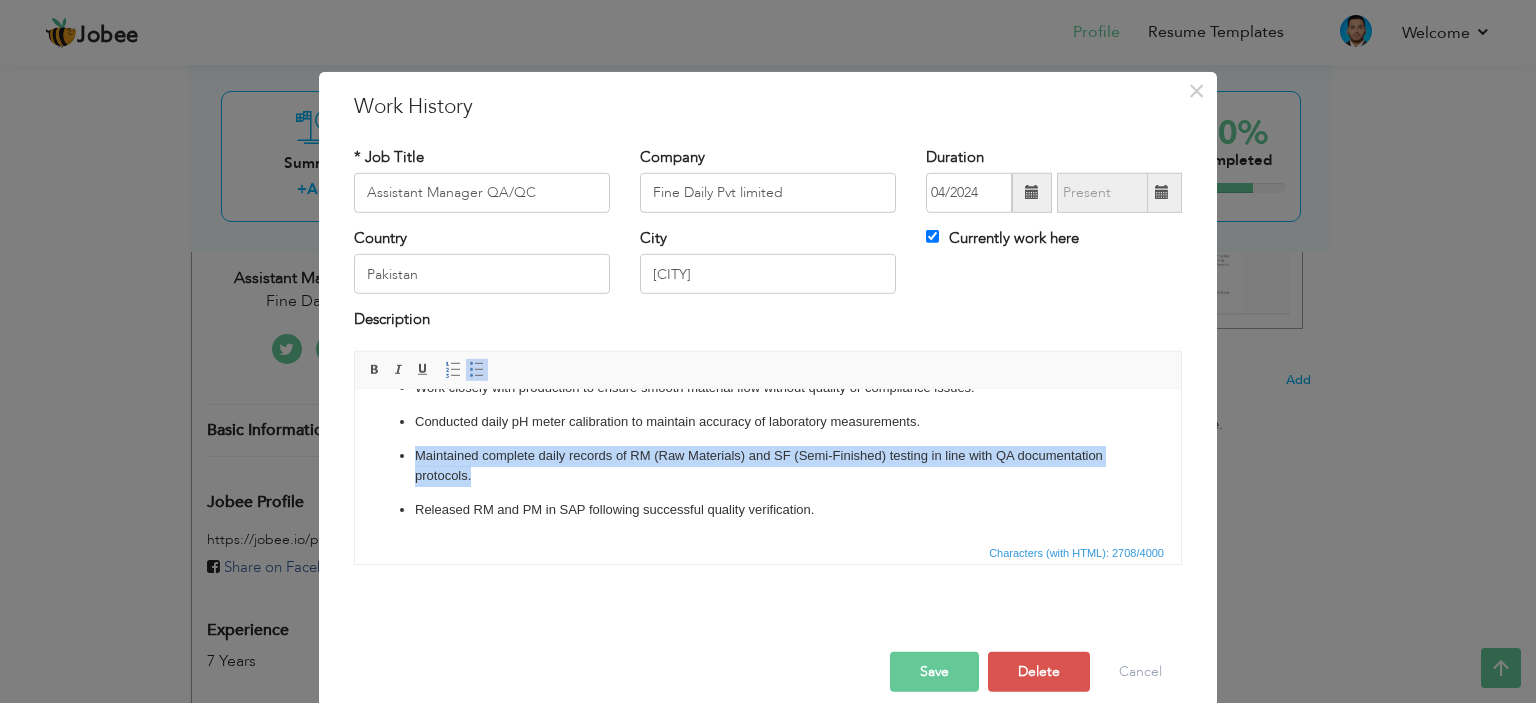 type 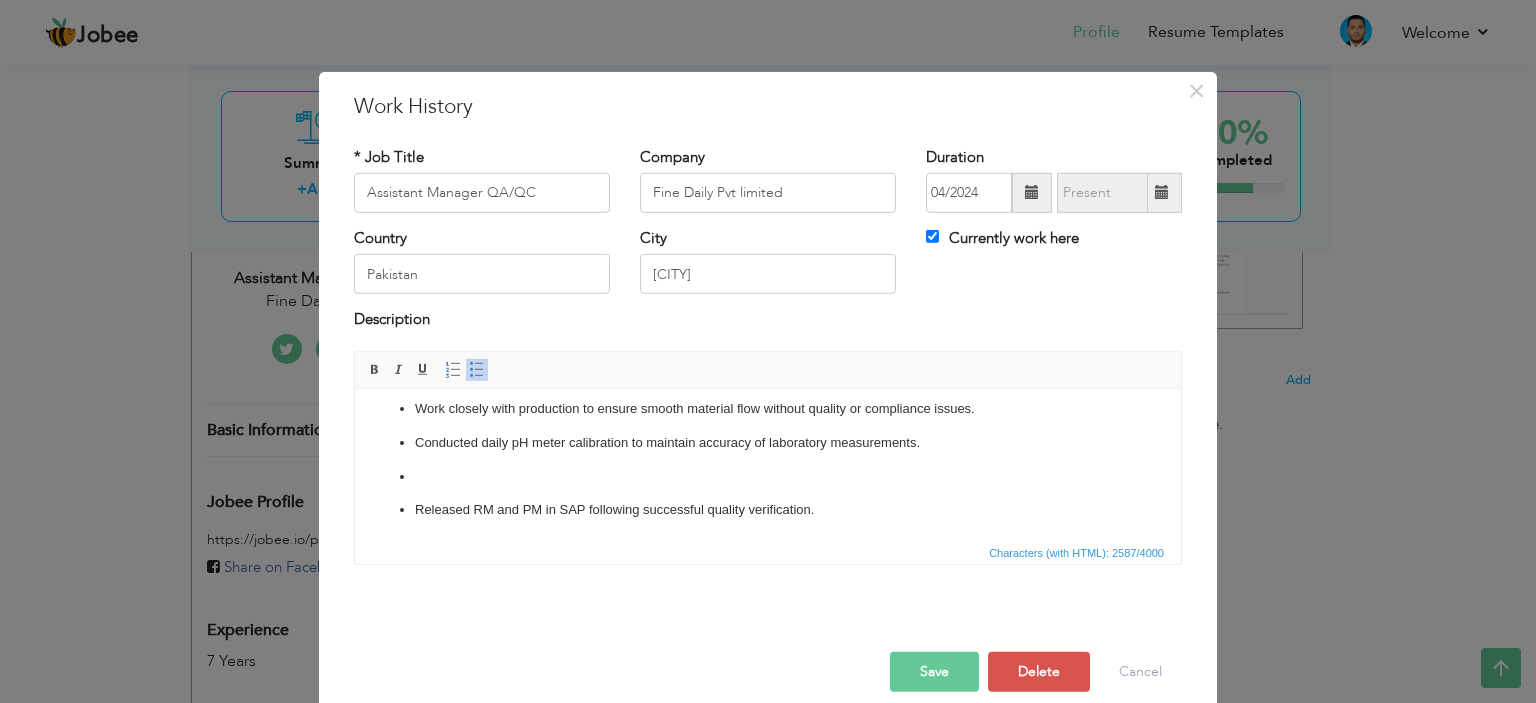 scroll, scrollTop: 719, scrollLeft: 0, axis: vertical 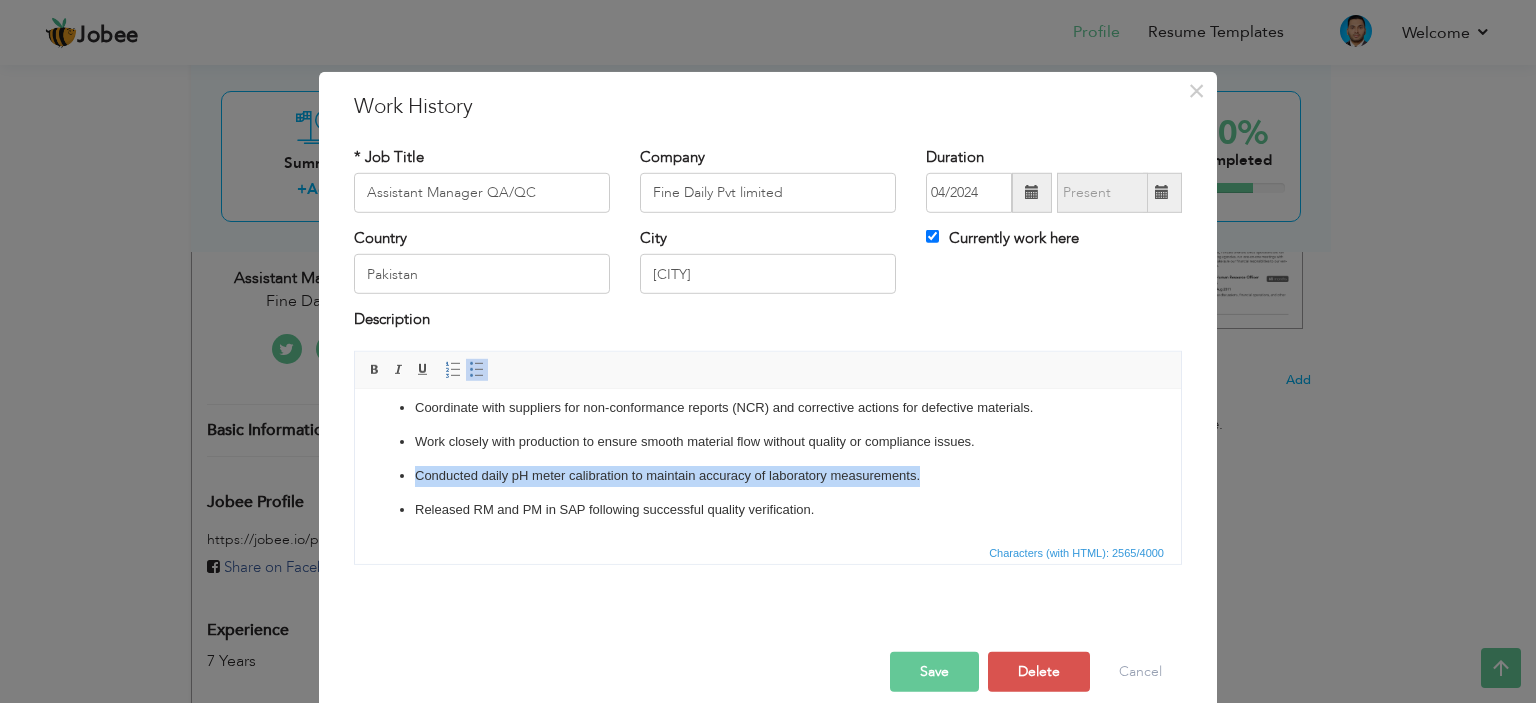 drag, startPoint x: 950, startPoint y: 477, endPoint x: 396, endPoint y: 477, distance: 554 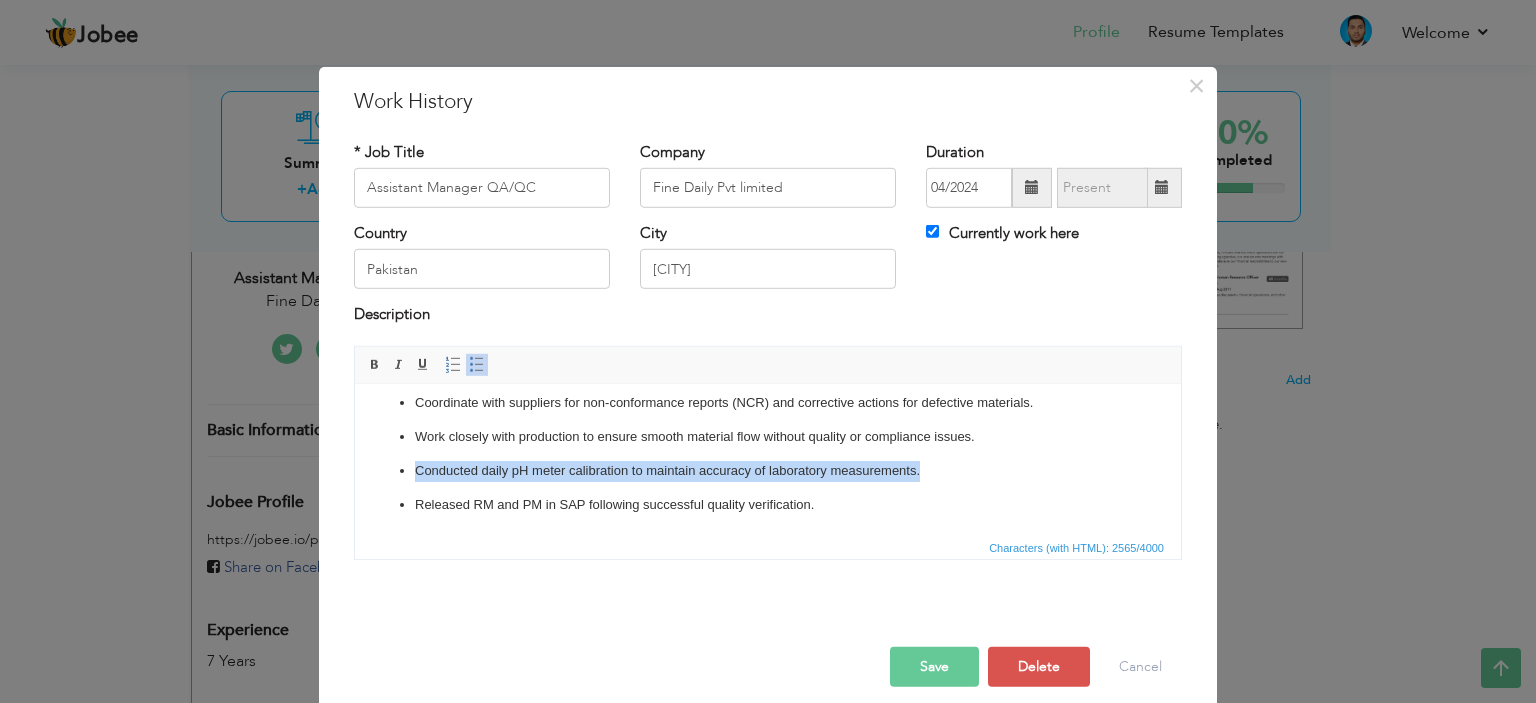 scroll, scrollTop: 0, scrollLeft: 0, axis: both 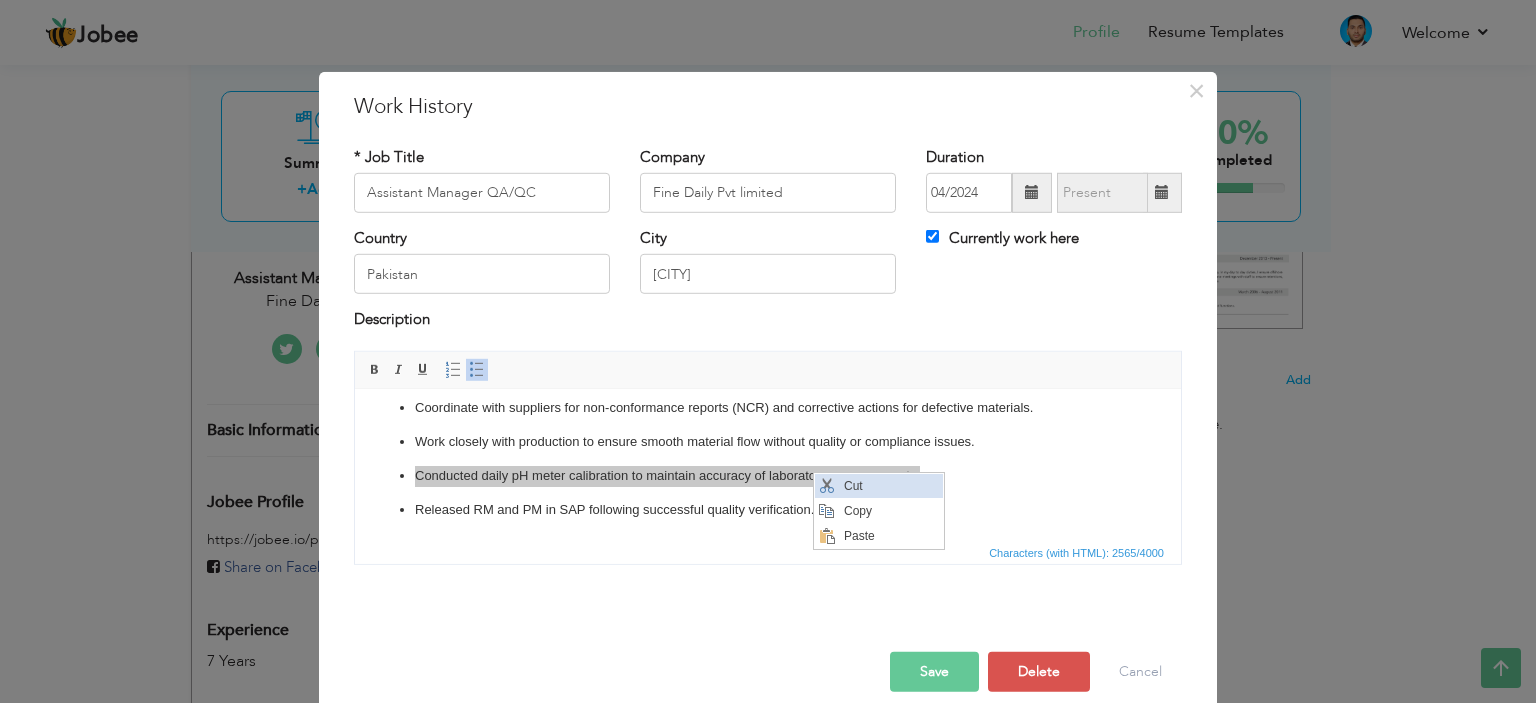 drag, startPoint x: 1319, startPoint y: 569, endPoint x: 850, endPoint y: 485, distance: 476.463 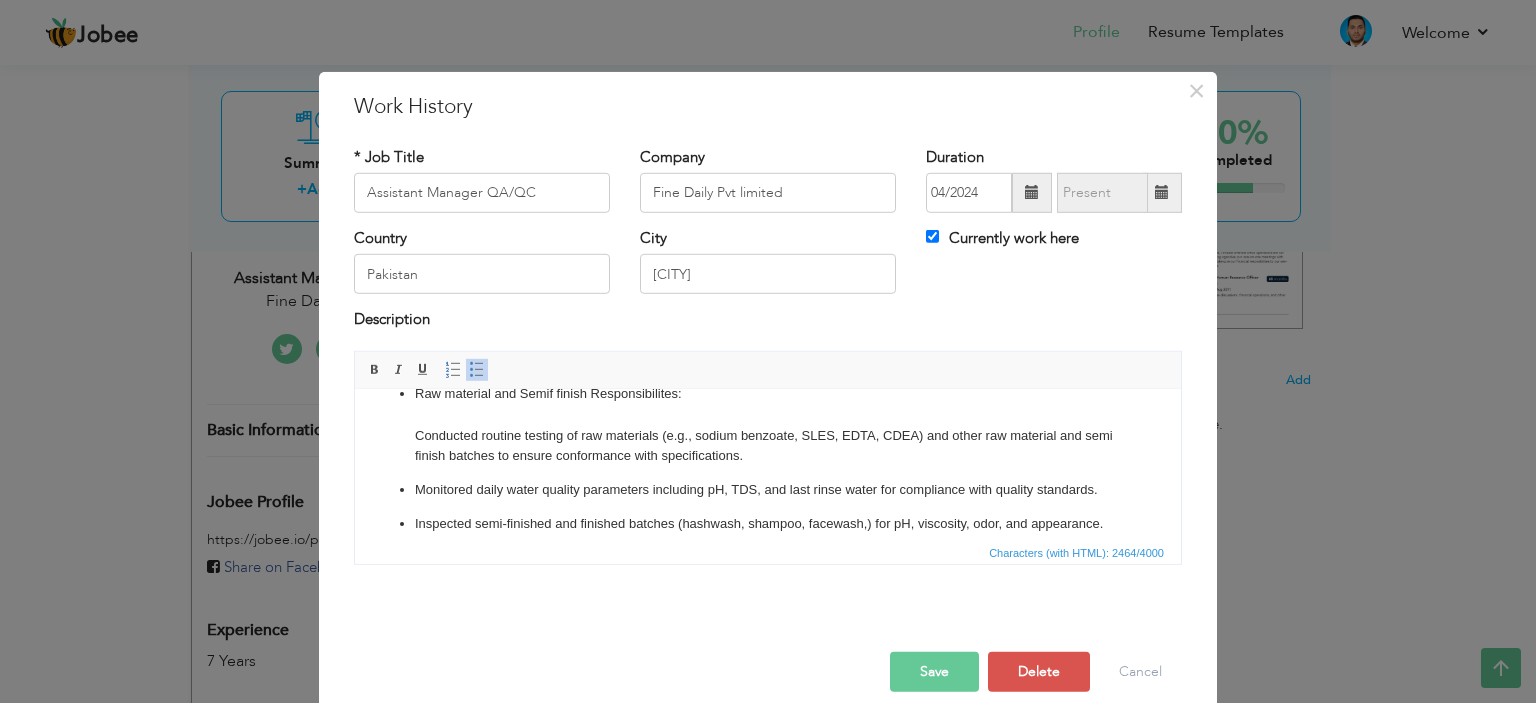 scroll, scrollTop: 0, scrollLeft: 0, axis: both 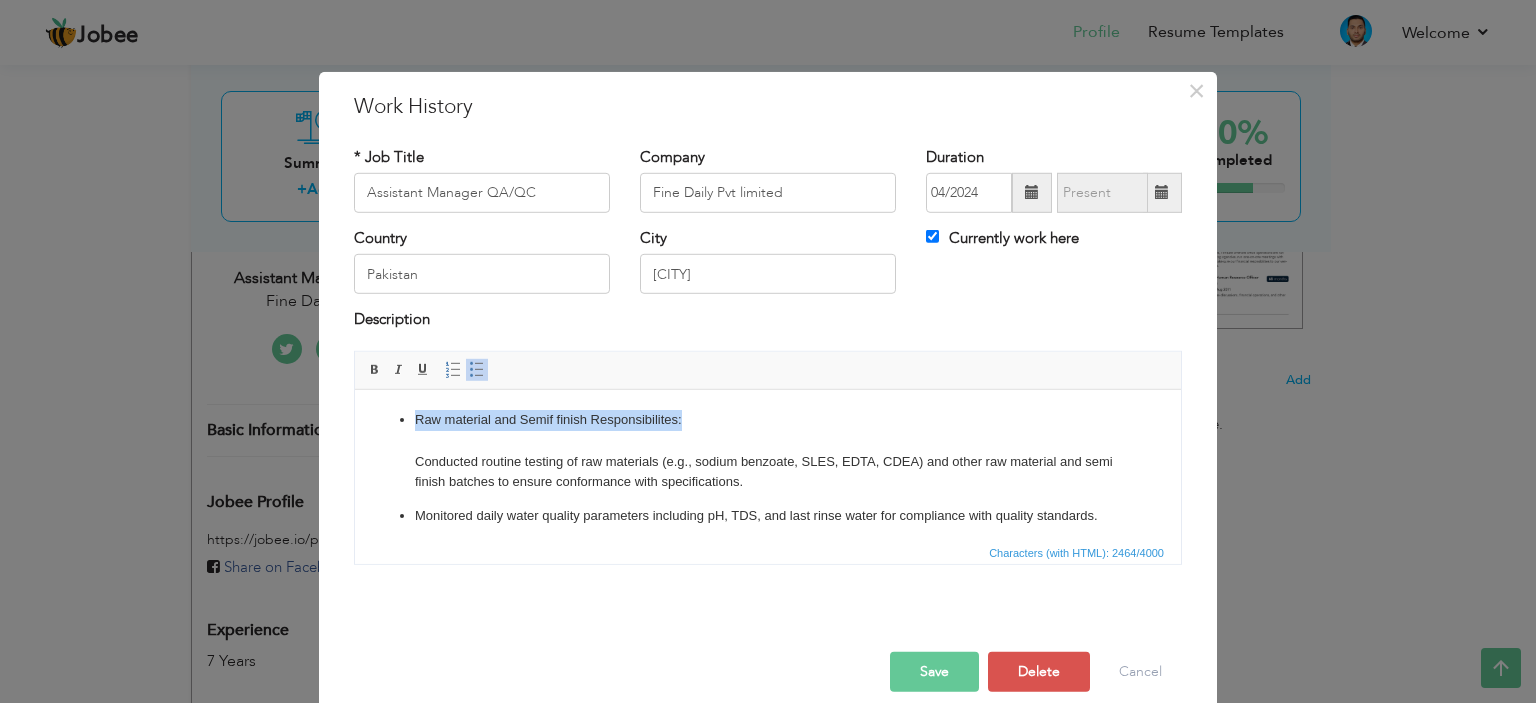 drag, startPoint x: 688, startPoint y: 421, endPoint x: 419, endPoint y: 408, distance: 269.31393 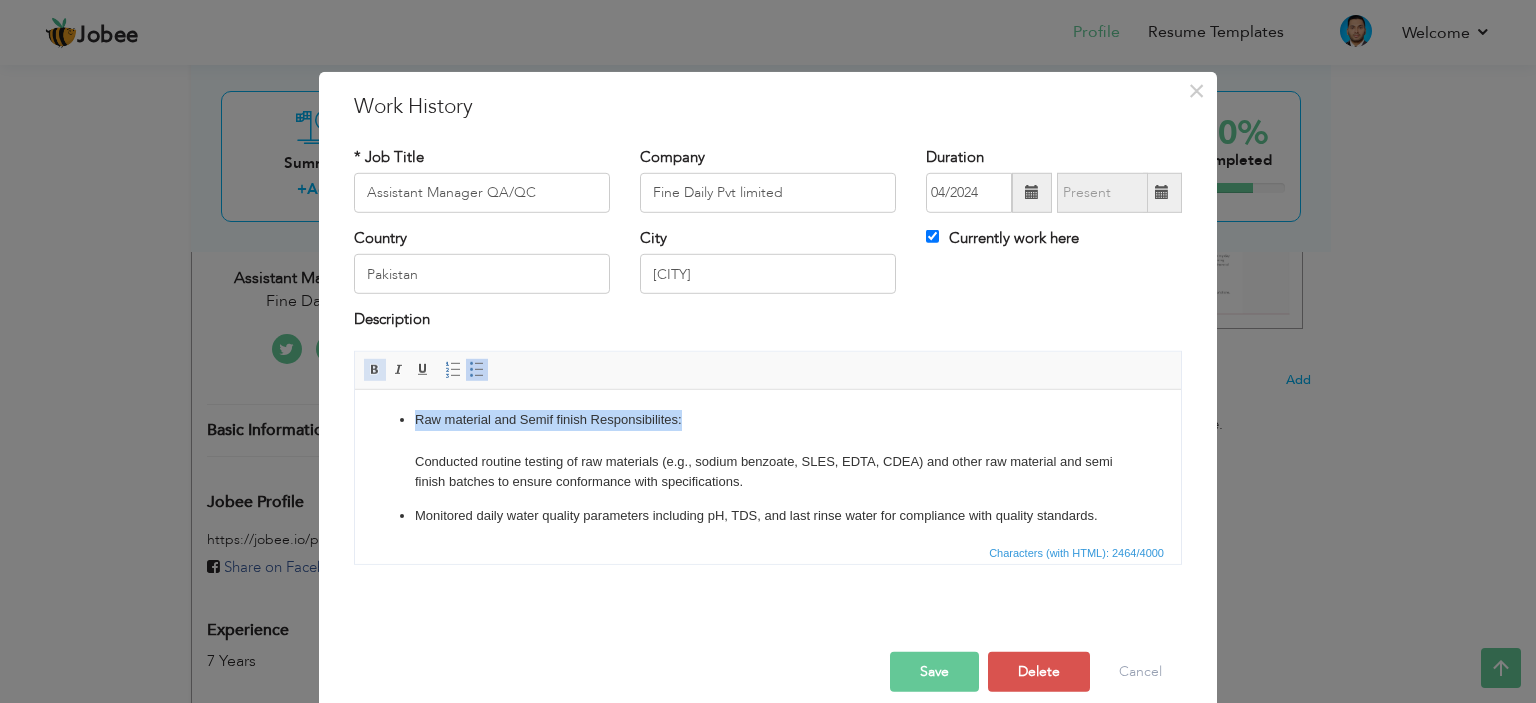 click at bounding box center [375, 370] 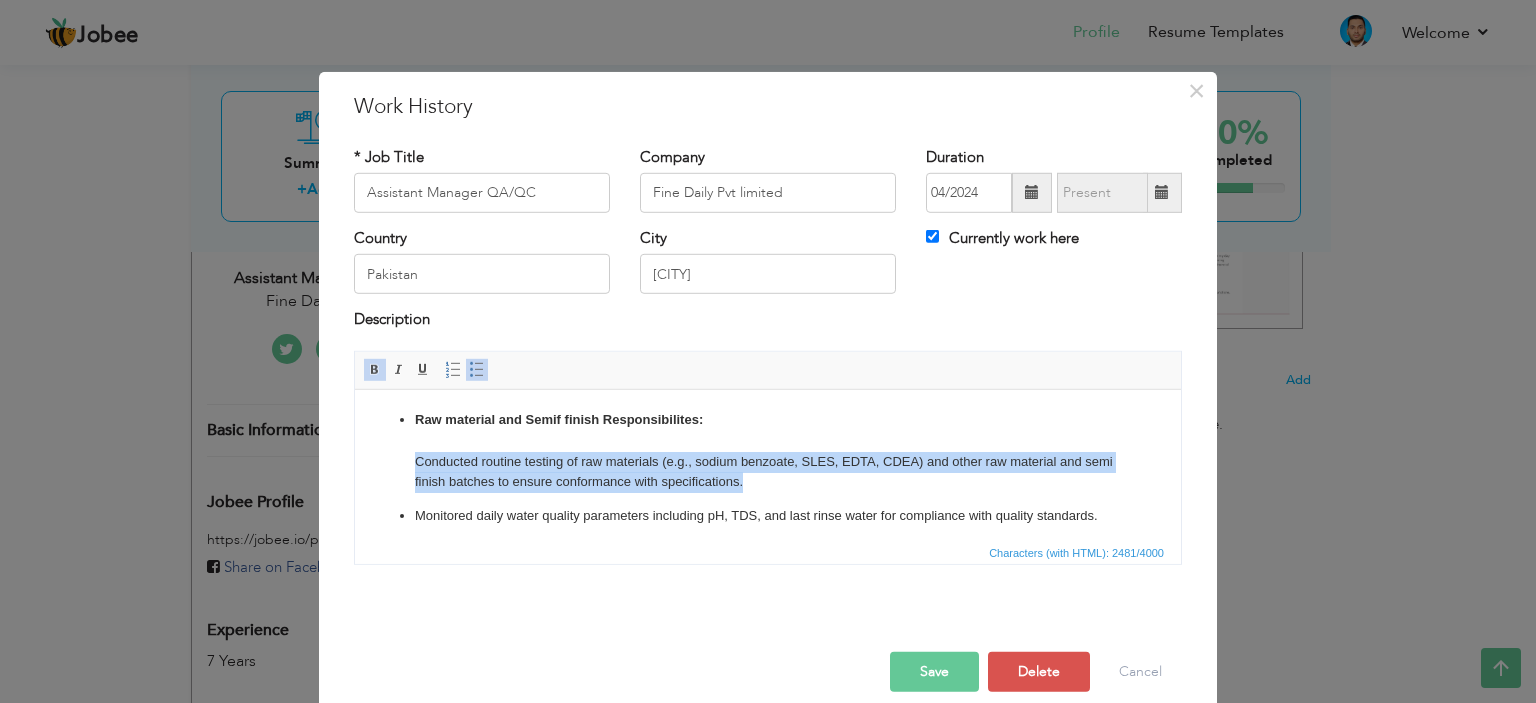 drag, startPoint x: 814, startPoint y: 487, endPoint x: 418, endPoint y: 458, distance: 397.06046 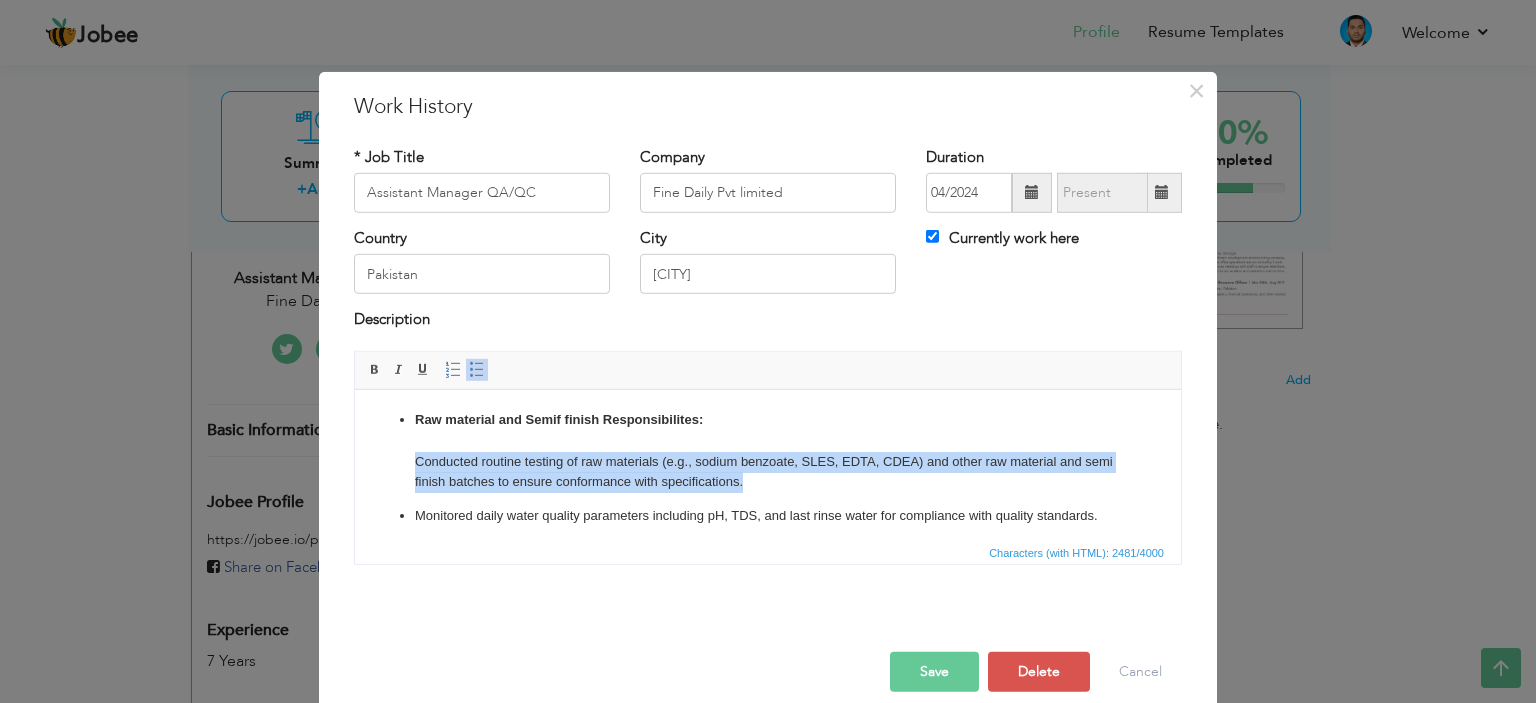click at bounding box center [477, 370] 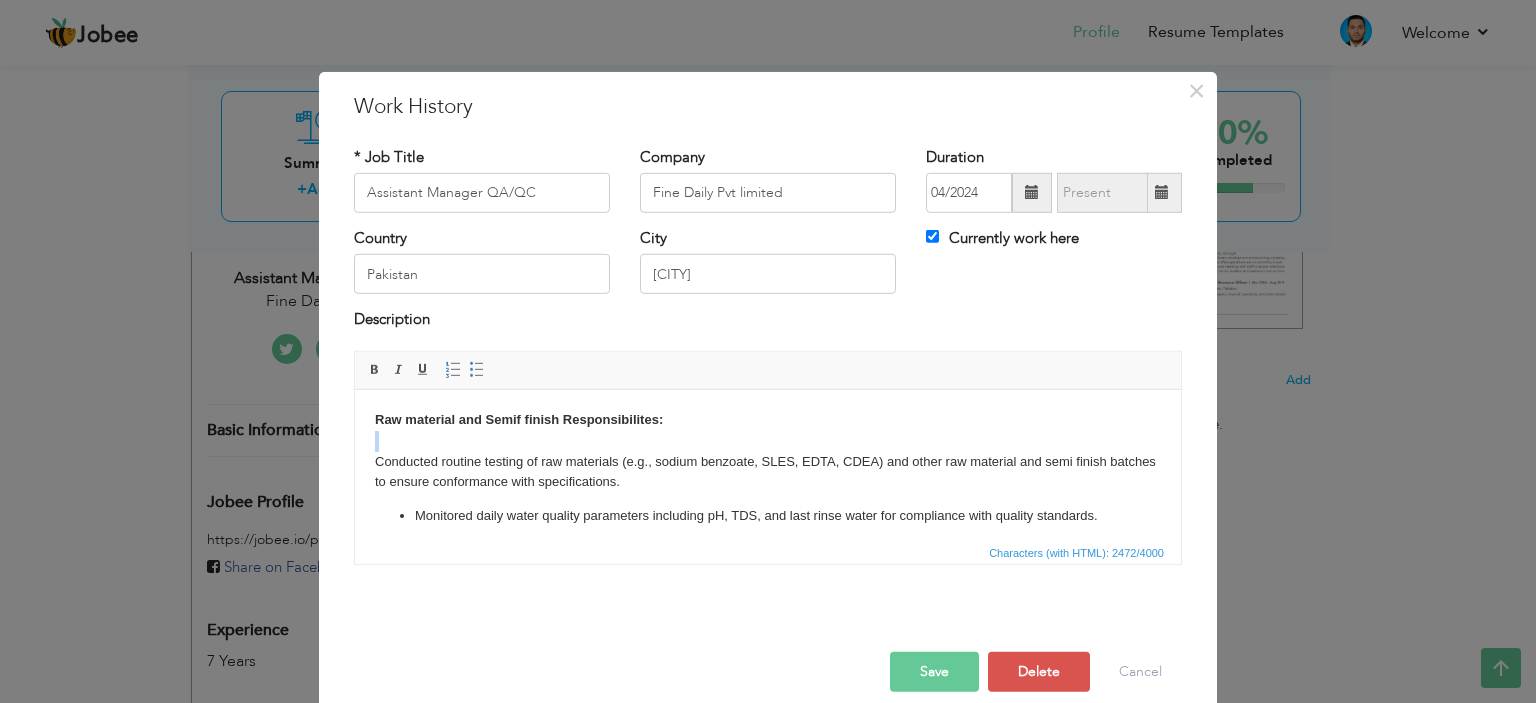 click on "Insert/Remove Numbered List   Insert/Remove Bulleted List" at bounding box center [465, 370] 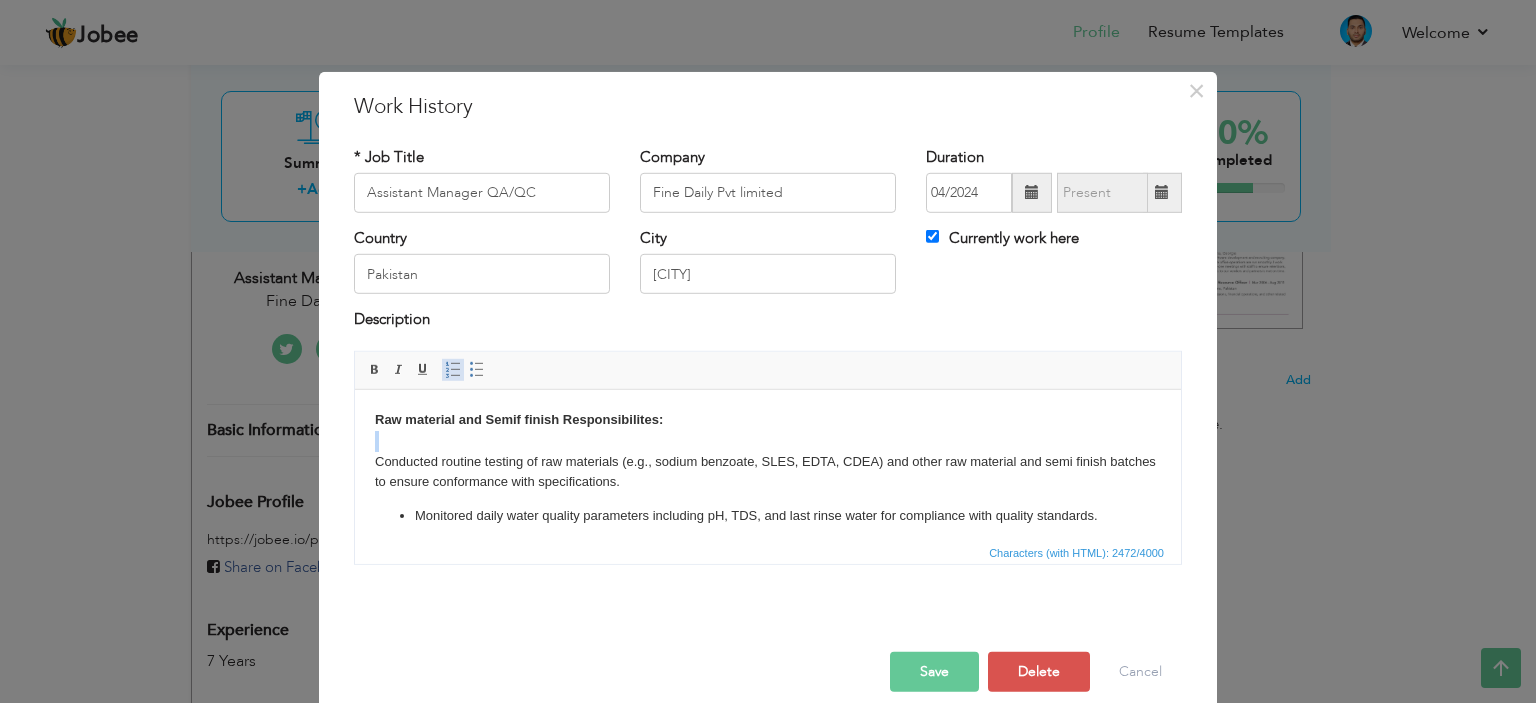 click at bounding box center [453, 370] 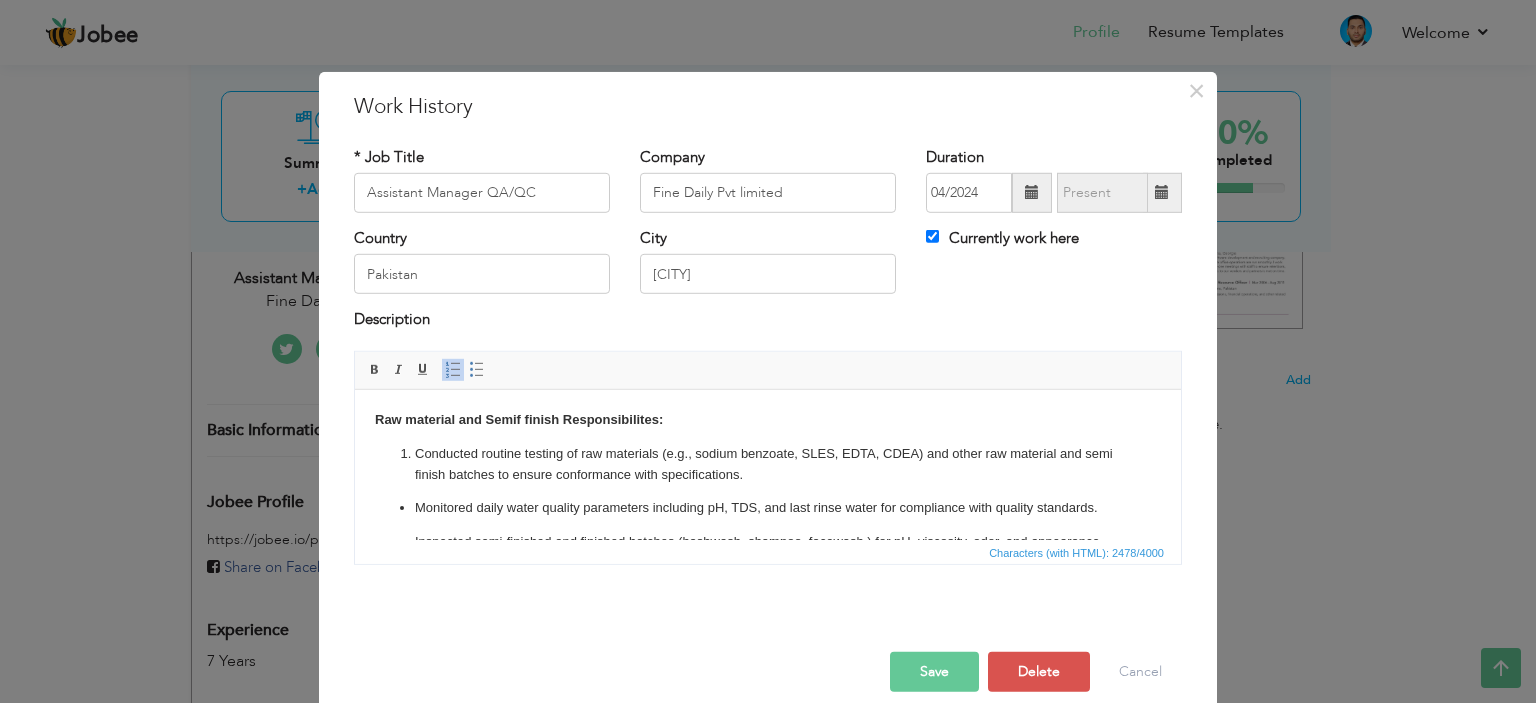 click at bounding box center [453, 370] 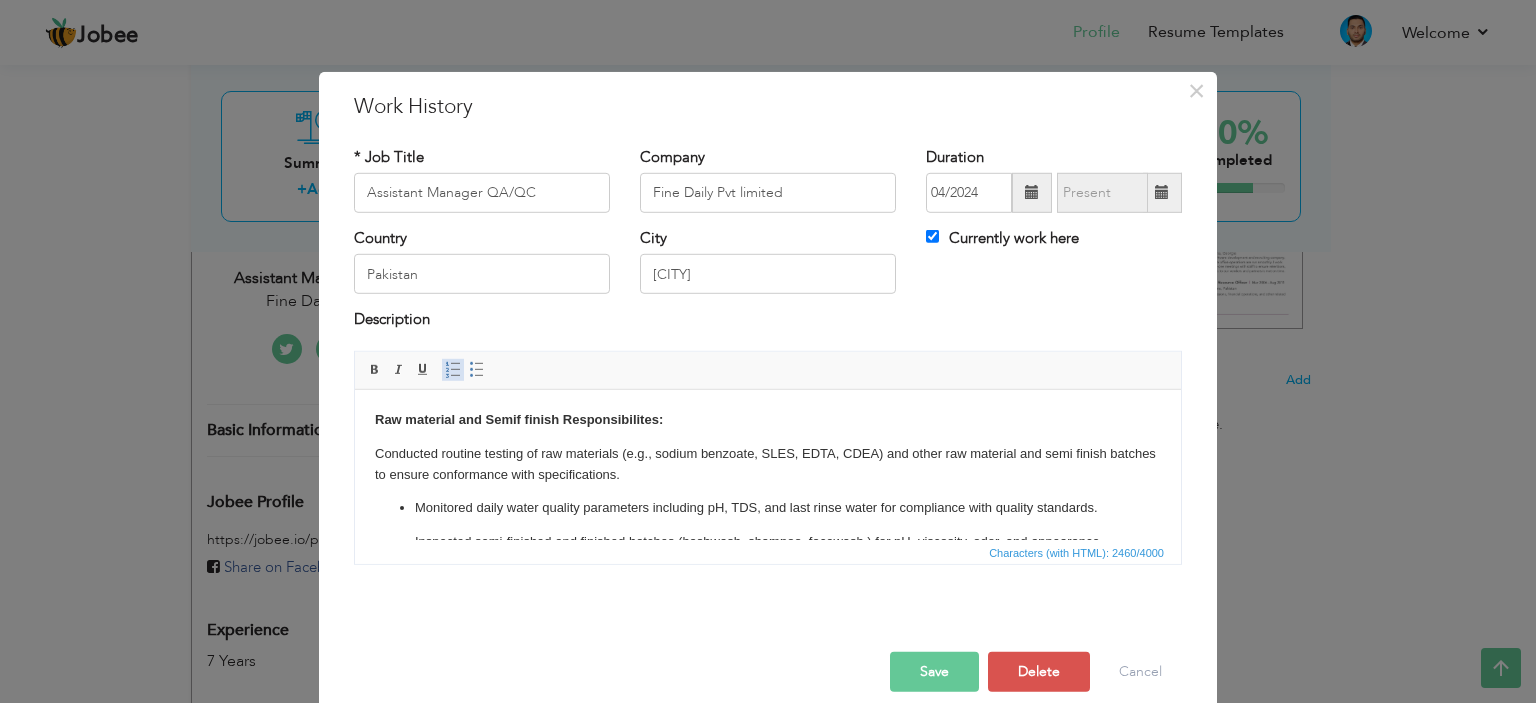 click at bounding box center [453, 370] 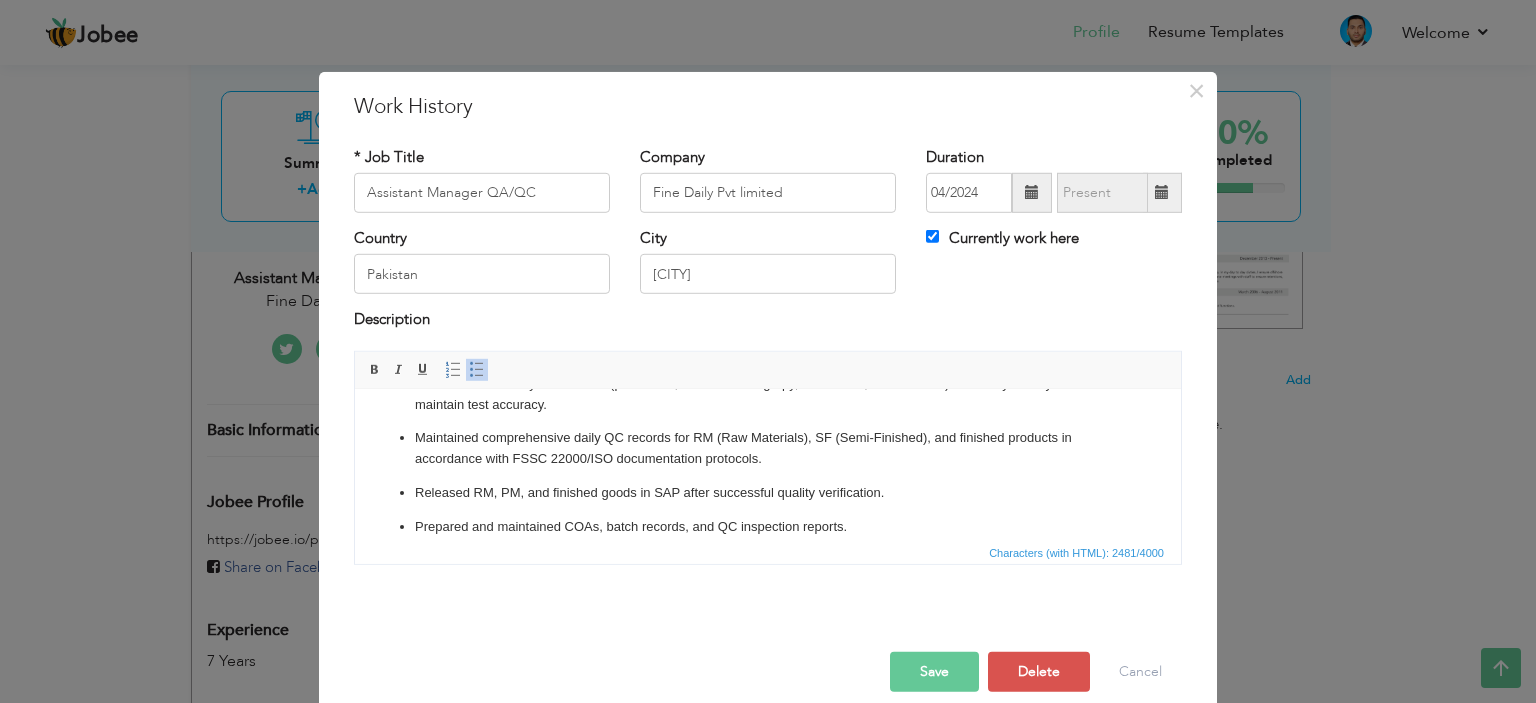 scroll, scrollTop: 100, scrollLeft: 0, axis: vertical 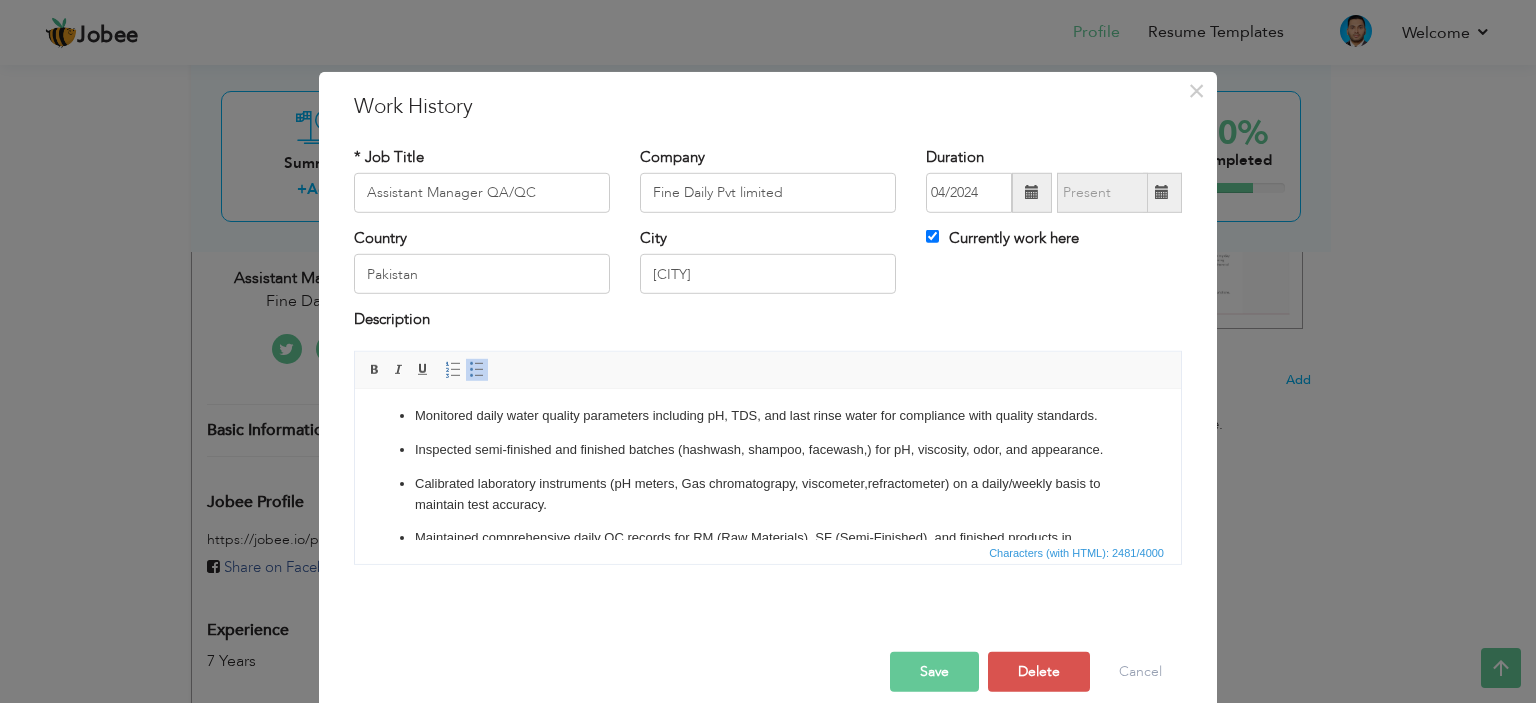 click on "Save" at bounding box center [934, 672] 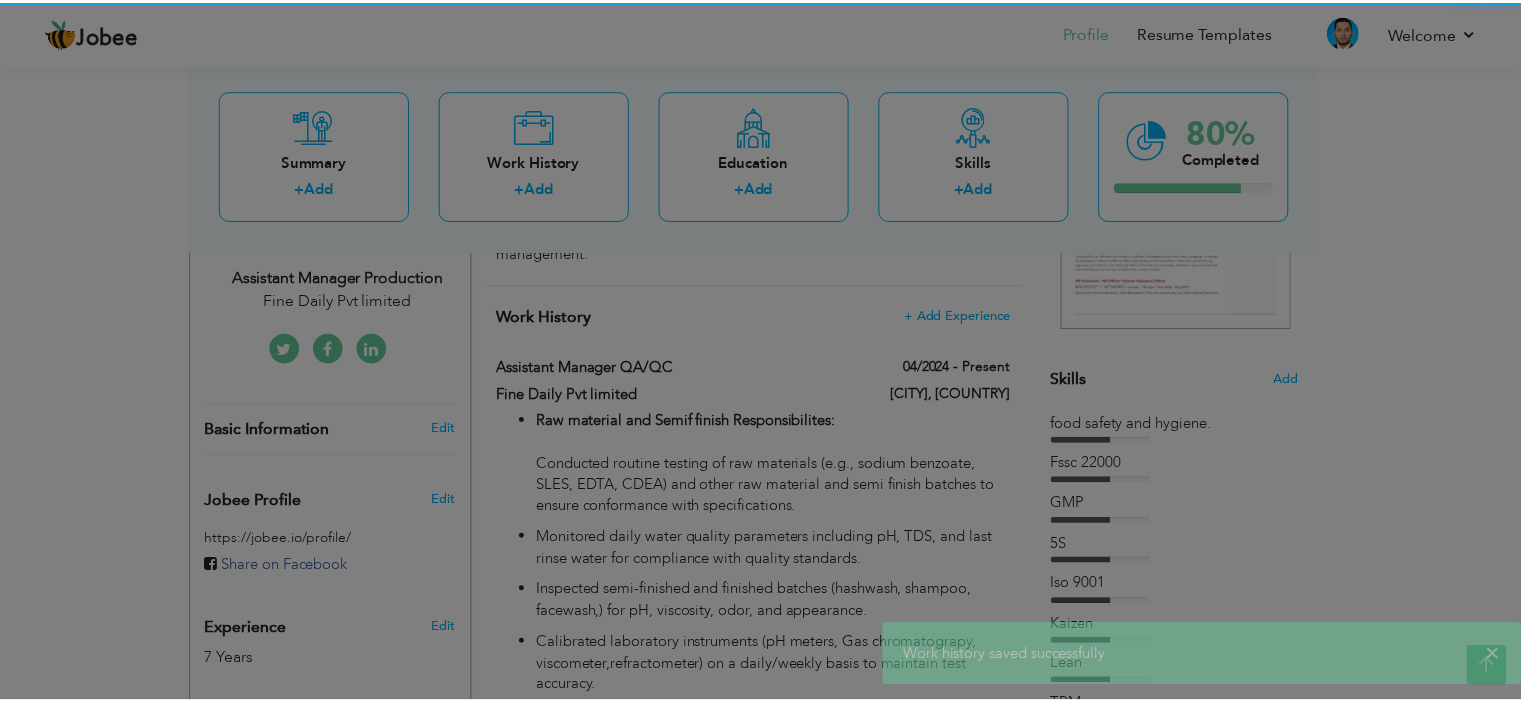 scroll, scrollTop: 0, scrollLeft: 0, axis: both 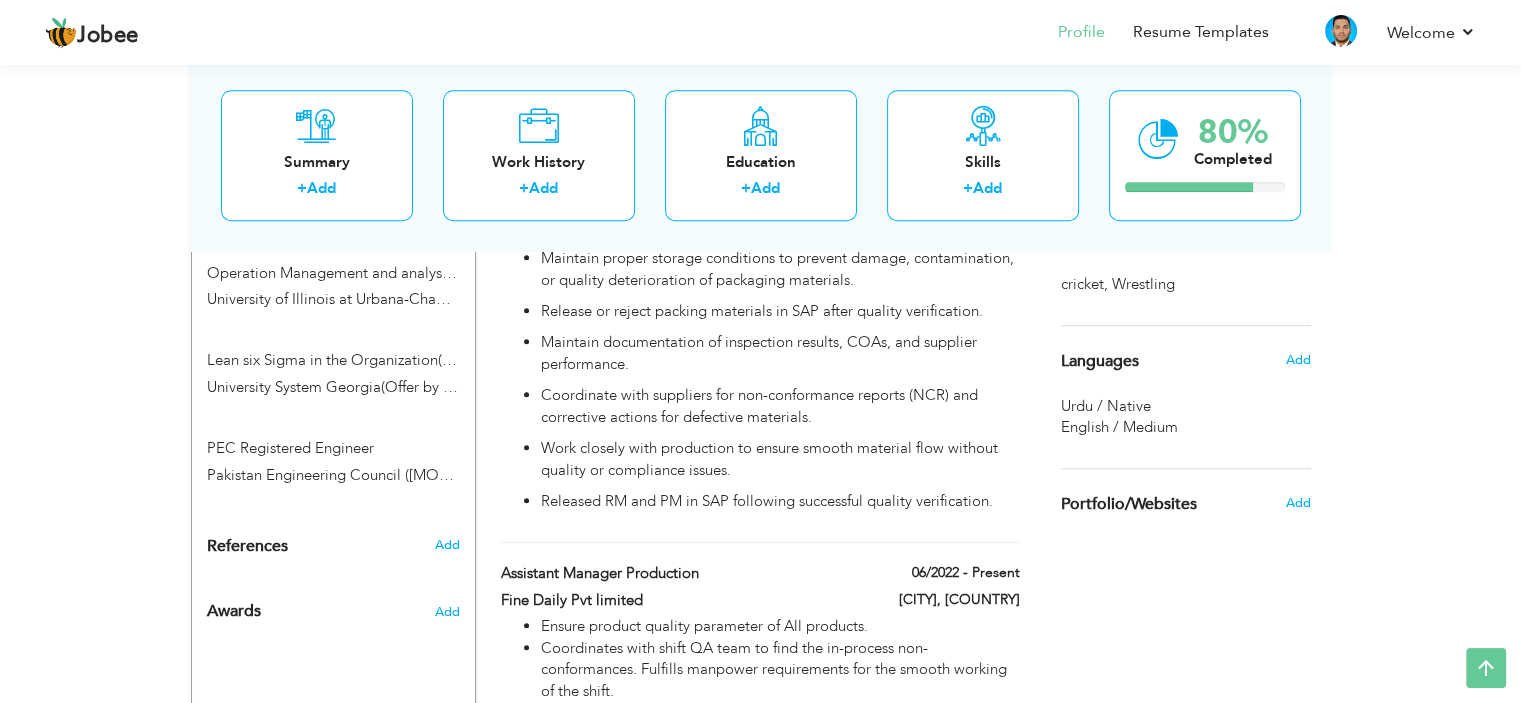 click on "Assistant Manager QA/QC
04/2024 - Present
Assistant Manager QA/QC
04/2024 - Present
Fine Daily Pvt limited
karachi, Pakistan" at bounding box center [760, -50] 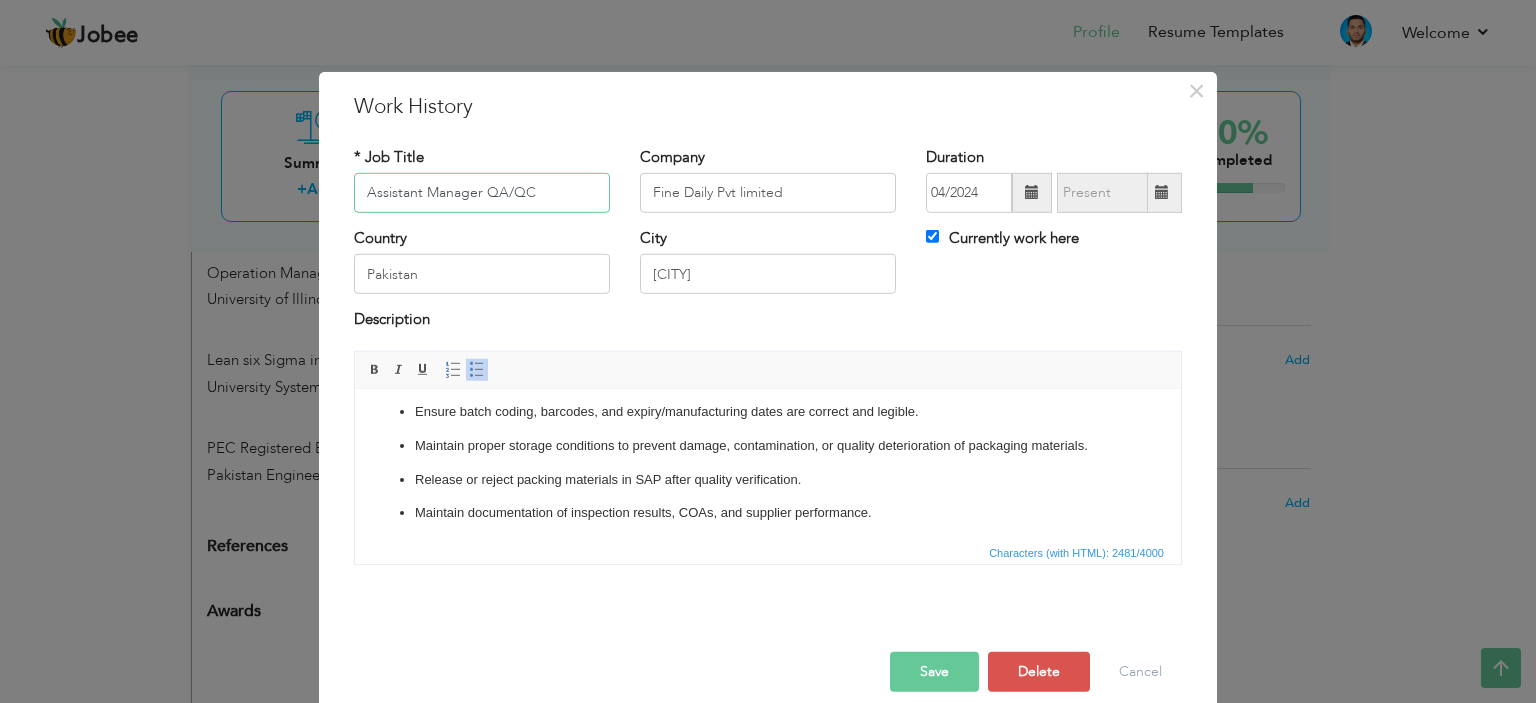 scroll, scrollTop: 685, scrollLeft: 0, axis: vertical 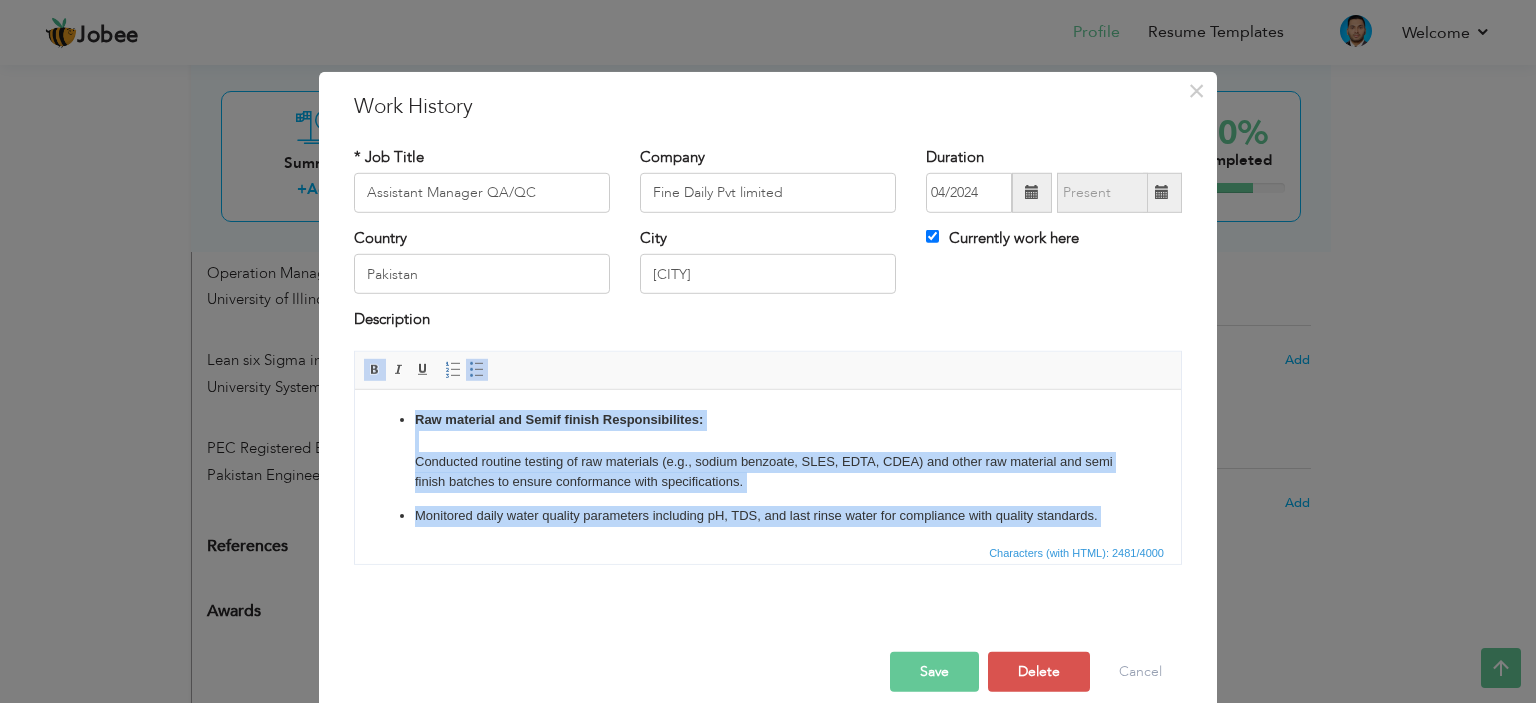 drag, startPoint x: 852, startPoint y: 510, endPoint x: 772, endPoint y: 521, distance: 80.75271 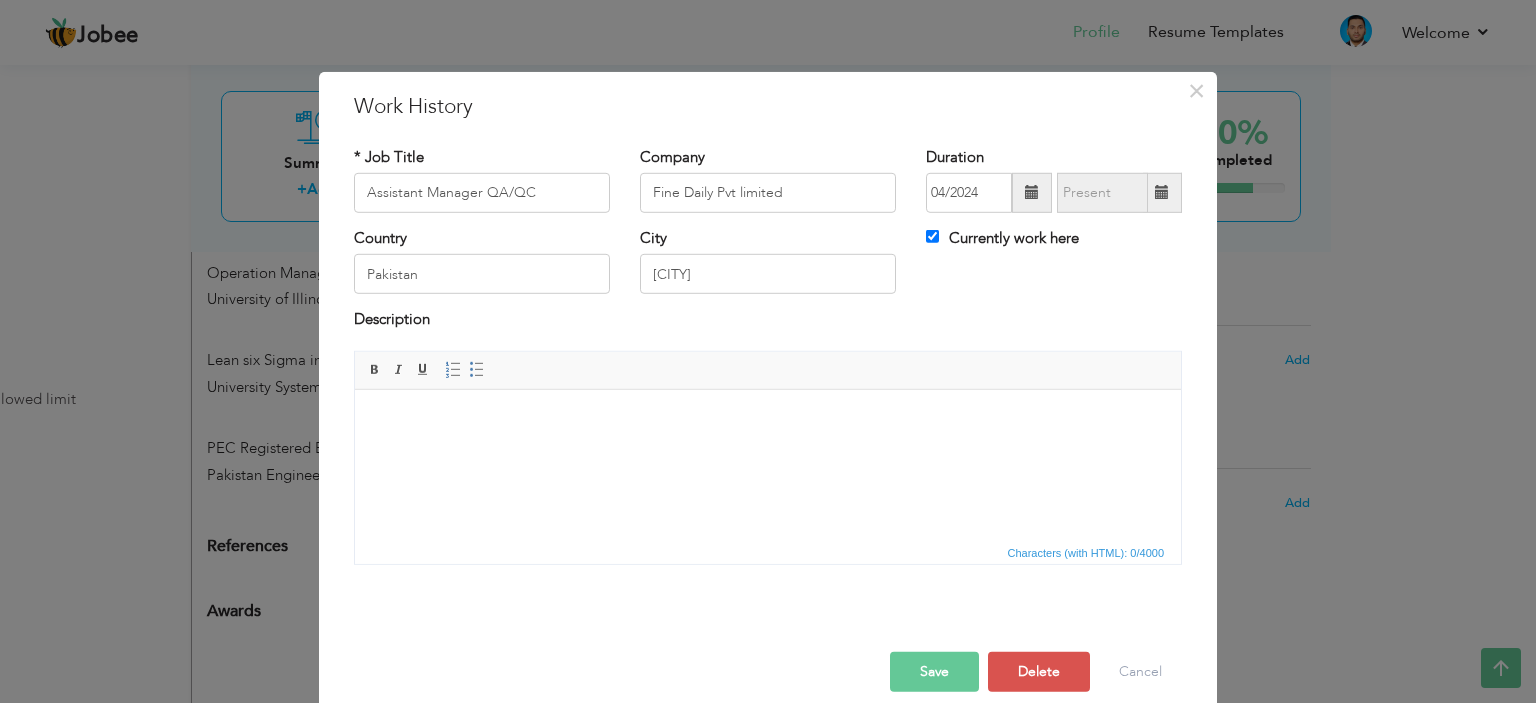 click on "​​​​​​​" at bounding box center [768, 419] 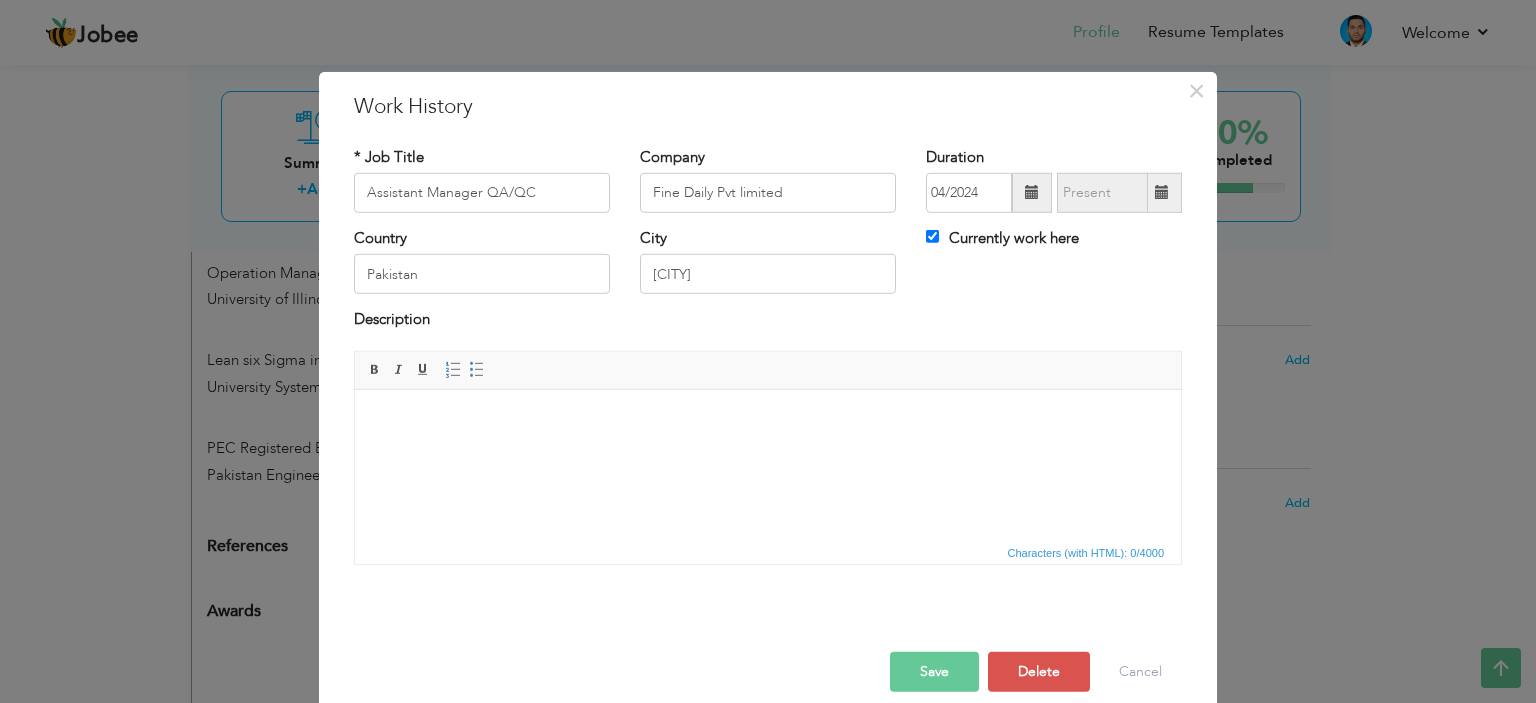 click at bounding box center [768, 419] 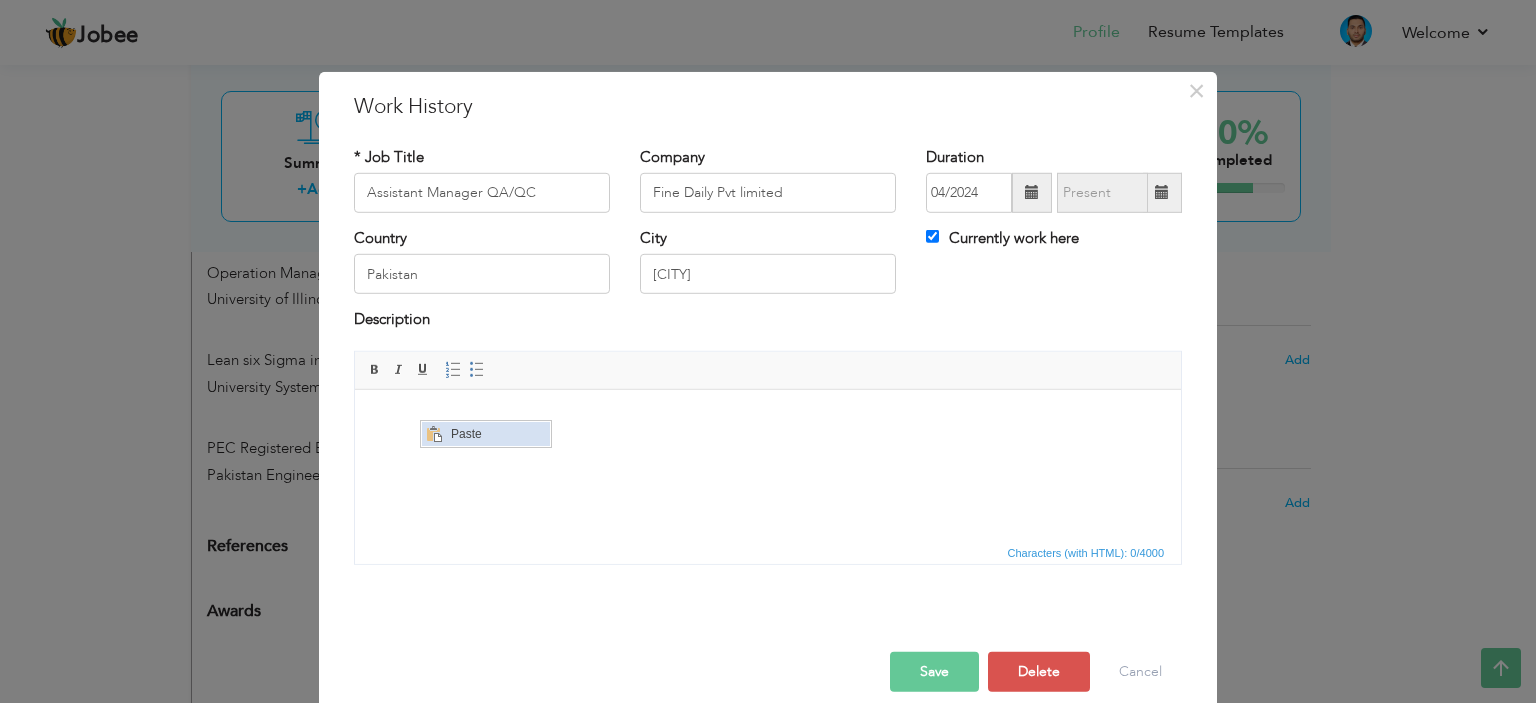click on "Paste" at bounding box center (498, 433) 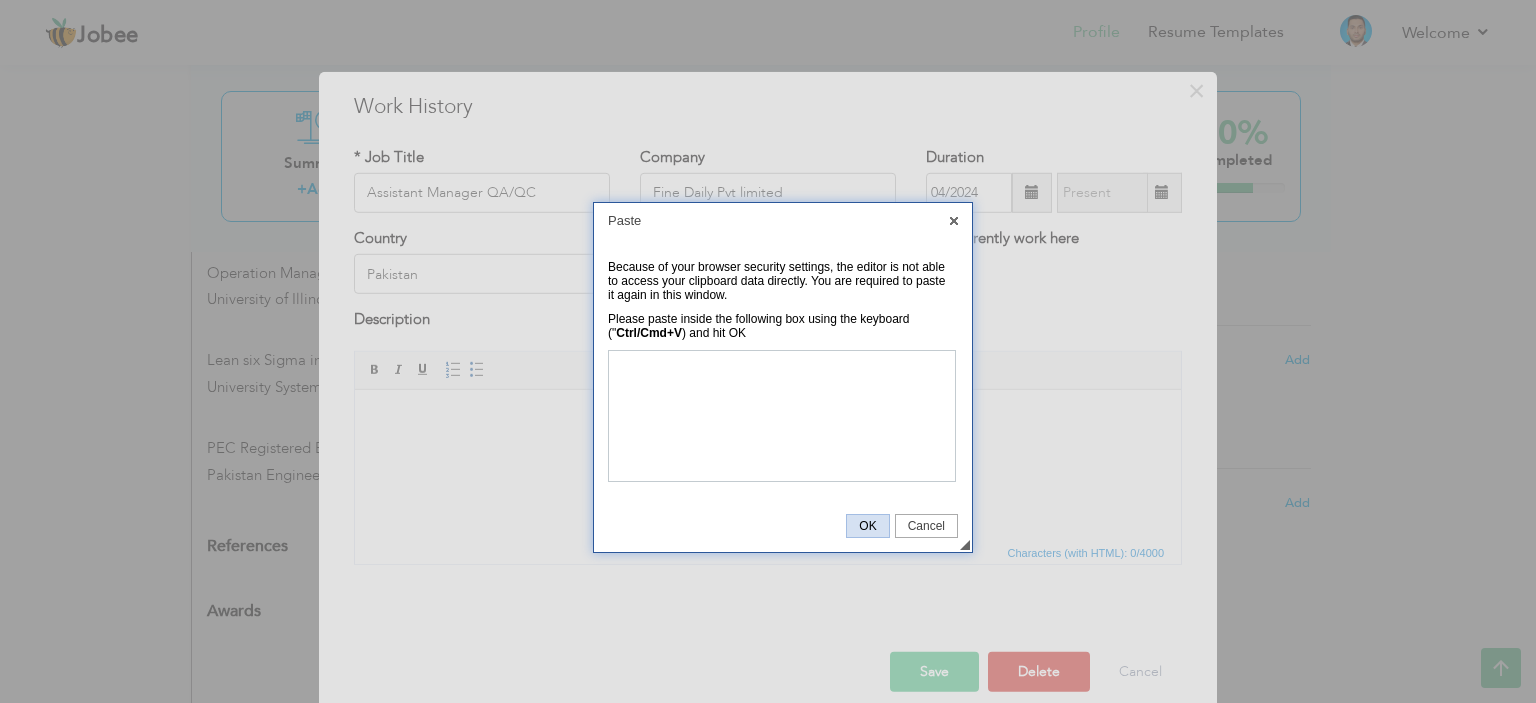 click on "OK" at bounding box center [867, 526] 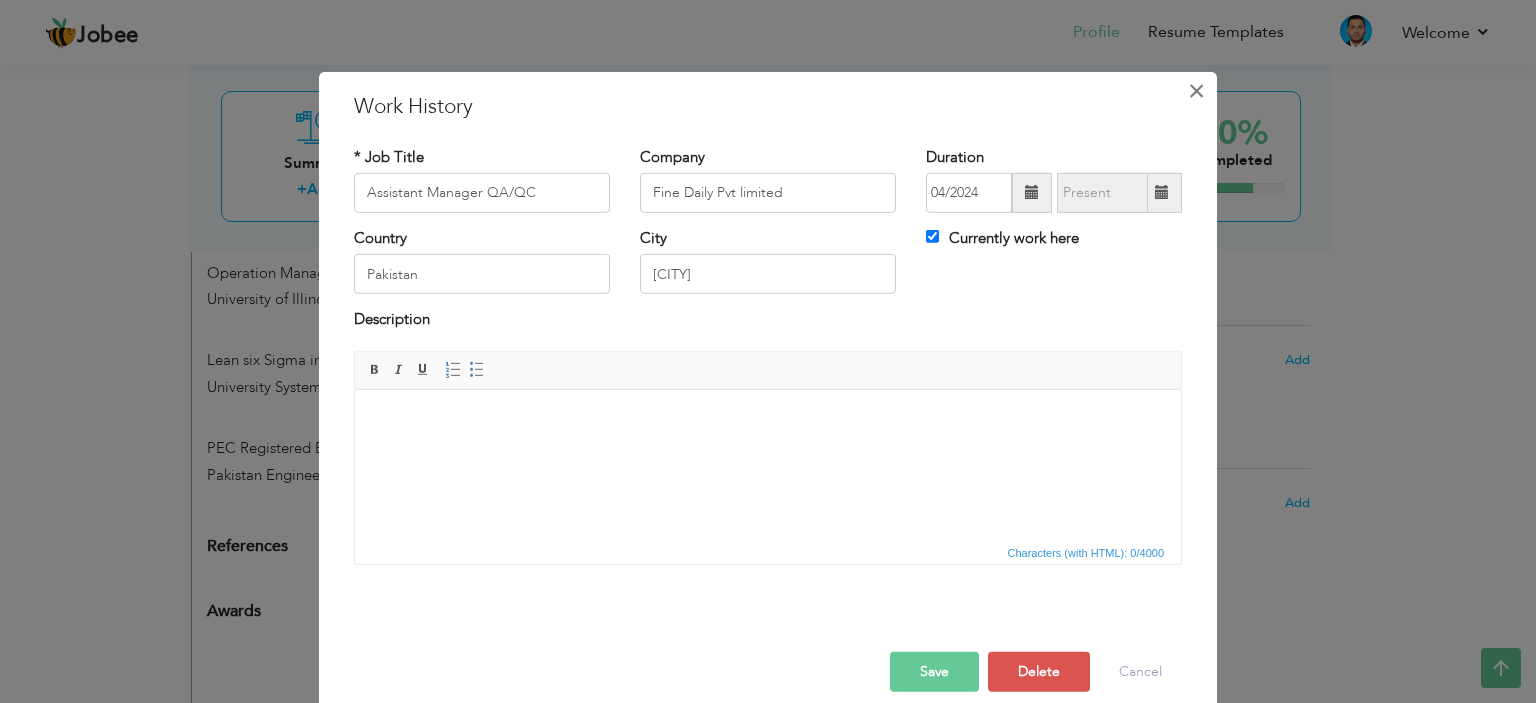 click on "×" at bounding box center [1196, 90] 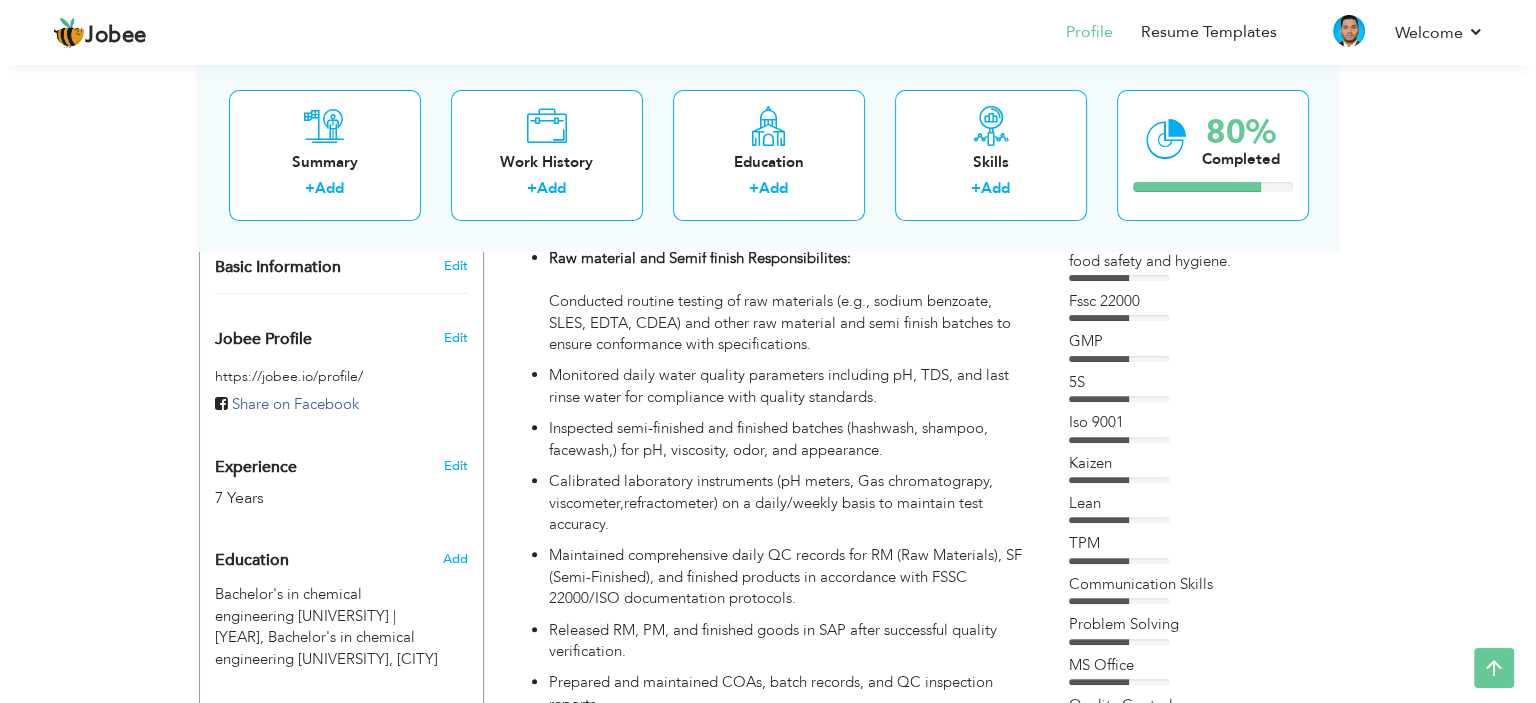 scroll, scrollTop: 200, scrollLeft: 0, axis: vertical 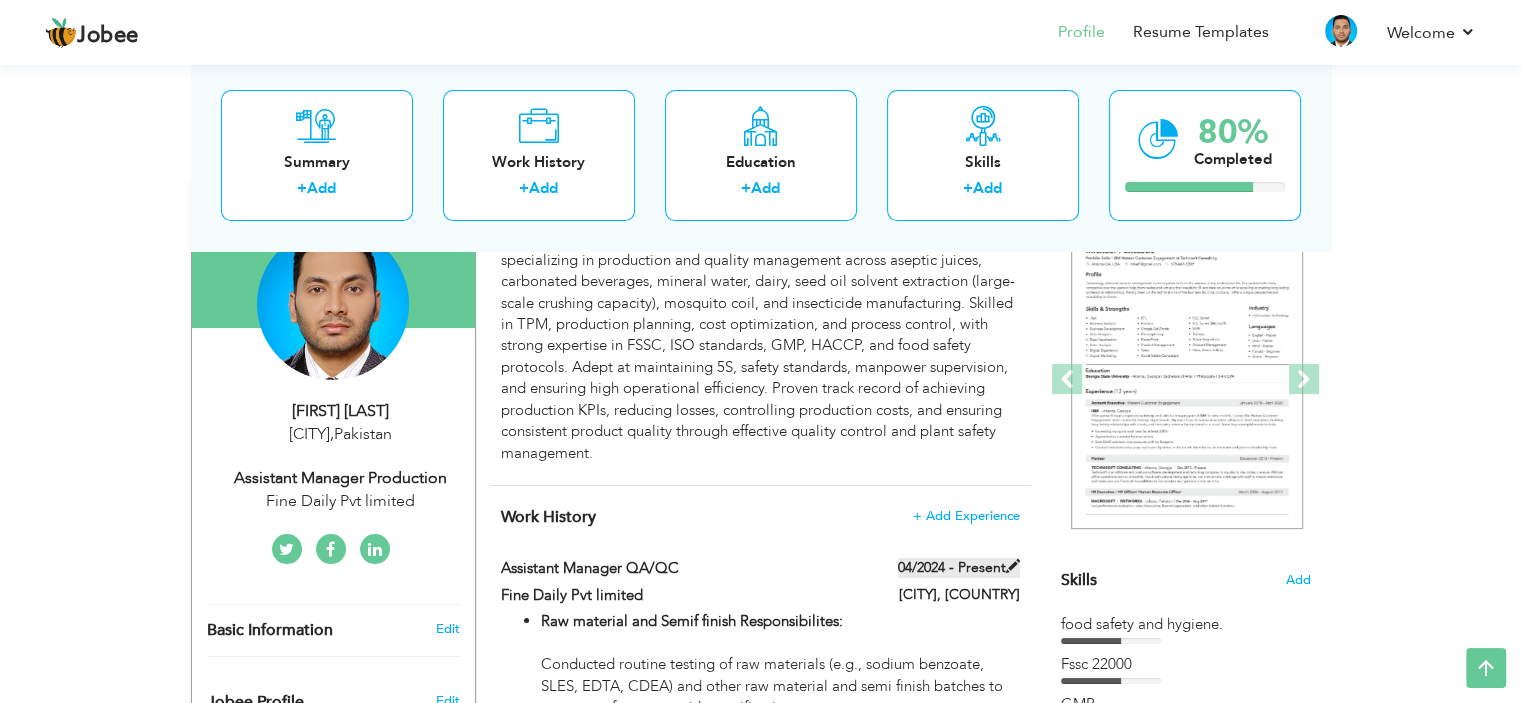 click at bounding box center [1013, 566] 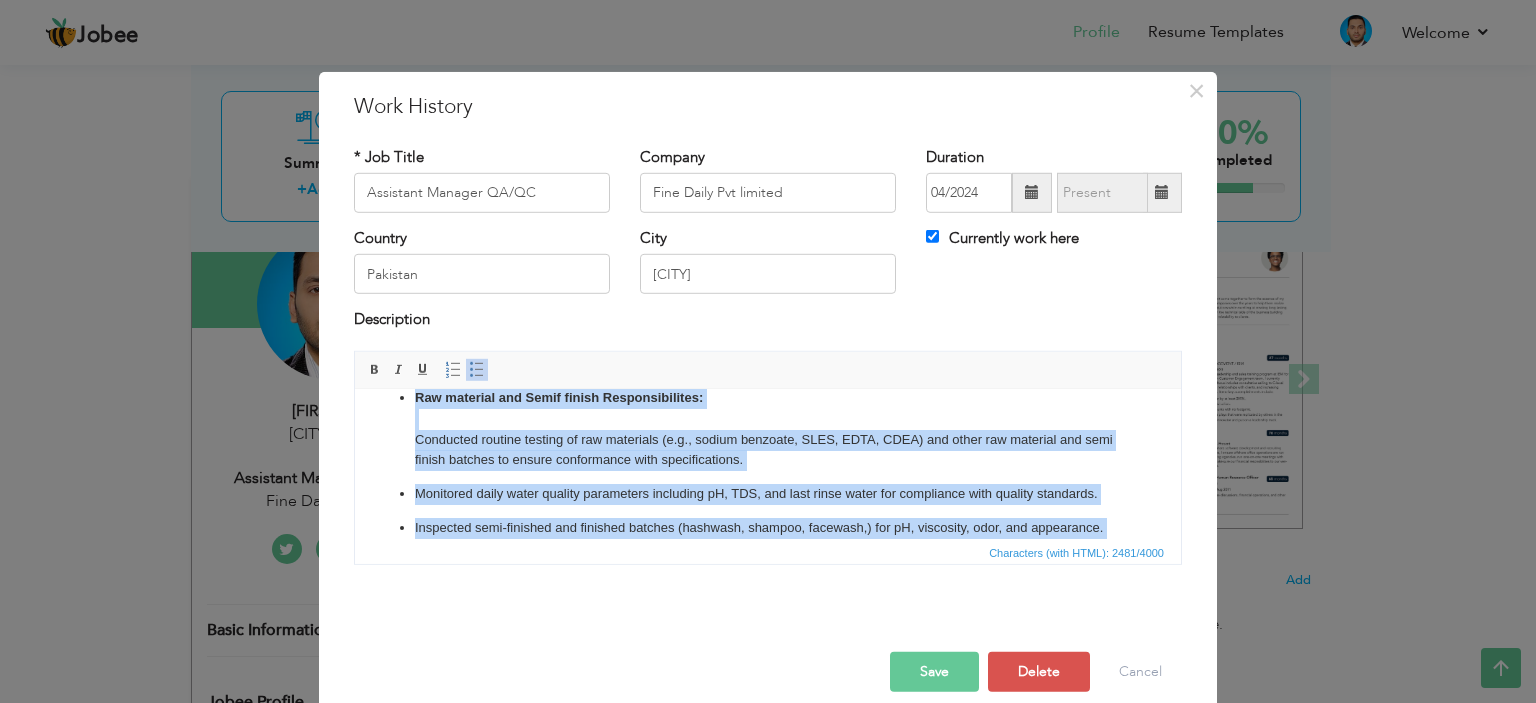 scroll, scrollTop: 0, scrollLeft: 0, axis: both 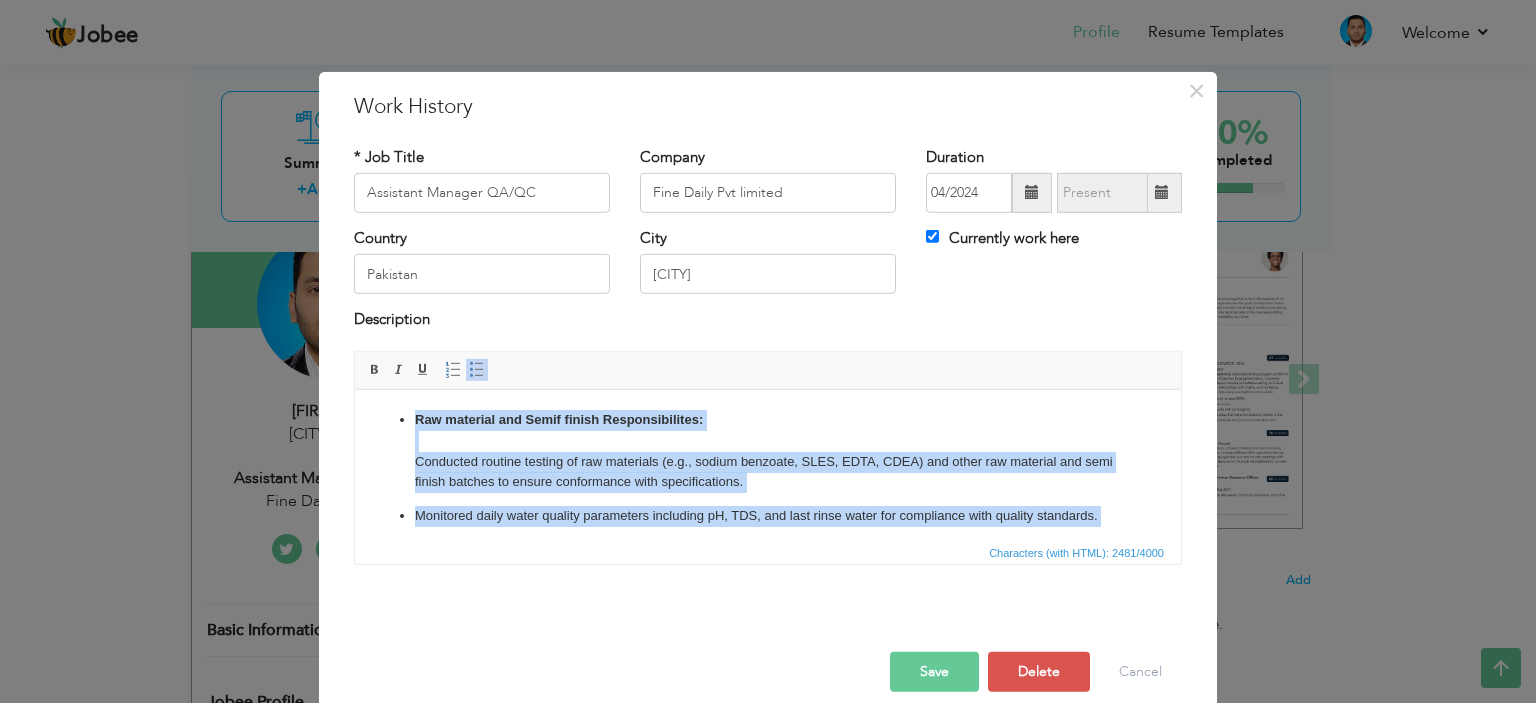 drag, startPoint x: 892, startPoint y: 530, endPoint x: 39, endPoint y: -121, distance: 1073.0377 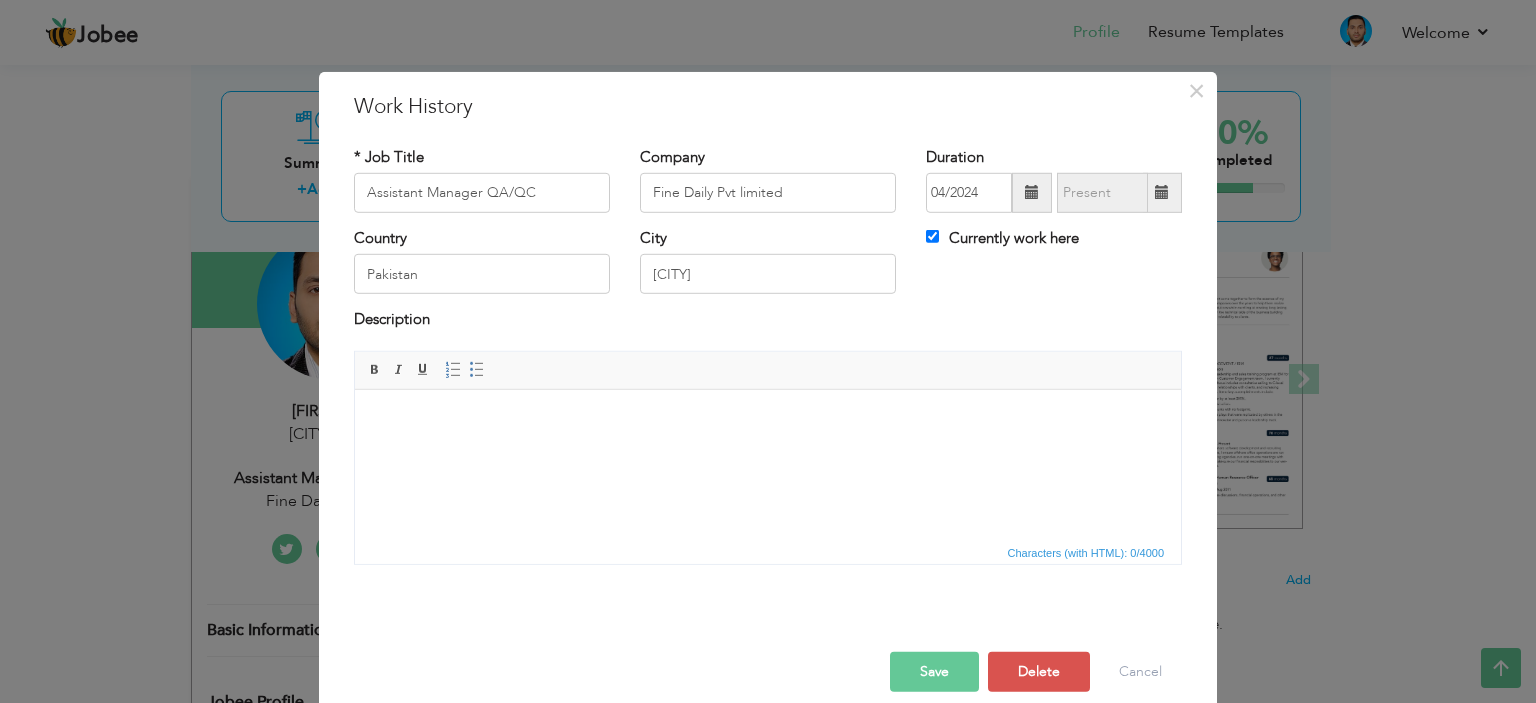 click at bounding box center (768, 419) 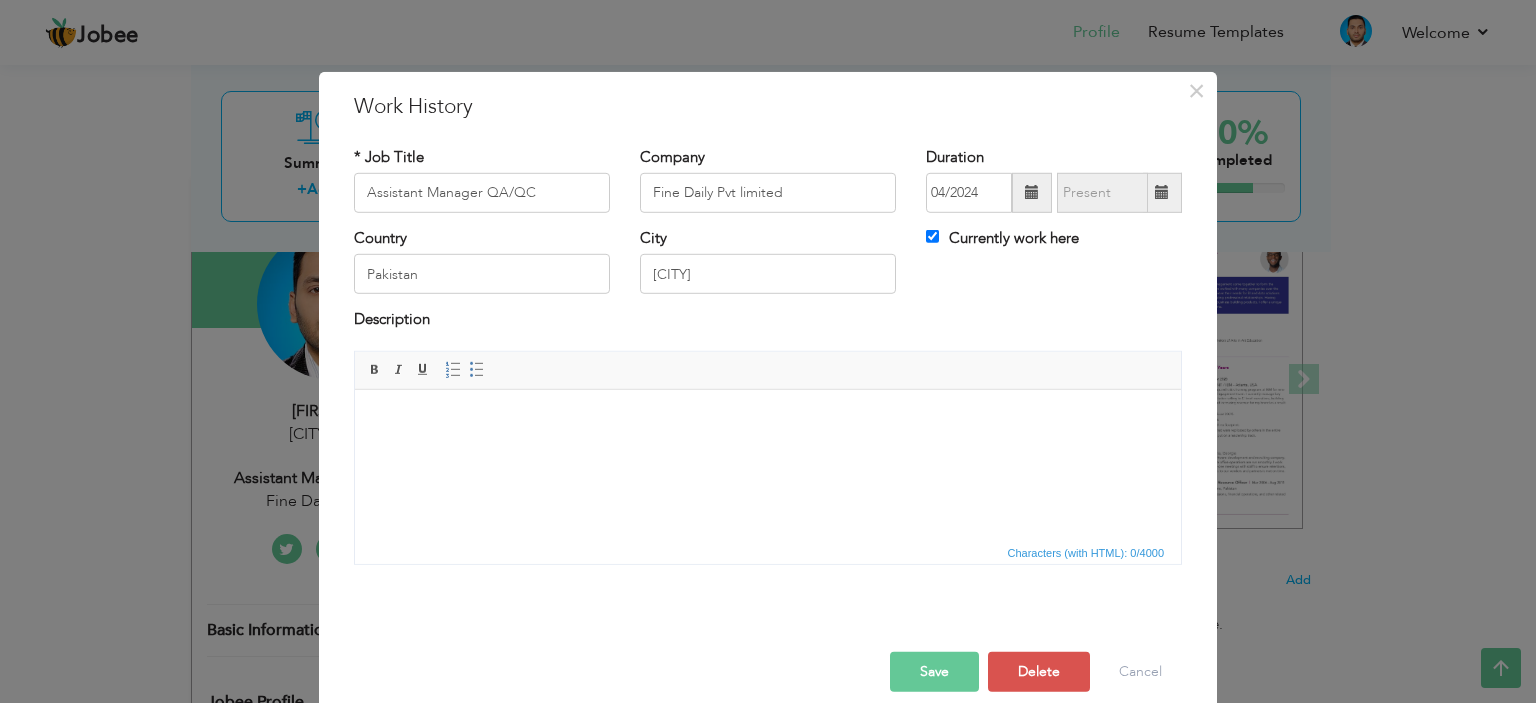drag, startPoint x: 751, startPoint y: 804, endPoint x: 404, endPoint y: 416, distance: 520.53143 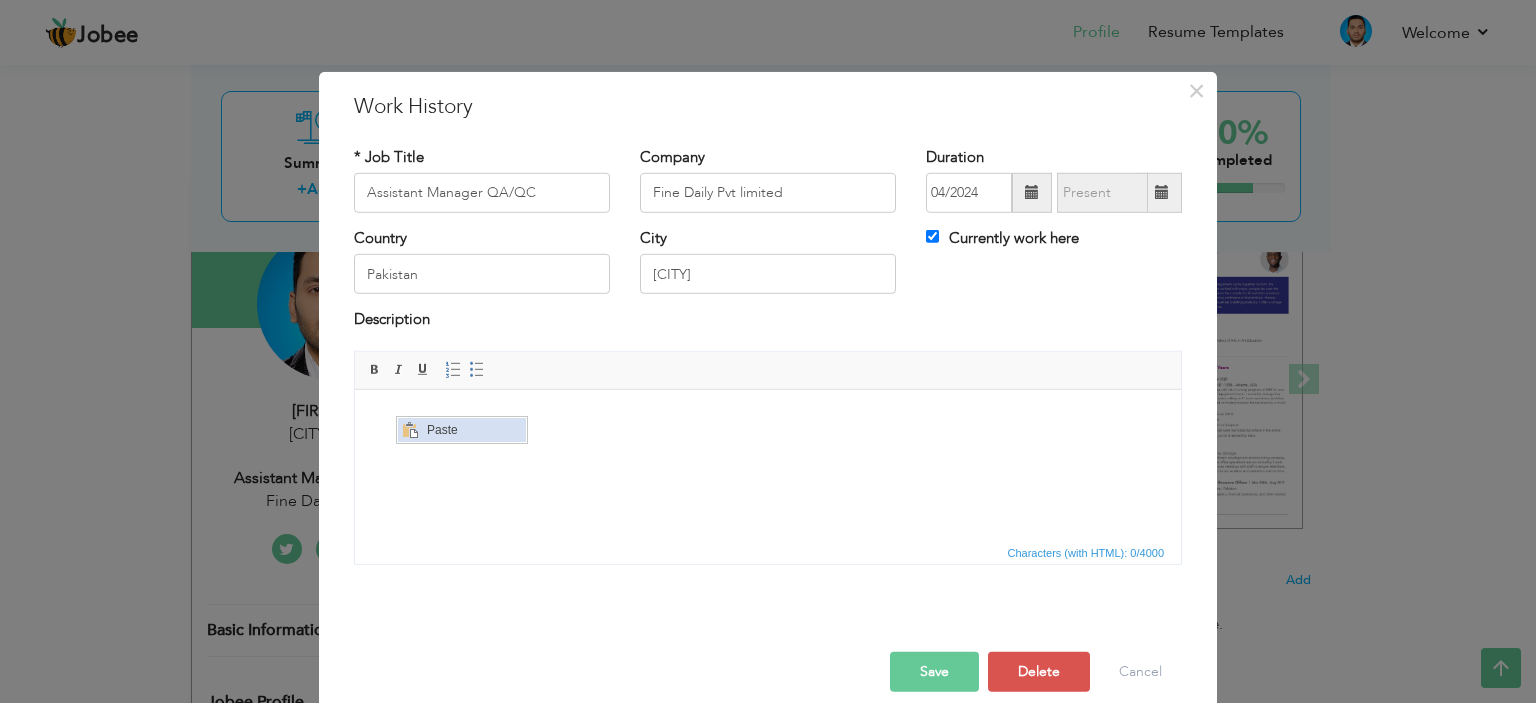 click on "Paste" at bounding box center (474, 429) 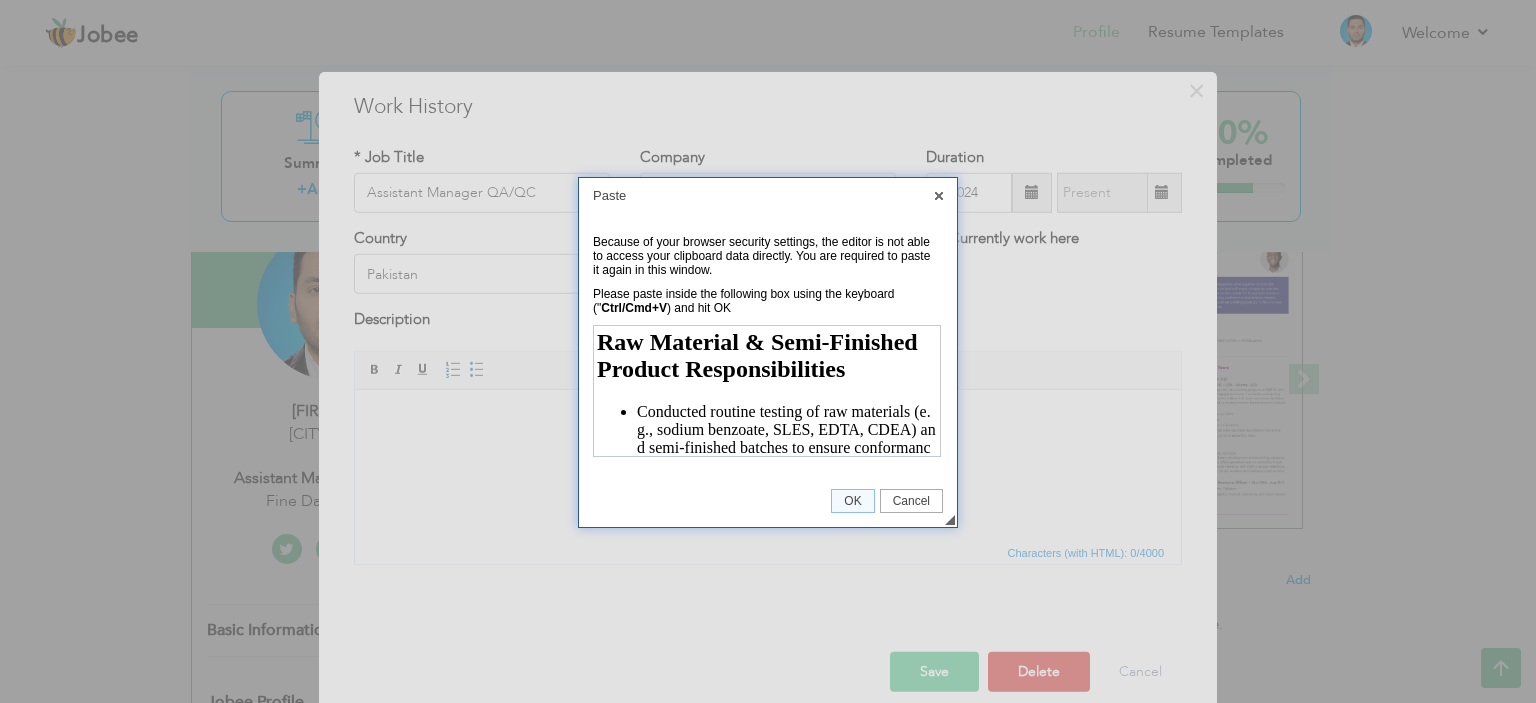 scroll, scrollTop: 1344, scrollLeft: 0, axis: vertical 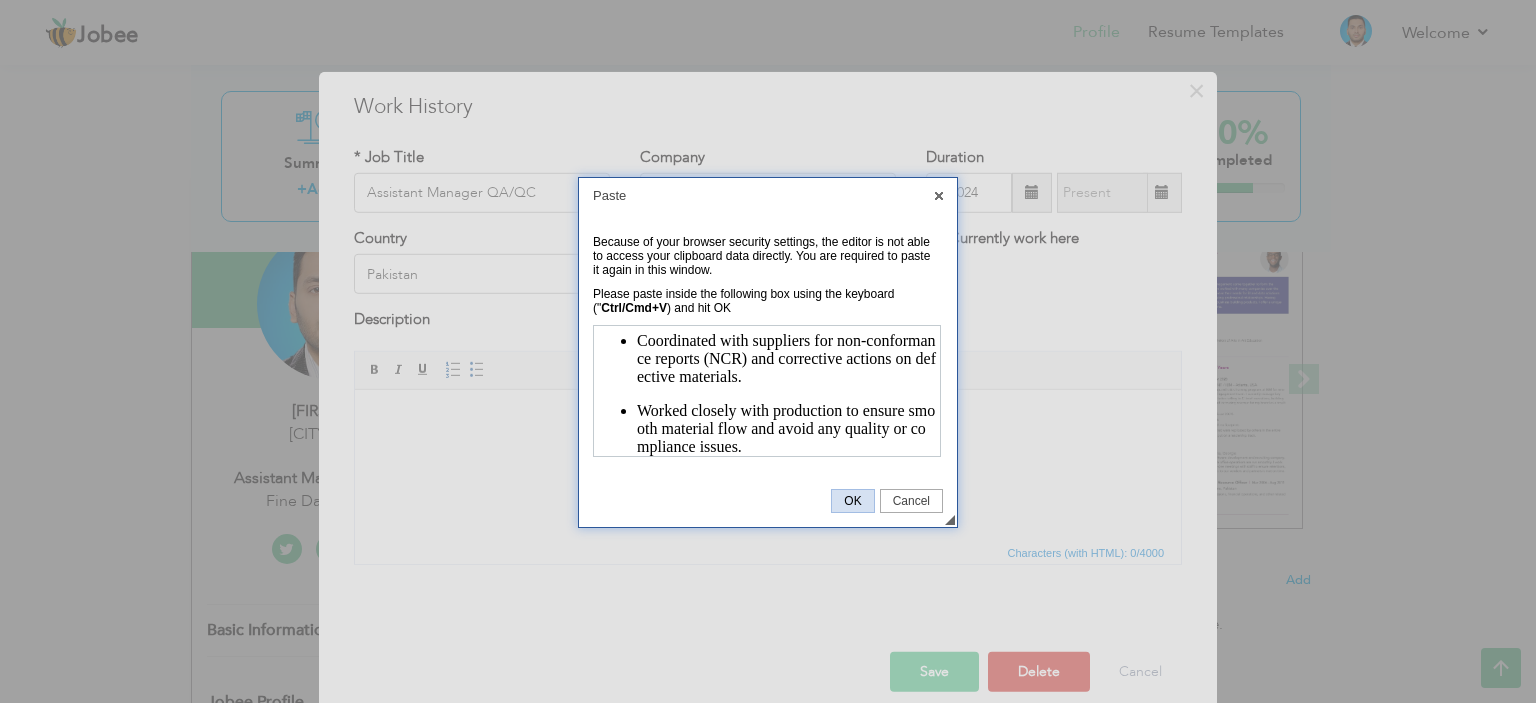 click on "OK" at bounding box center (852, 501) 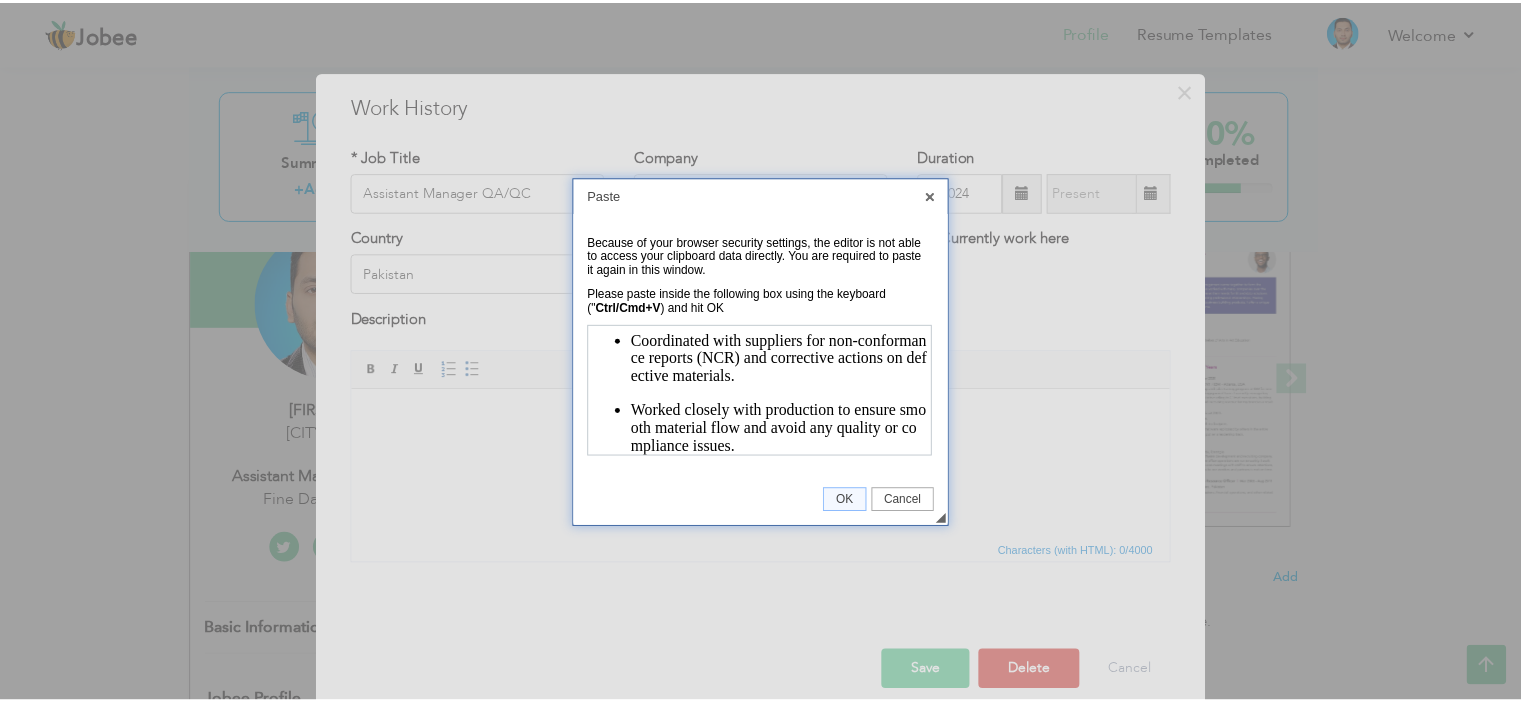 scroll, scrollTop: 0, scrollLeft: 0, axis: both 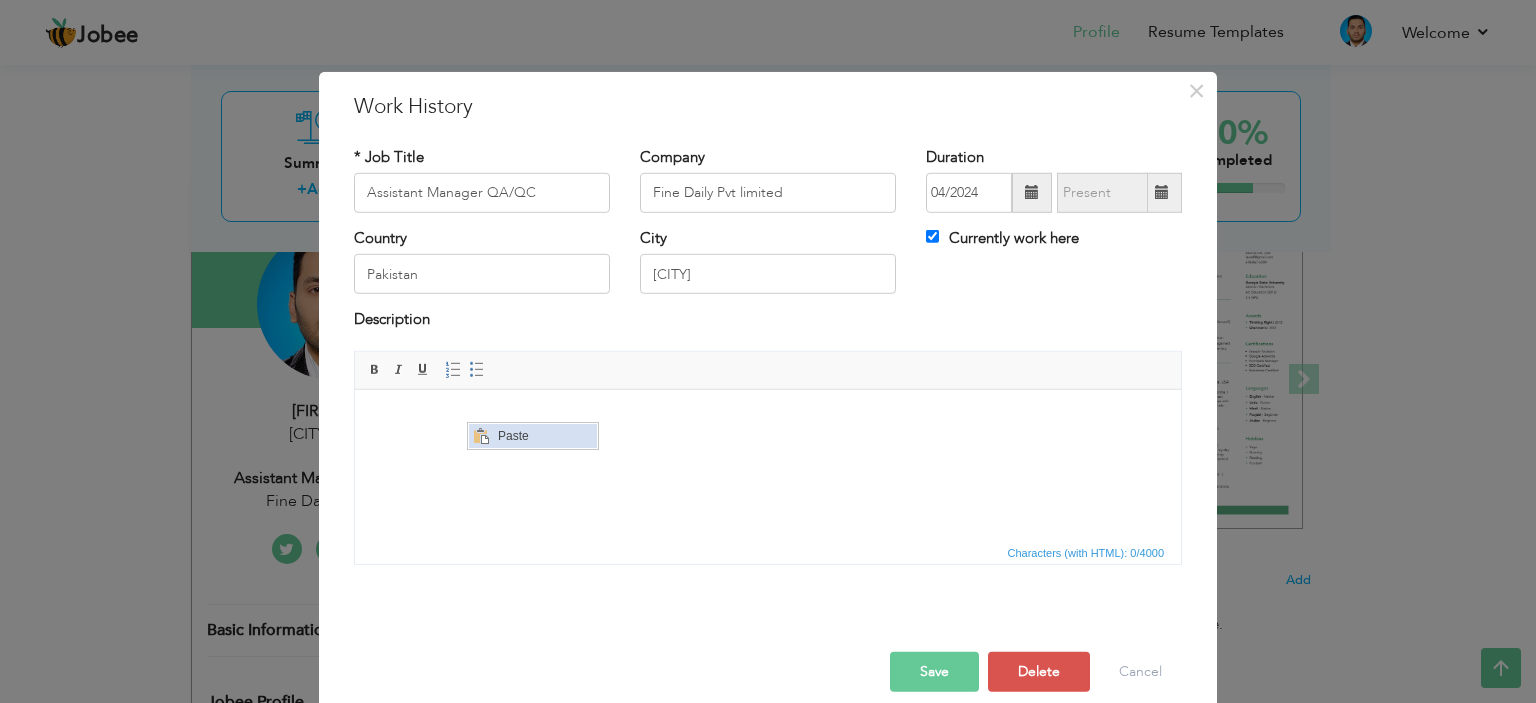 drag, startPoint x: 509, startPoint y: 442, endPoint x: 979, endPoint y: 865, distance: 632.3203 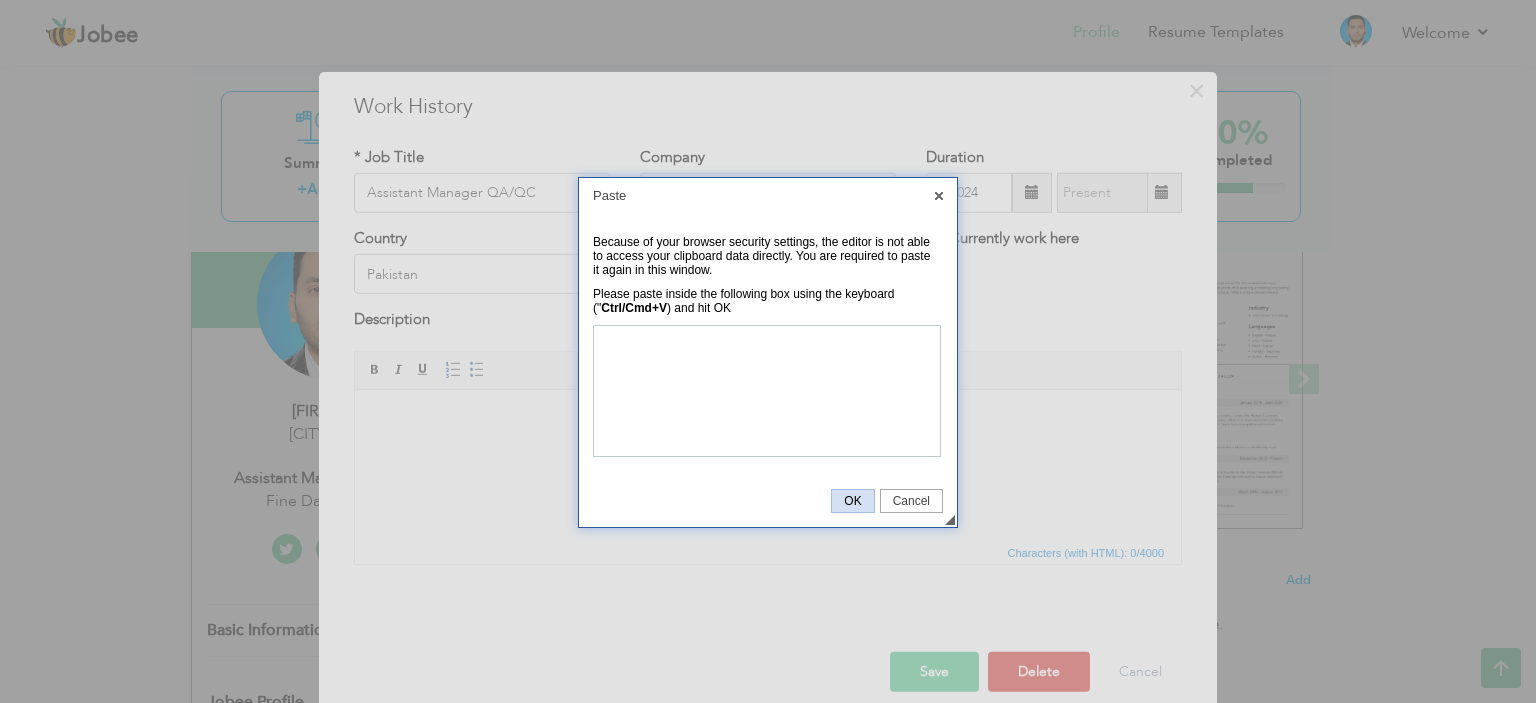 click on "OK" at bounding box center (852, 501) 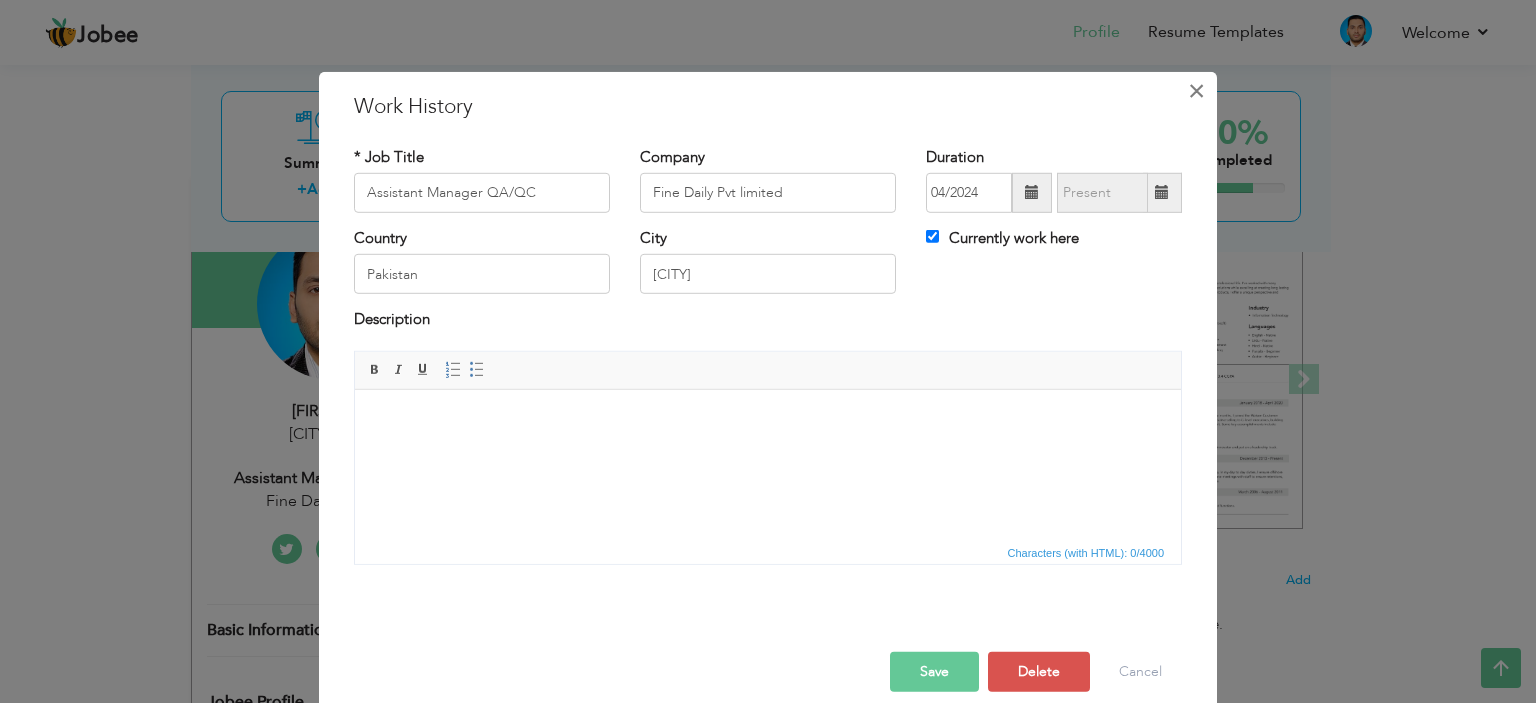 click on "×" at bounding box center (1196, 90) 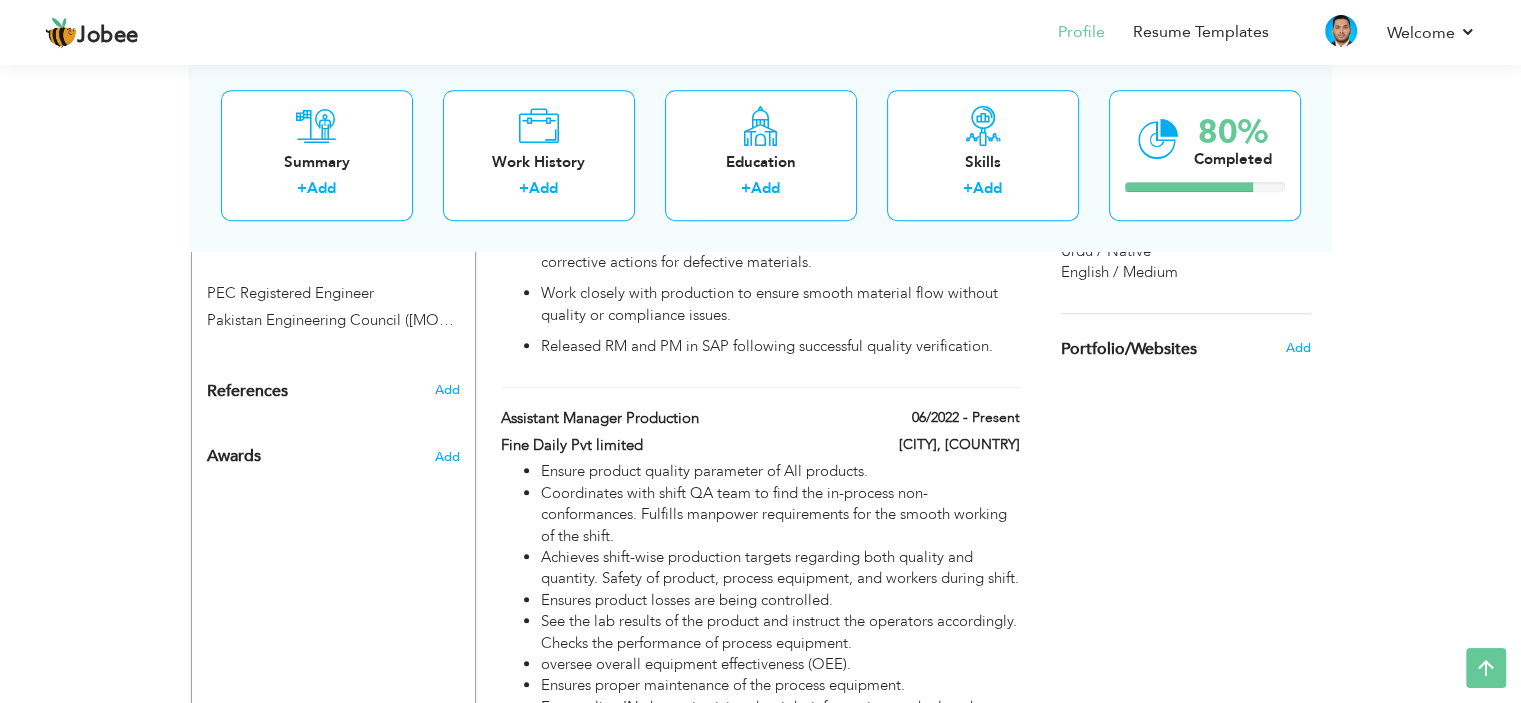 scroll, scrollTop: 1600, scrollLeft: 0, axis: vertical 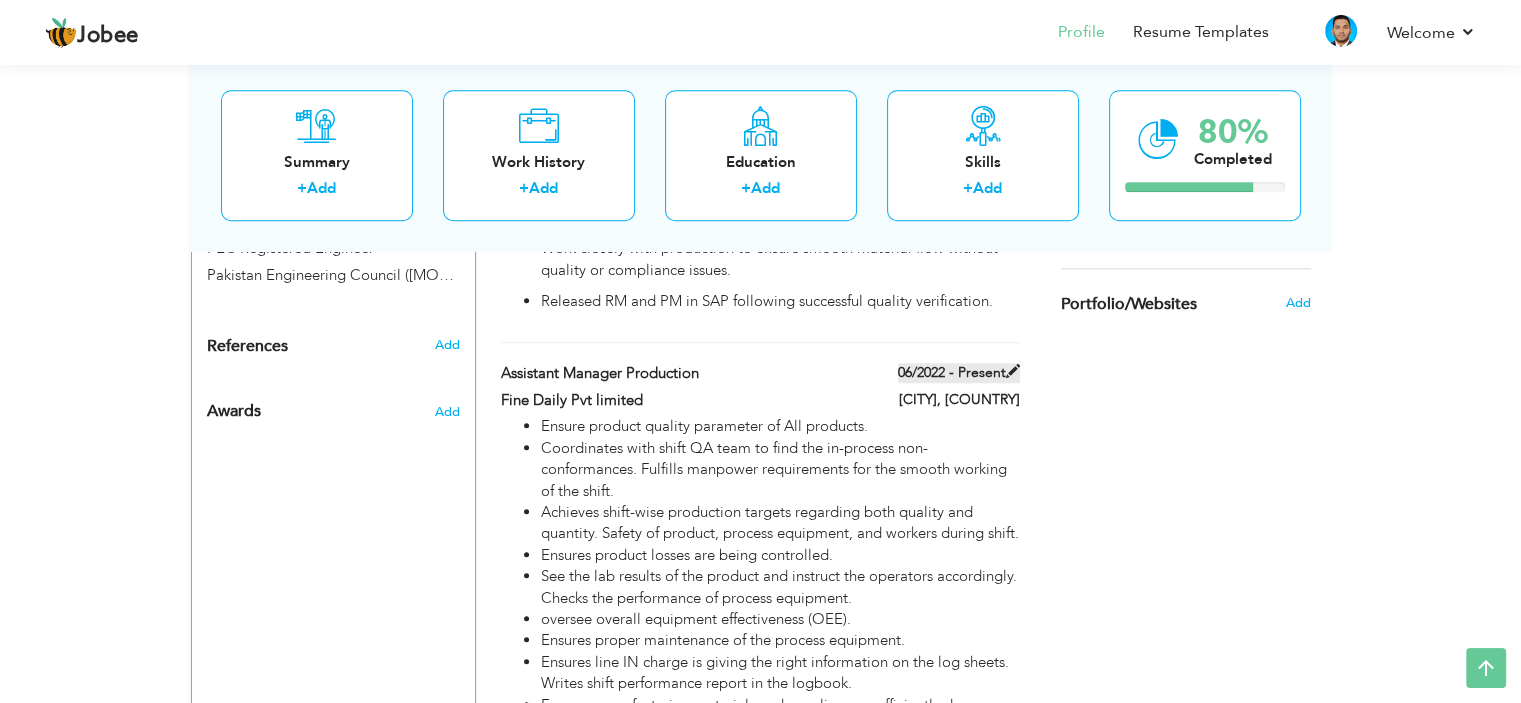 click at bounding box center [1013, 371] 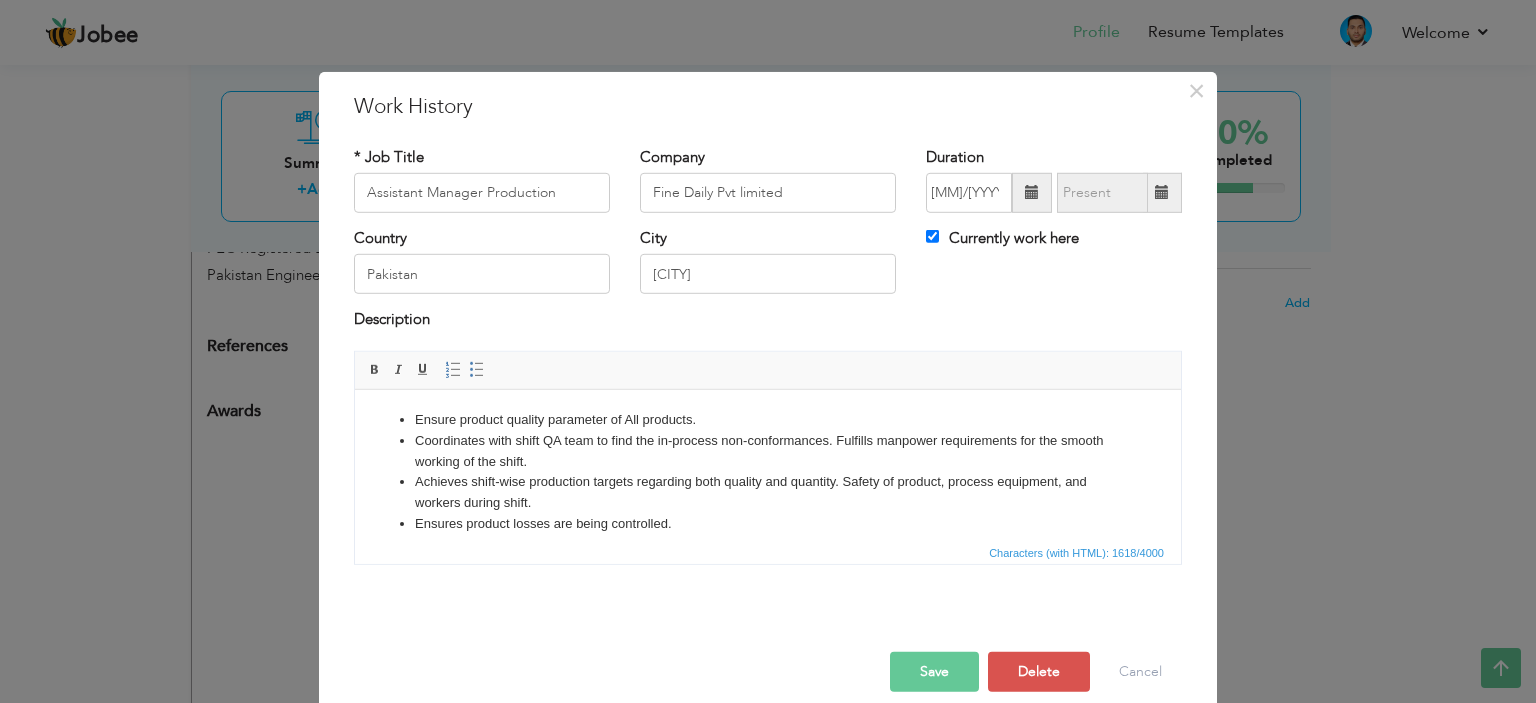 click on "Currently work here" at bounding box center (1002, 238) 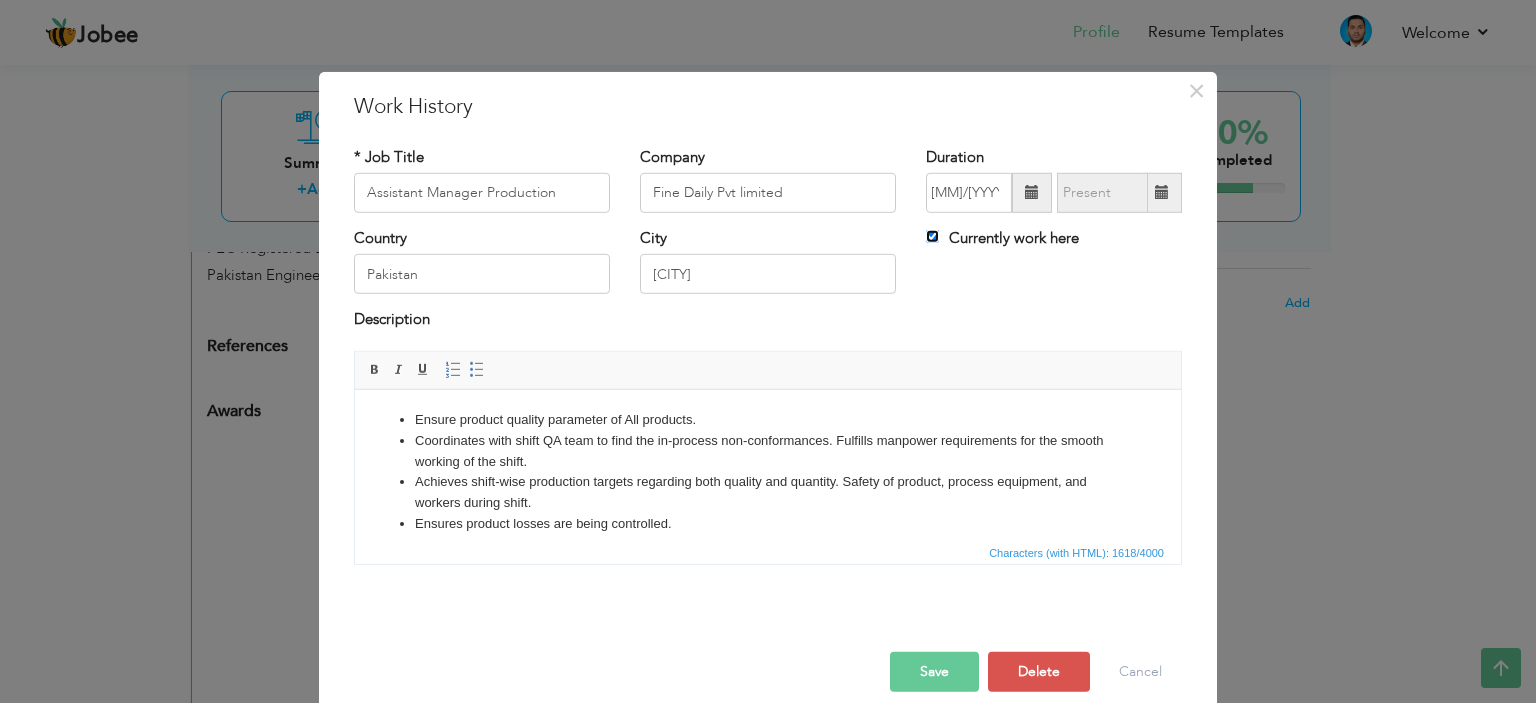 click on "Currently work here" at bounding box center (932, 236) 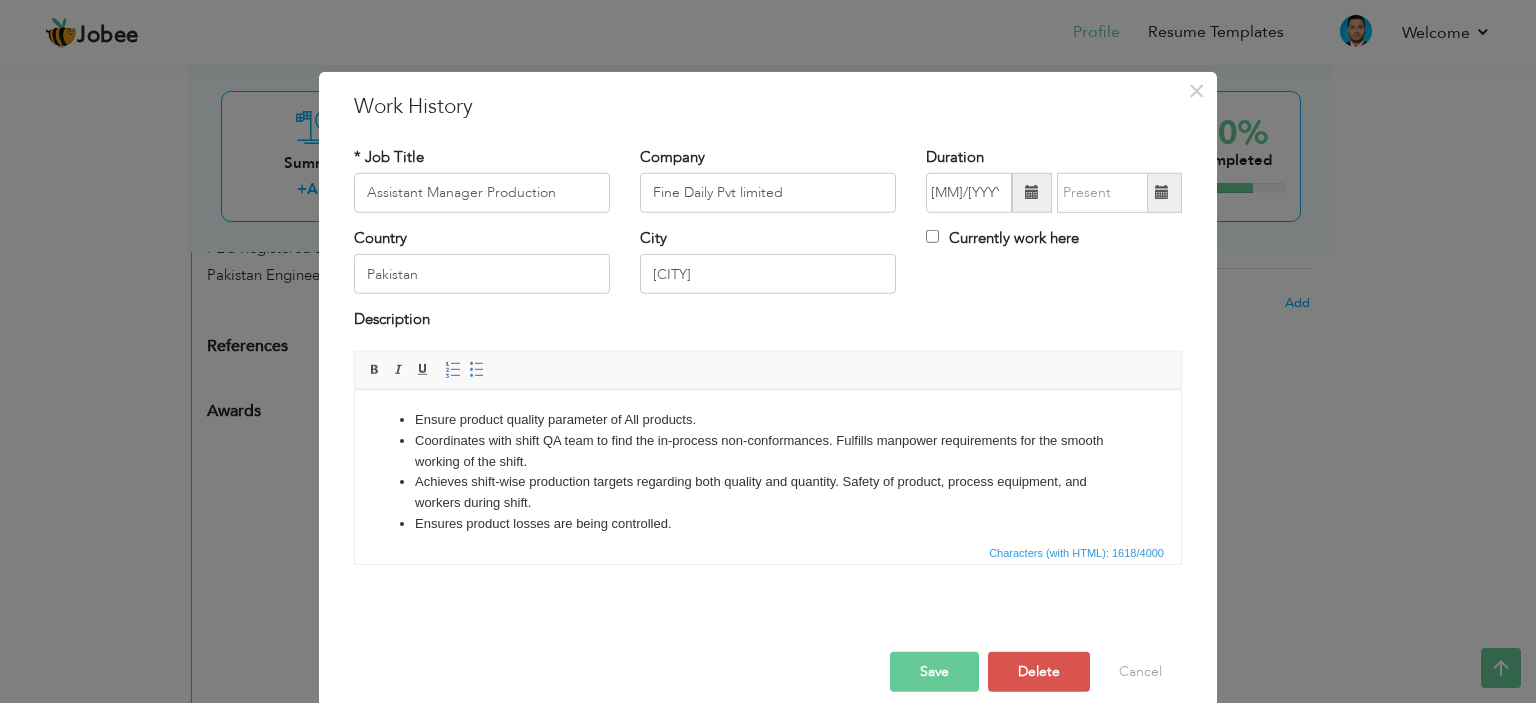 click at bounding box center (1162, 193) 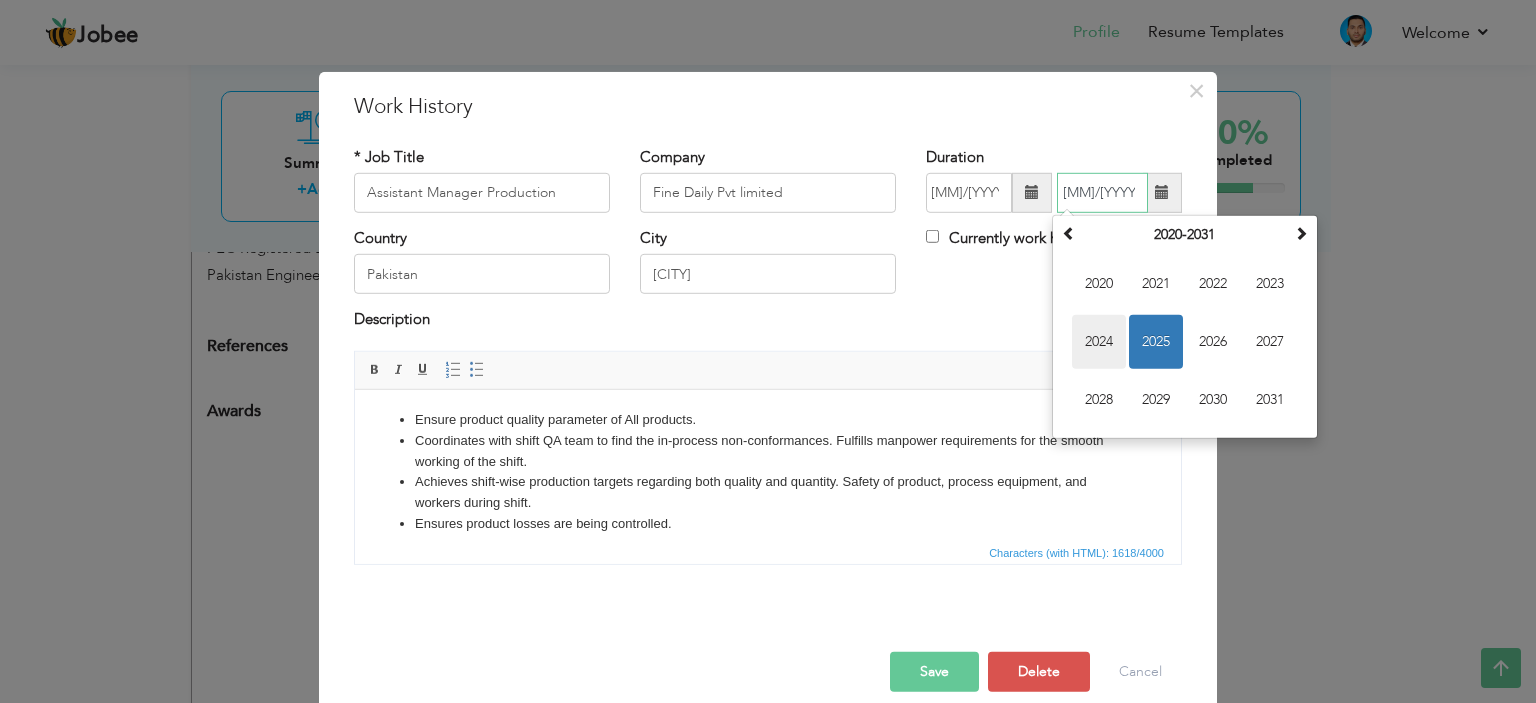 click on "2024" at bounding box center (1099, 342) 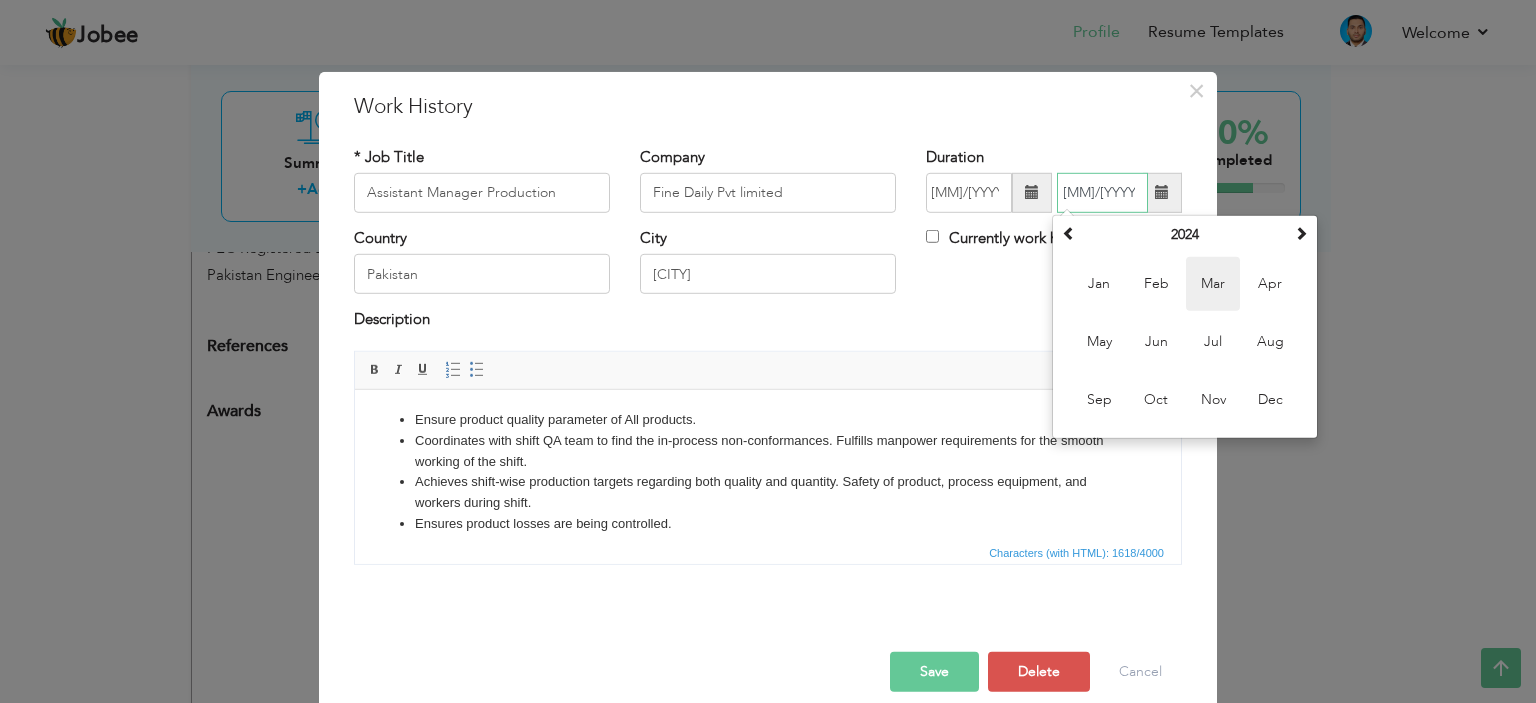 click on "Mar" at bounding box center (1213, 284) 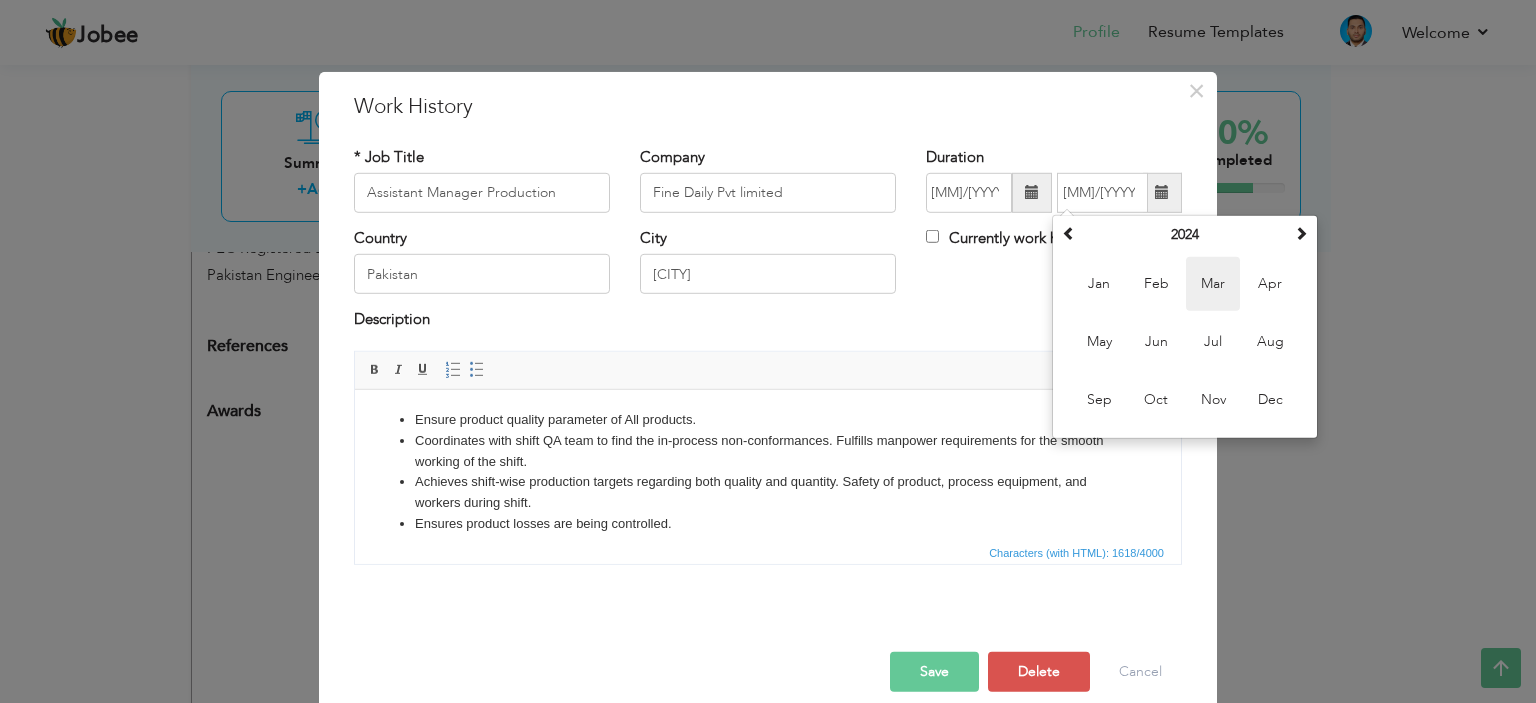 type on "03/2024" 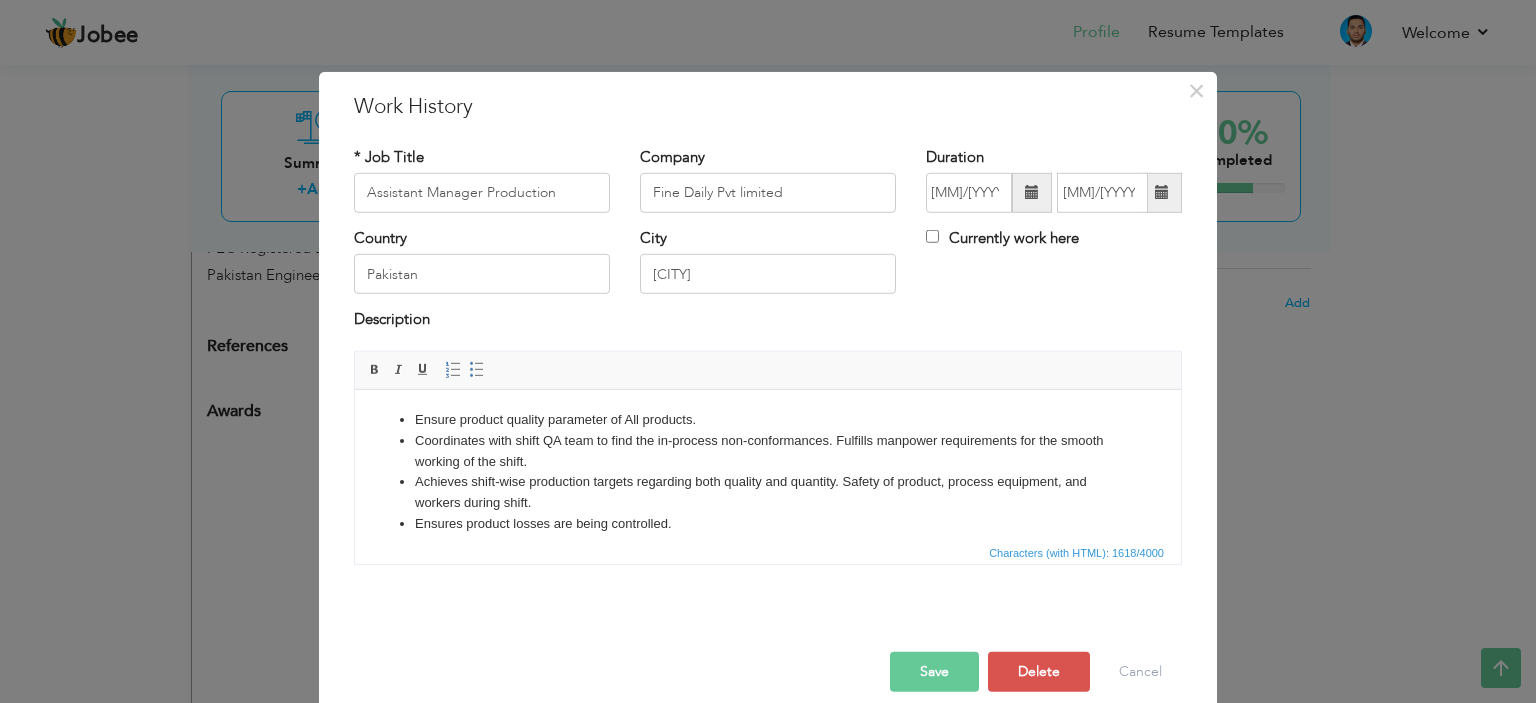 click on "Save" at bounding box center (934, 672) 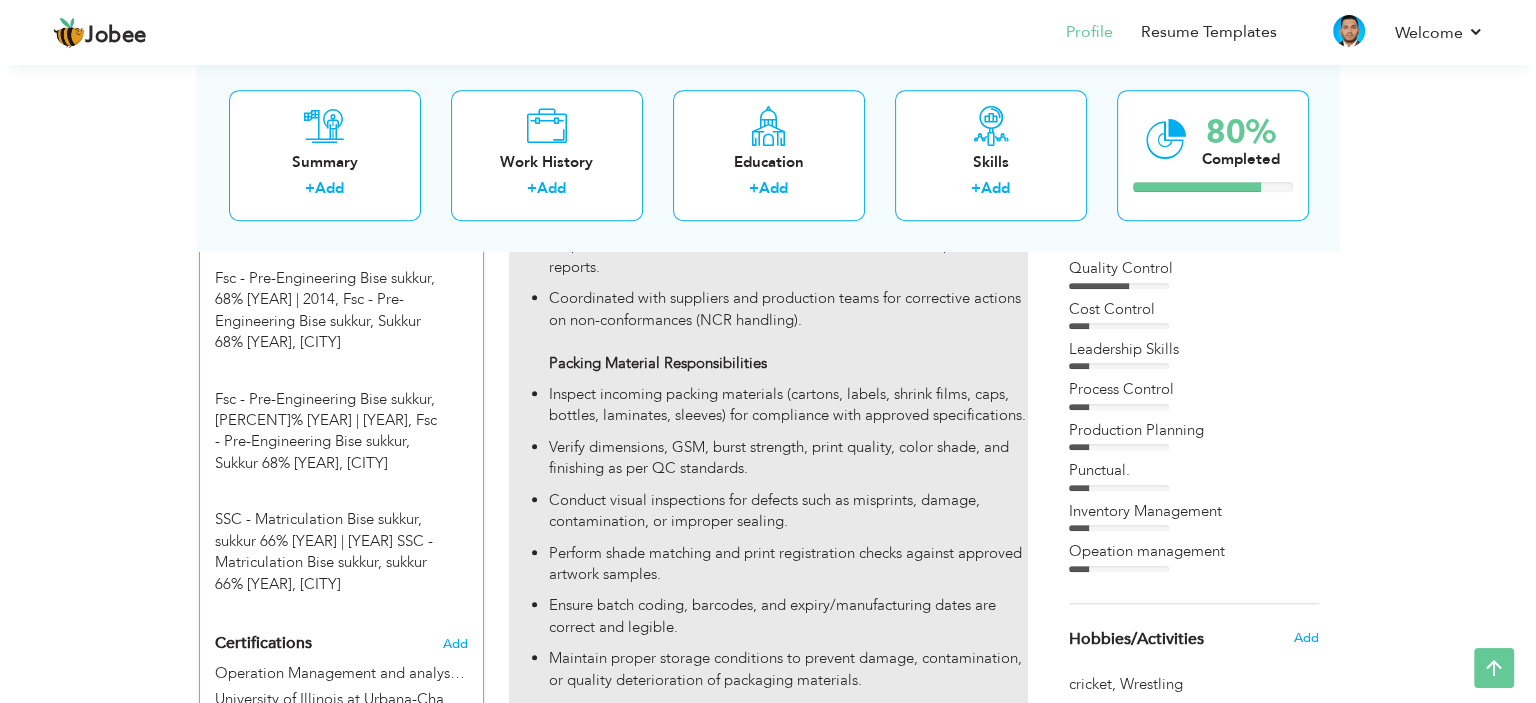 scroll, scrollTop: 1100, scrollLeft: 0, axis: vertical 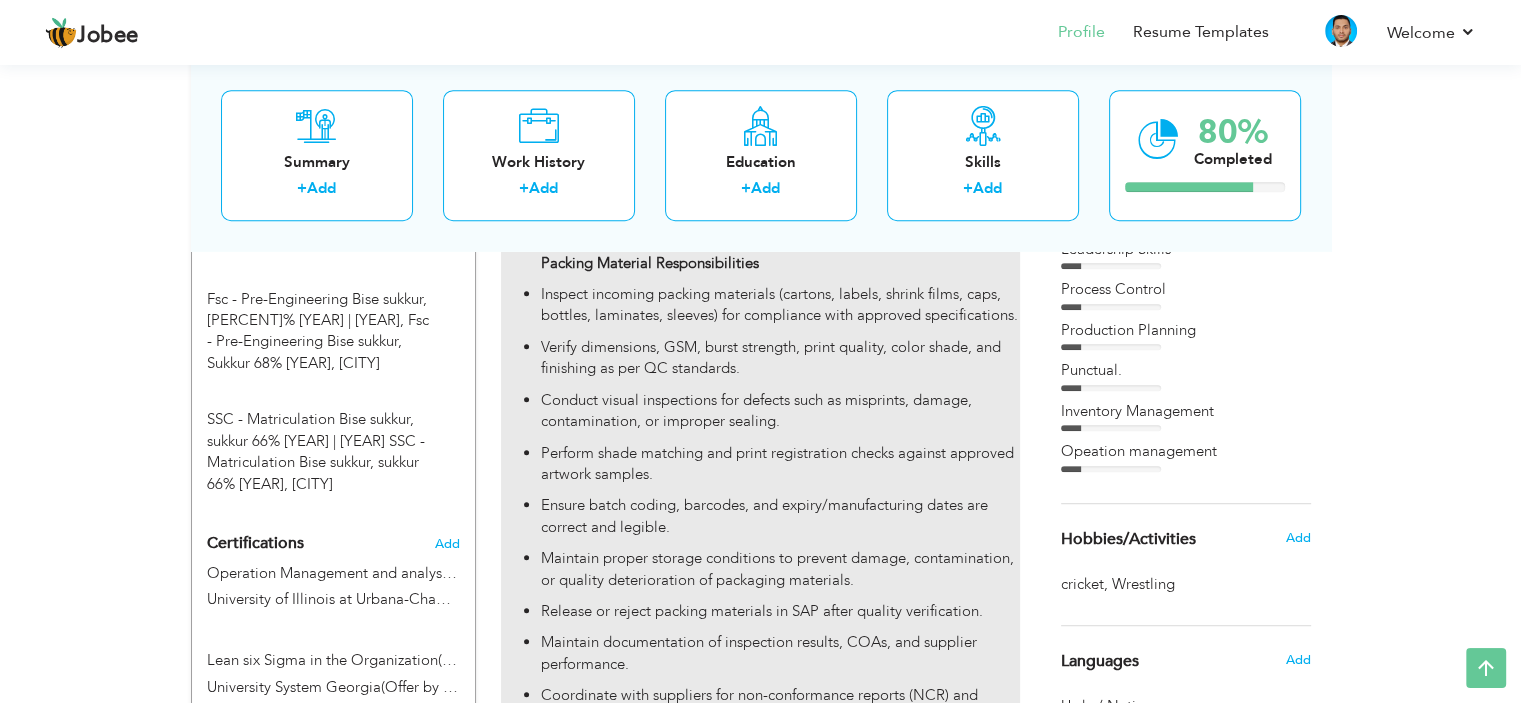 click on "Inspect incoming packing materials (cartons, labels, shrink films, caps, bottles, laminates, sleeves) for compliance with approved specifications." at bounding box center (780, 305) 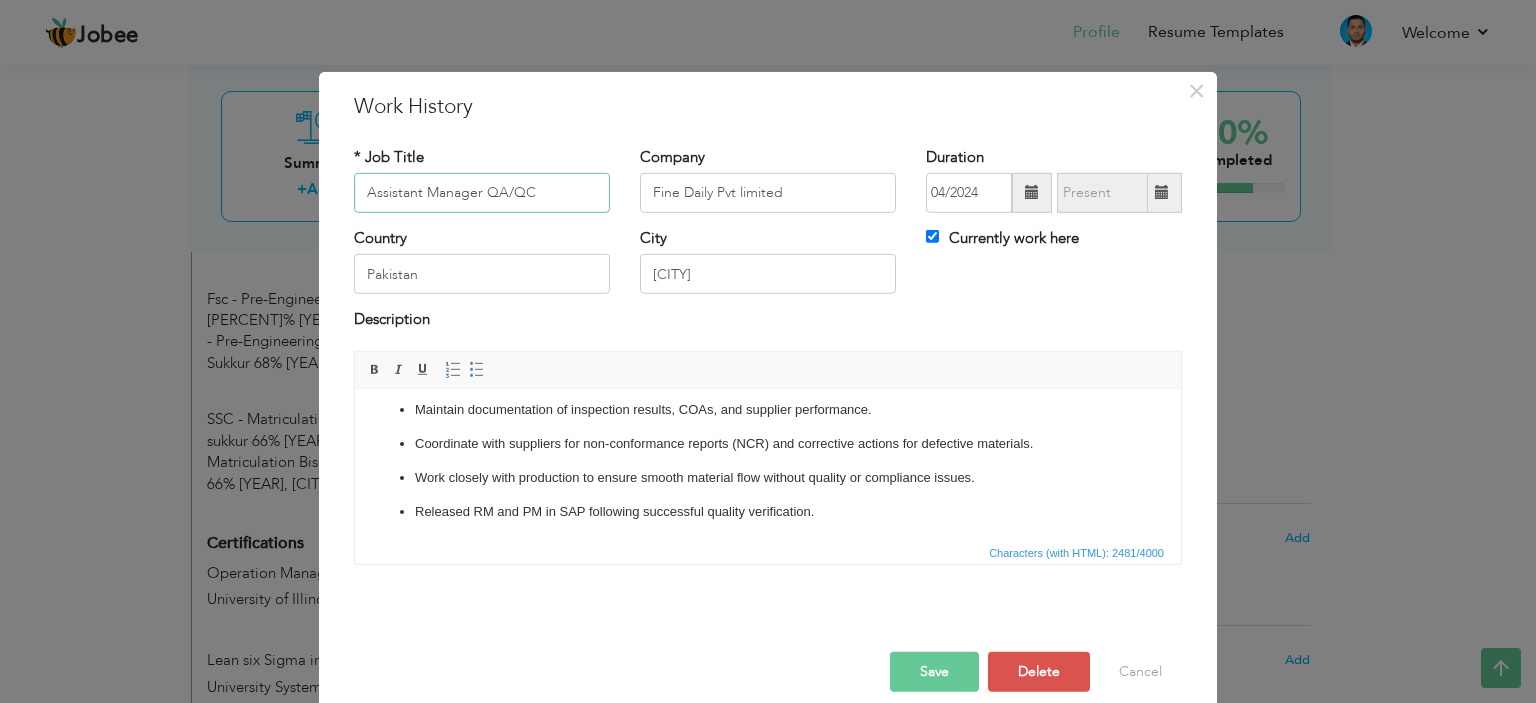 scroll, scrollTop: 685, scrollLeft: 0, axis: vertical 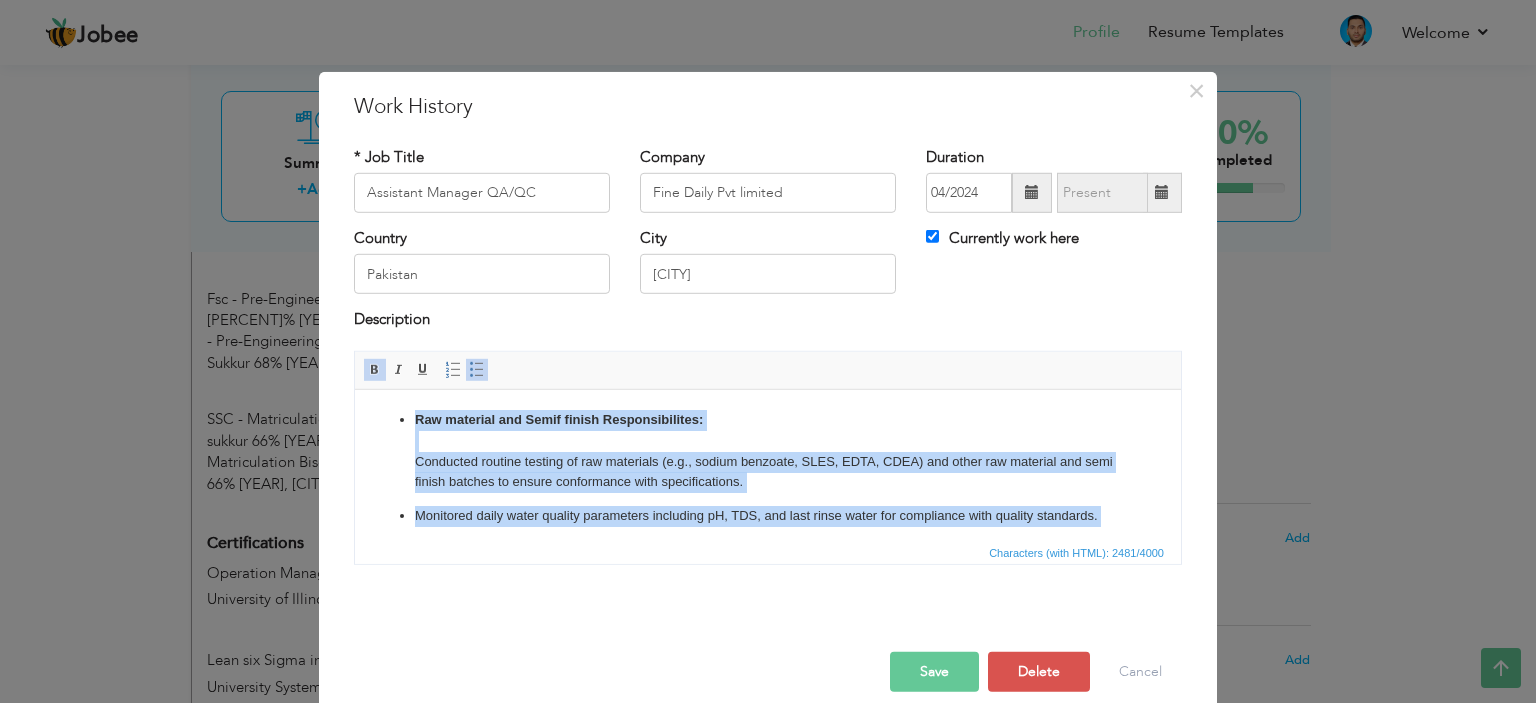 drag, startPoint x: 897, startPoint y: 500, endPoint x: 204, endPoint y: -2, distance: 855.71783 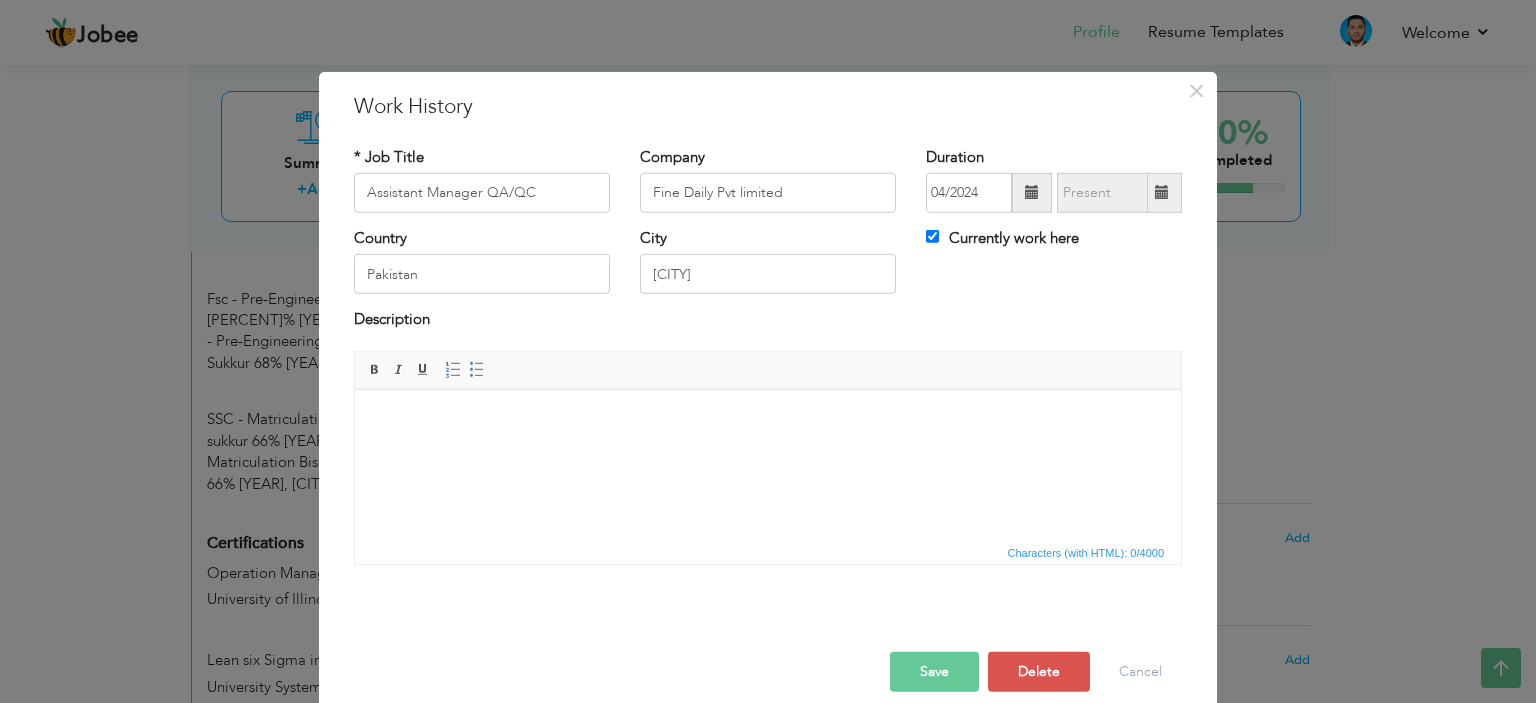 click at bounding box center [768, 419] 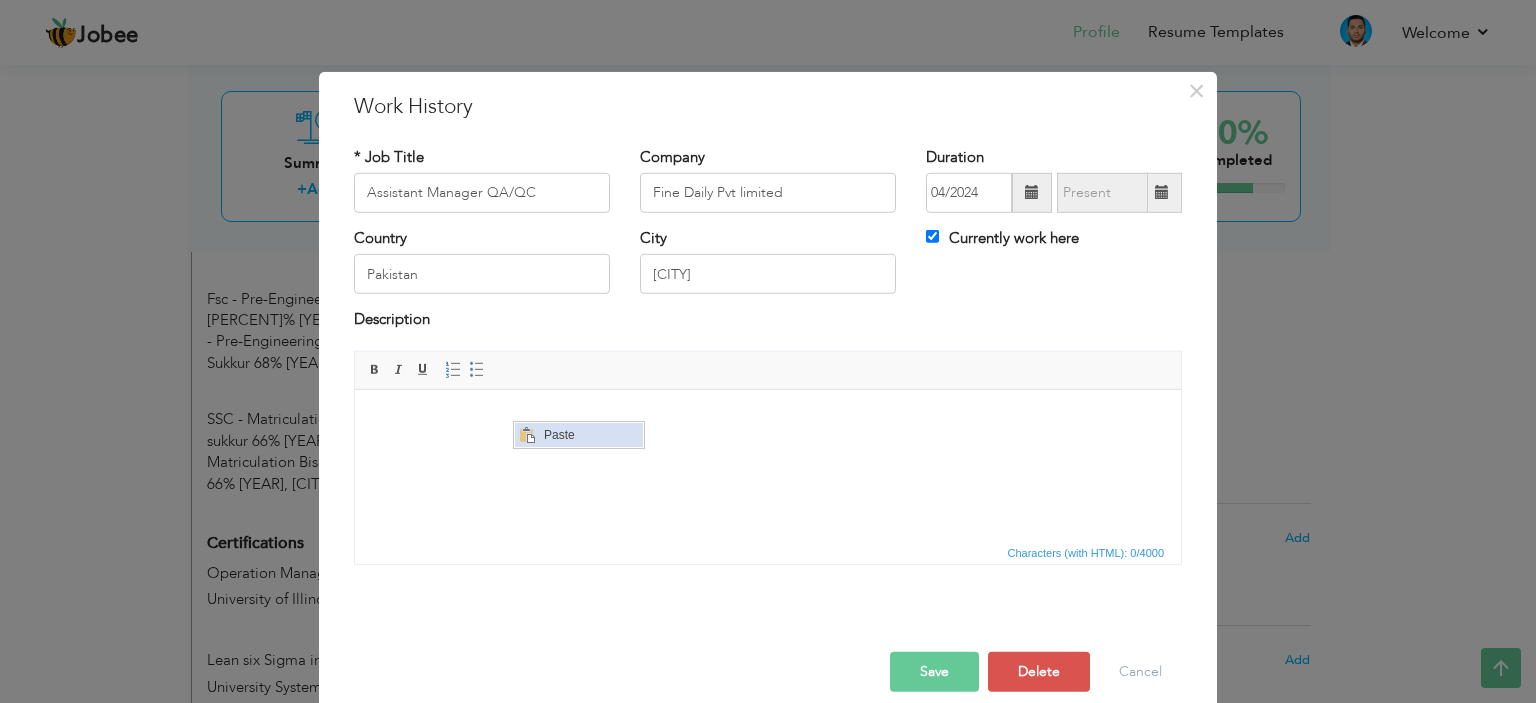 click at bounding box center [527, 434] 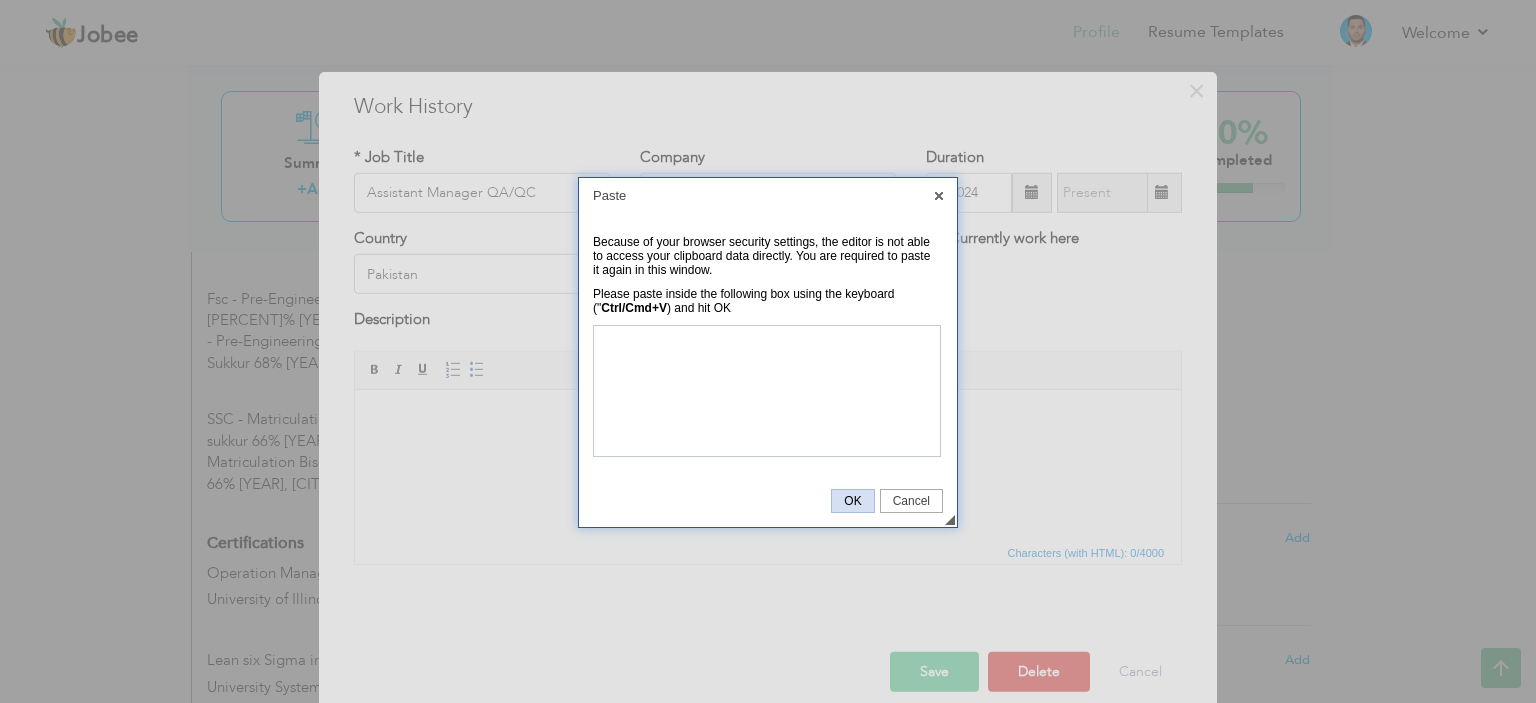 click on "OK" at bounding box center (852, 501) 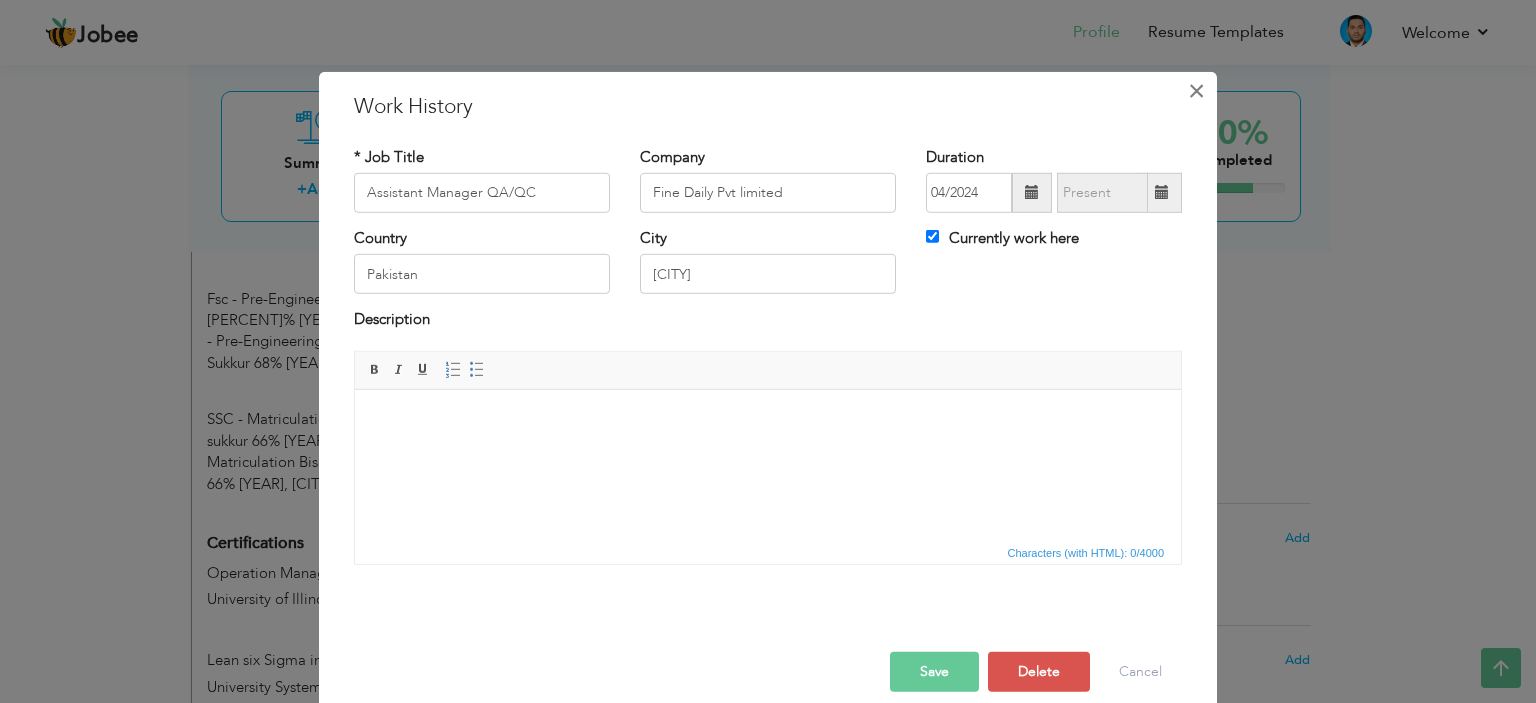 click on "×" at bounding box center [1196, 90] 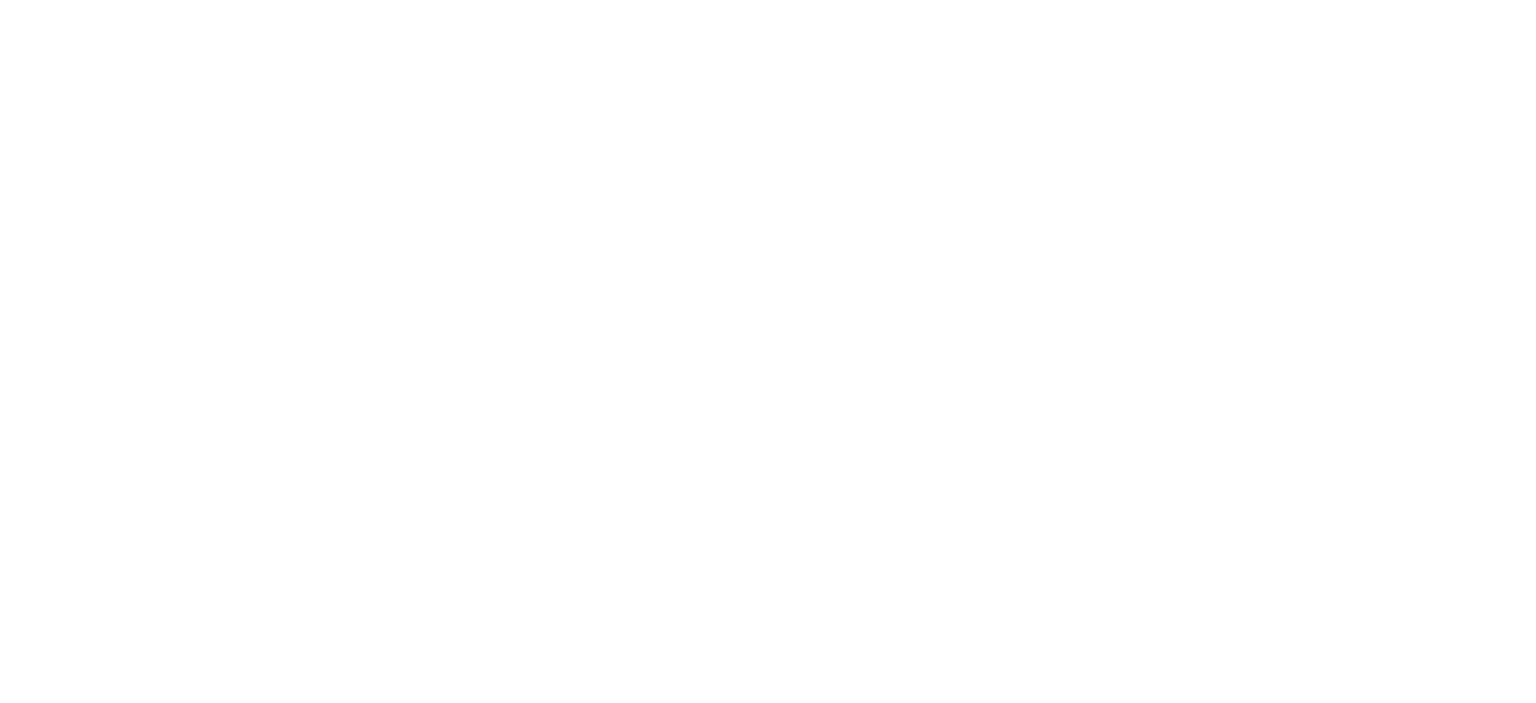 scroll, scrollTop: 0, scrollLeft: 0, axis: both 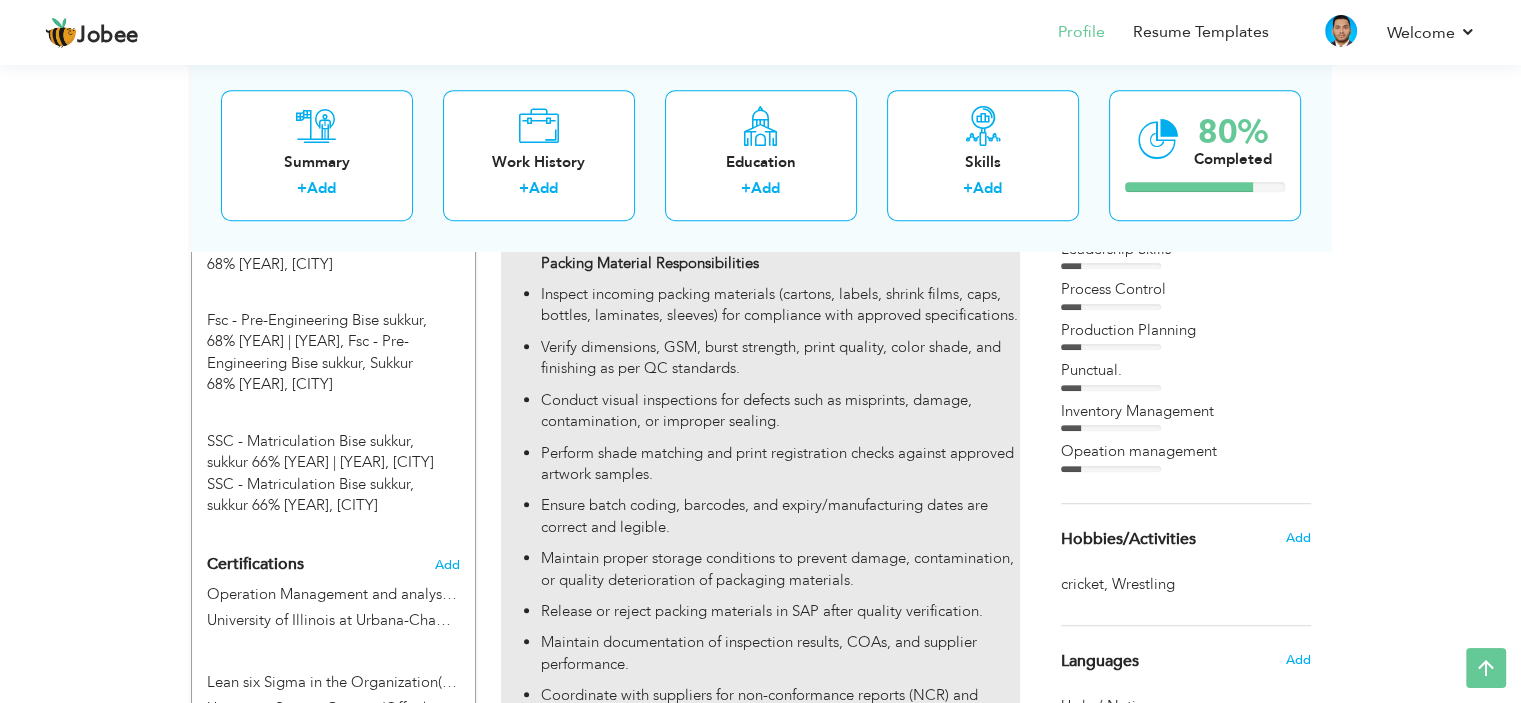 click on "Verify dimensions, GSM, burst strength, print quality, color shade, and finishing as per QC standards." at bounding box center [780, 358] 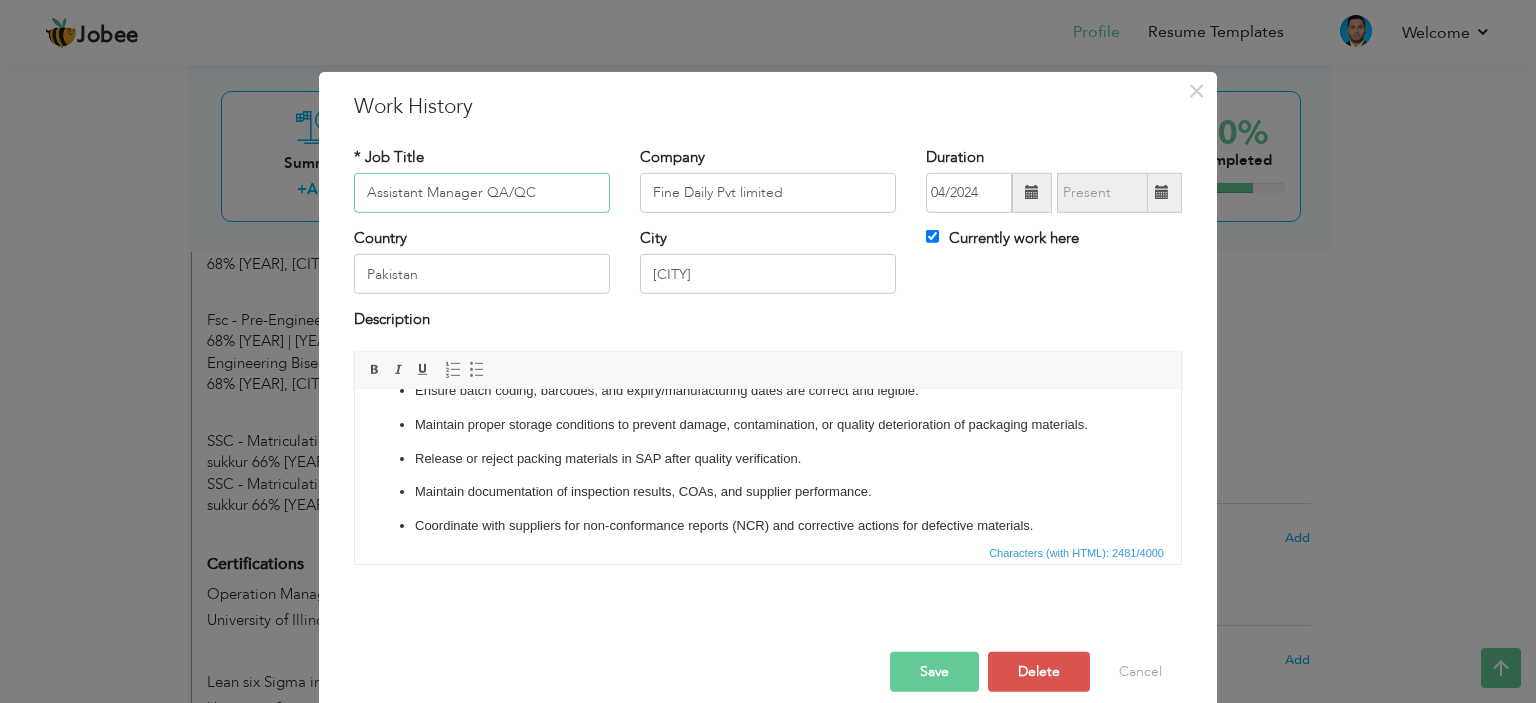 scroll, scrollTop: 685, scrollLeft: 0, axis: vertical 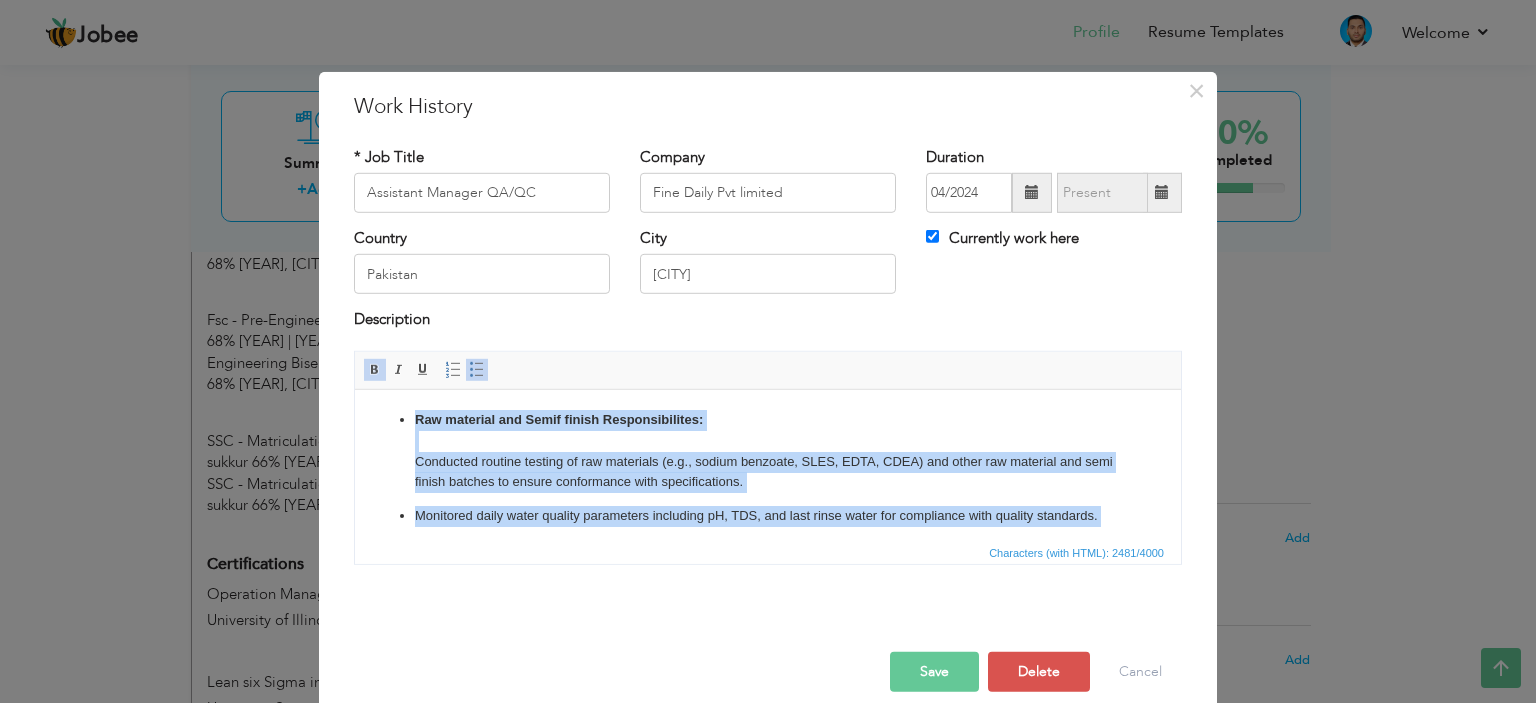 drag, startPoint x: 835, startPoint y: 518, endPoint x: 152, endPoint y: -121, distance: 935.3128 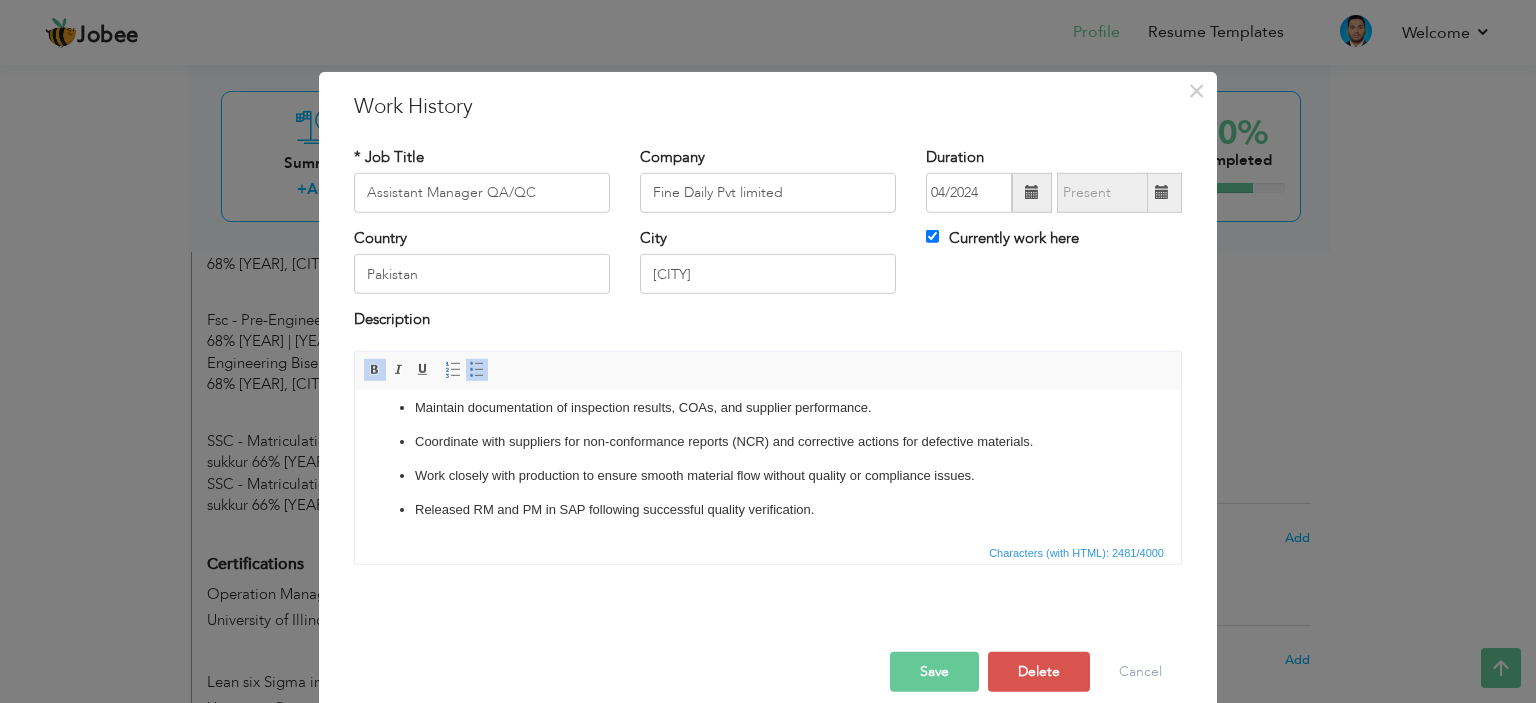 scroll, scrollTop: 0, scrollLeft: 0, axis: both 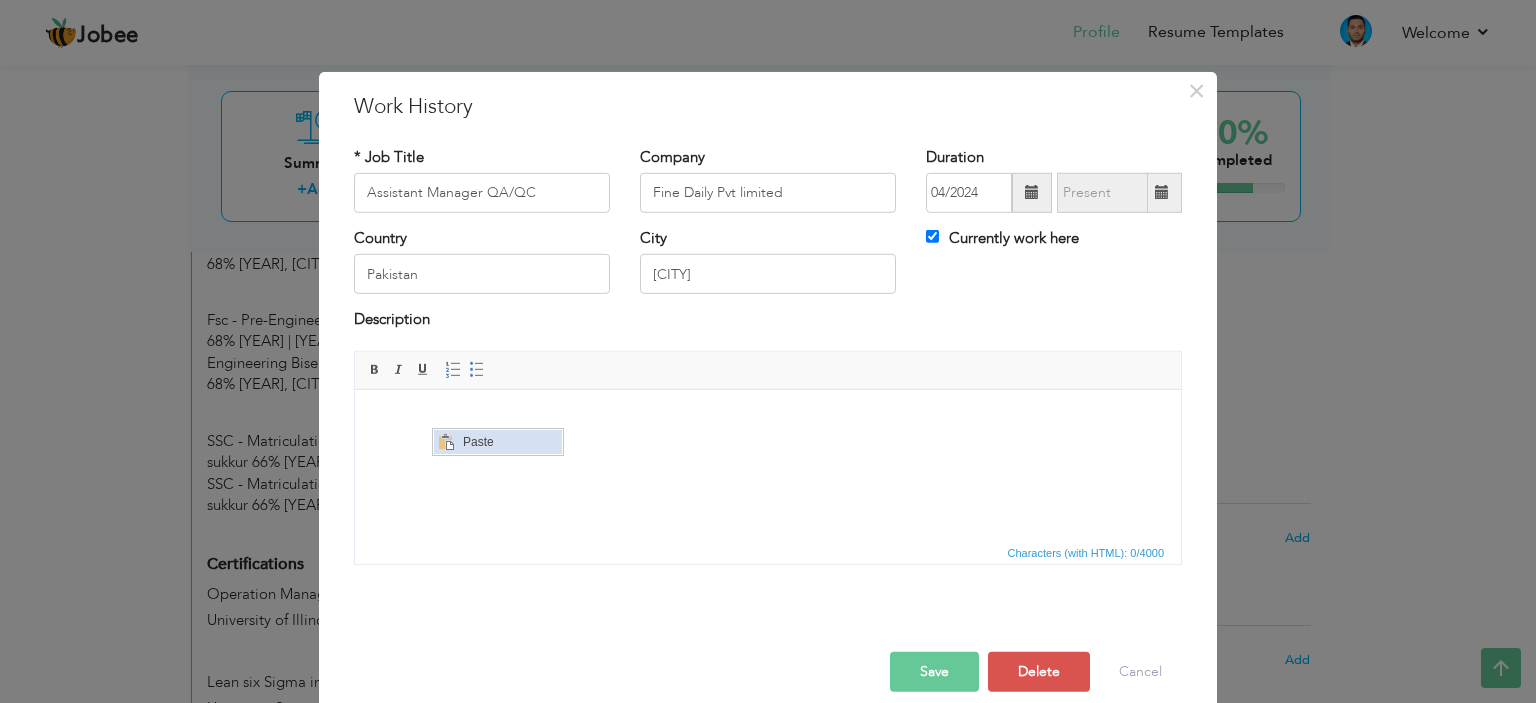 click on "Paste" at bounding box center [510, 441] 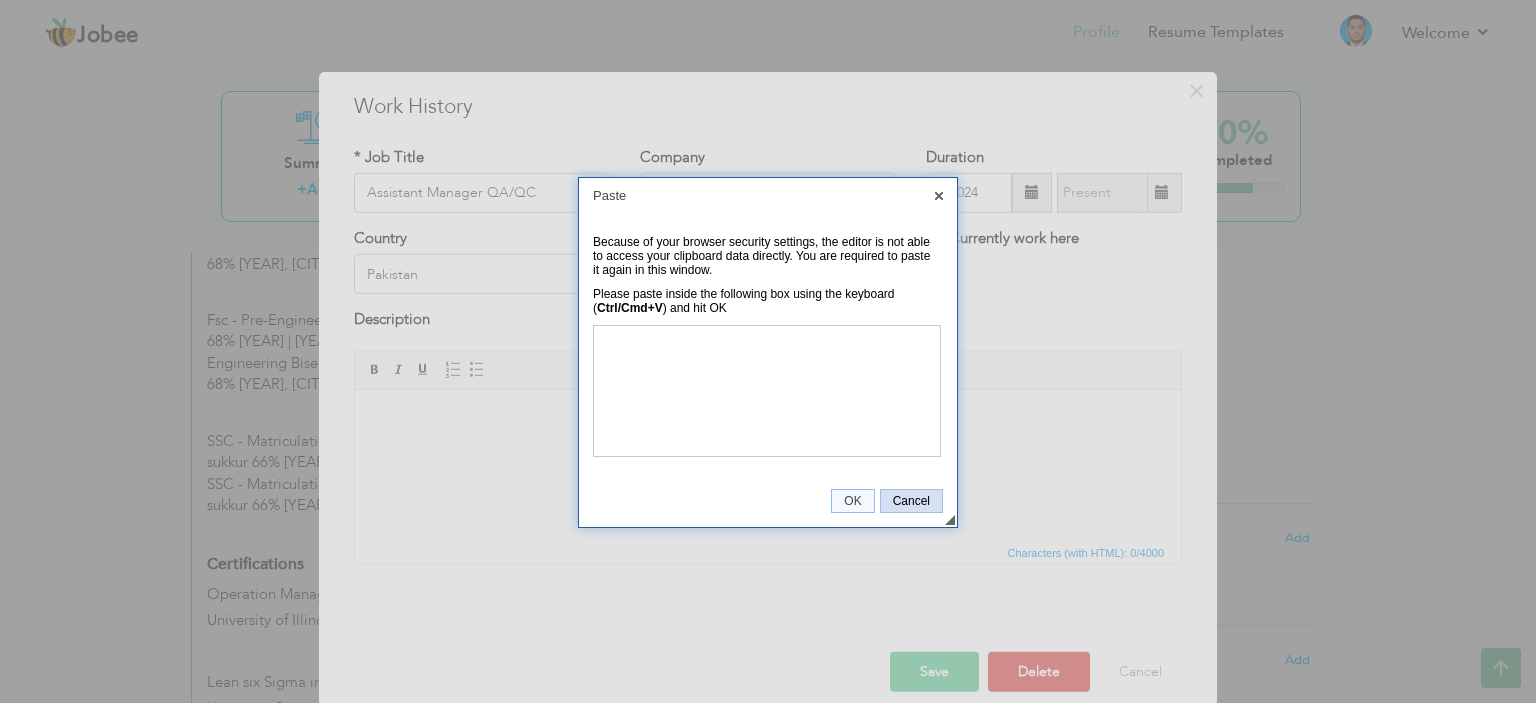click on "Cancel" at bounding box center (911, 501) 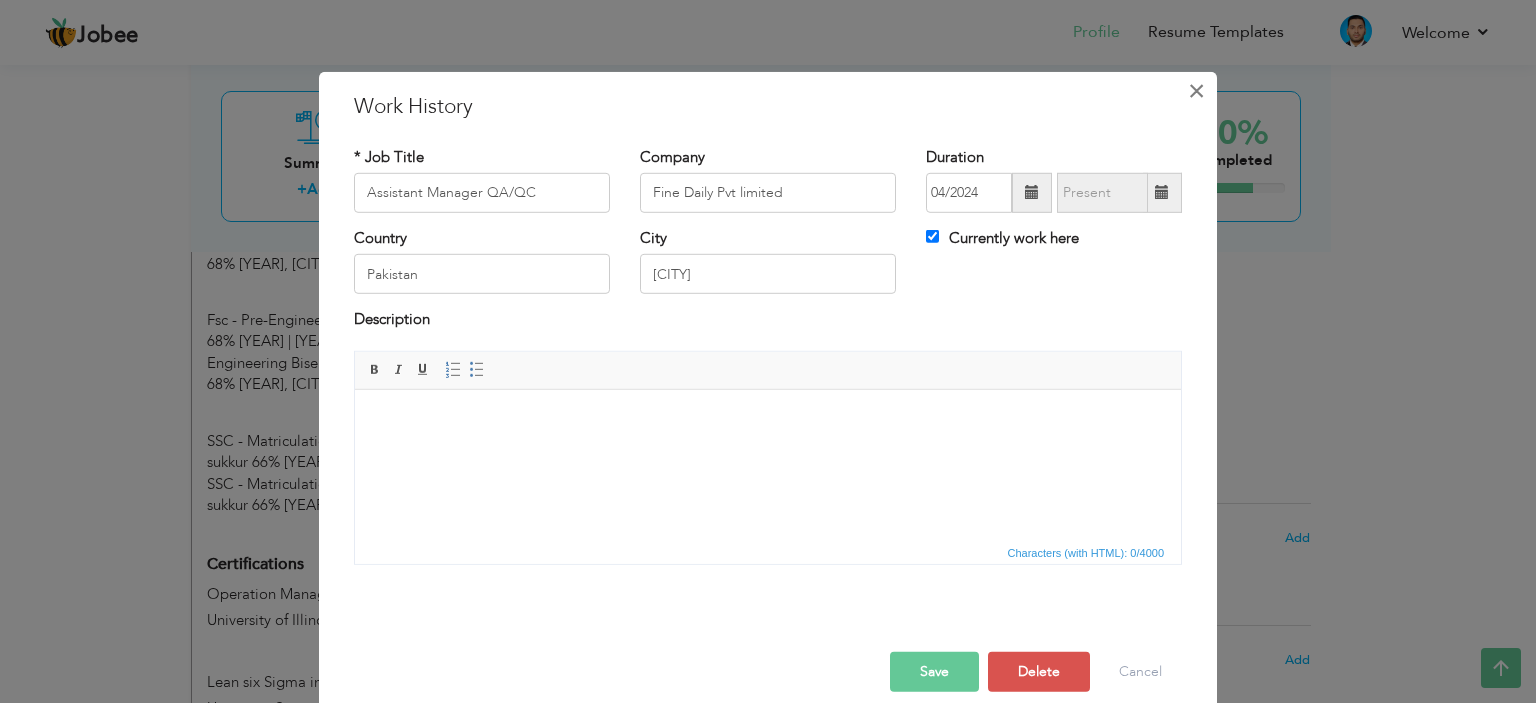 click on "×" at bounding box center [1196, 90] 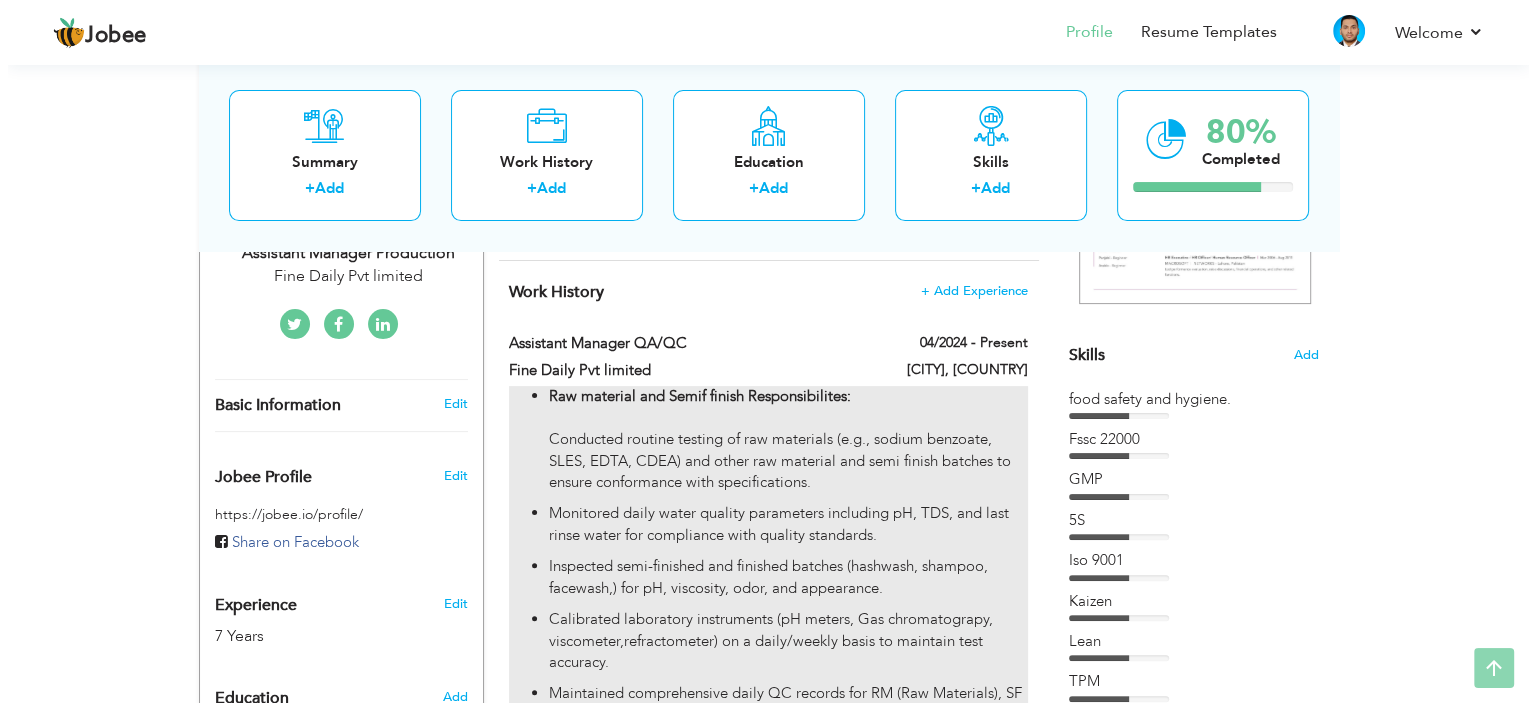 scroll, scrollTop: 500, scrollLeft: 0, axis: vertical 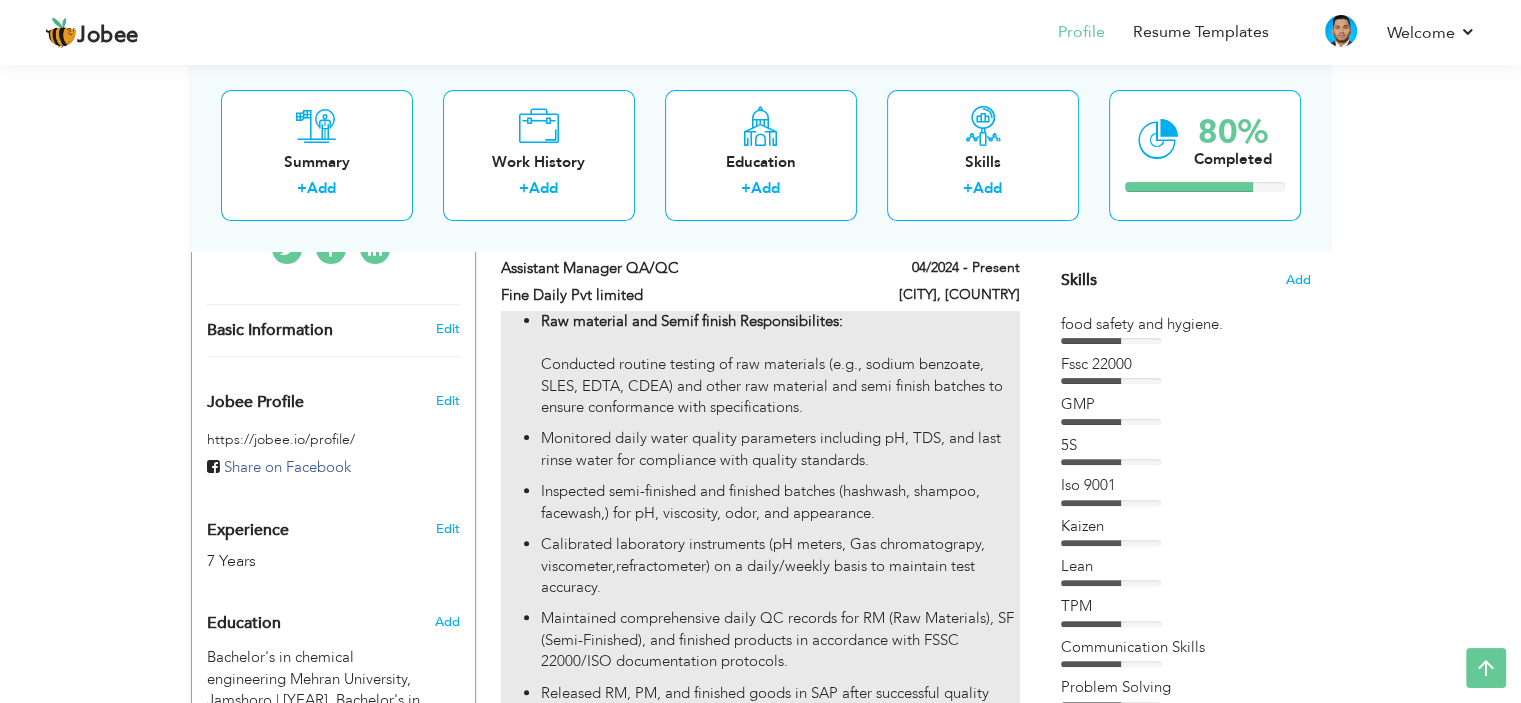 click on "Raw material and Semif finish Responsibilites:
Conducted routine testing of raw materials (e.g., sodium benzoate, SLES, EDTA, CDEA) and other raw material and semi finish batches to ensure conformance with specifications." at bounding box center (780, 364) 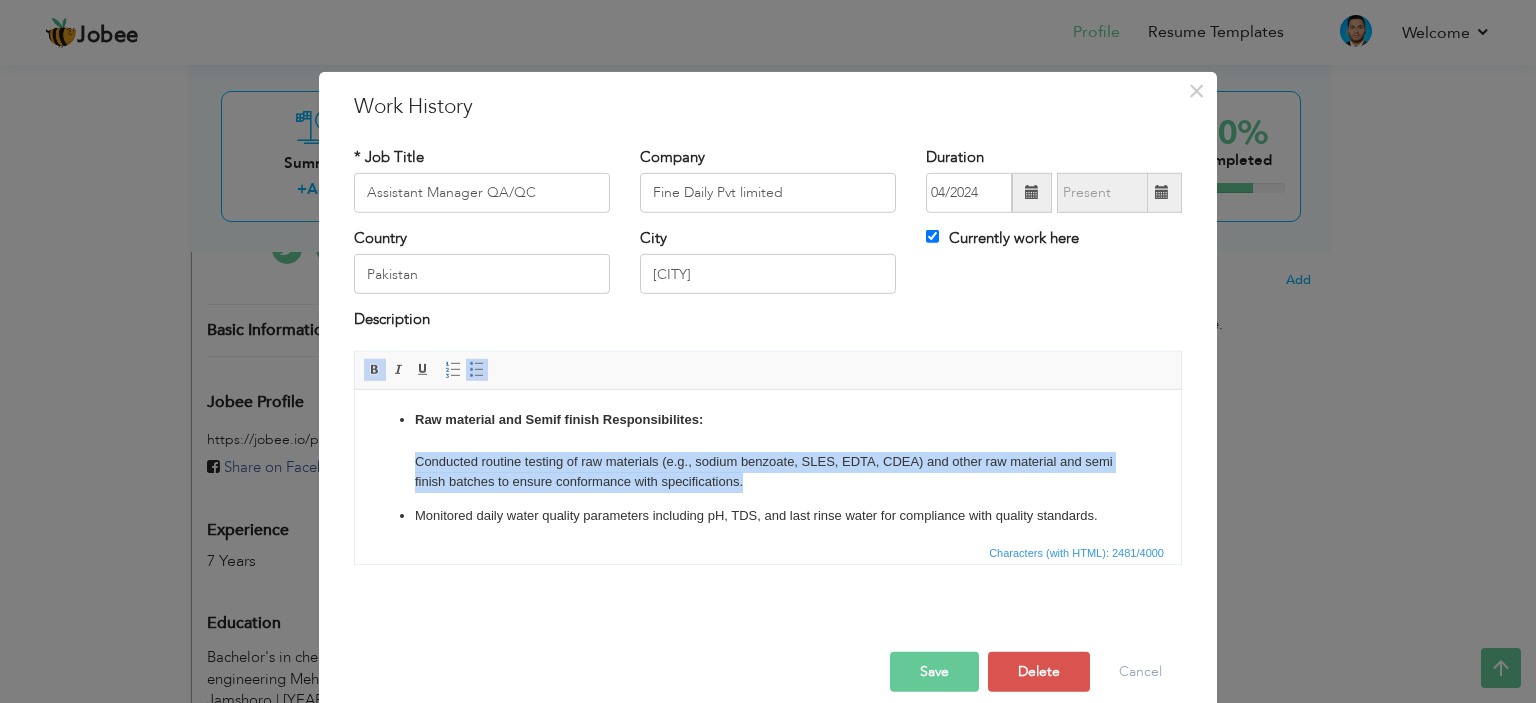 drag, startPoint x: 800, startPoint y: 490, endPoint x: 390, endPoint y: 467, distance: 410.64462 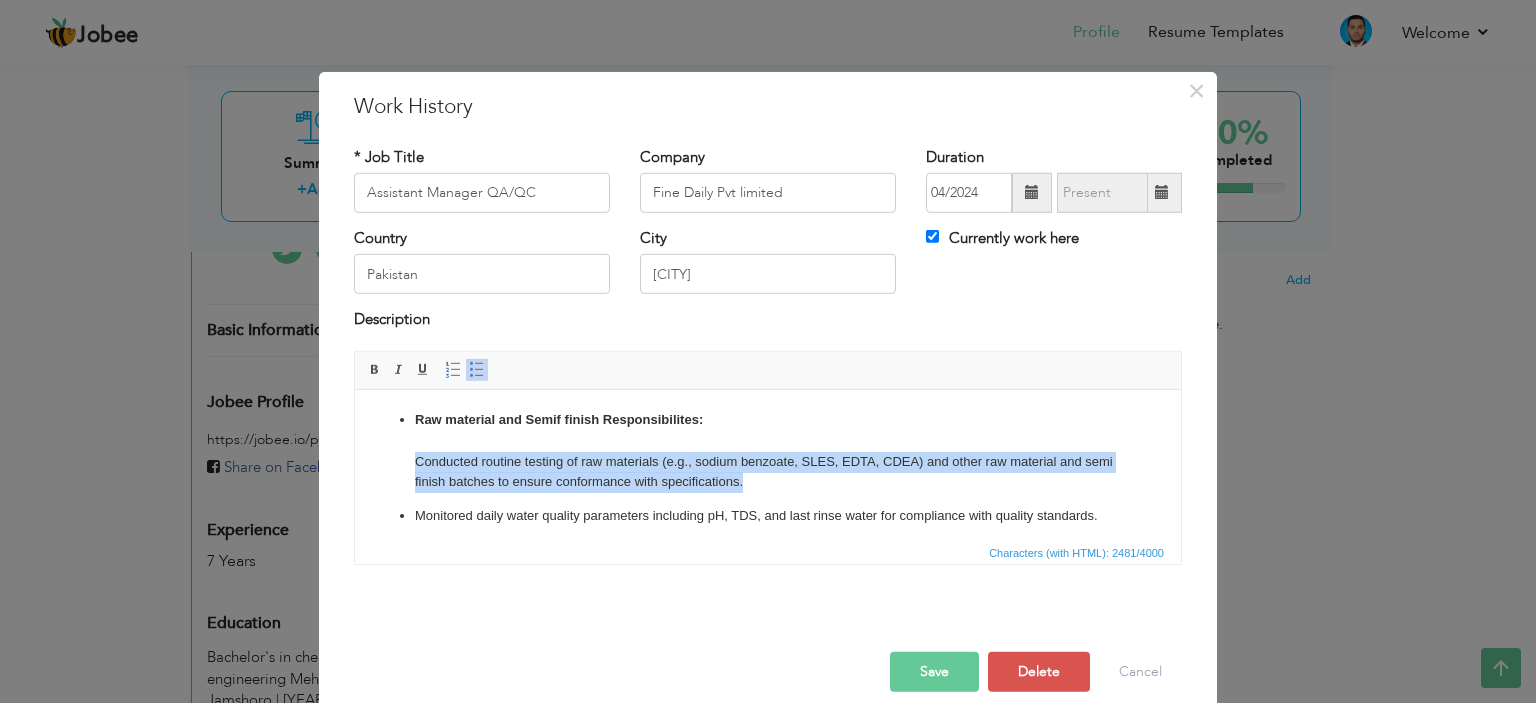 copy on "Conducted routine testing of raw materials (e.g., sodium benzoate, SLES, EDTA, CDEA) and other raw material and semi finish batches to ensure conformance with specifications." 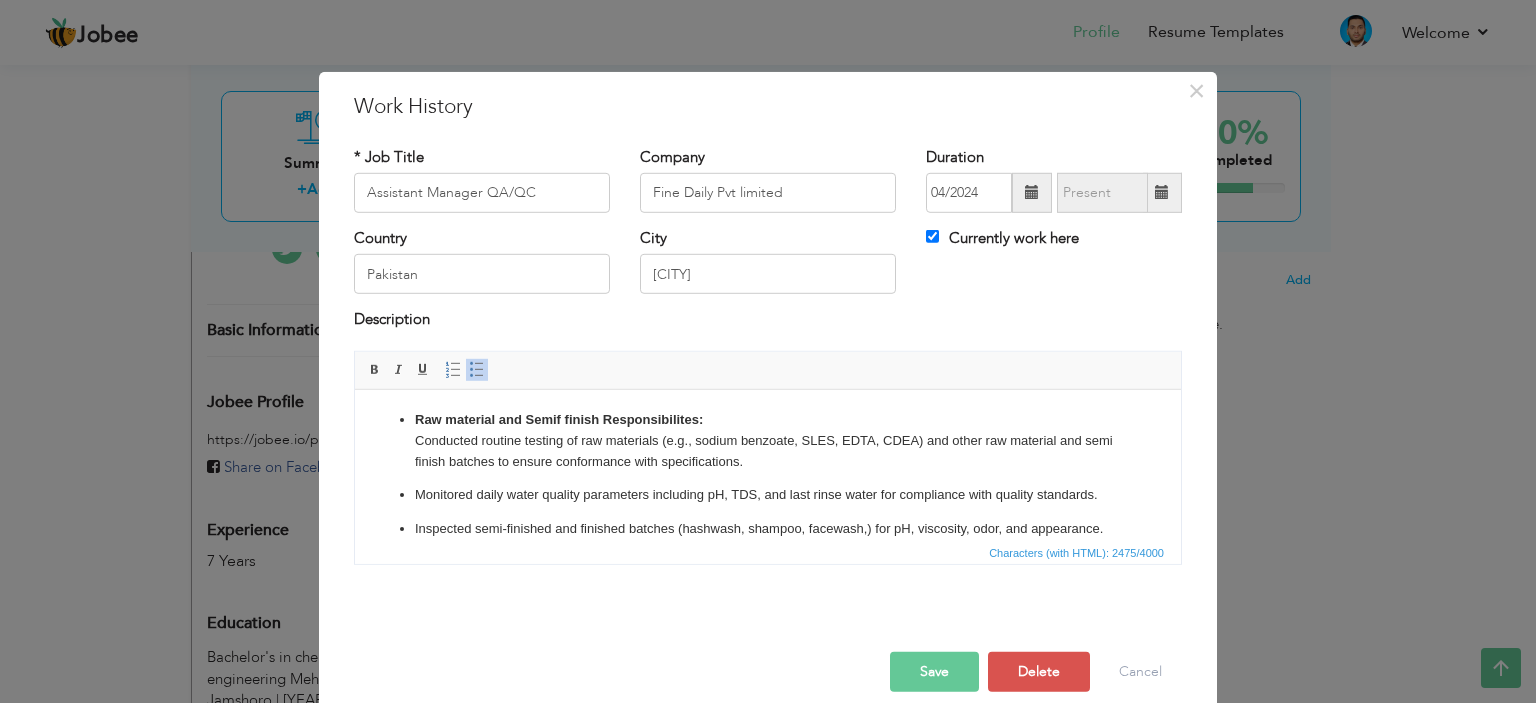 click on "Raw material and Semif finish Responsibilites: Conducted routine testing of raw materials (e.g., sodium benzoate, SLES, EDTA, CDEA) and other raw material and semi finish batches to ensure conformance with specifications." at bounding box center [768, 440] 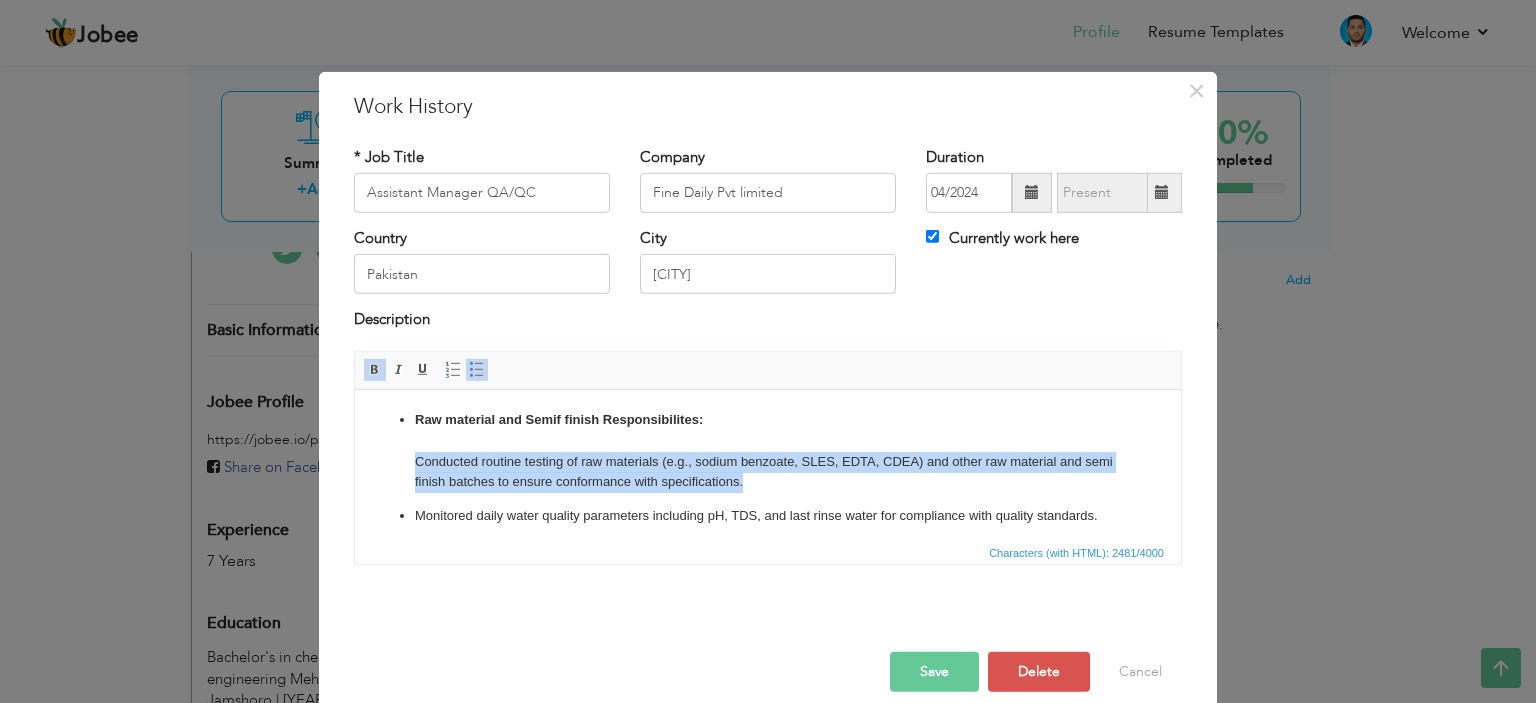 drag, startPoint x: 782, startPoint y: 486, endPoint x: 416, endPoint y: 461, distance: 366.85284 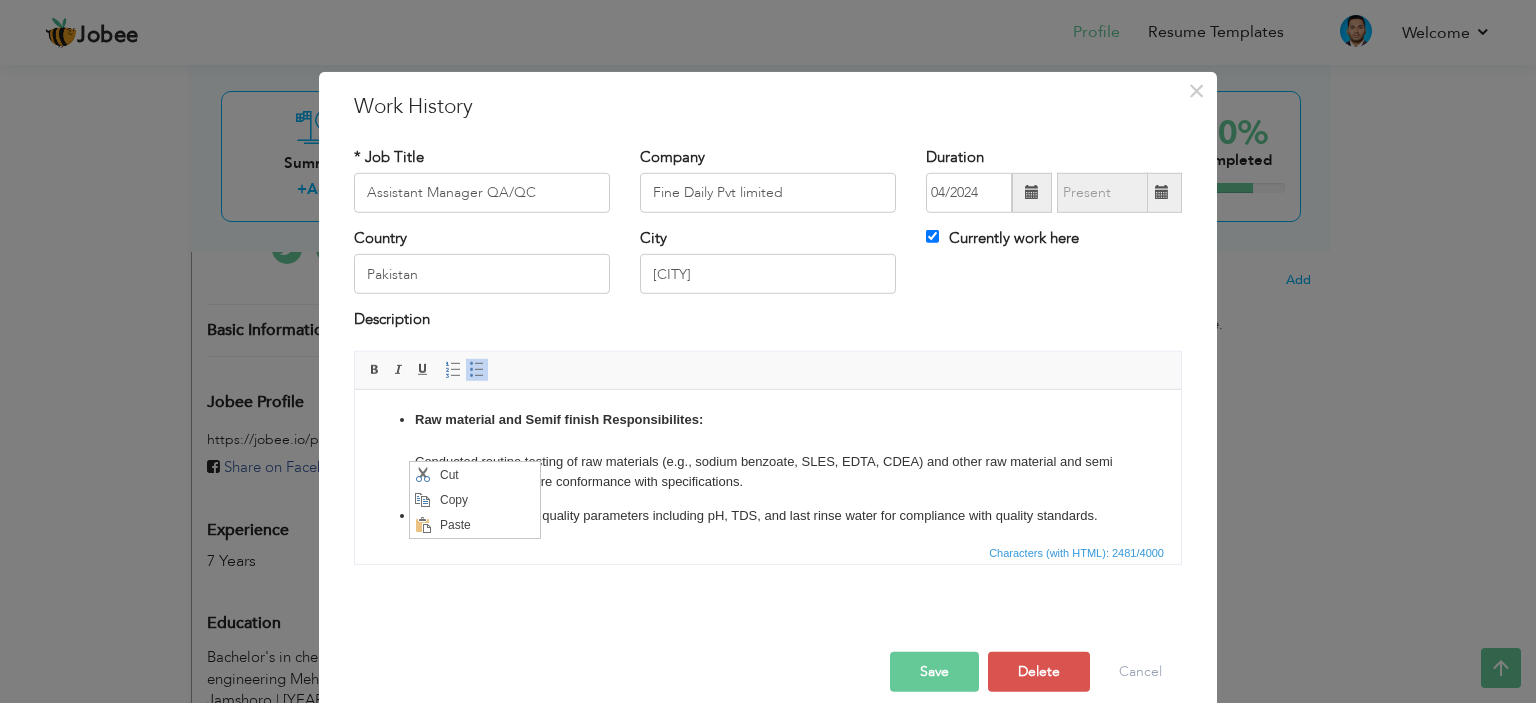 click on "Raw material and Semif finish Responsibilites: ​​​​​​​ Conducted routine testing of raw materials (e.g., sodium benzoate, SLES, EDTA, CDEA) and other raw material and semi finish batches to ensure conformance with specifications." at bounding box center (768, 450) 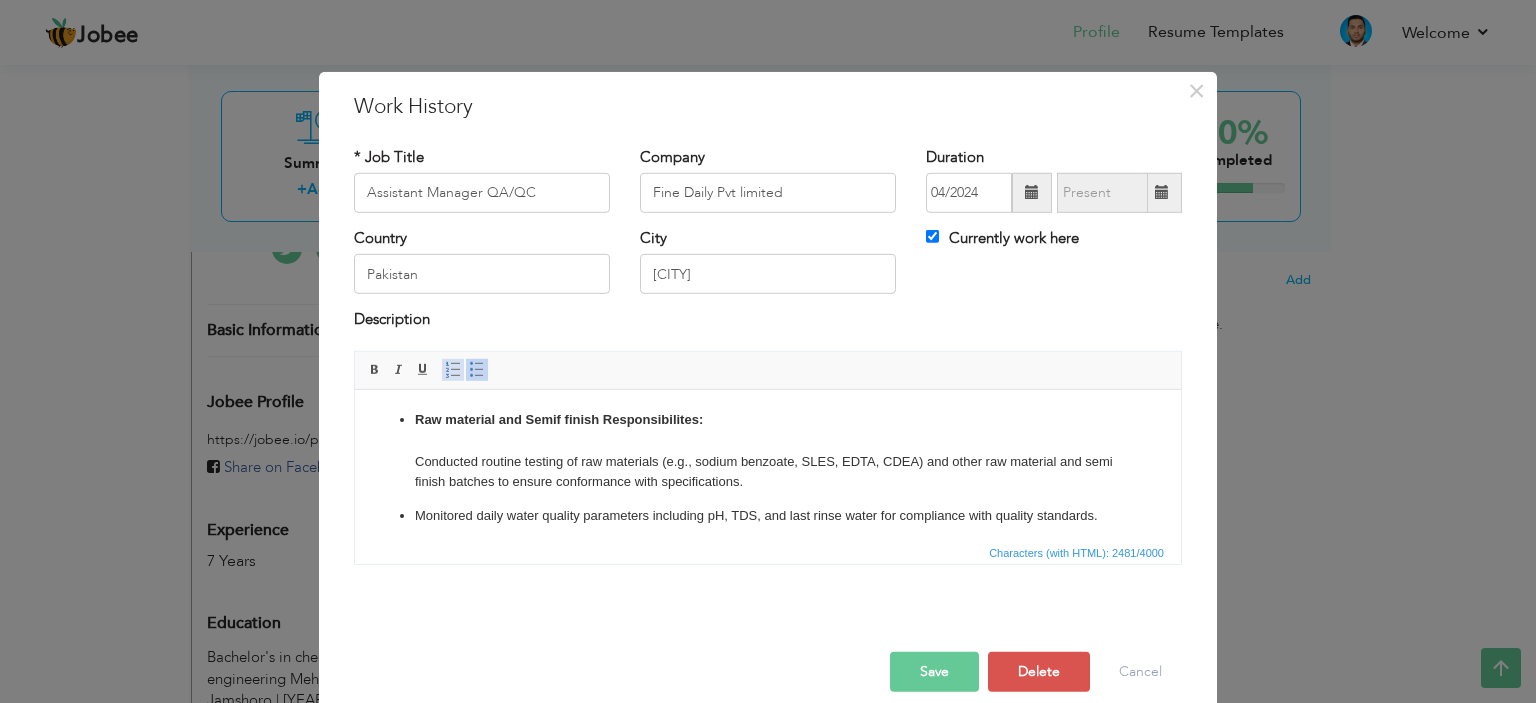 click at bounding box center (453, 370) 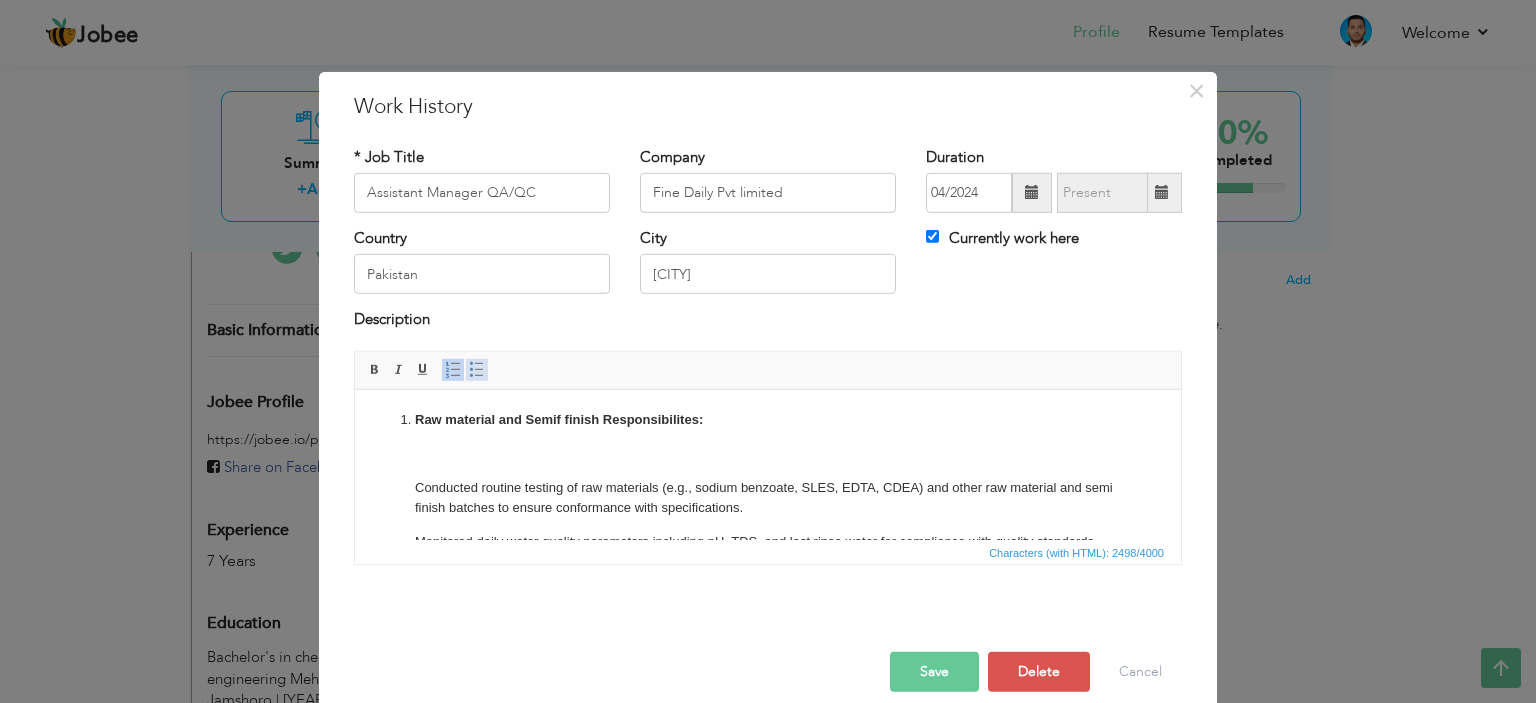 click at bounding box center (477, 370) 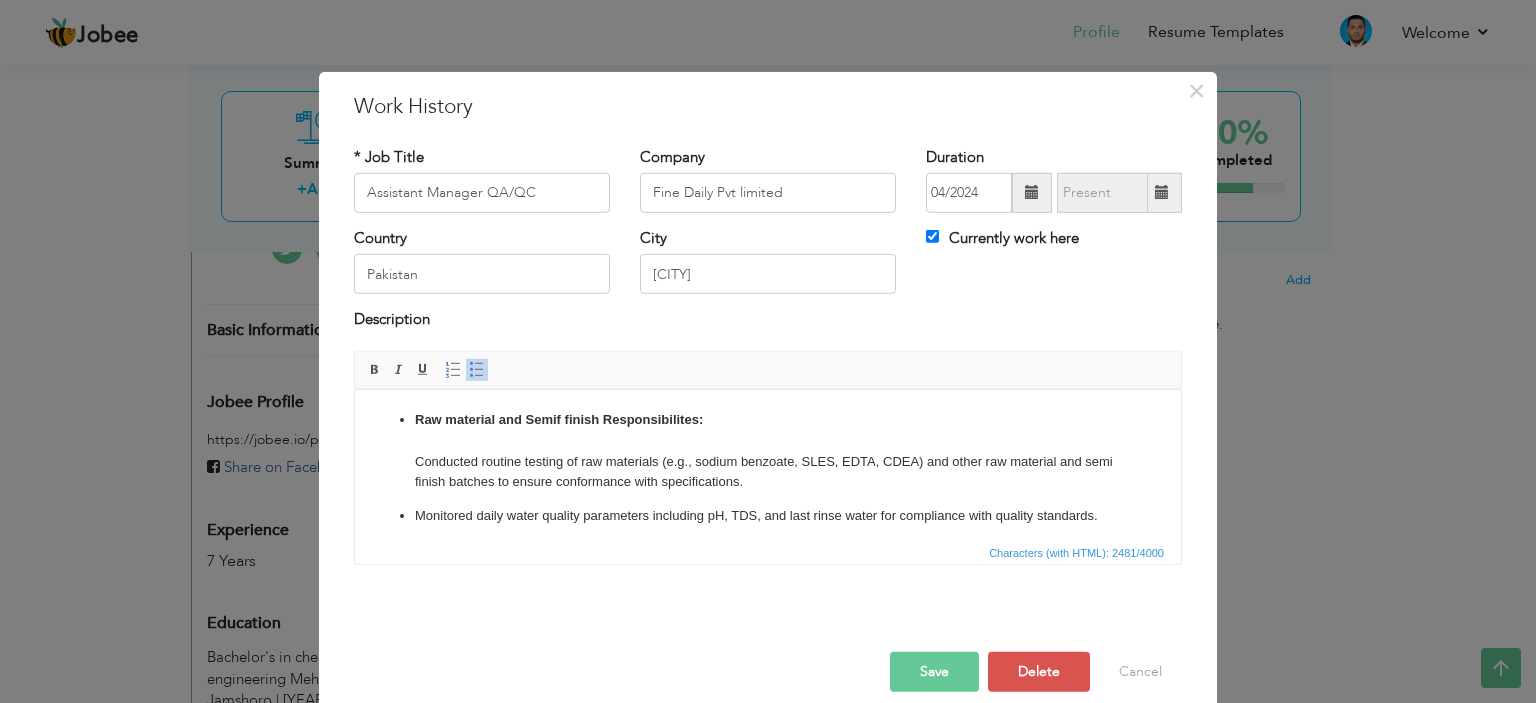 click on "Save
Save and Continue
Delete
Cancel" at bounding box center (768, 651) 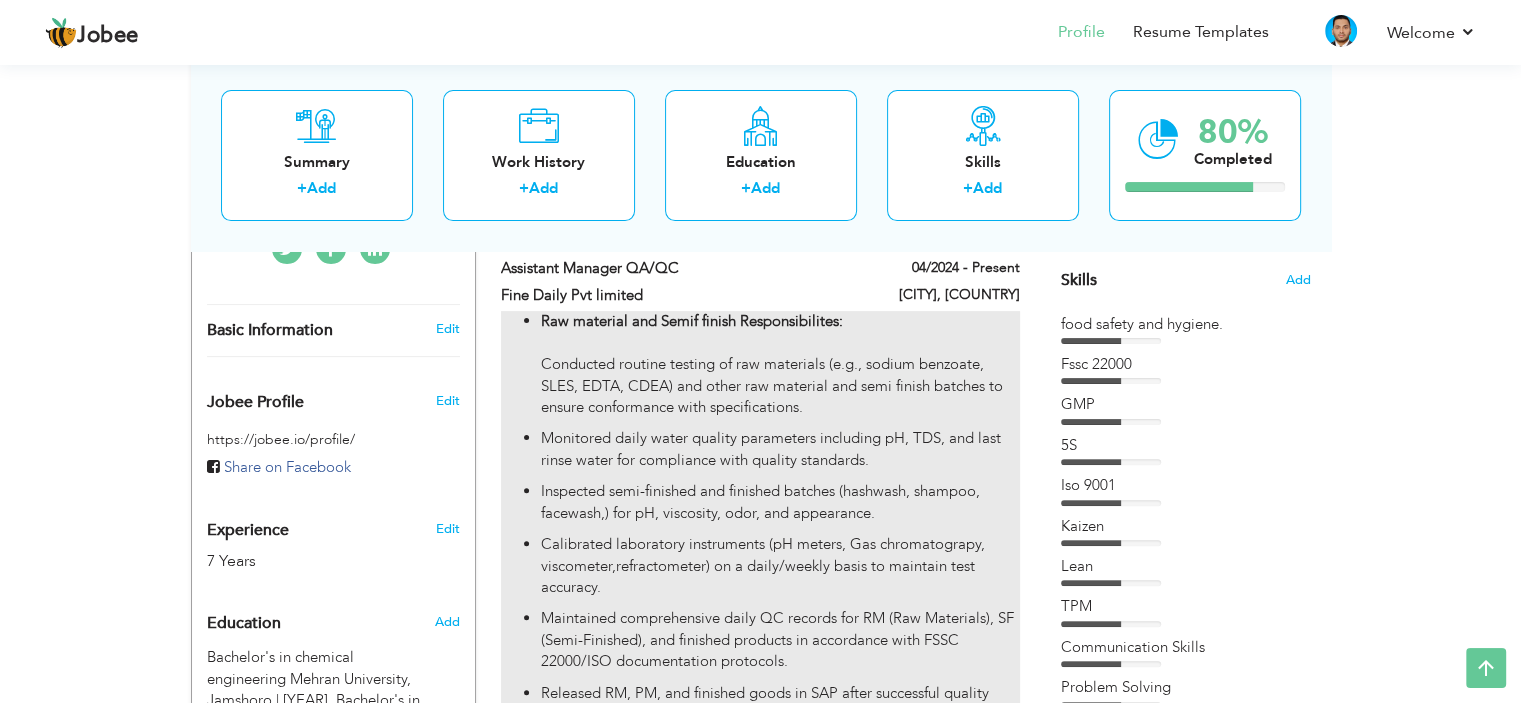 click on "Raw material and Semif finish Responsibilites:
Conducted routine testing of raw materials (e.g., sodium benzoate, SLES, EDTA, CDEA) and other raw material and semi finish batches to ensure conformance with specifications." at bounding box center [780, 364] 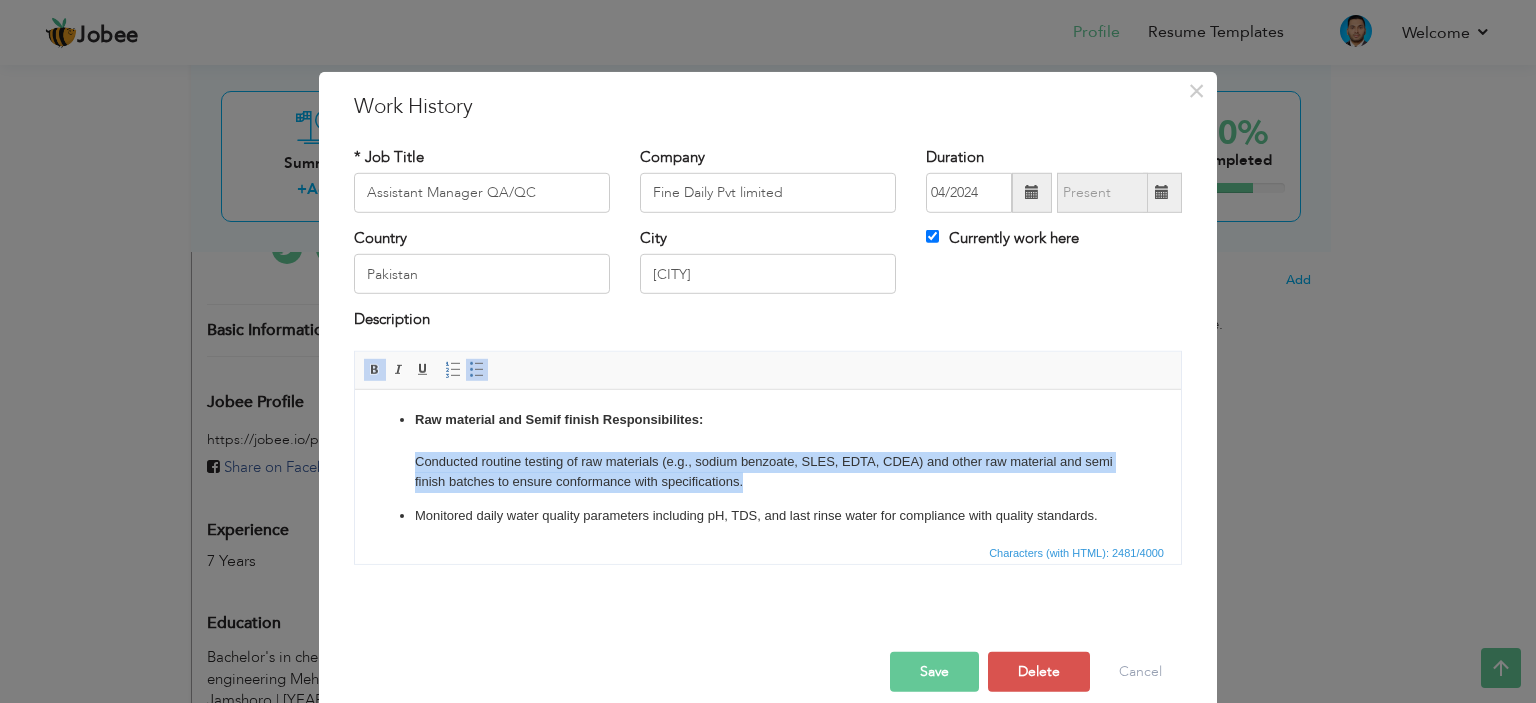 drag, startPoint x: 782, startPoint y: 478, endPoint x: 437, endPoint y: 461, distance: 345.41858 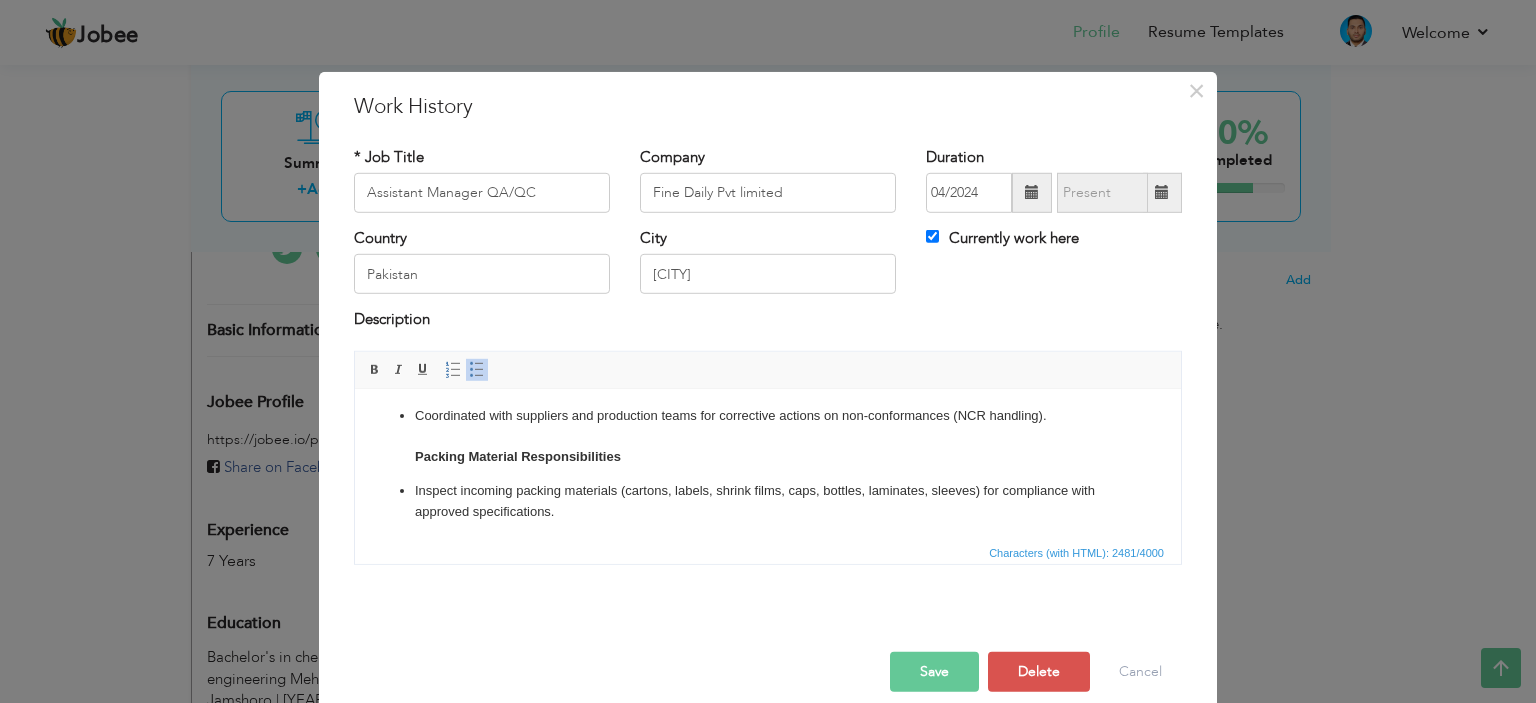 scroll, scrollTop: 300, scrollLeft: 0, axis: vertical 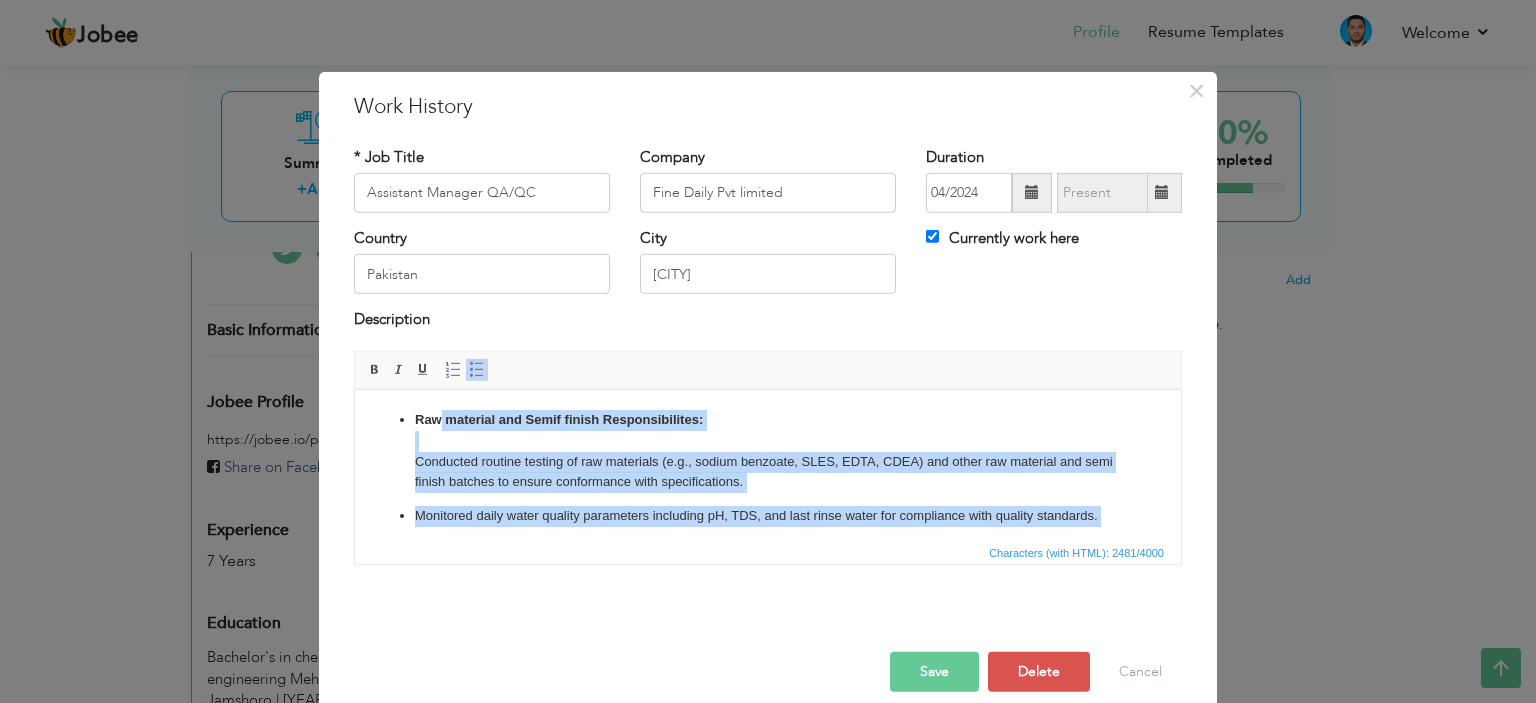 drag, startPoint x: 1053, startPoint y: 459, endPoint x: 439, endPoint y: 417, distance: 615.4348 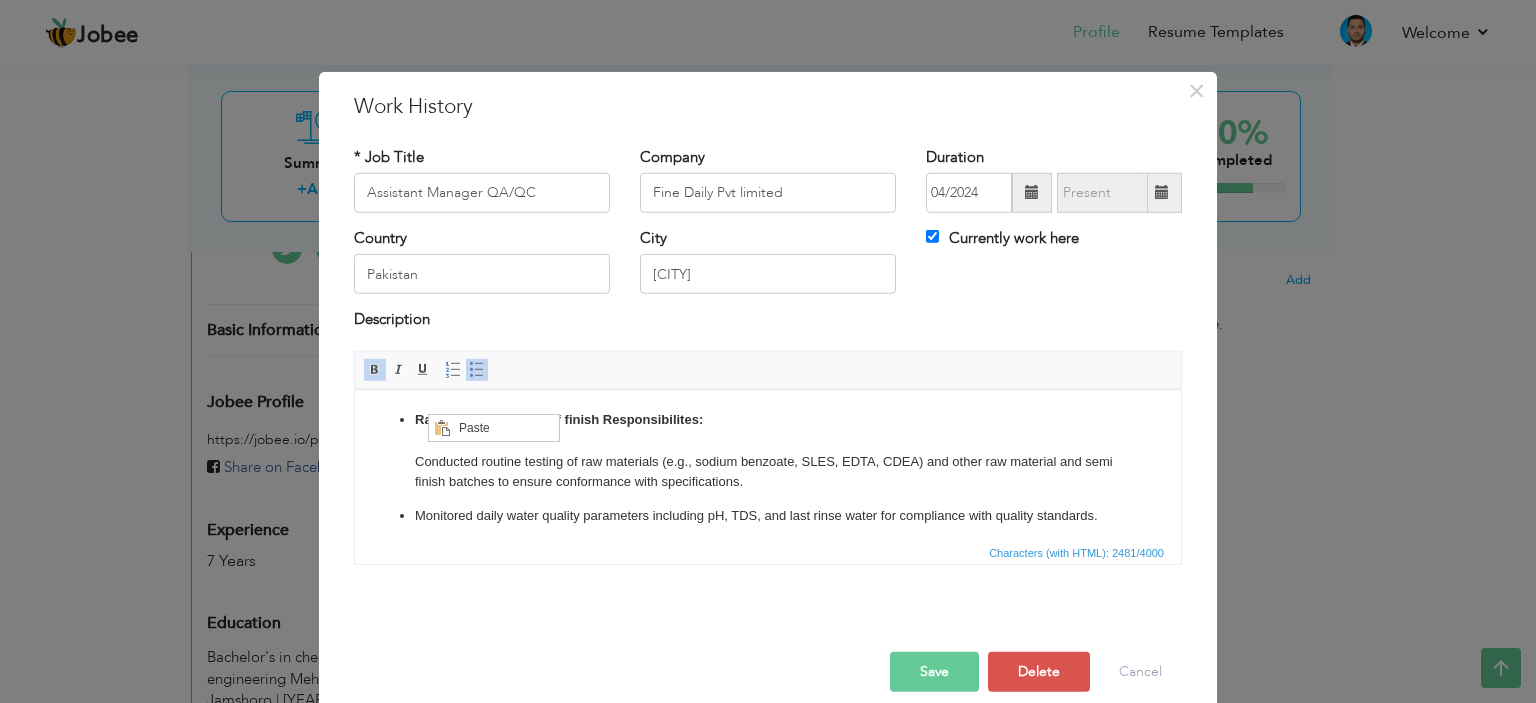 click on "Raw material and Semif finish Responsibilites: Conducted routine testing of raw materials (e.g., sodium benzoate, SLES, EDTA, CDEA) and other raw material and semi finish batches to ensure conformance with specifications." at bounding box center (768, 450) 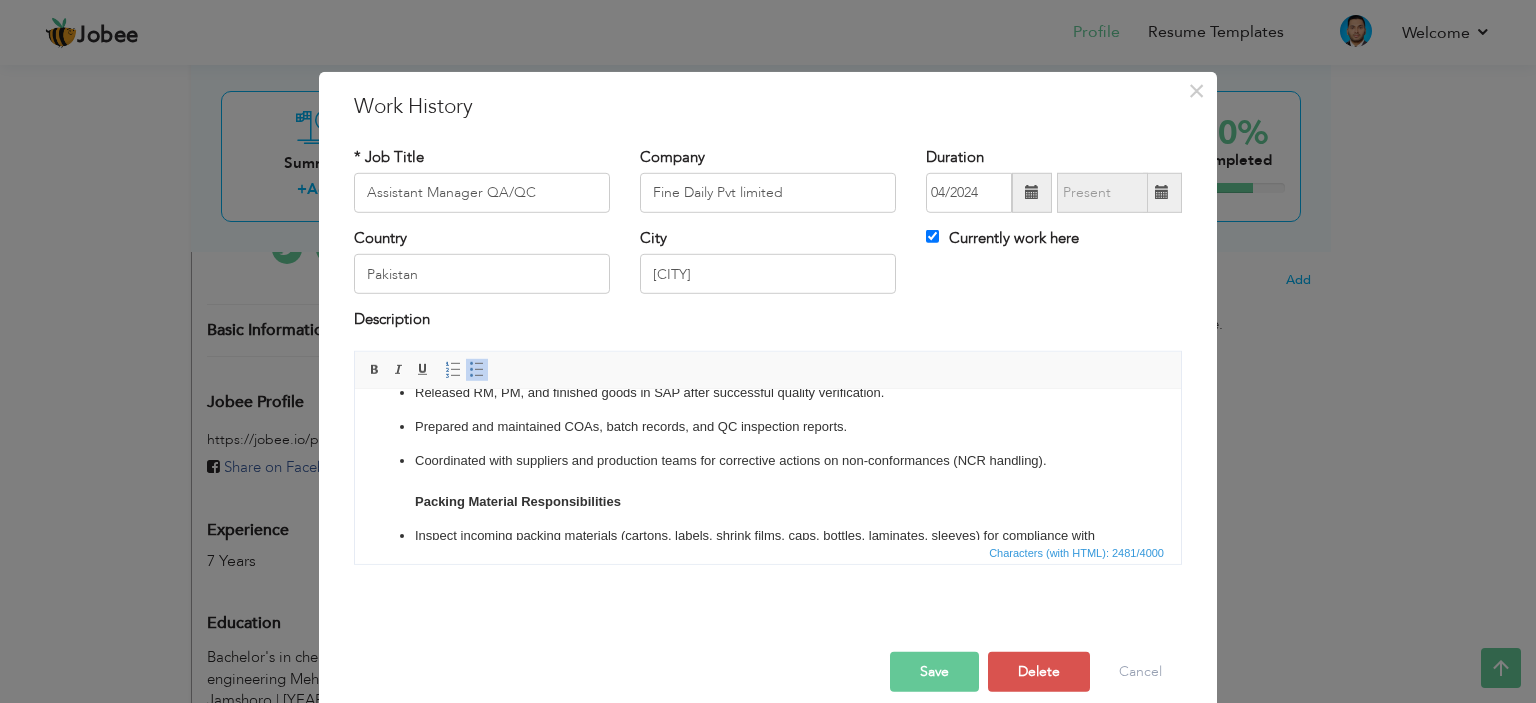 scroll, scrollTop: 300, scrollLeft: 0, axis: vertical 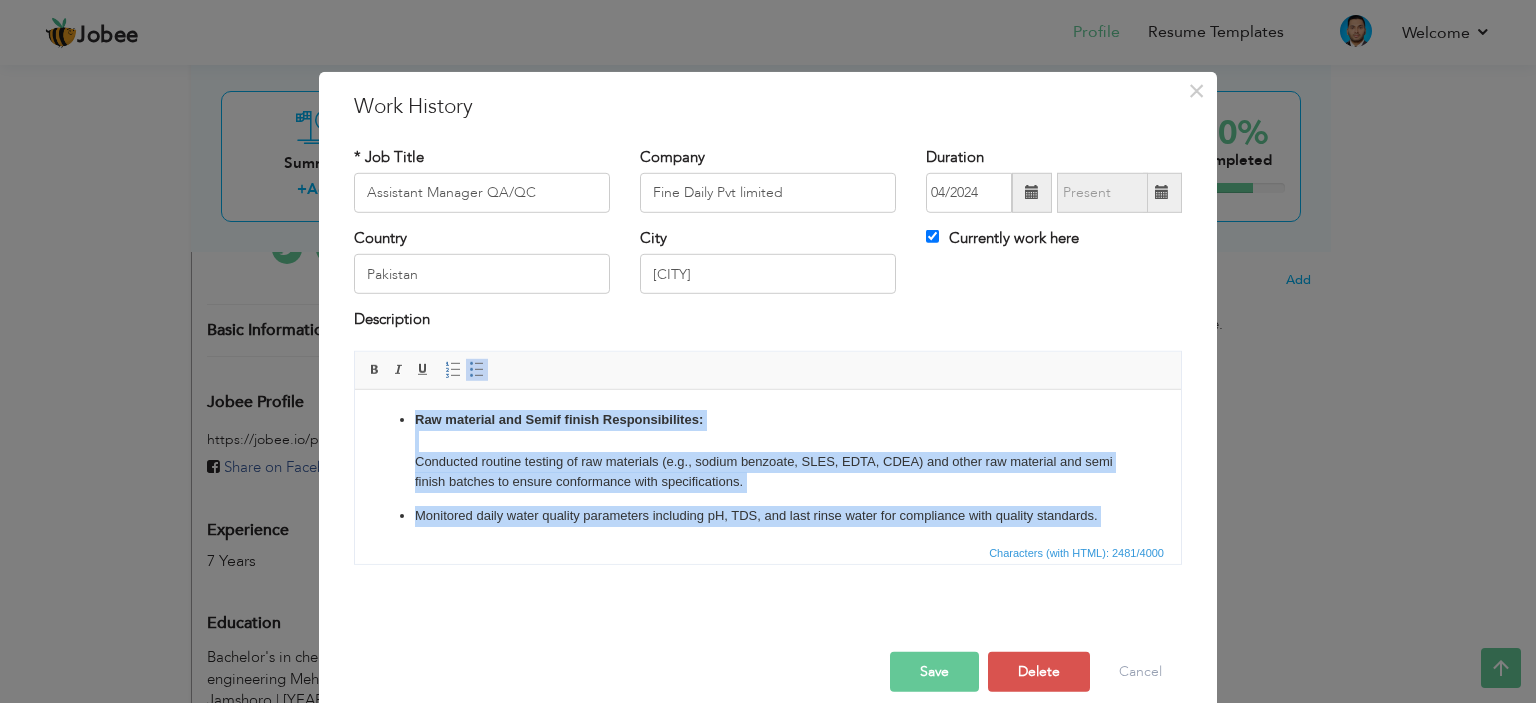 drag, startPoint x: 1048, startPoint y: 463, endPoint x: 349, endPoint y: 300, distance: 717.7534 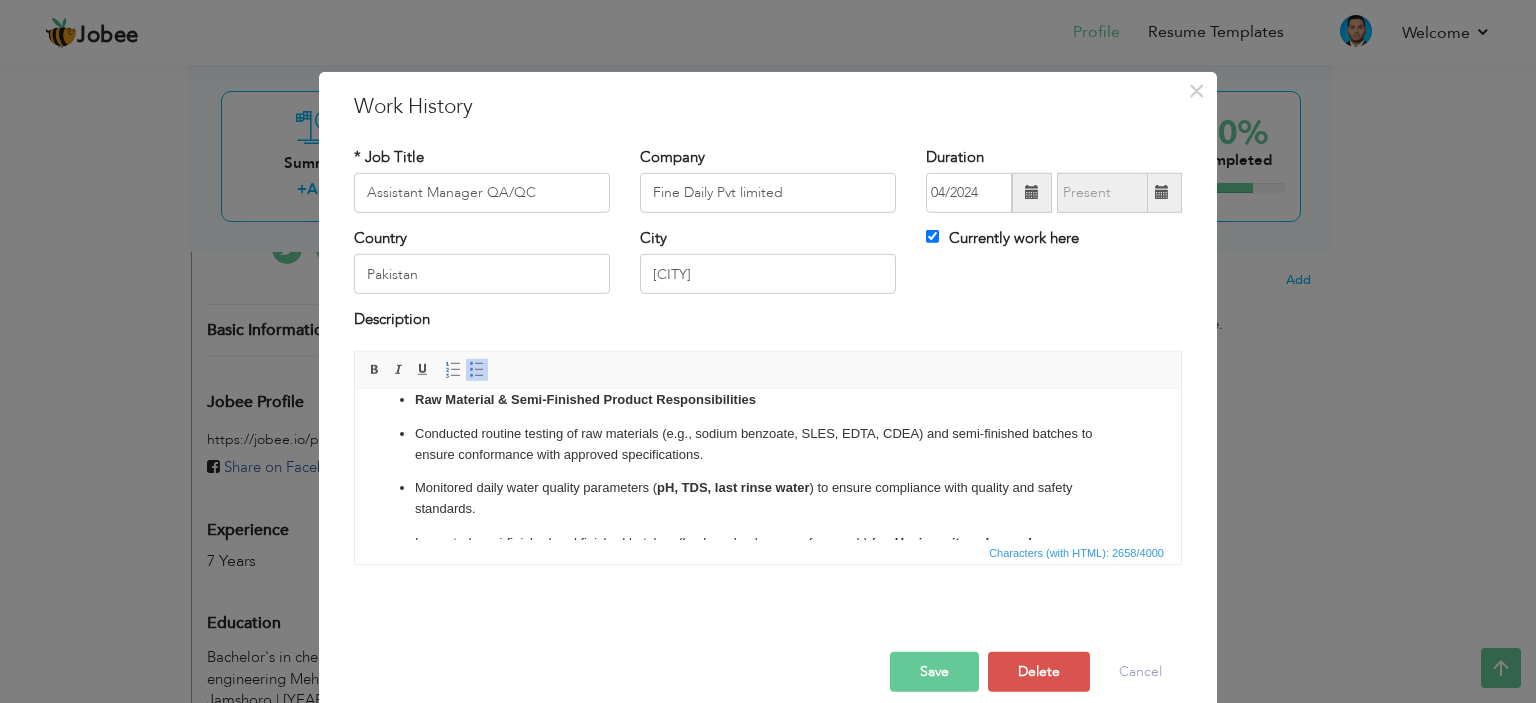 scroll, scrollTop: 0, scrollLeft: 0, axis: both 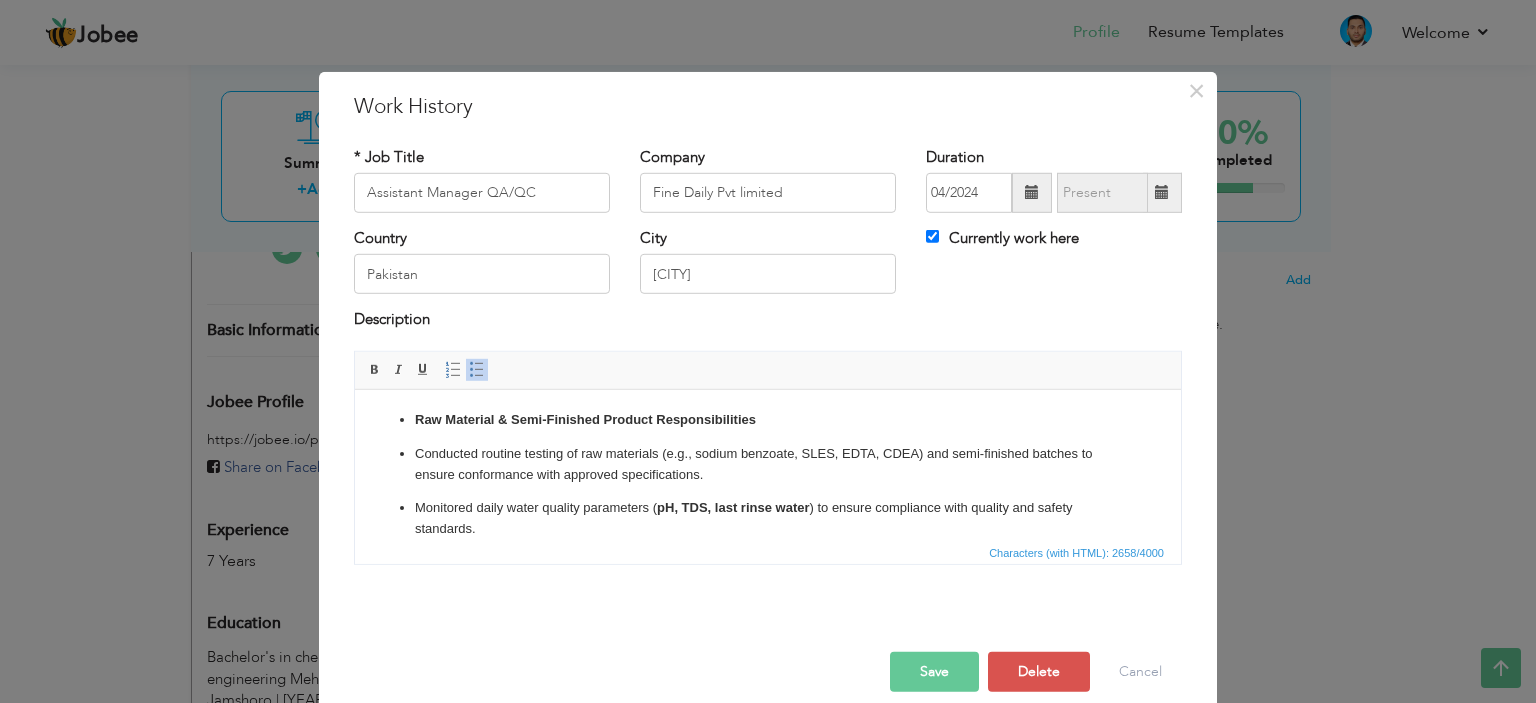 click on "Conducted routine testing of raw materials (e.g., sodium benzoate, SLES, EDTA, CDEA) and semi-finished batches to ensure conformance with approved specifications." at bounding box center [768, 464] 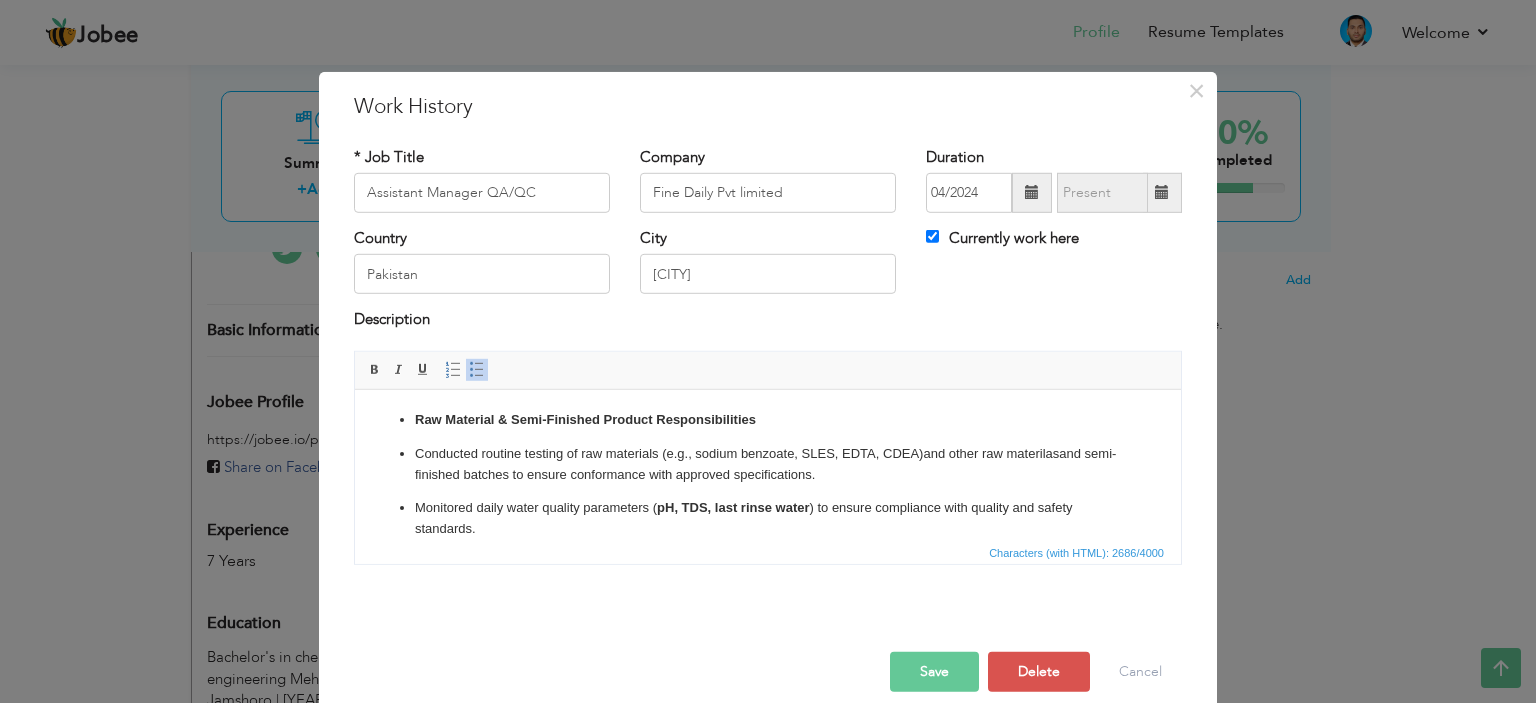 click on "Conducted routine testing of raw materials (e.g., sodium benzoate, SLES, EDTA, CDEA)and other raw materilas  and semi-finished batches to ensure conformance with approved specifications." at bounding box center (768, 464) 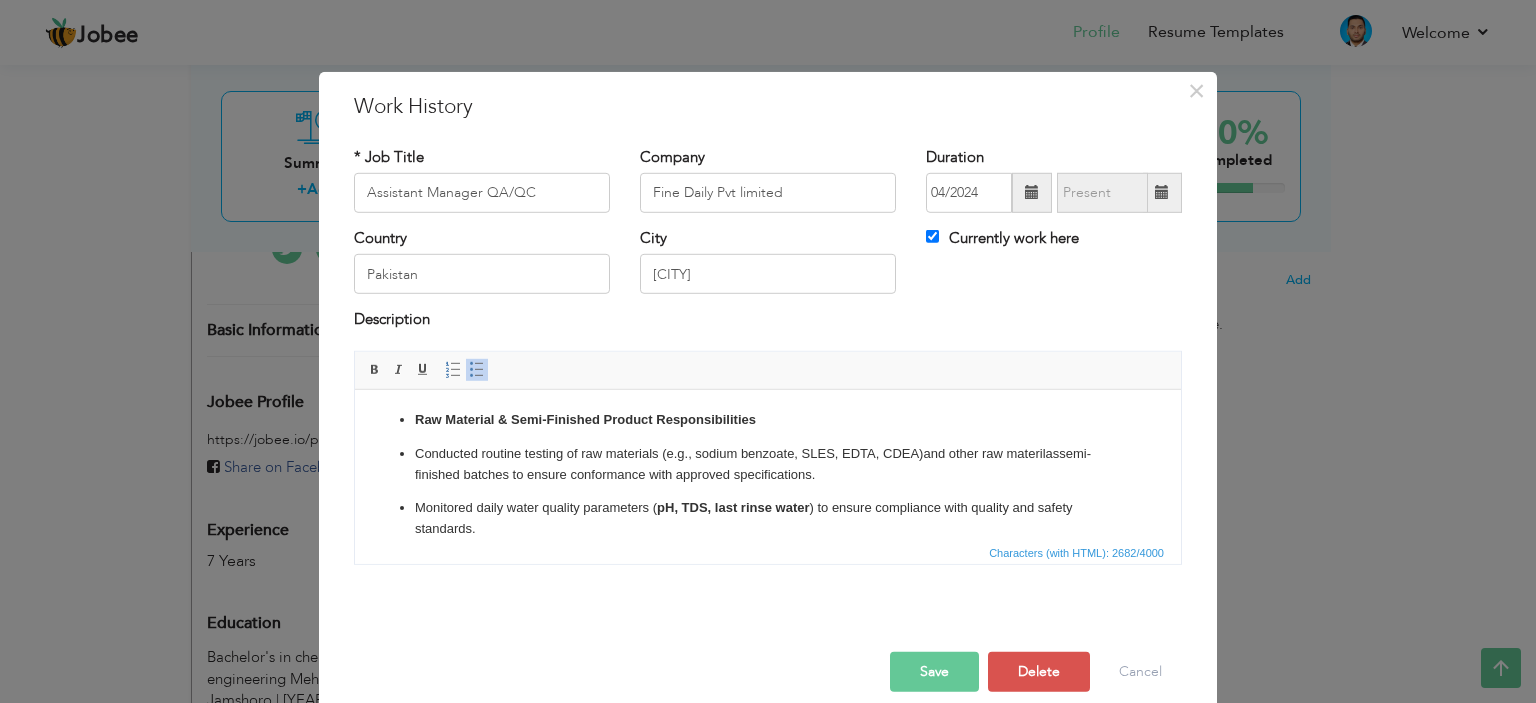 scroll, scrollTop: 100, scrollLeft: 0, axis: vertical 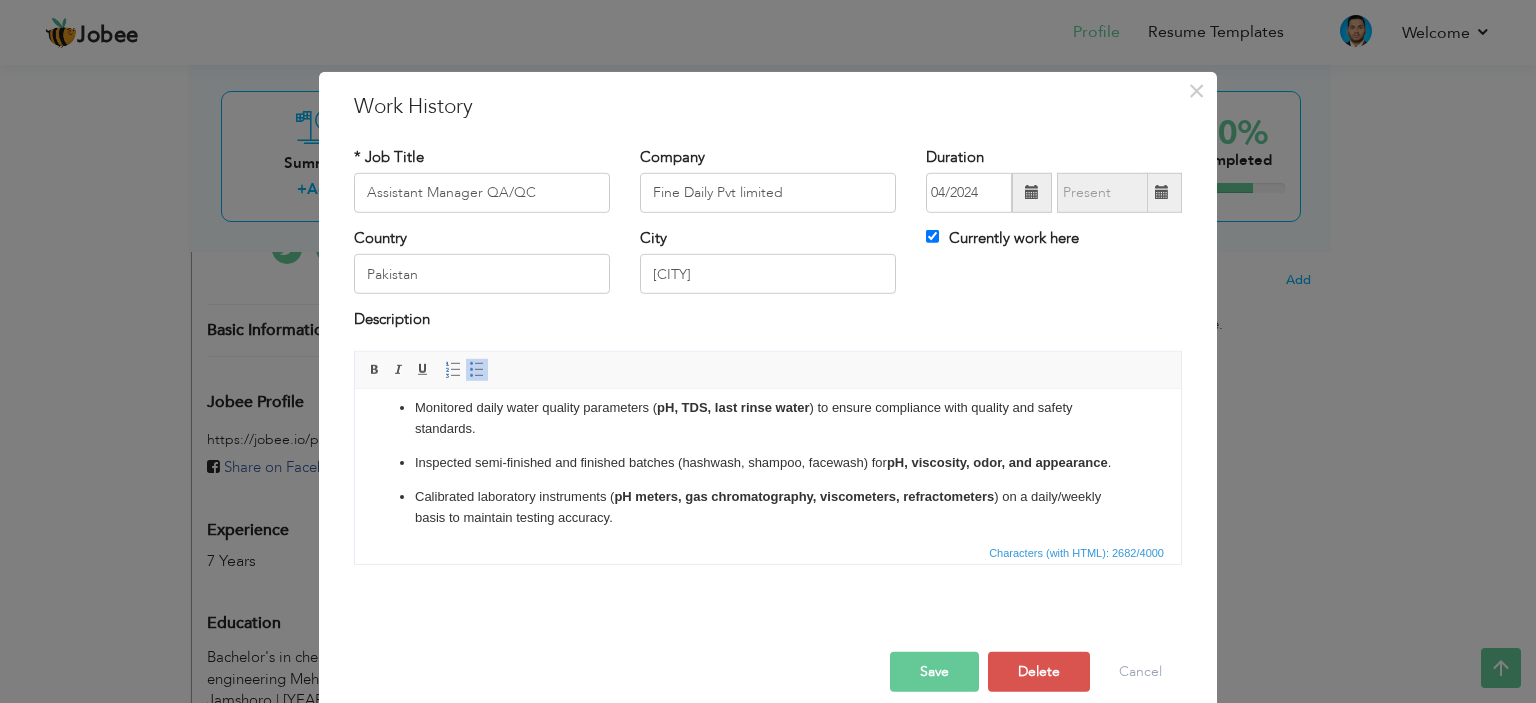 click on "Inspected semi-finished and finished batches (hashwash, shampoo, facewash) for  pH, viscosity, odor, and appearance ." at bounding box center [768, 462] 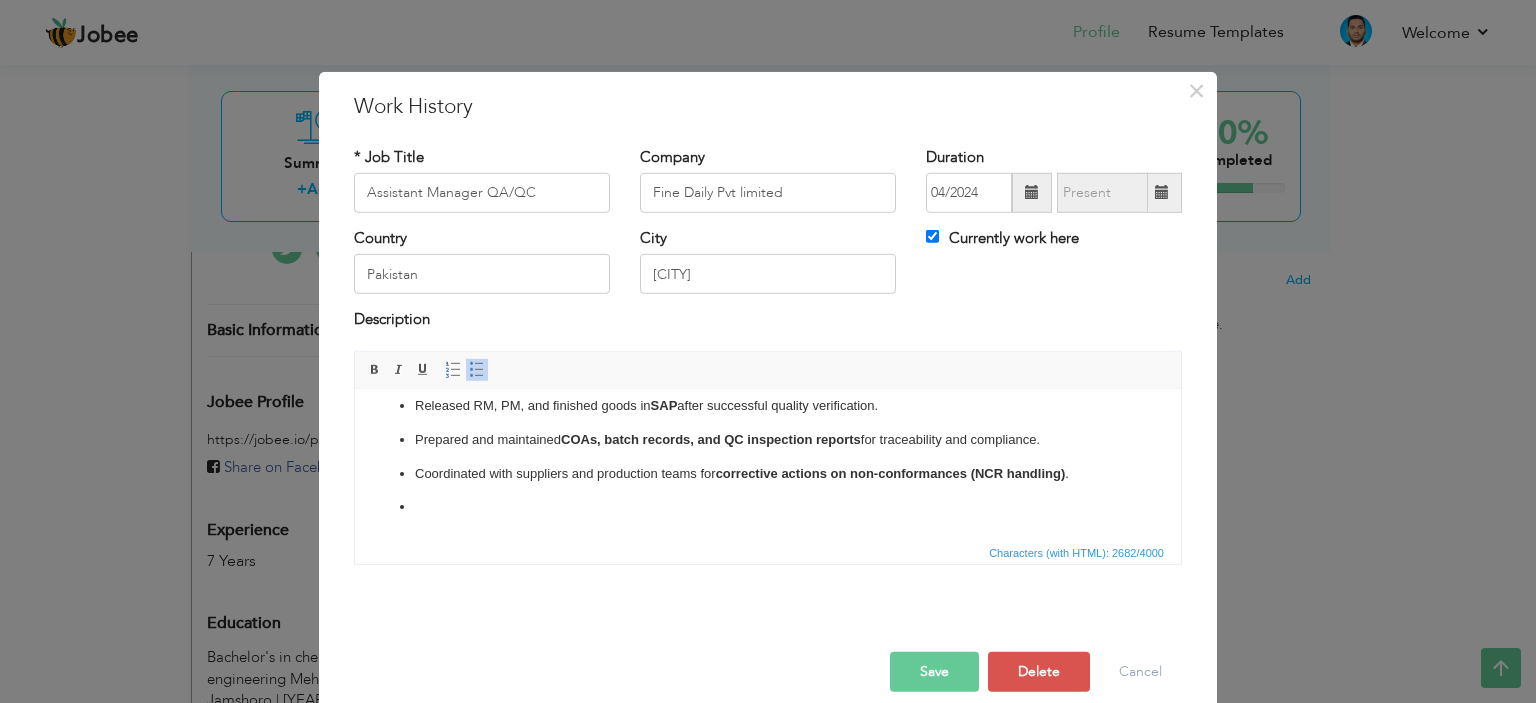 scroll, scrollTop: 400, scrollLeft: 0, axis: vertical 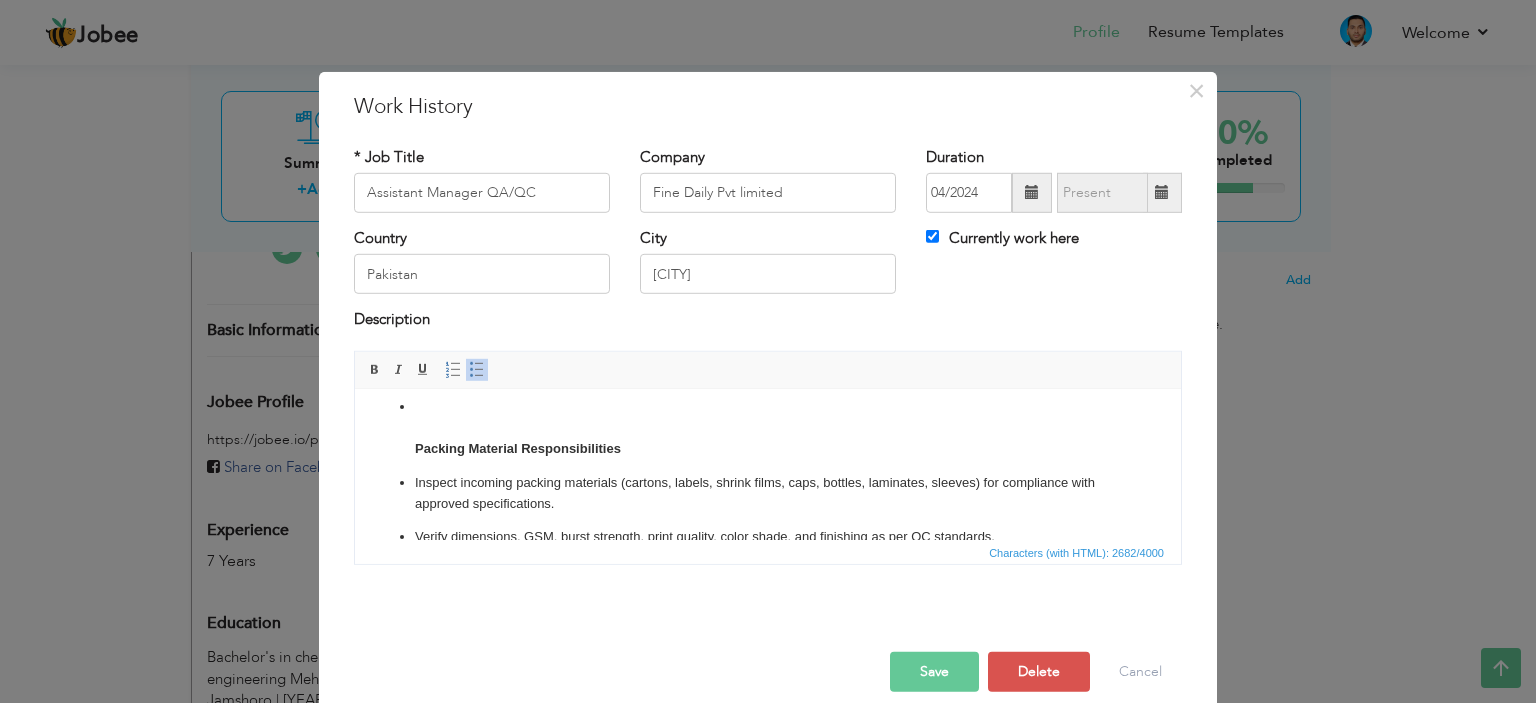 click on "Packing Material Responsibilities" at bounding box center [768, 427] 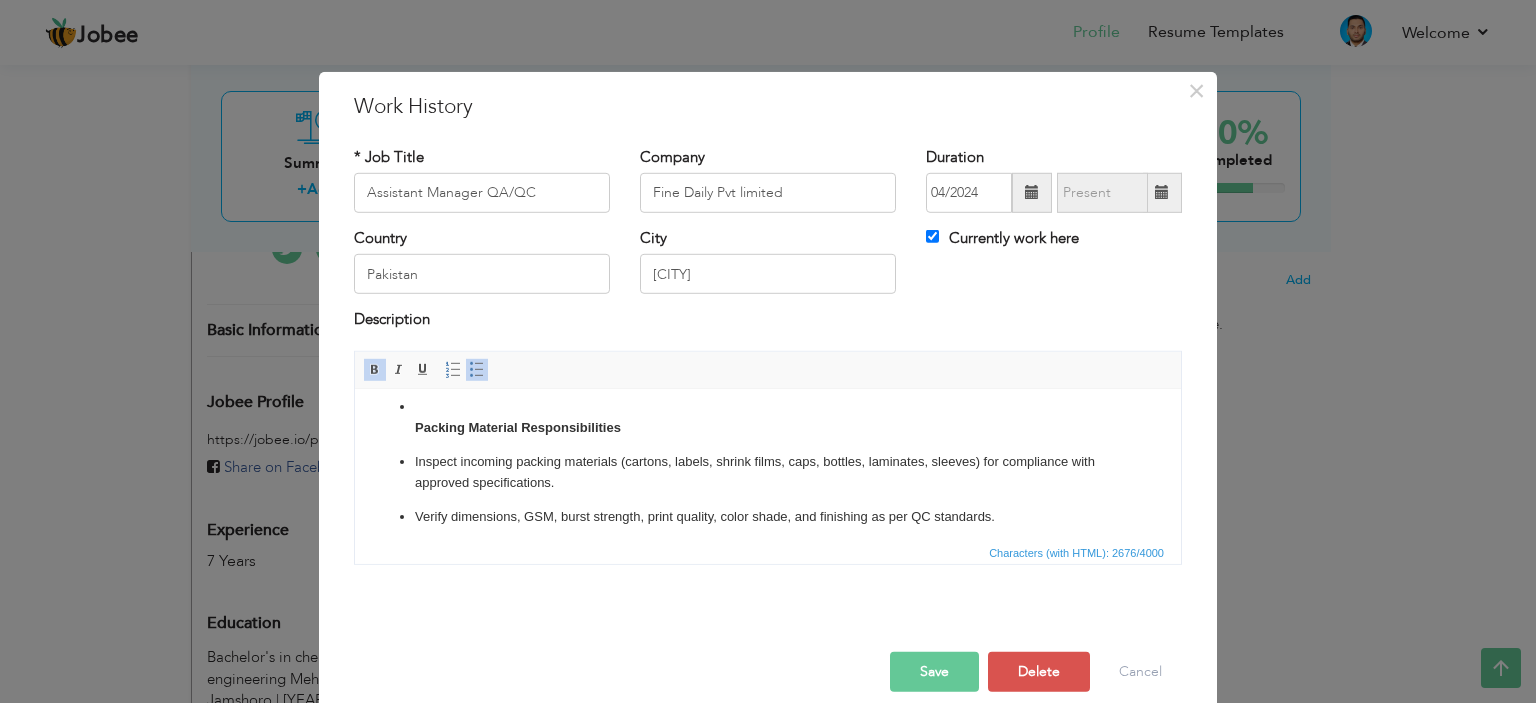 scroll, scrollTop: 397, scrollLeft: 0, axis: vertical 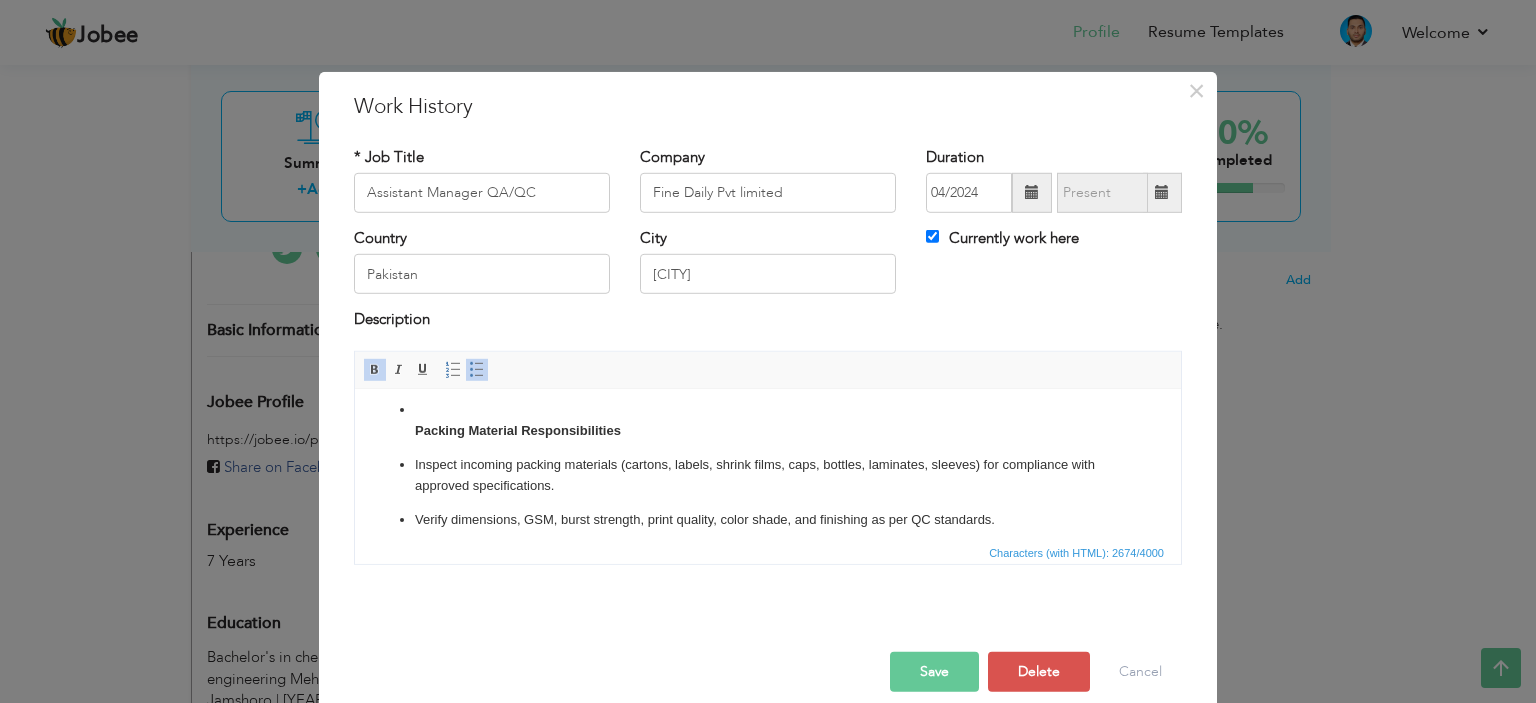 click on "Packing Material Responsibilities" at bounding box center [768, 420] 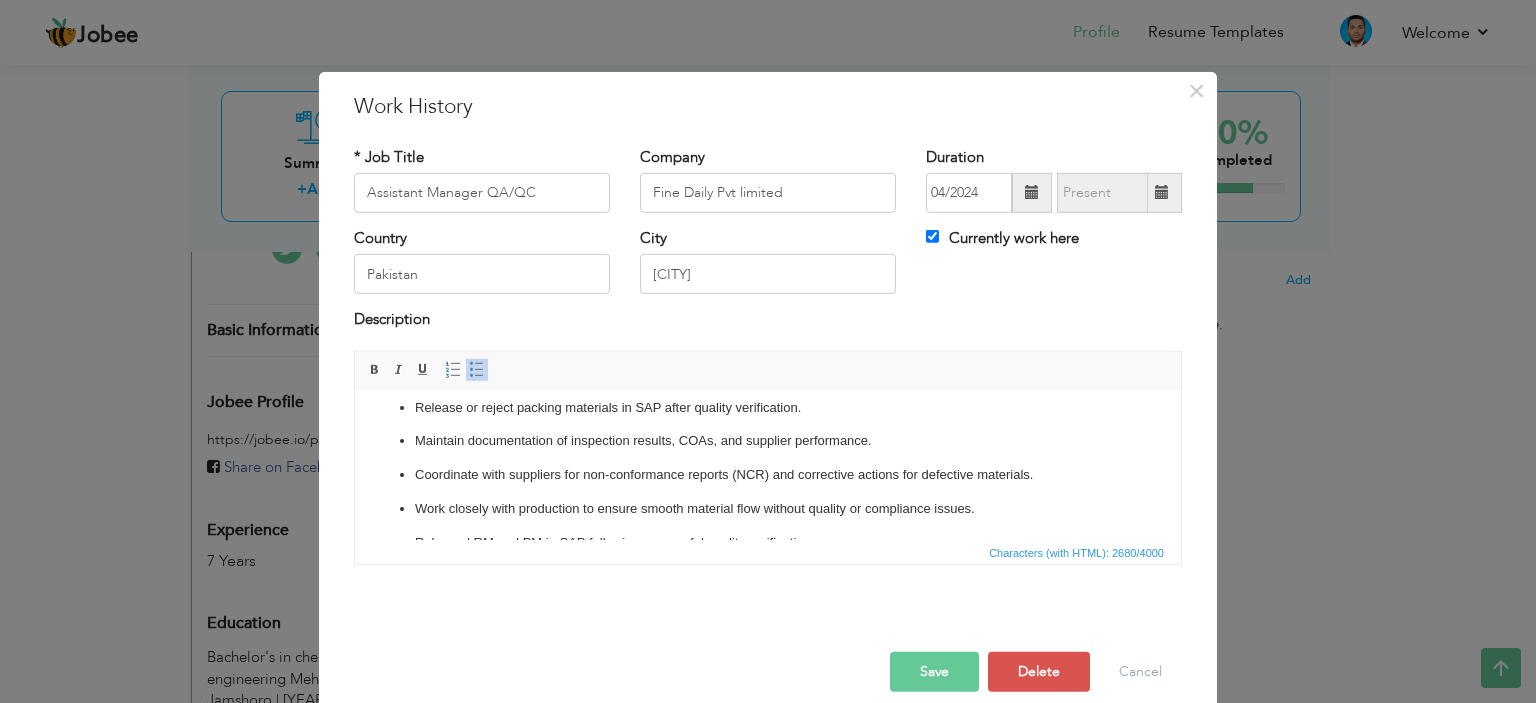 scroll, scrollTop: 732, scrollLeft: 0, axis: vertical 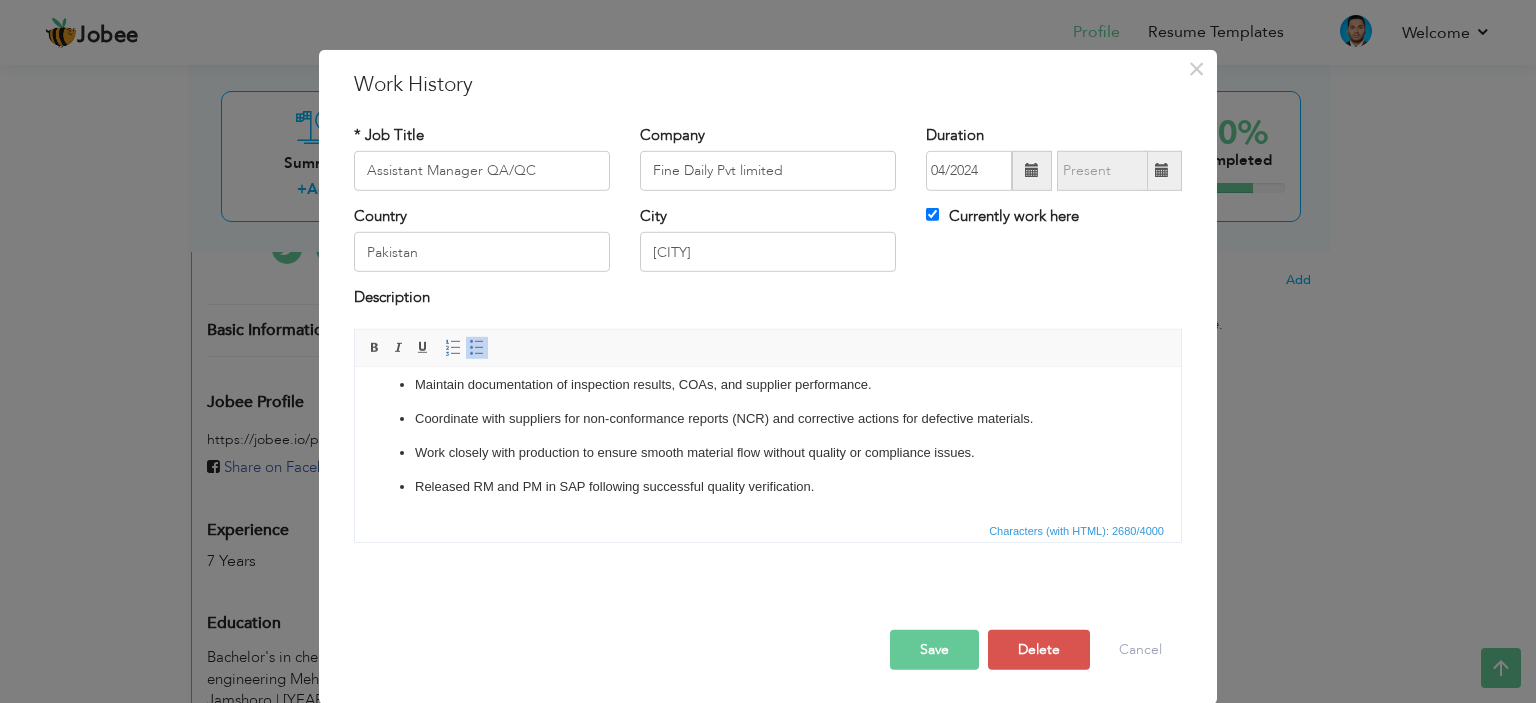 click on "Save" at bounding box center [934, 650] 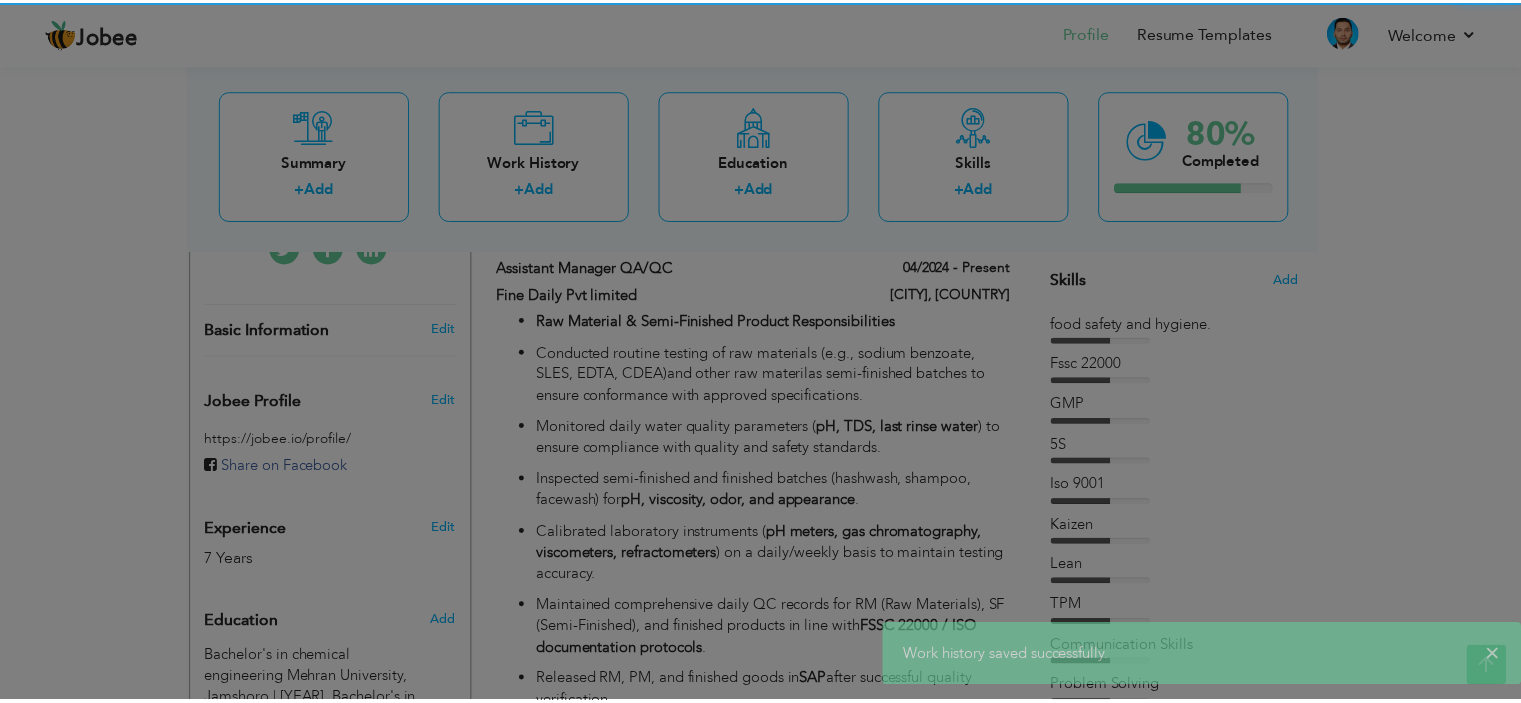 scroll, scrollTop: 0, scrollLeft: 0, axis: both 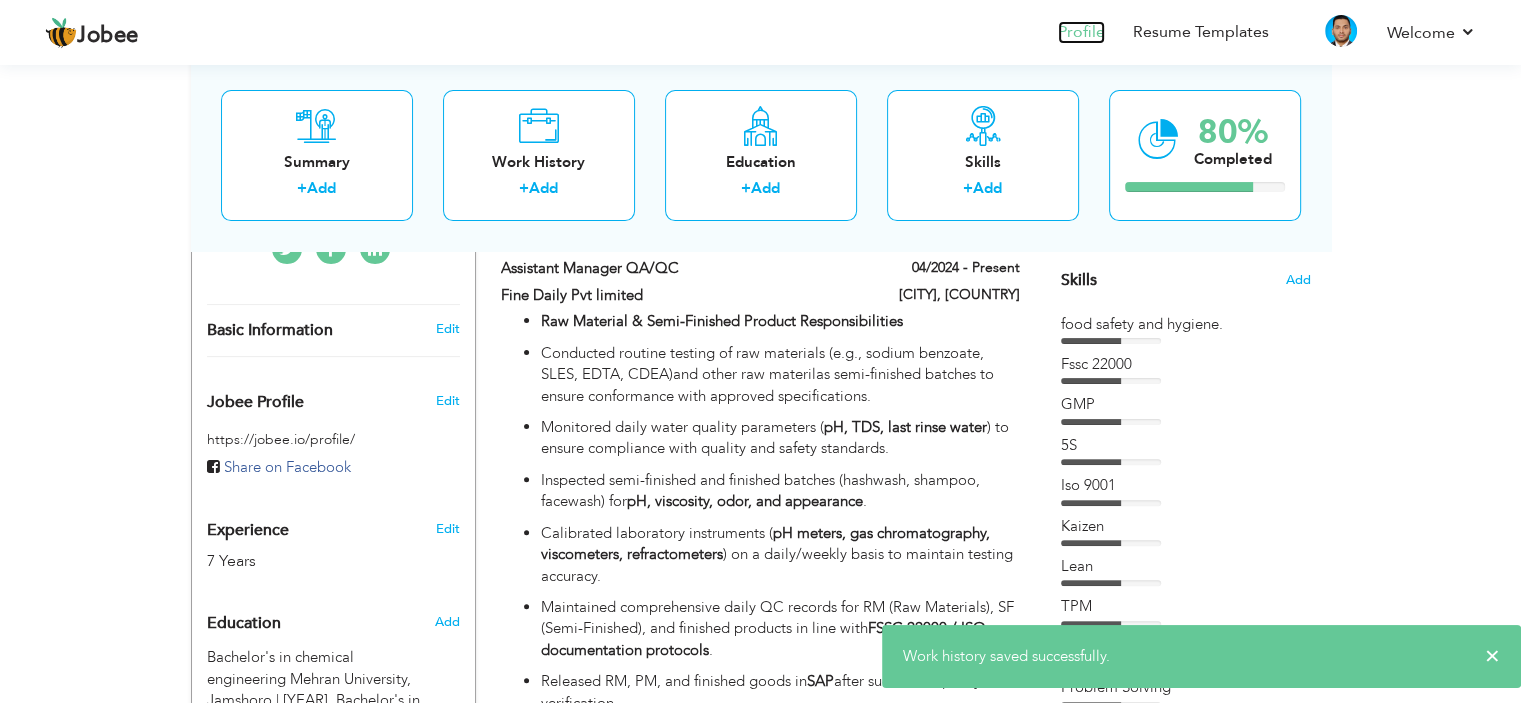 click on "Profile" at bounding box center (1081, 32) 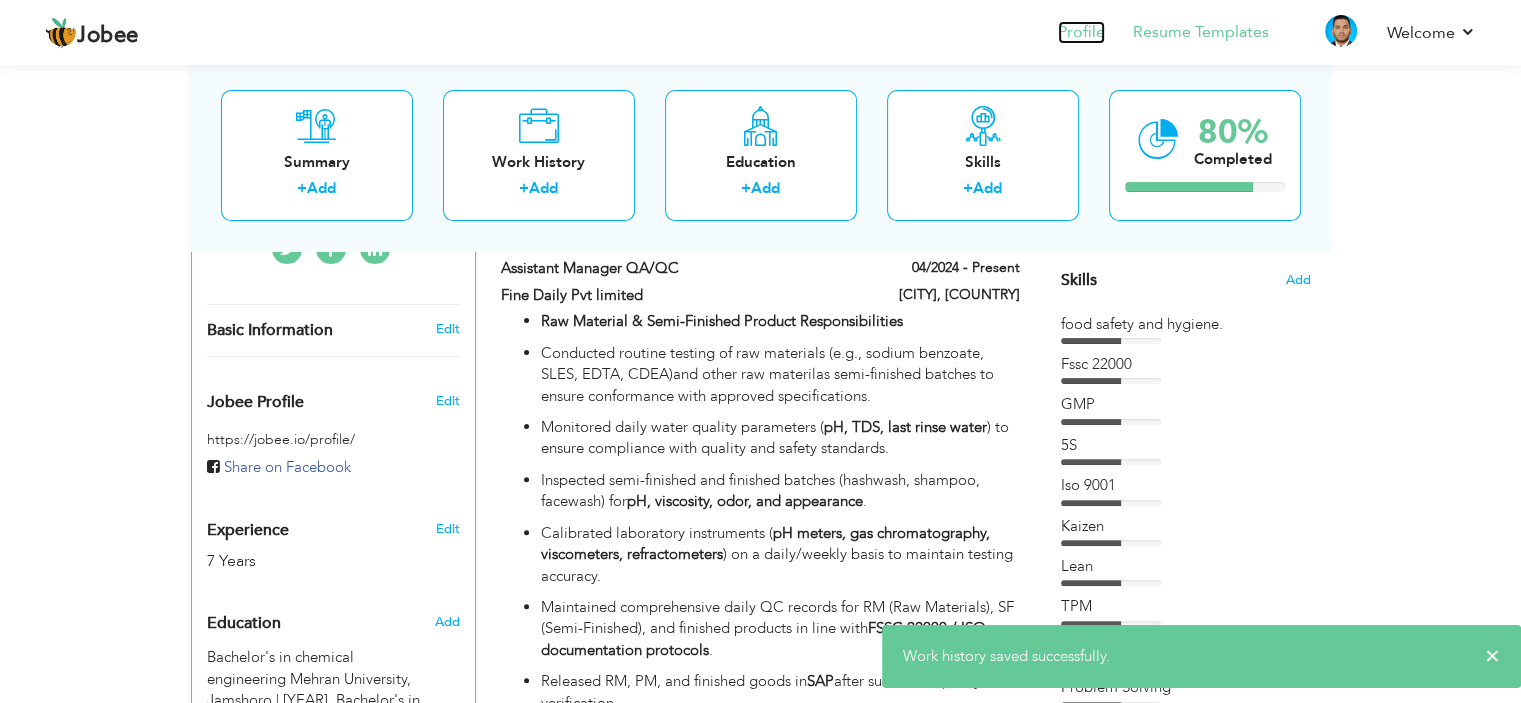 scroll, scrollTop: 420, scrollLeft: 0, axis: vertical 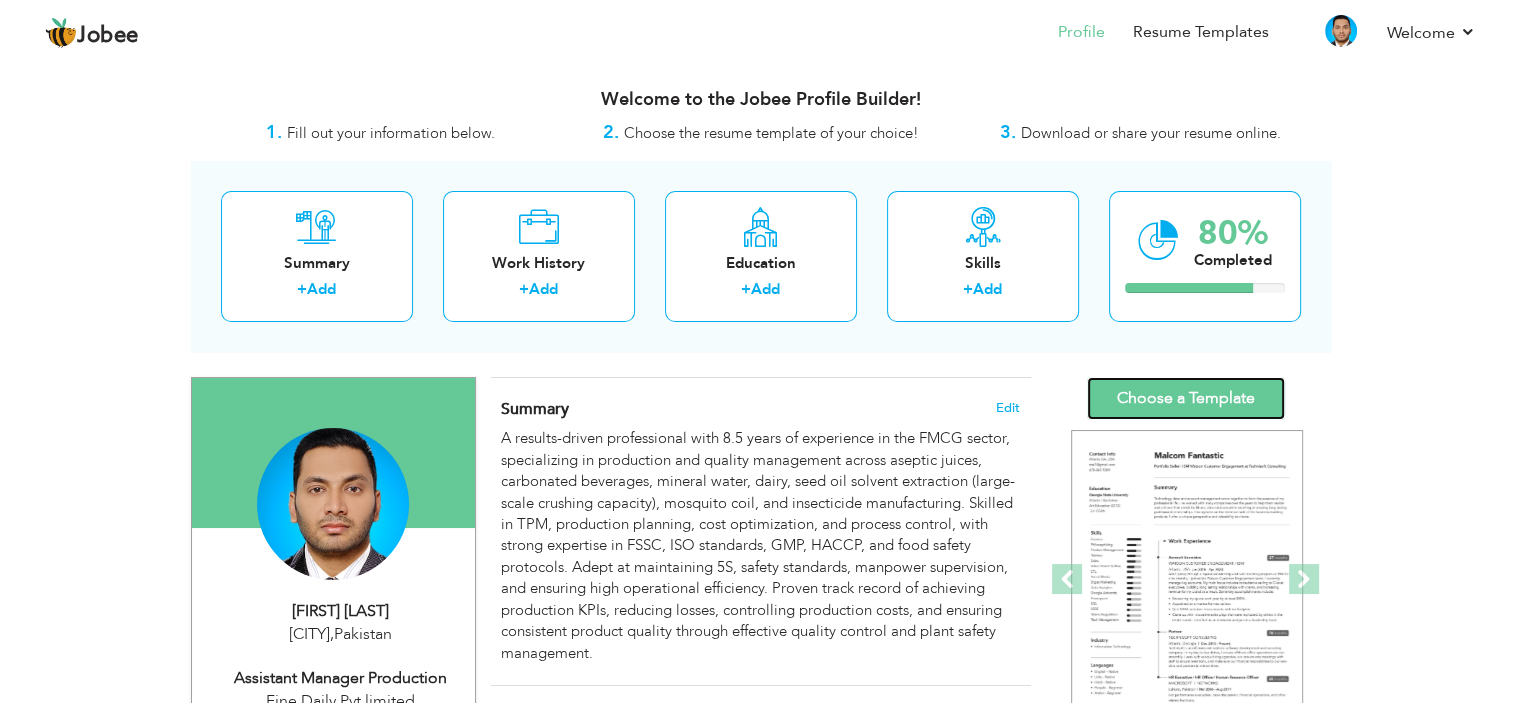 click on "Choose a Template" at bounding box center (1186, 398) 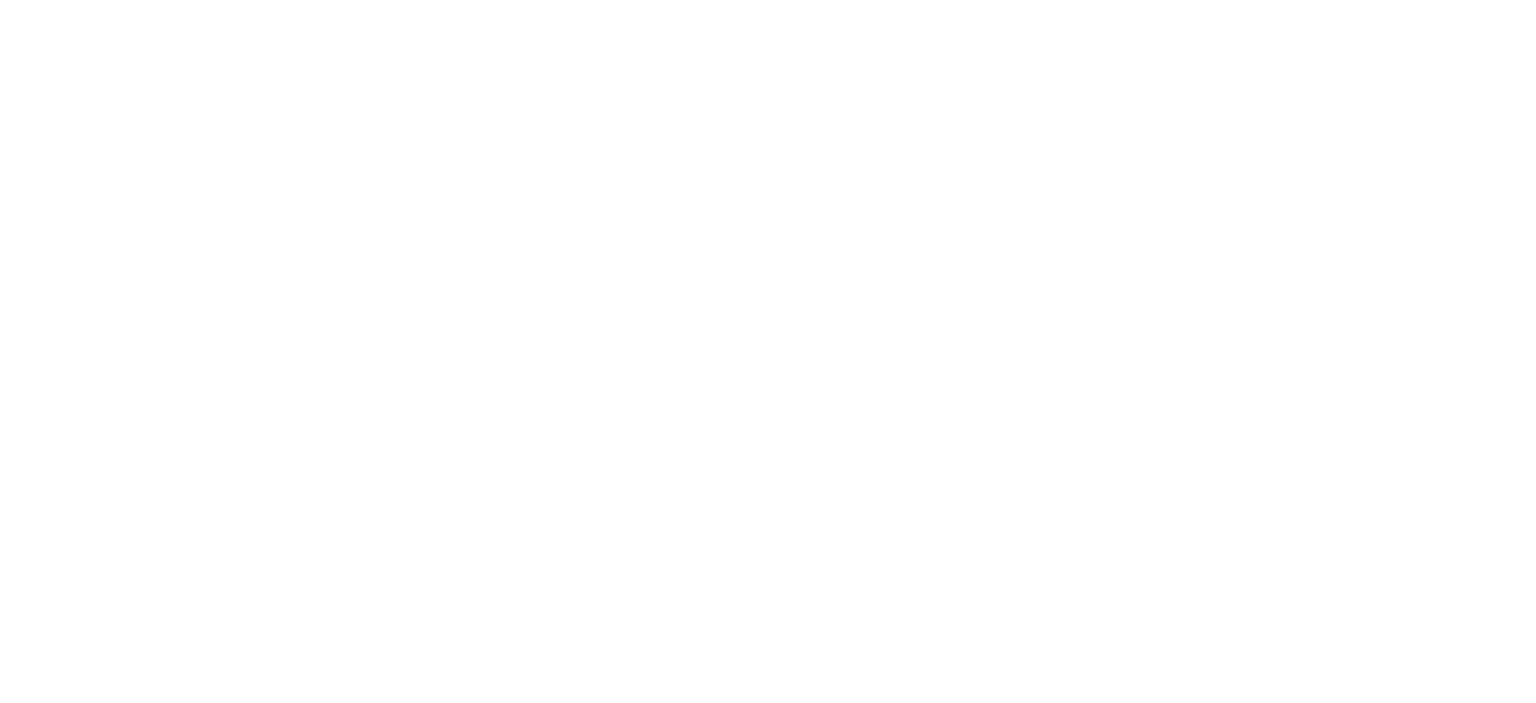 scroll, scrollTop: 0, scrollLeft: 0, axis: both 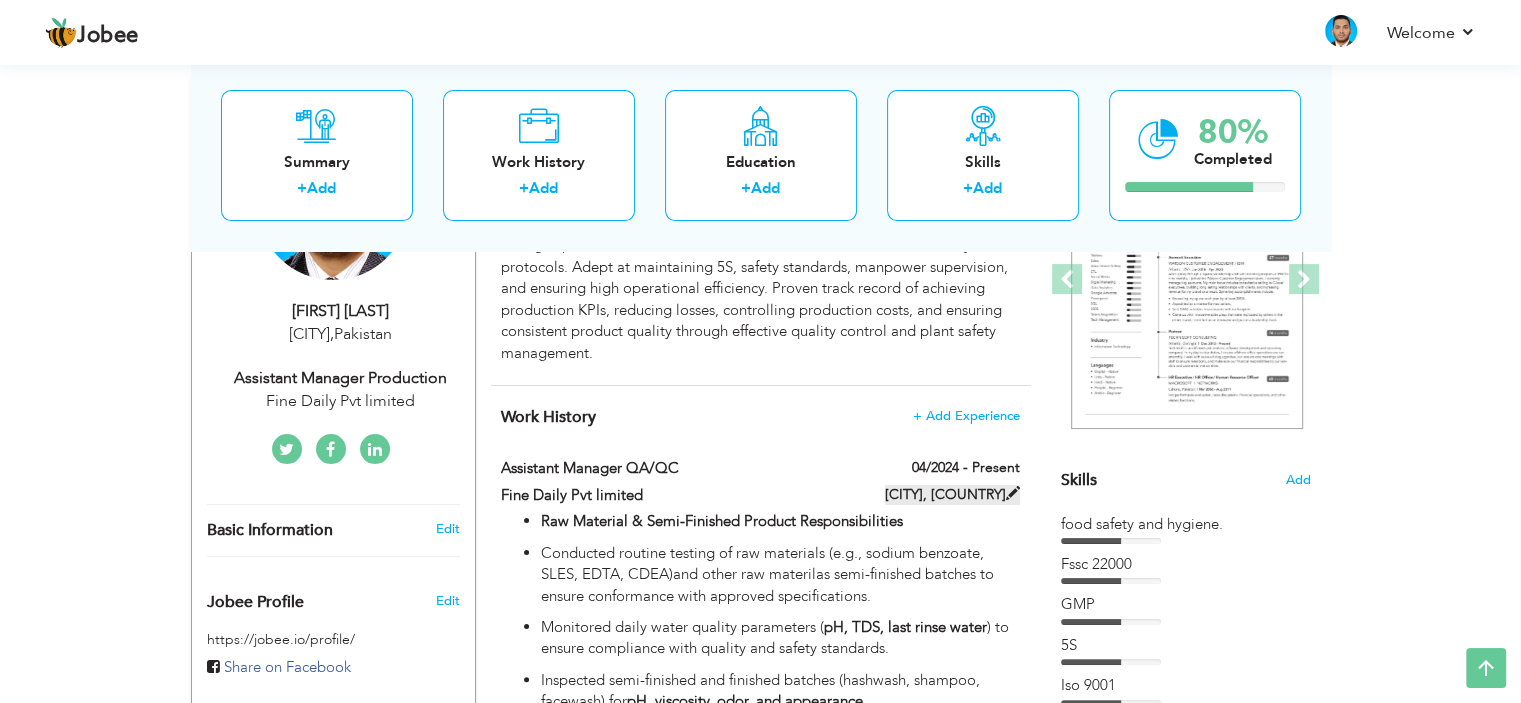 click at bounding box center (1013, 493) 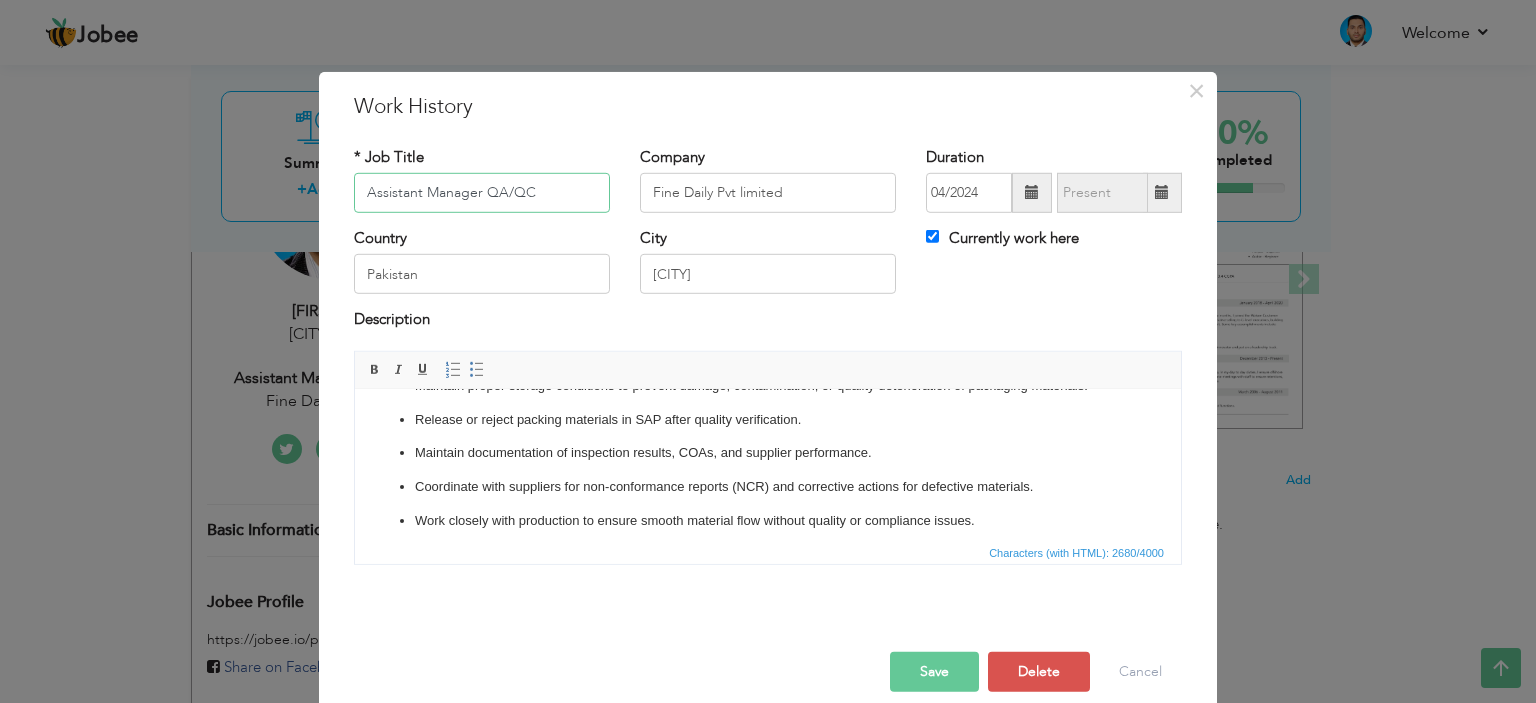 scroll, scrollTop: 632, scrollLeft: 0, axis: vertical 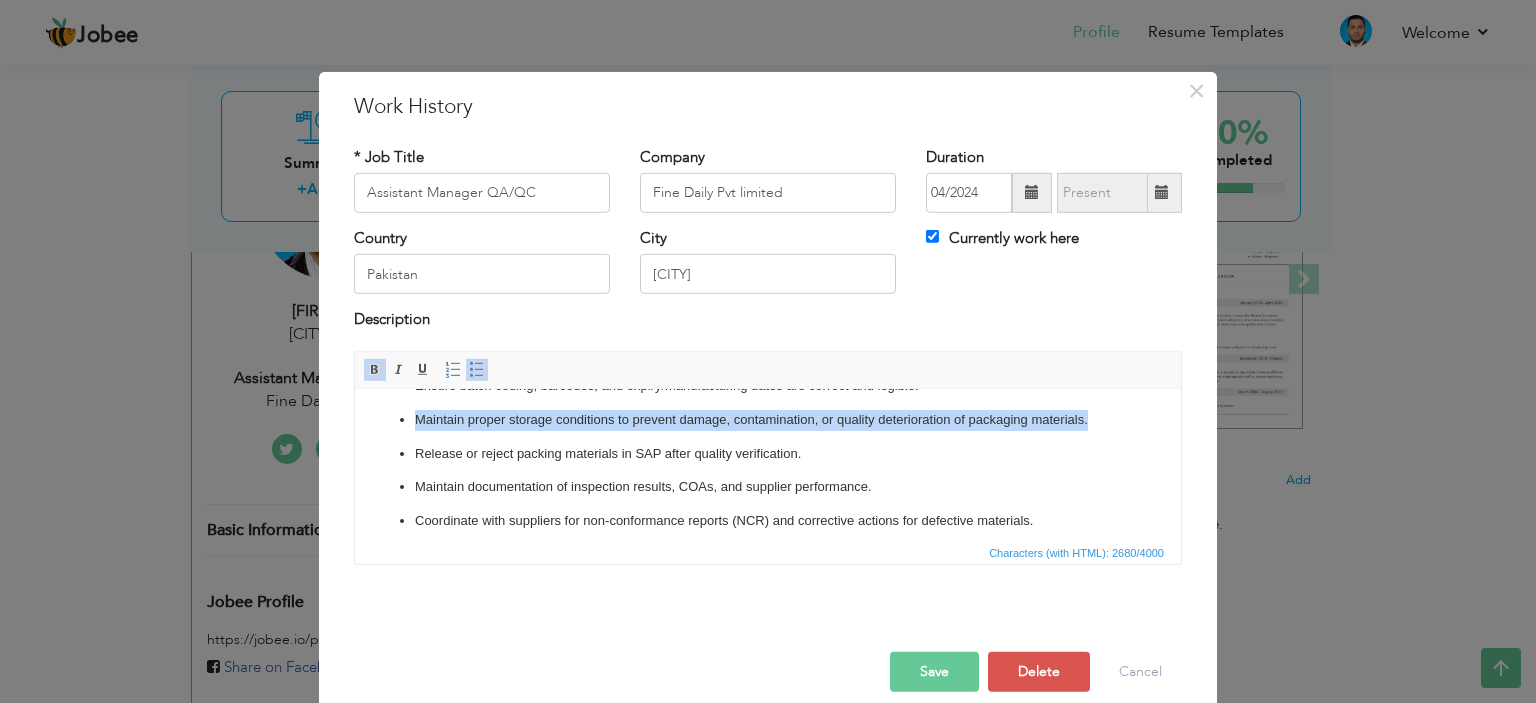 drag, startPoint x: 1102, startPoint y: 440, endPoint x: 647, endPoint y: 828, distance: 597.97076 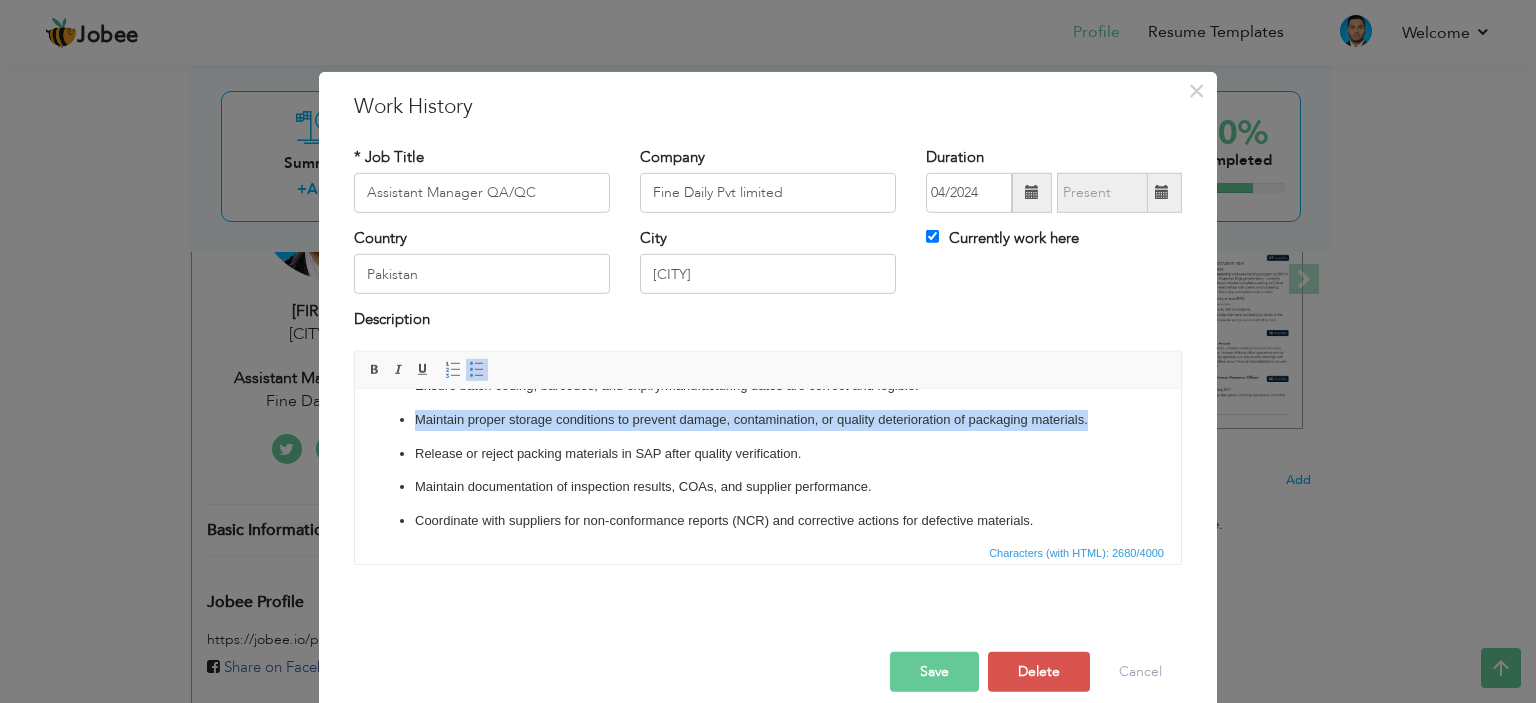 type 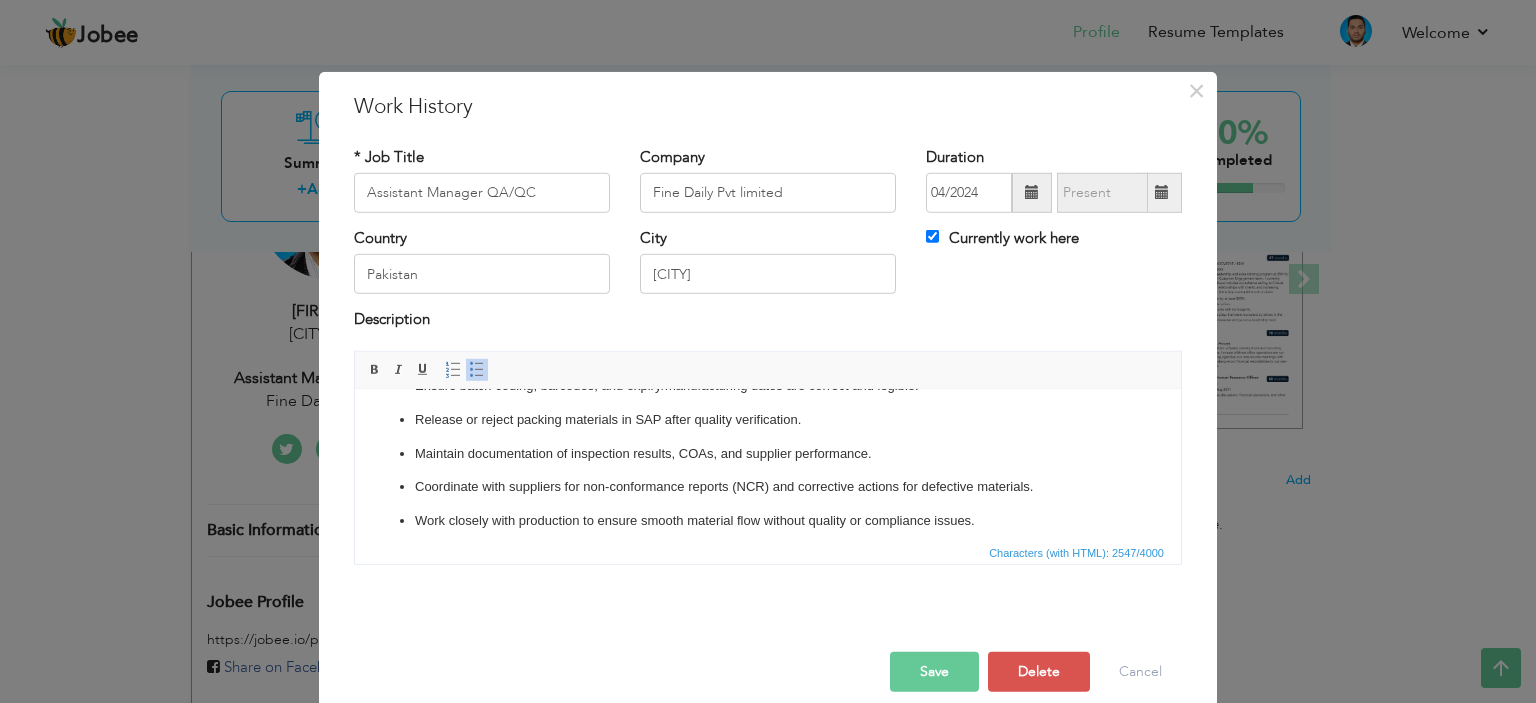 click on "Save" at bounding box center (934, 672) 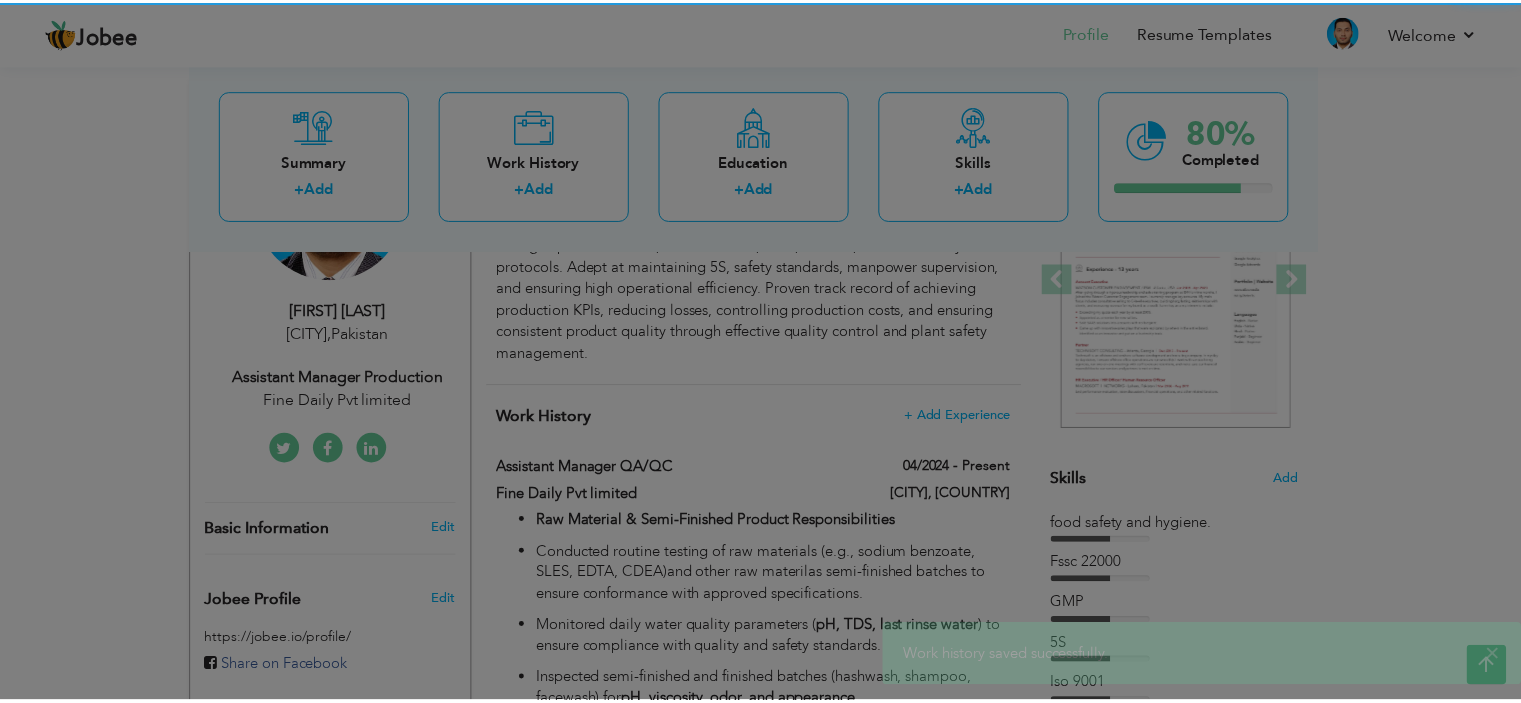 scroll, scrollTop: 0, scrollLeft: 0, axis: both 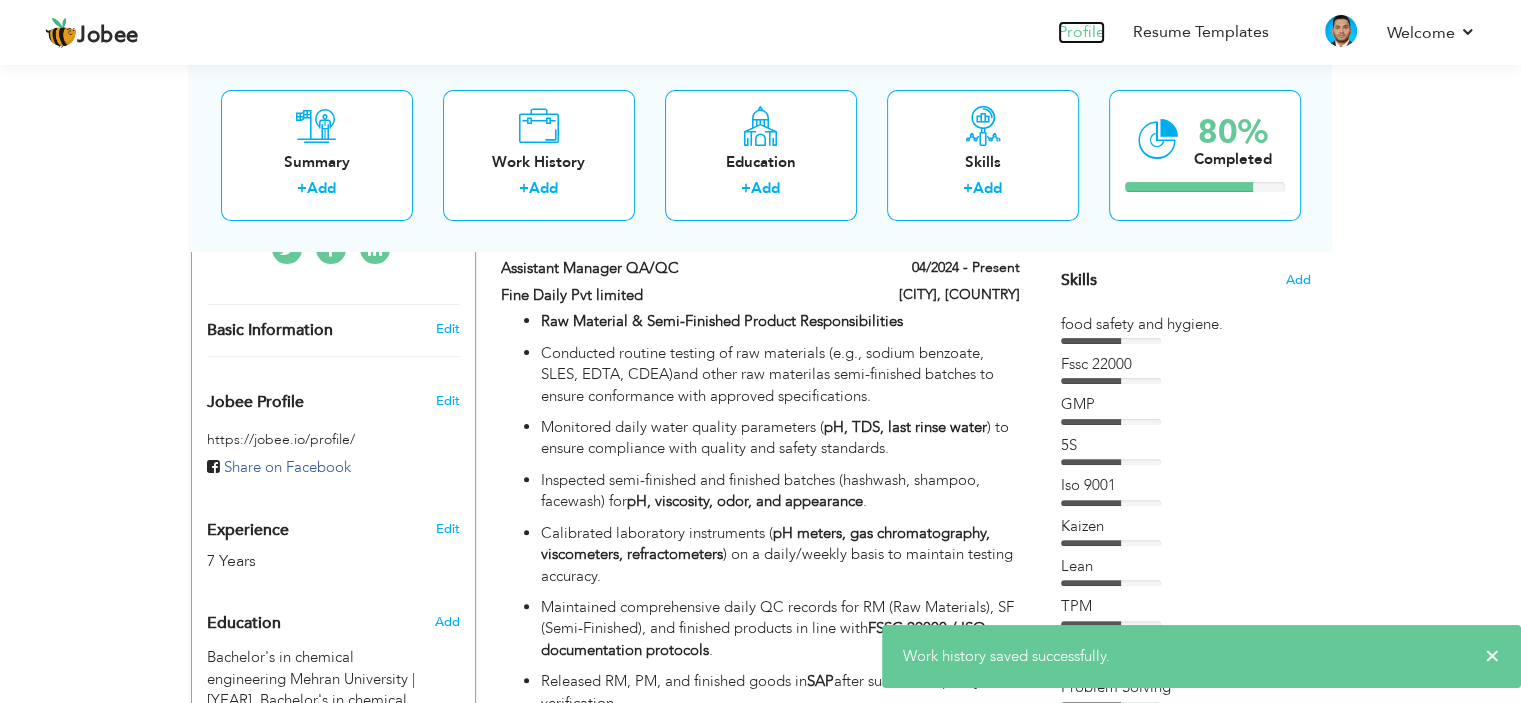 click on "Profile" at bounding box center (1081, 32) 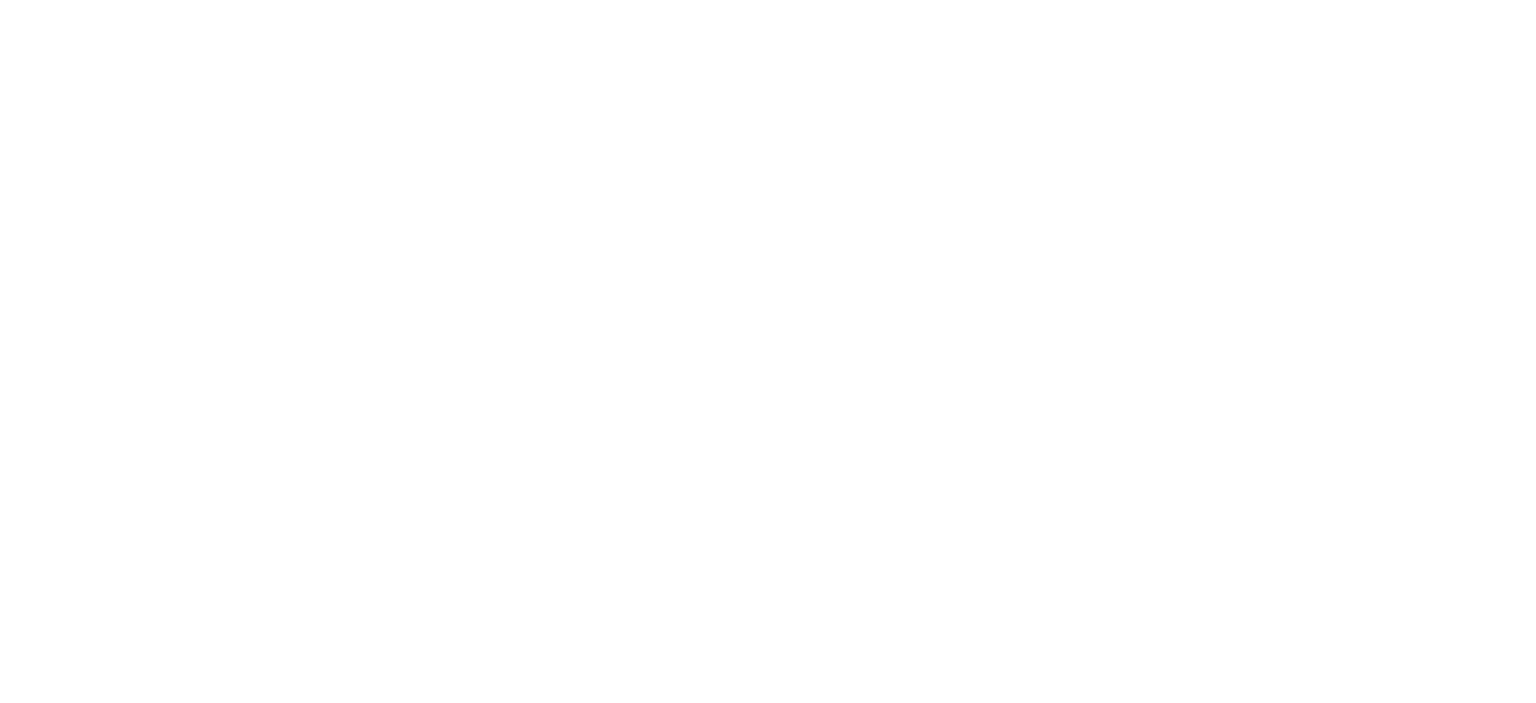scroll, scrollTop: 0, scrollLeft: 0, axis: both 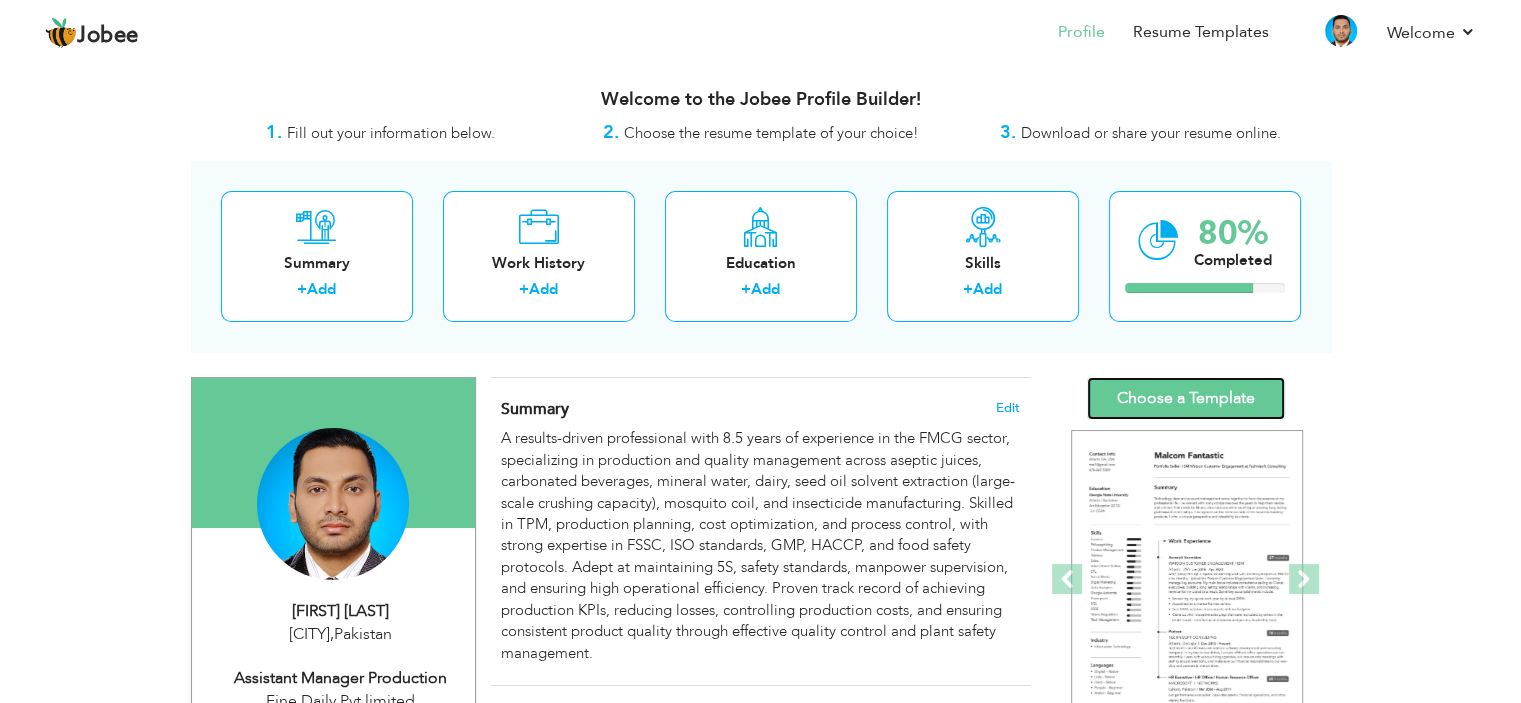 click on "Choose a Template" at bounding box center [1186, 398] 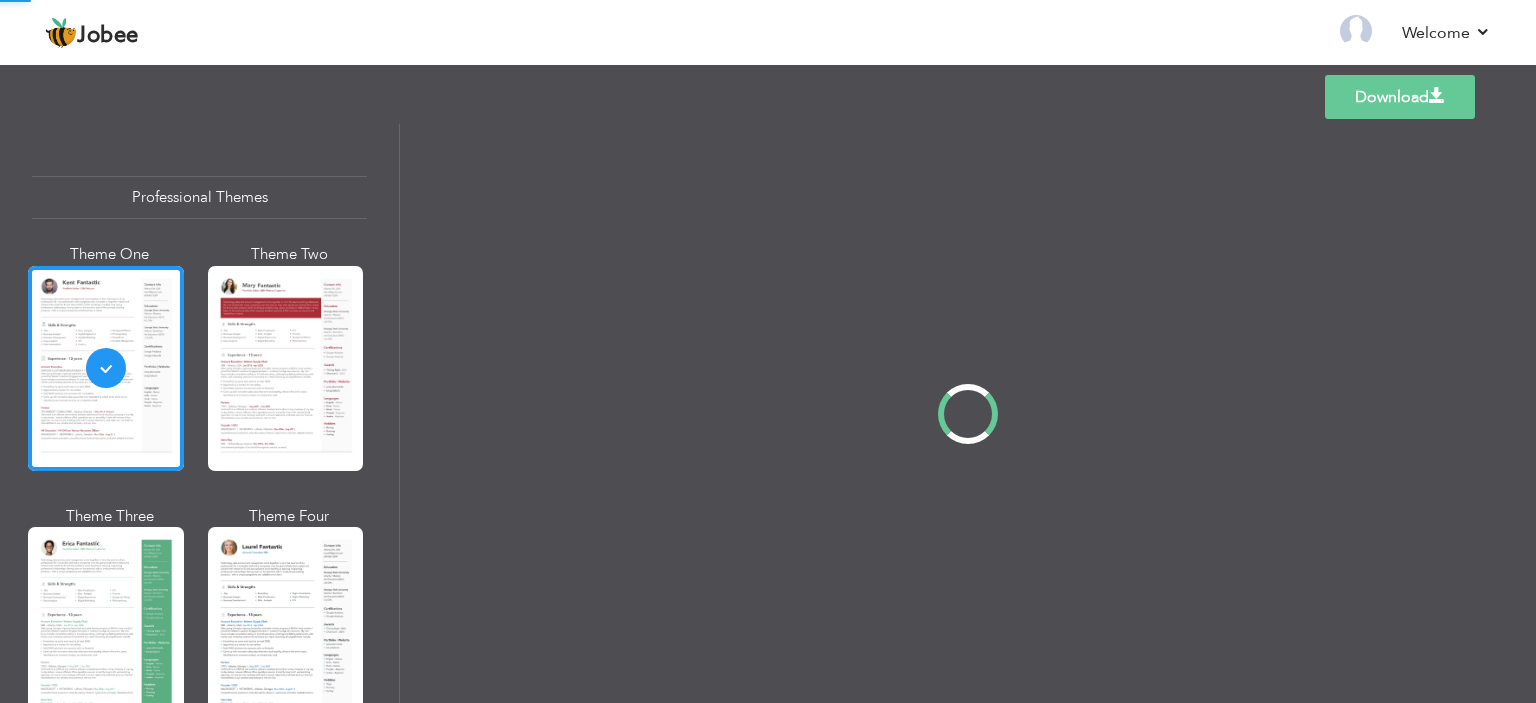 scroll, scrollTop: 0, scrollLeft: 0, axis: both 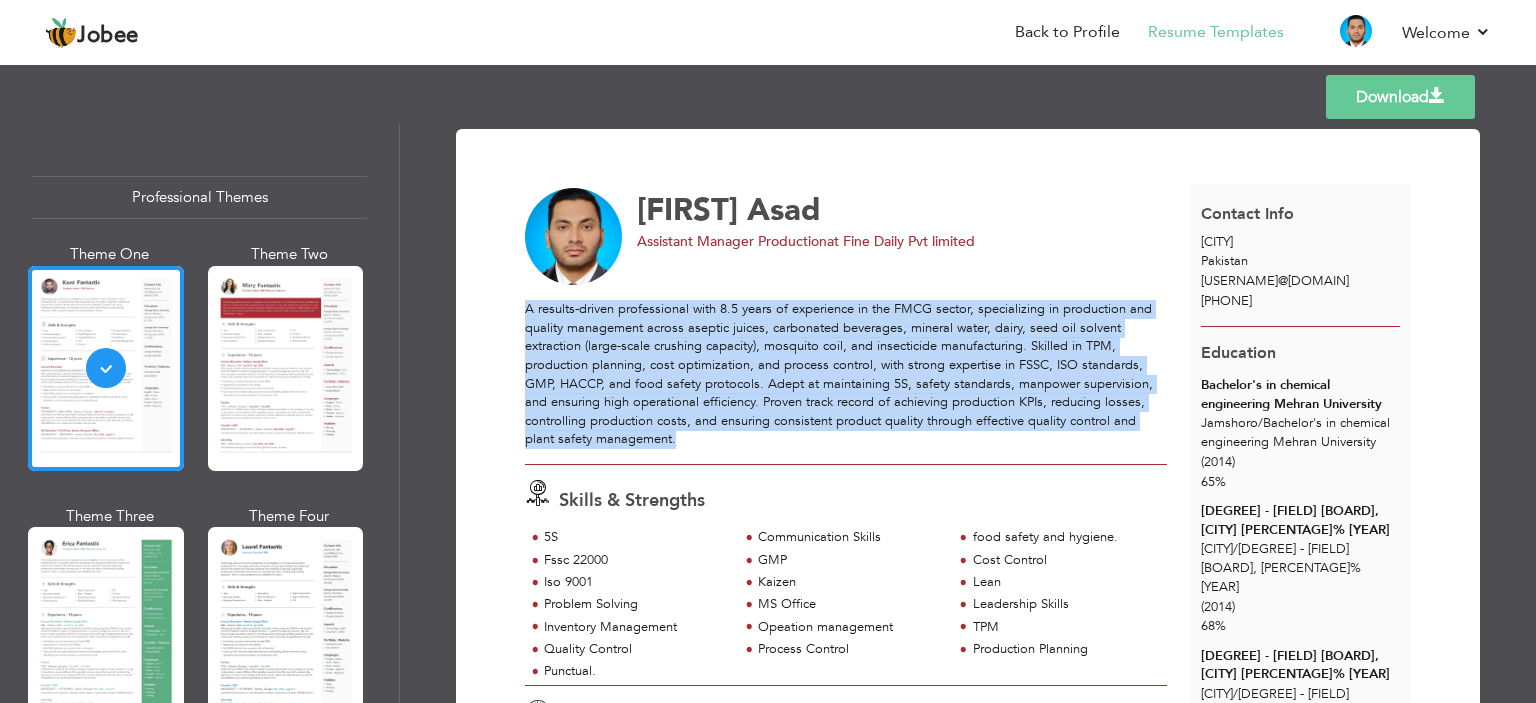 drag, startPoint x: 711, startPoint y: 444, endPoint x: 523, endPoint y: 319, distance: 225.76315 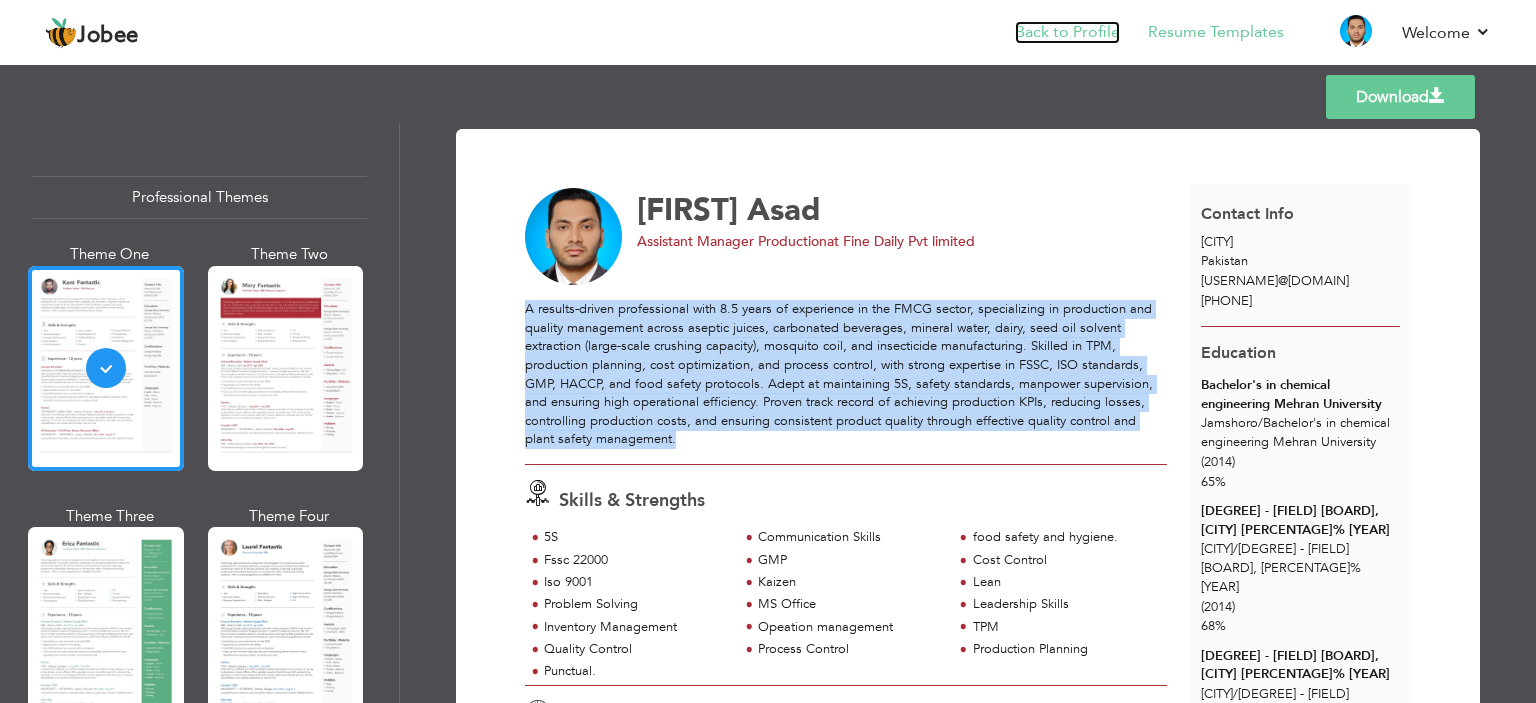 click on "Back to Profile" at bounding box center [1067, 32] 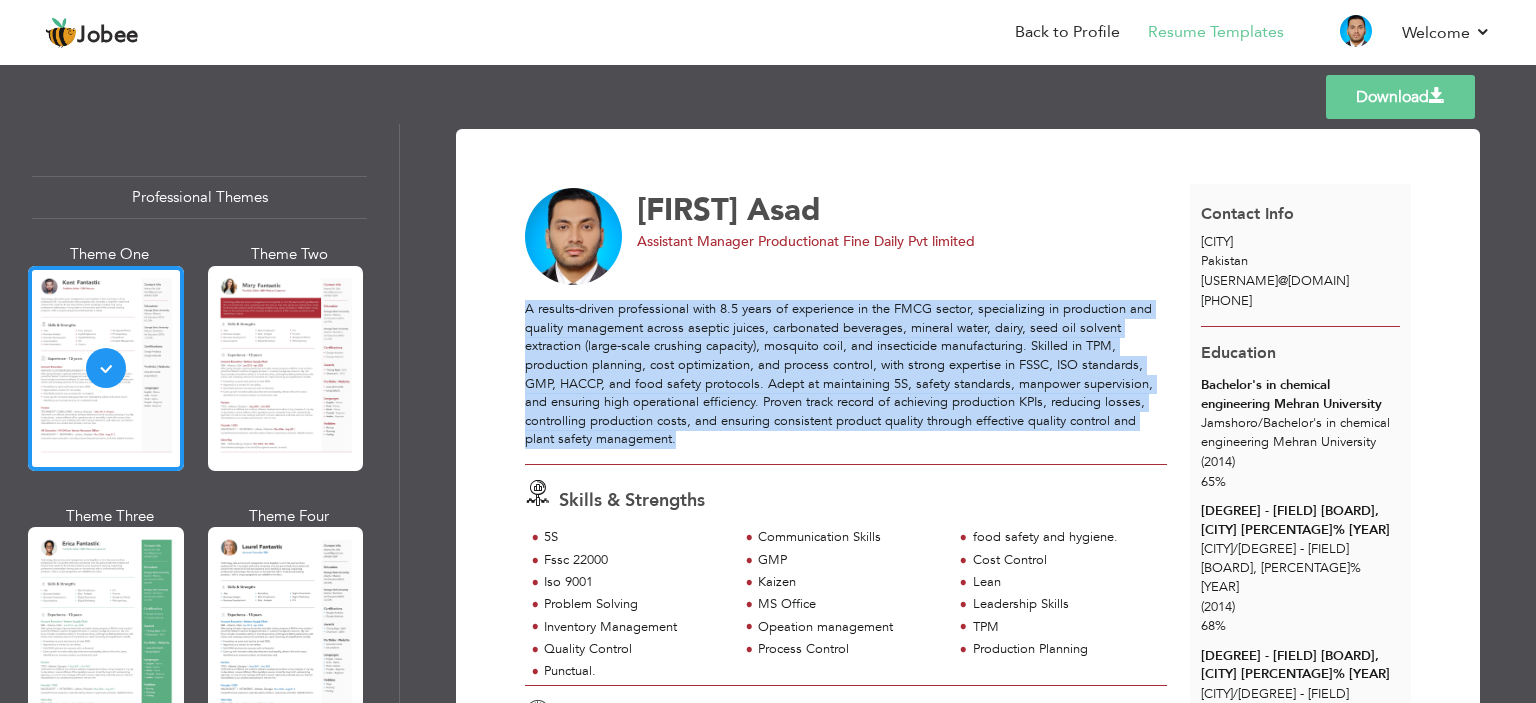 drag, startPoint x: 1080, startPoint y: 227, endPoint x: 1049, endPoint y: 258, distance: 43.840622 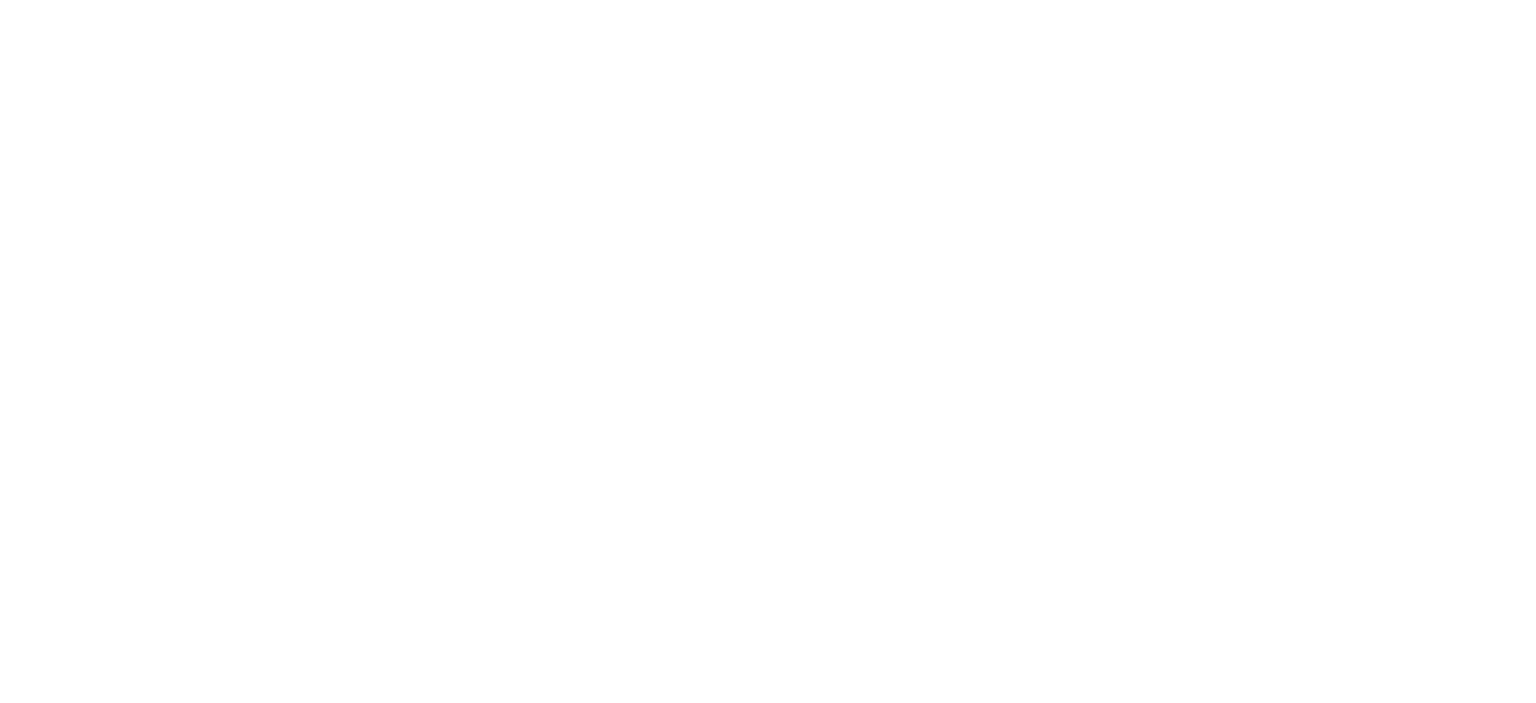 scroll, scrollTop: 0, scrollLeft: 0, axis: both 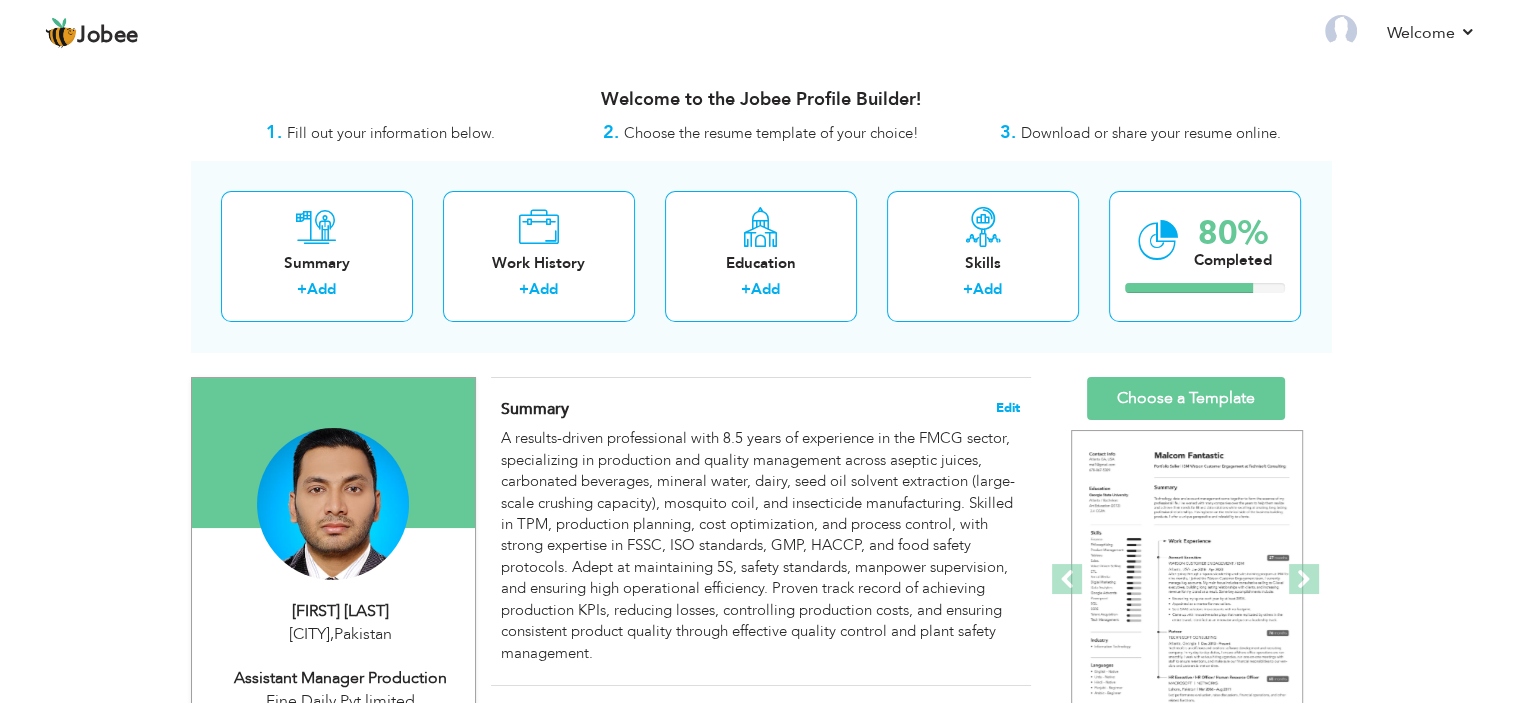 click on "Edit" at bounding box center [1008, 408] 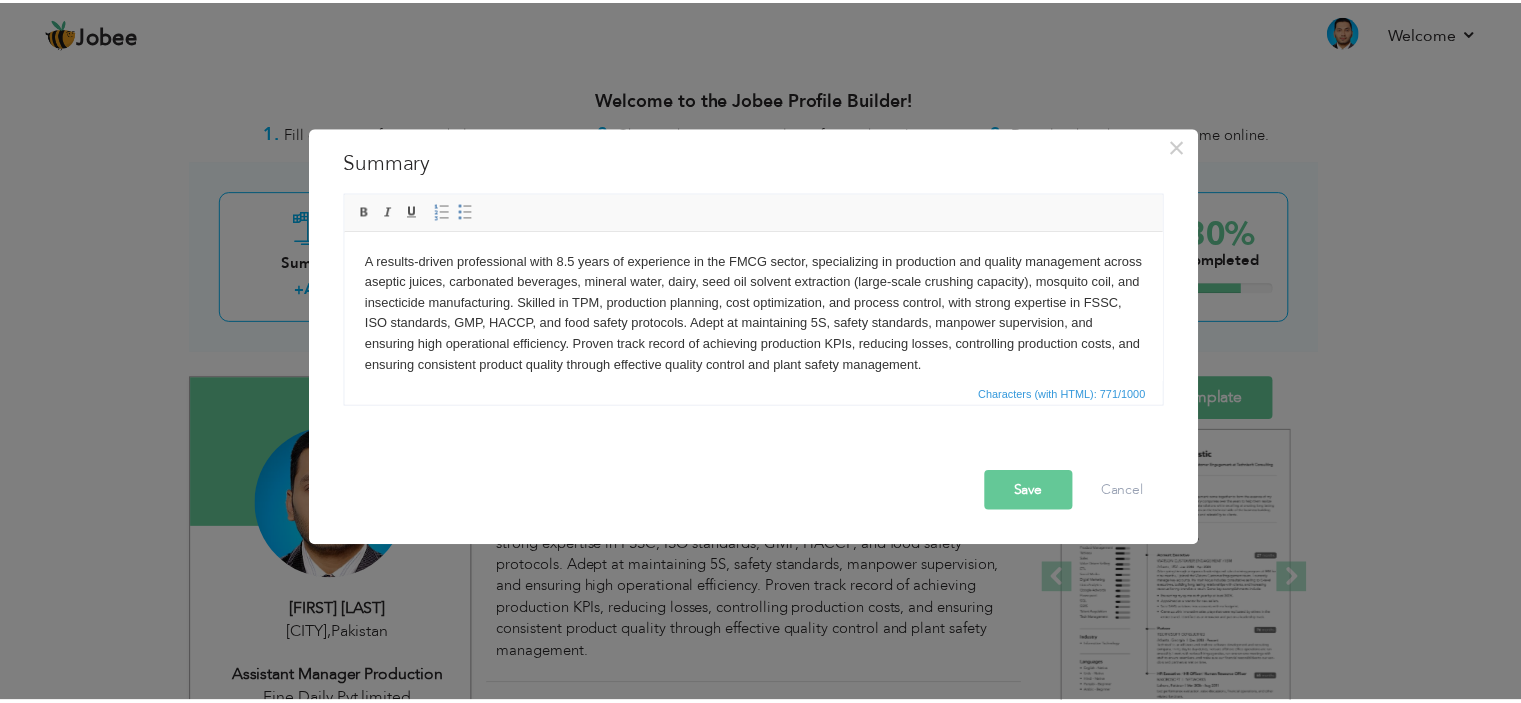 scroll, scrollTop: 0, scrollLeft: 0, axis: both 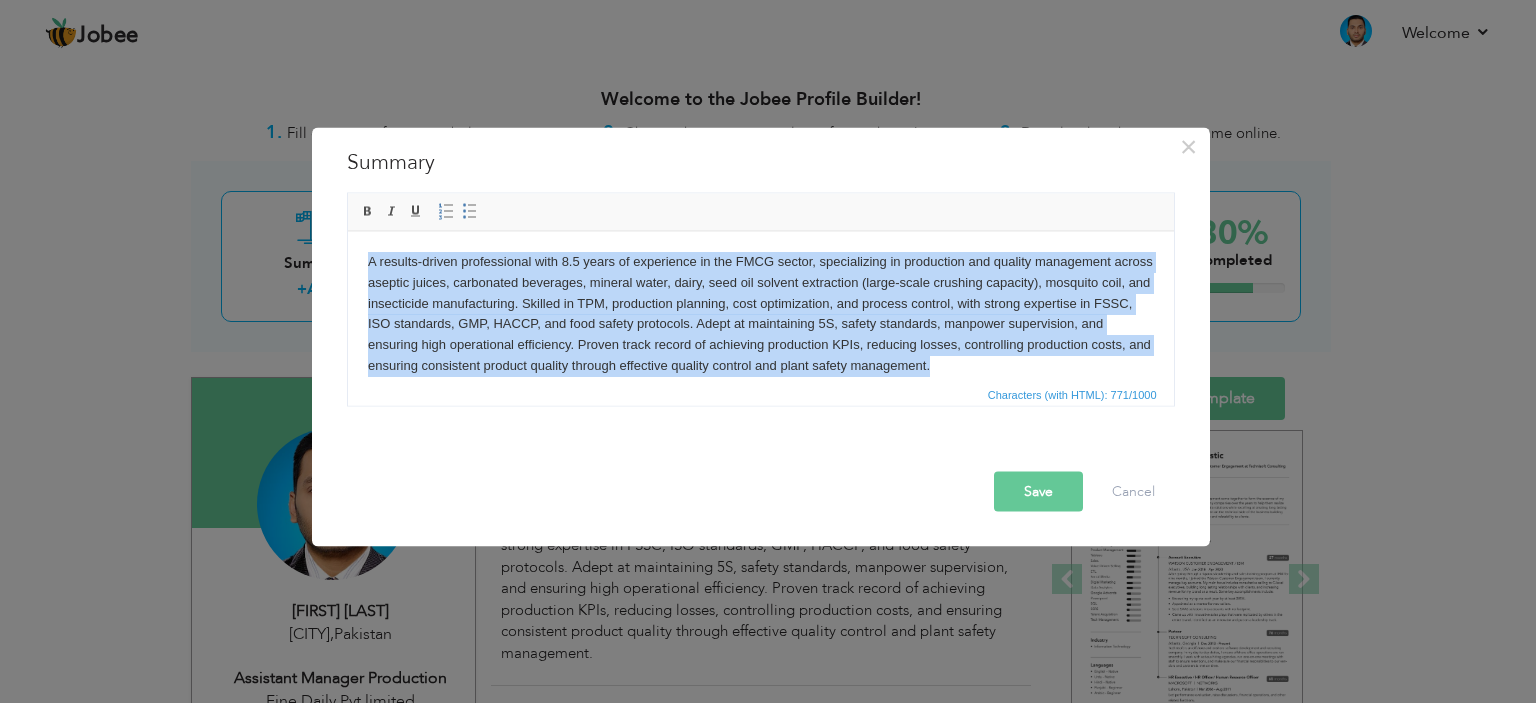 drag, startPoint x: 1063, startPoint y: 370, endPoint x: 203, endPoint y: 143, distance: 889.45435 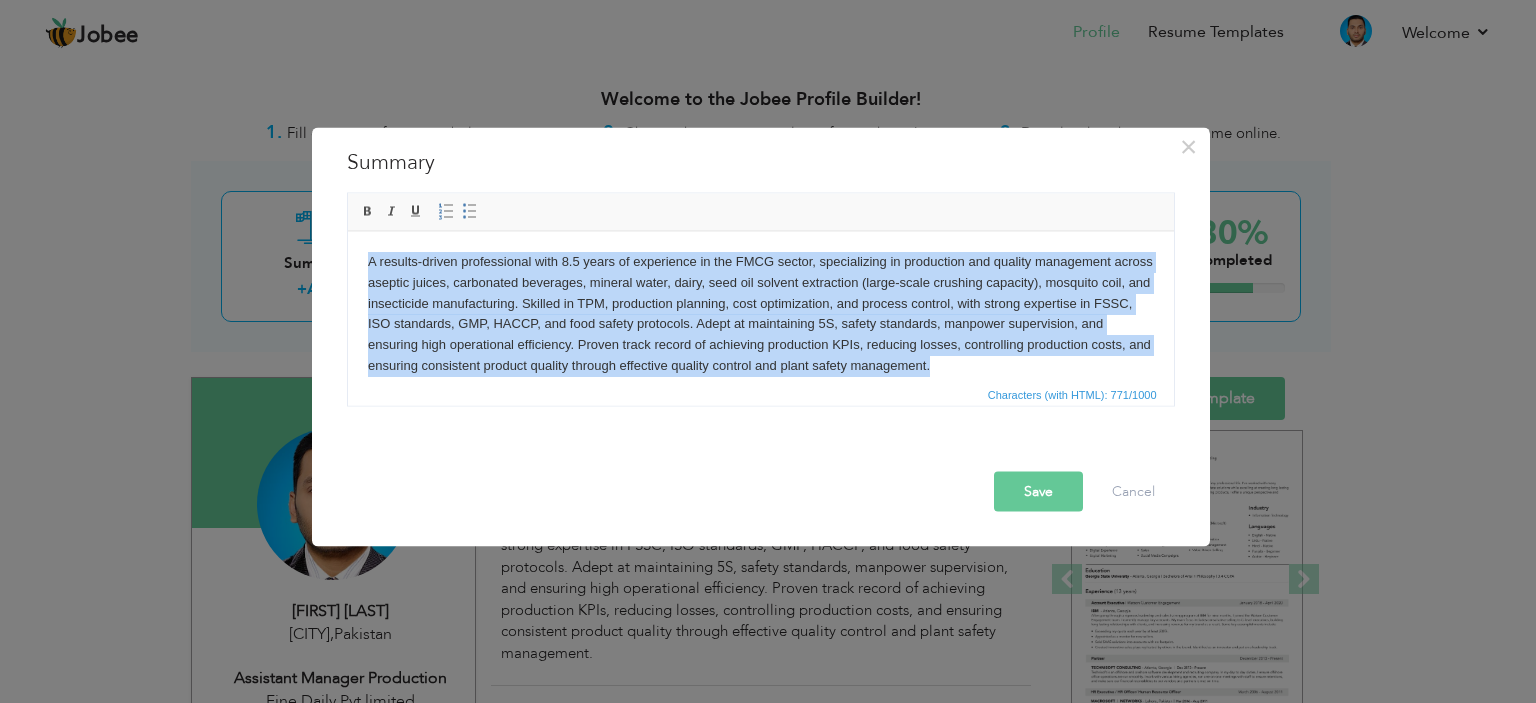 type 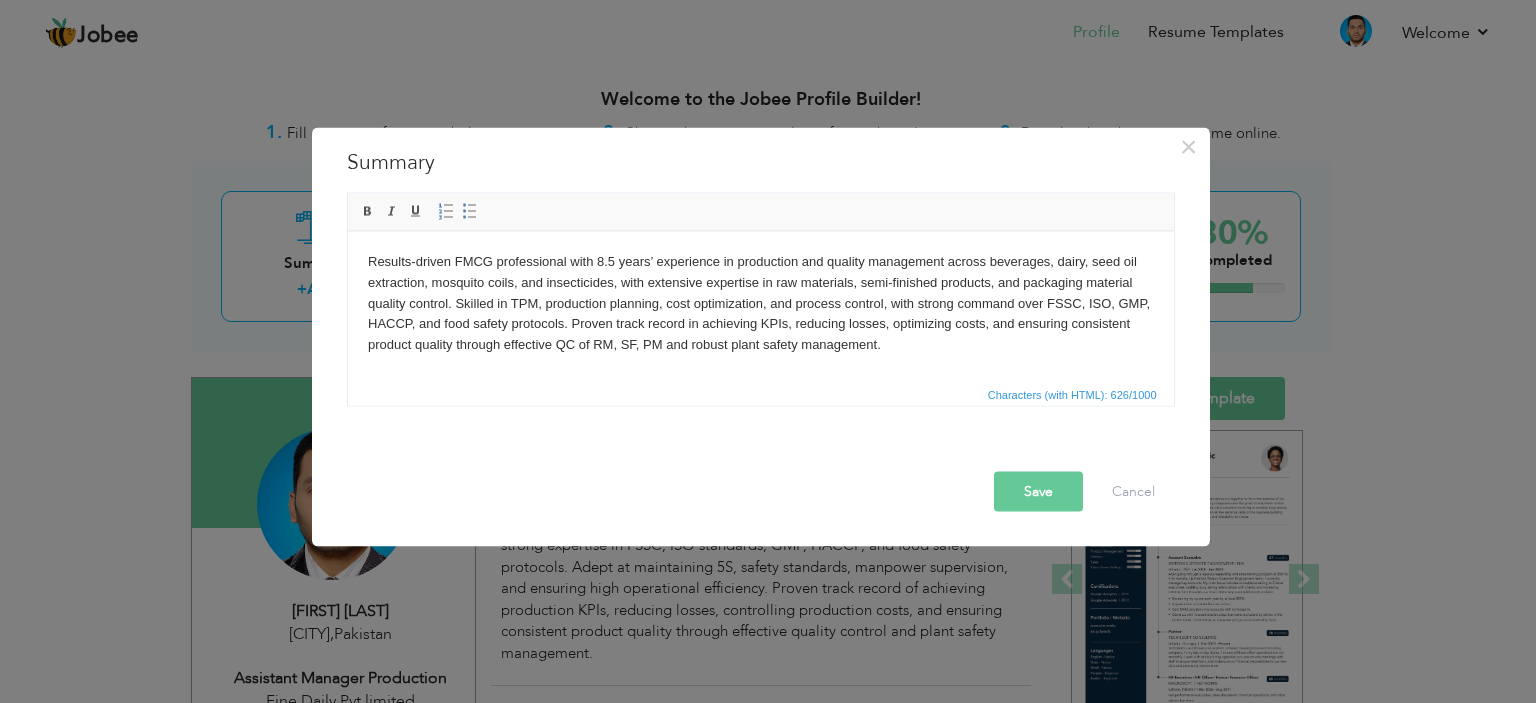click on "Save" at bounding box center (1038, 491) 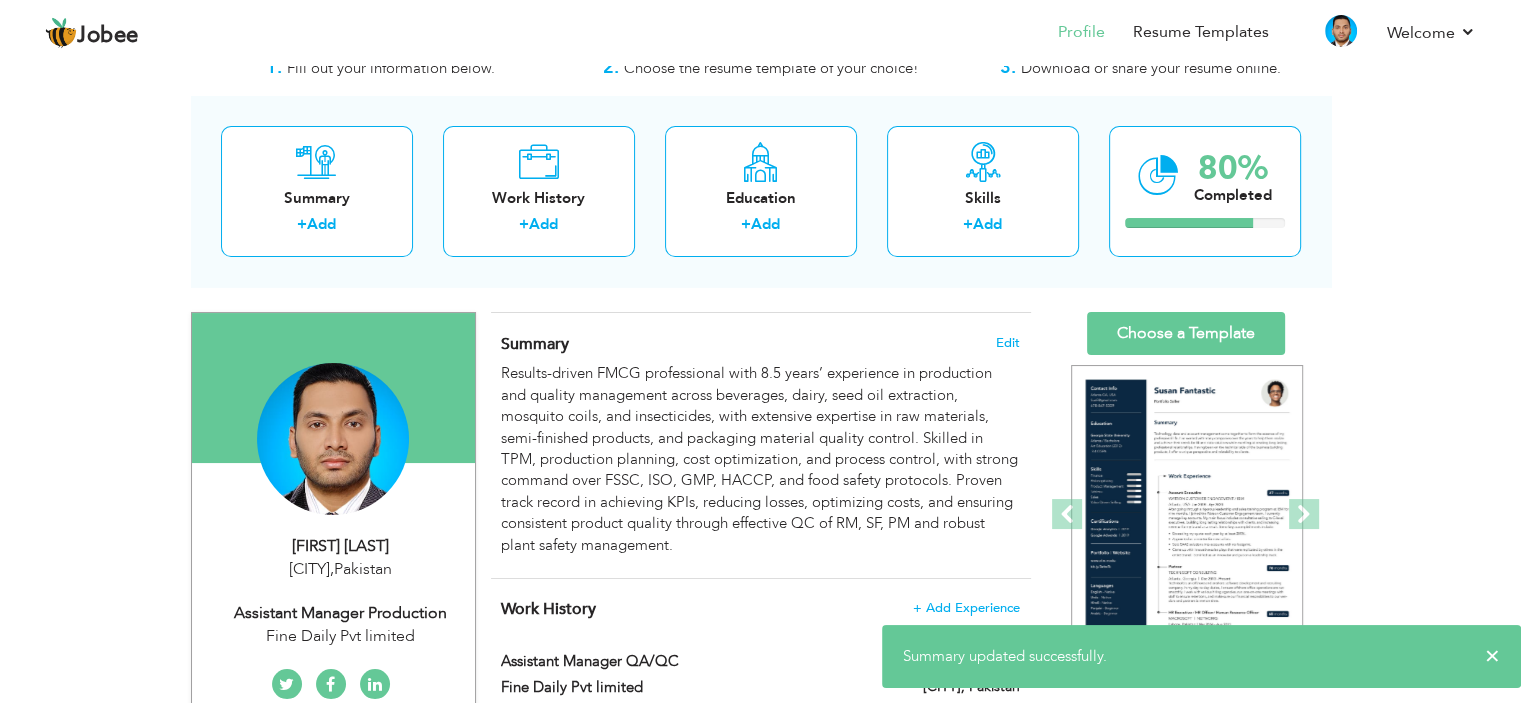 scroll, scrollTop: 100, scrollLeft: 0, axis: vertical 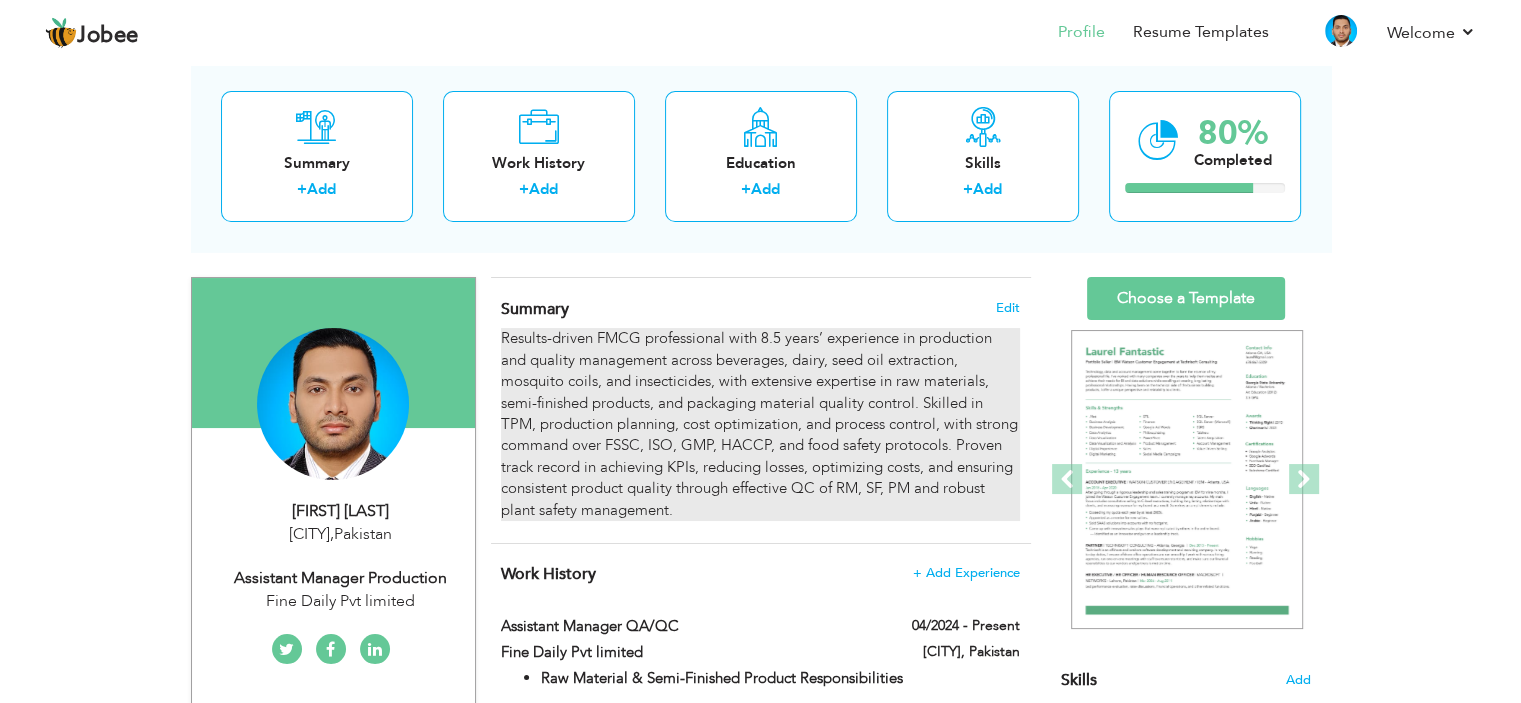 click on "Results-driven FMCG professional with 8.5 years’ experience in production and quality management across beverages, dairy, seed oil extraction, mosquito coils, and insecticides, with extensive expertise in raw materials, semi-finished products, and packaging material quality control. Skilled in TPM, production planning, cost optimization, and process control, with strong command over FSSC, ISO, GMP, HACCP, and food safety protocols. Proven track record in achieving KPIs, reducing losses, optimizing costs, and ensuring consistent product quality through effective QC of RM, SF, PM and robust plant safety management." at bounding box center (760, 424) 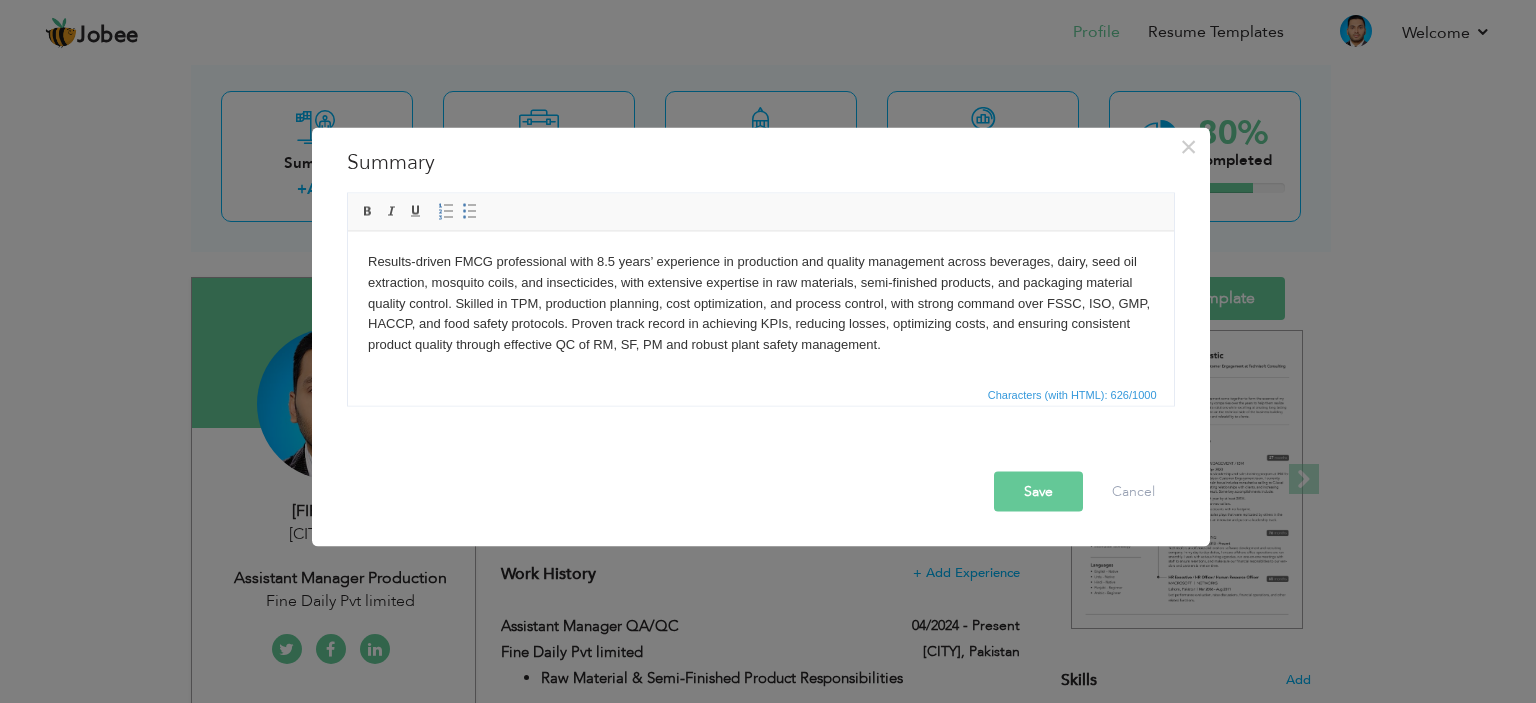 click on "Results-driven FMCG professional with 8.5 years’ experience in production and quality management across beverages, dairy, seed oil extraction, mosquito coils, and insecticides, with extensive expertise in raw materials, semi-finished products, and packaging material quality control. Skilled in TPM, production planning, cost optimization, and process control, with strong command over FSSC, ISO, GMP, HACCP, and food safety protocols. Proven track record in achieving KPIs, reducing losses, optimizing costs, and ensuring consistent product quality through effective QC of RM, SF, PM and robust plant safety management." at bounding box center (760, 303) 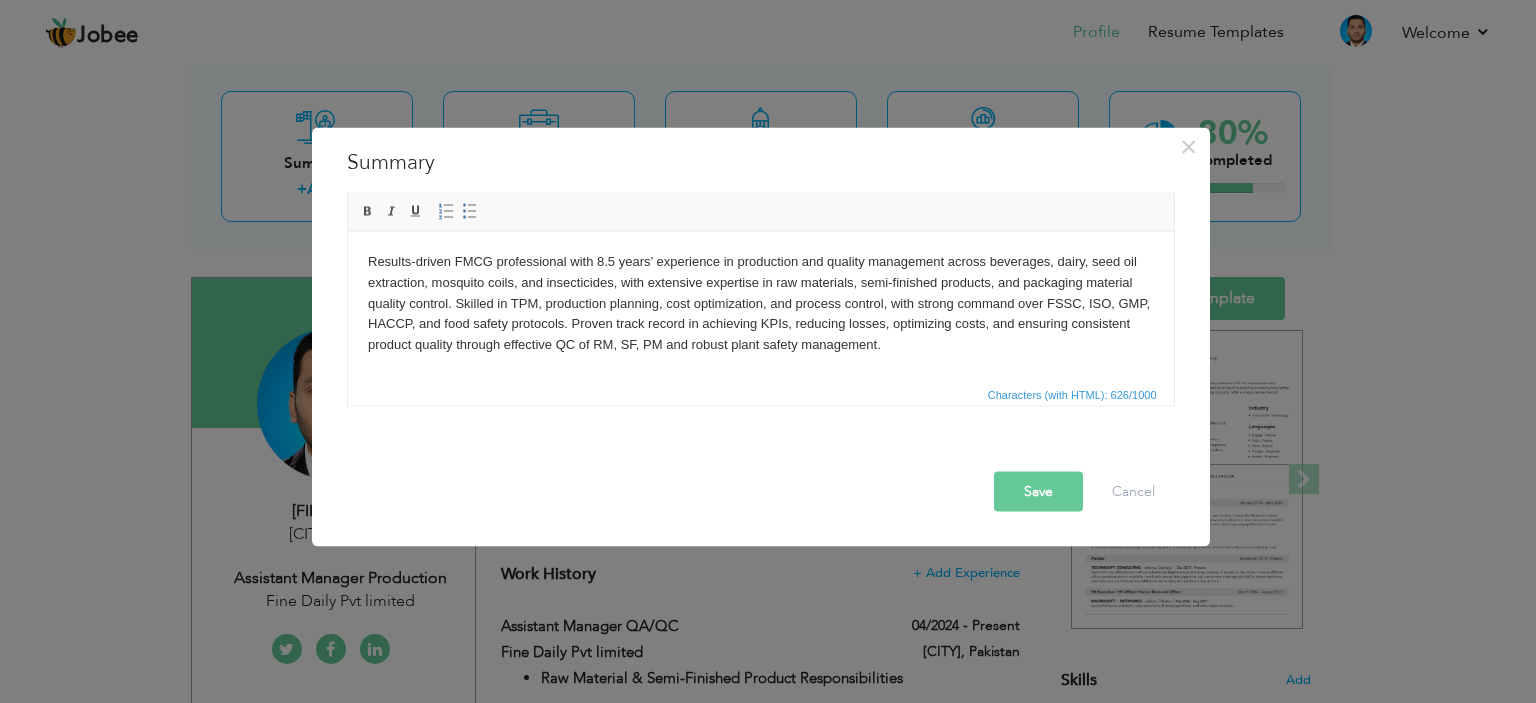 type 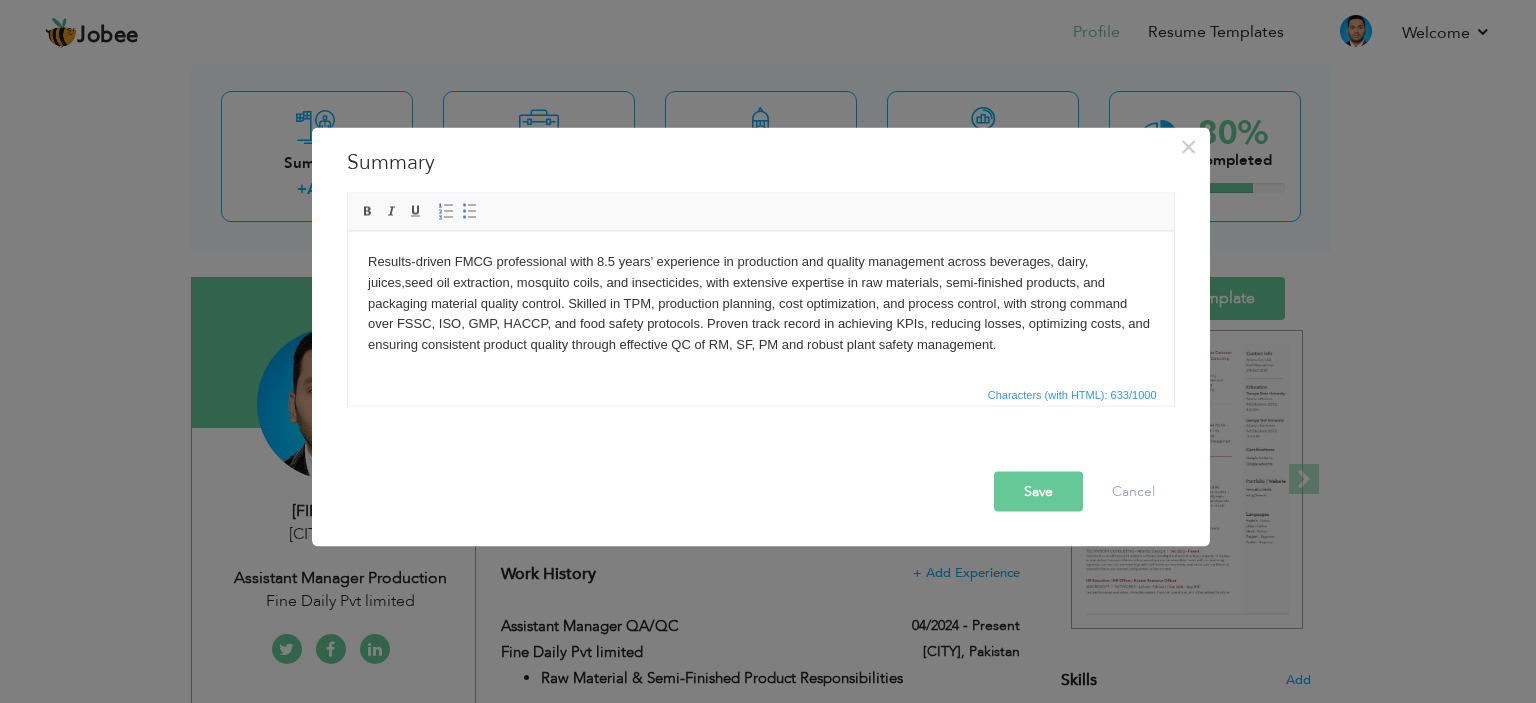 click on "Results-driven FMCG professional with 8.5 years’ experience in production and quality management across beverages, dairy, juices,seed oil extraction, mosquito coils, and insecticides, with extensive expertise in raw materials, semi-finished products, and packaging material quality control. Skilled in TPM, production planning, cost optimization, and process control, with strong command over FSSC, ISO, GMP, HACCP, and food safety protocols. Proven track record in achieving KPIs, reducing losses, optimizing costs, and ensuring consistent product quality through effective QC of RM, SF, PM and robust plant safety management." at bounding box center (760, 303) 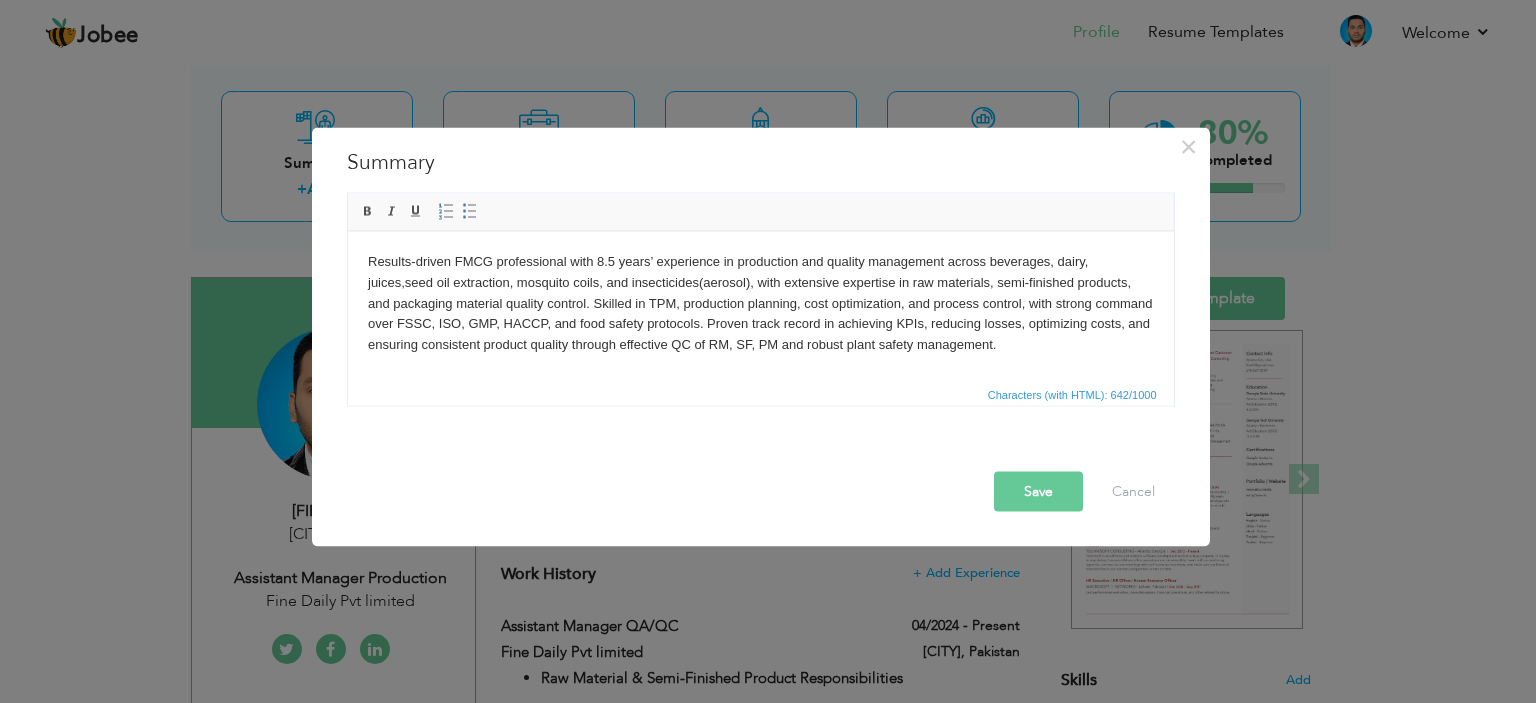 click on "Save" at bounding box center (1038, 491) 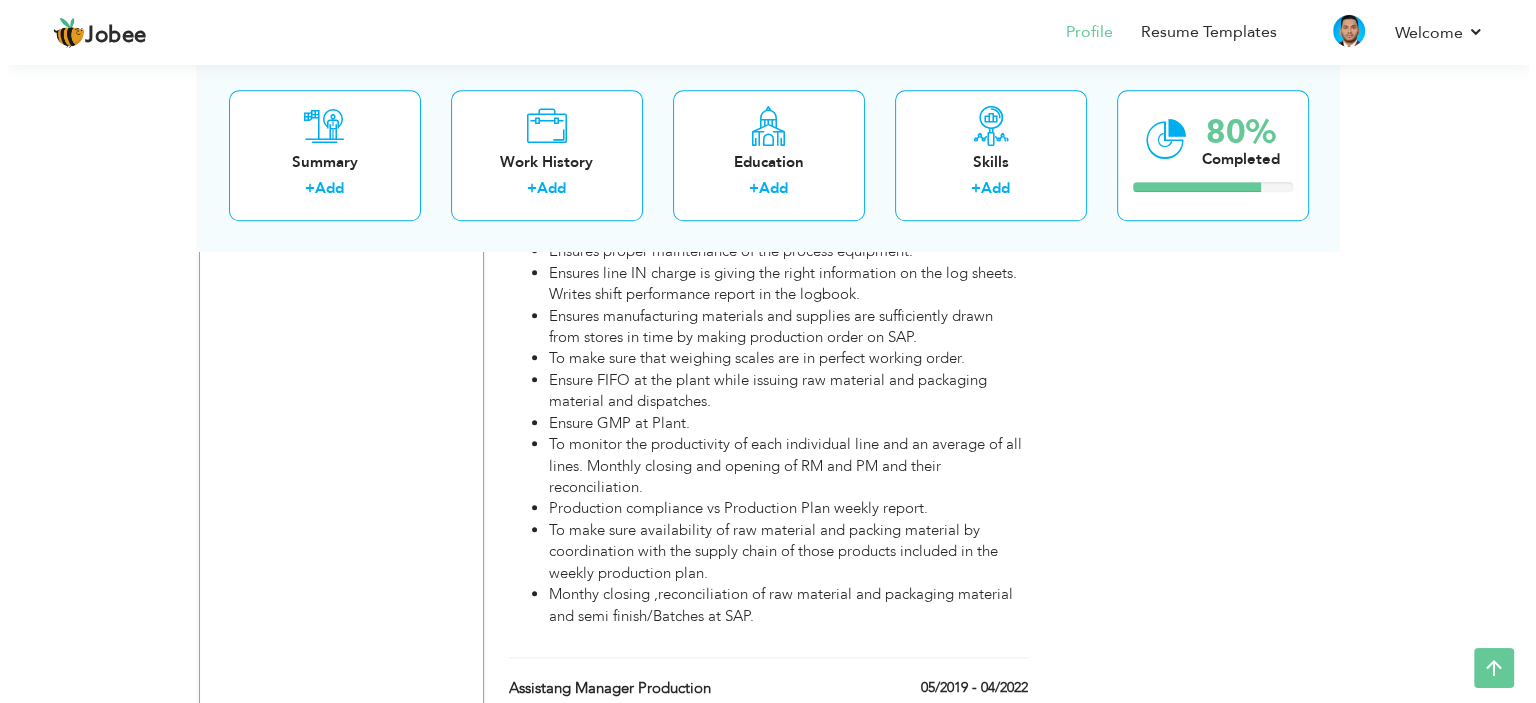 scroll, scrollTop: 2000, scrollLeft: 0, axis: vertical 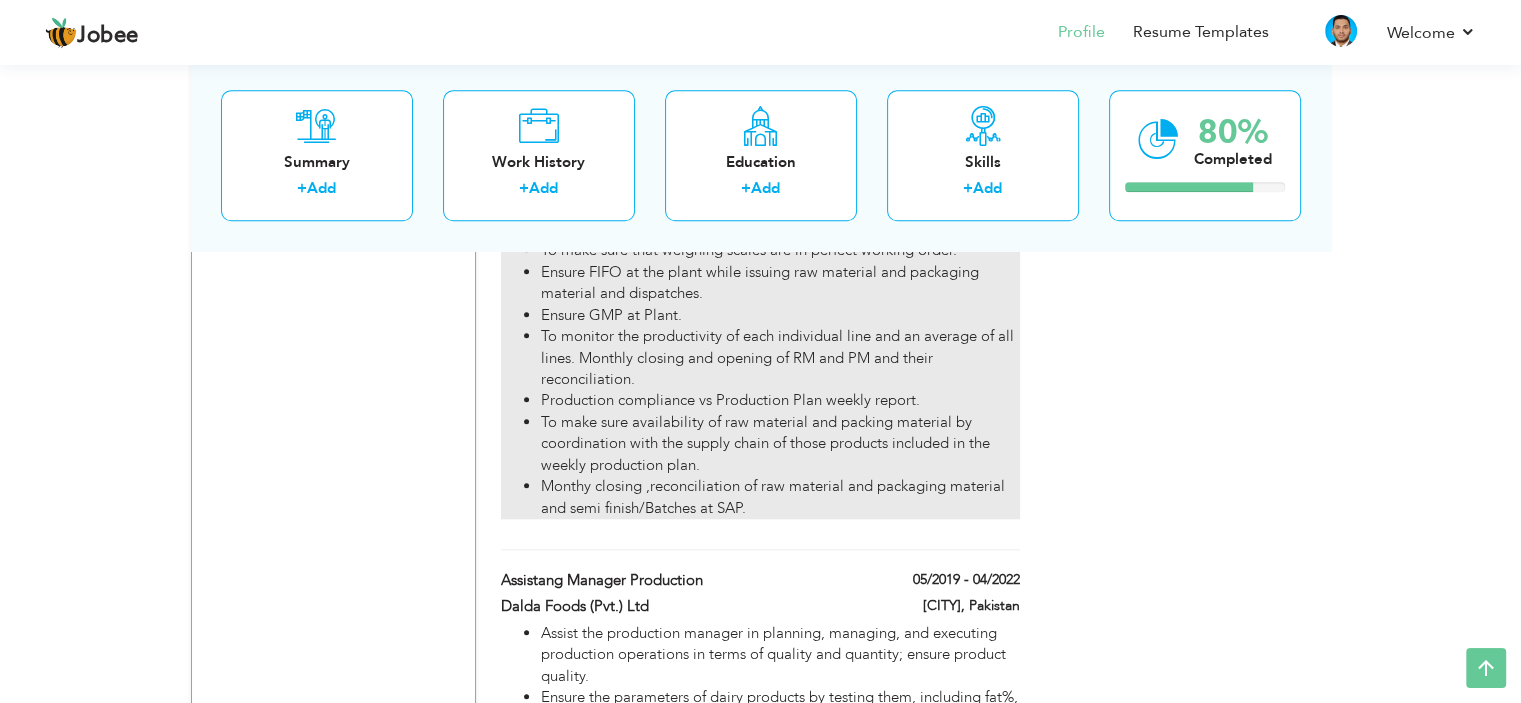 click on "To make sure availability of raw material and packing material by coordination with the supply chain of those products included in the weekly production plan." at bounding box center [780, 444] 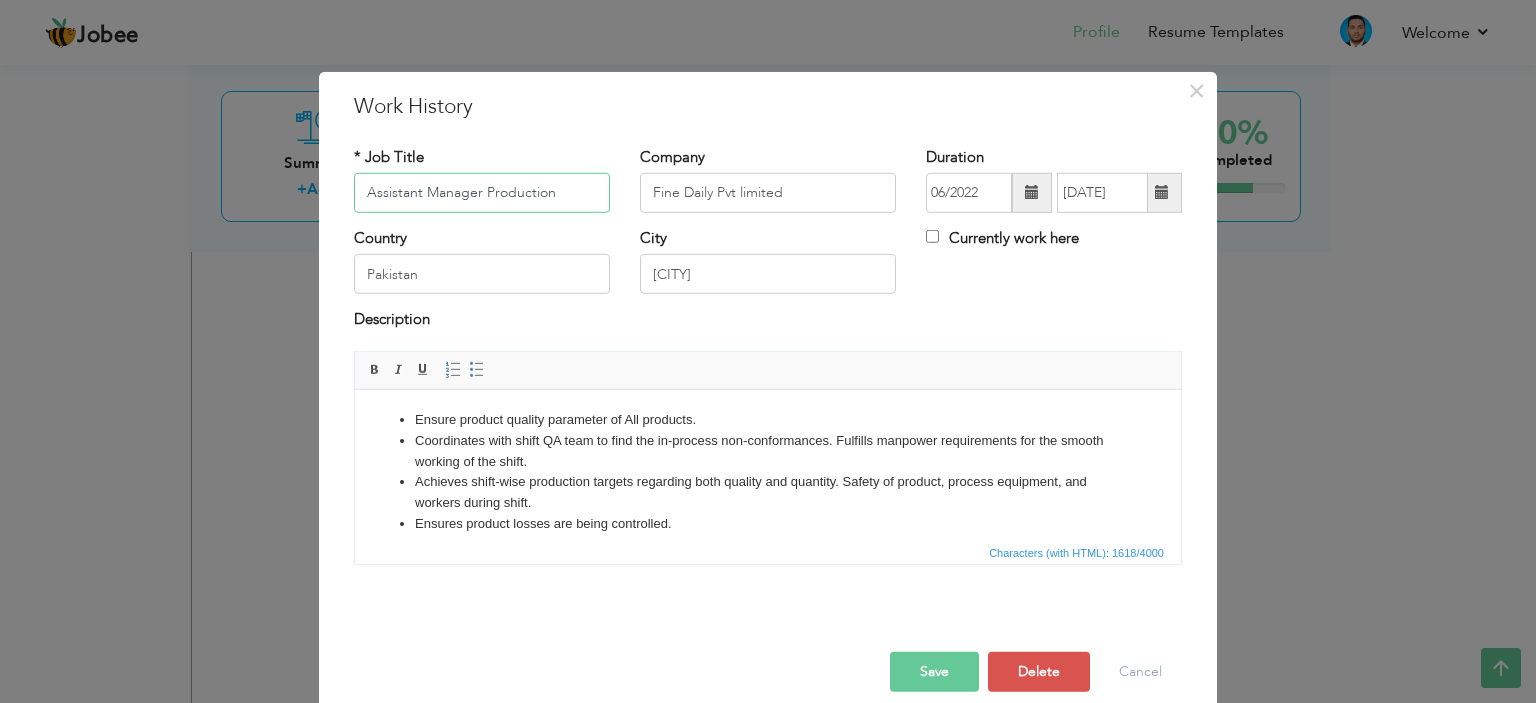 scroll, scrollTop: 326, scrollLeft: 0, axis: vertical 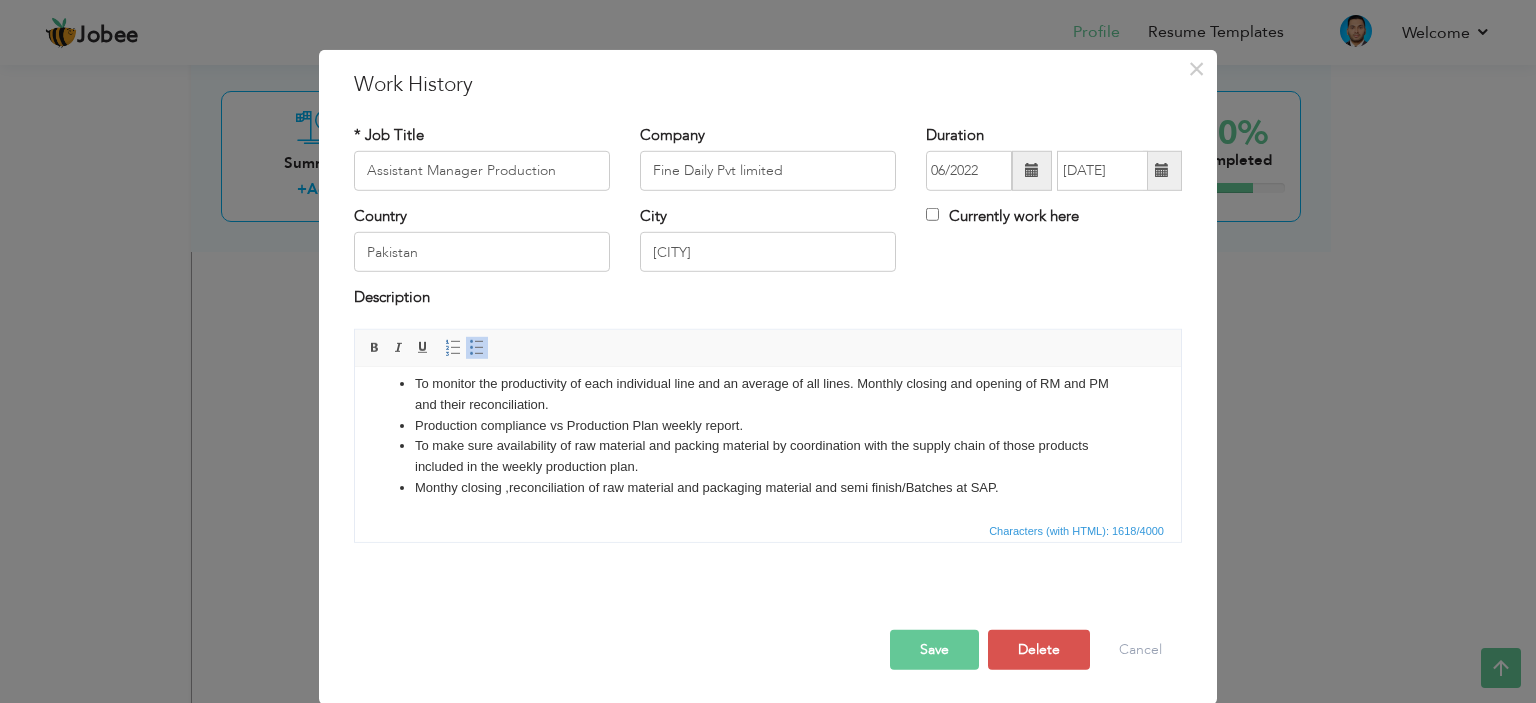 click on "Monthy closing ,reconciliation of raw material and packaging material and semi finish/Batches at SAP." at bounding box center [768, 487] 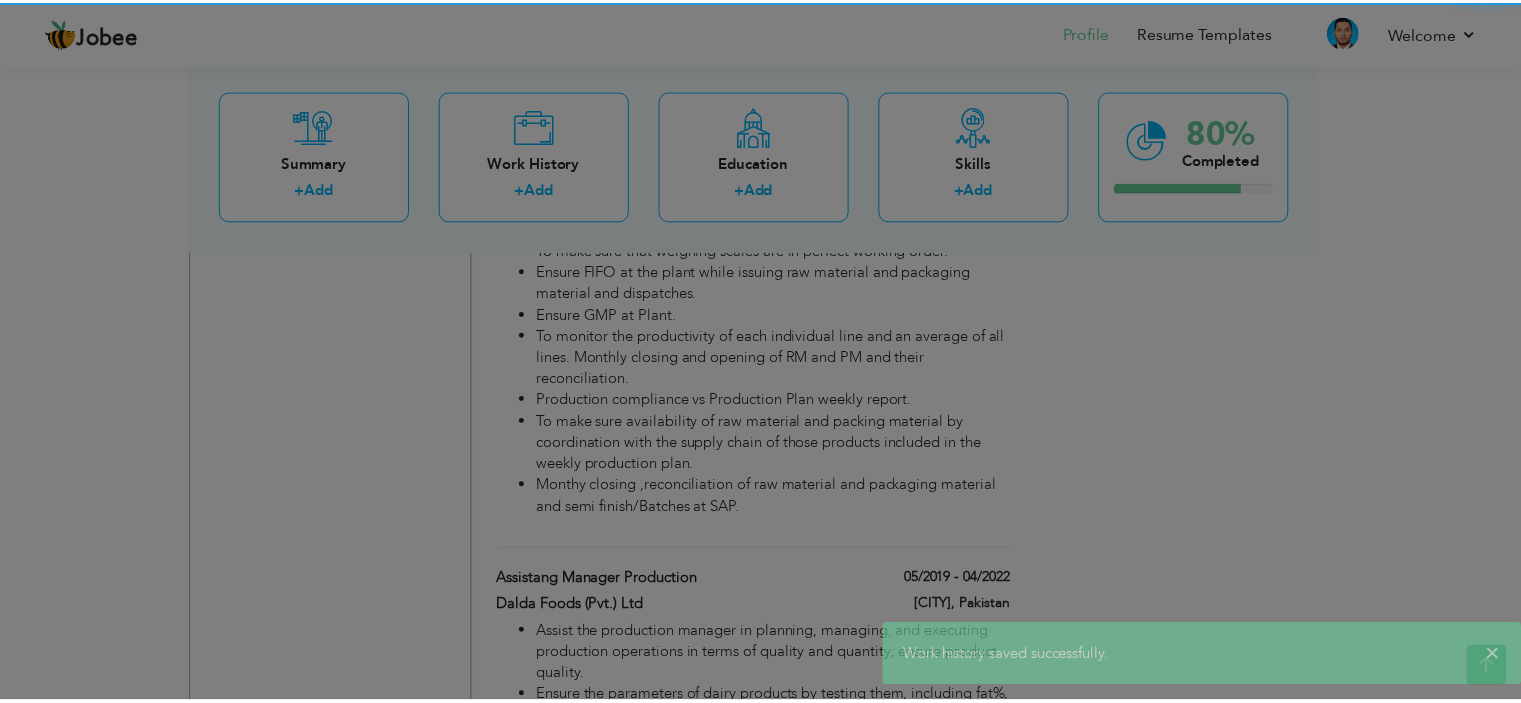 scroll, scrollTop: 0, scrollLeft: 0, axis: both 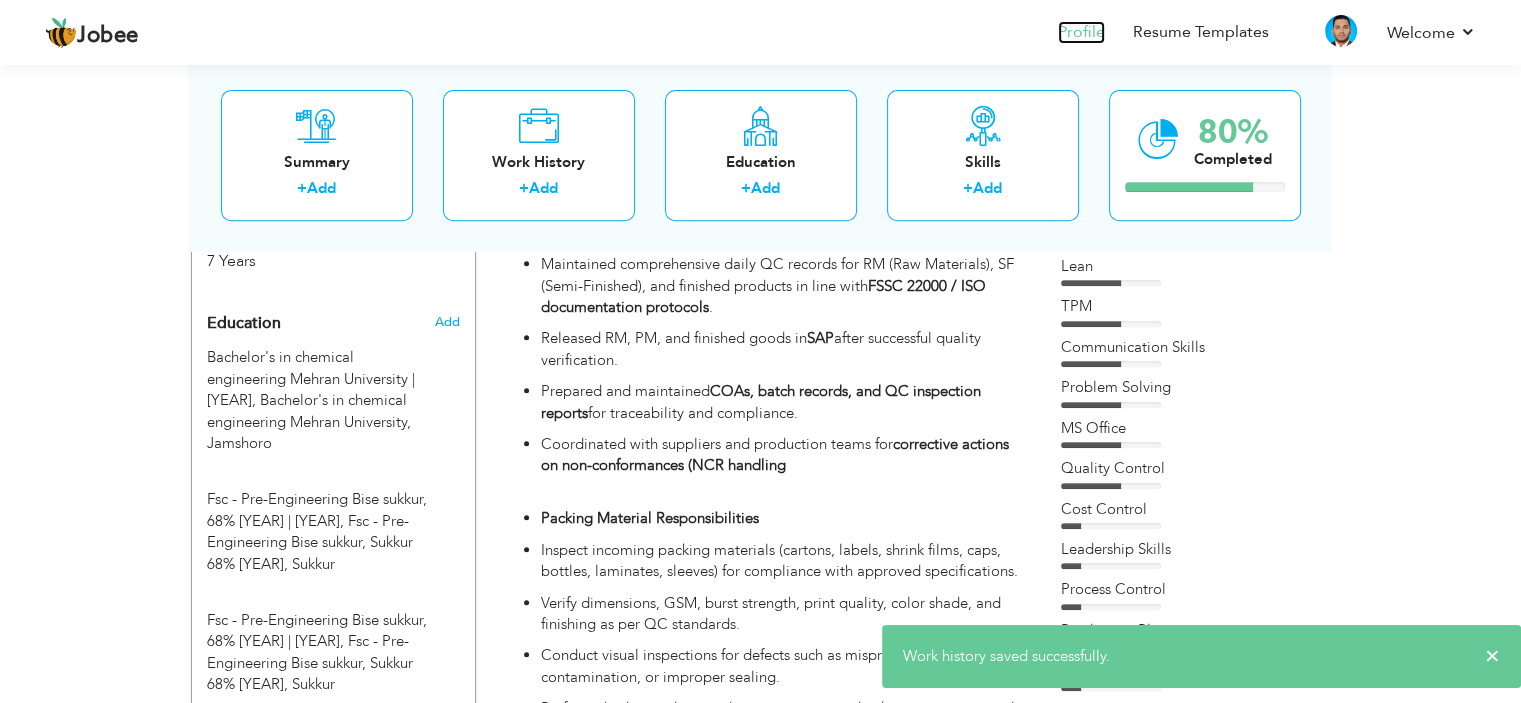 click on "Profile" at bounding box center [1081, 32] 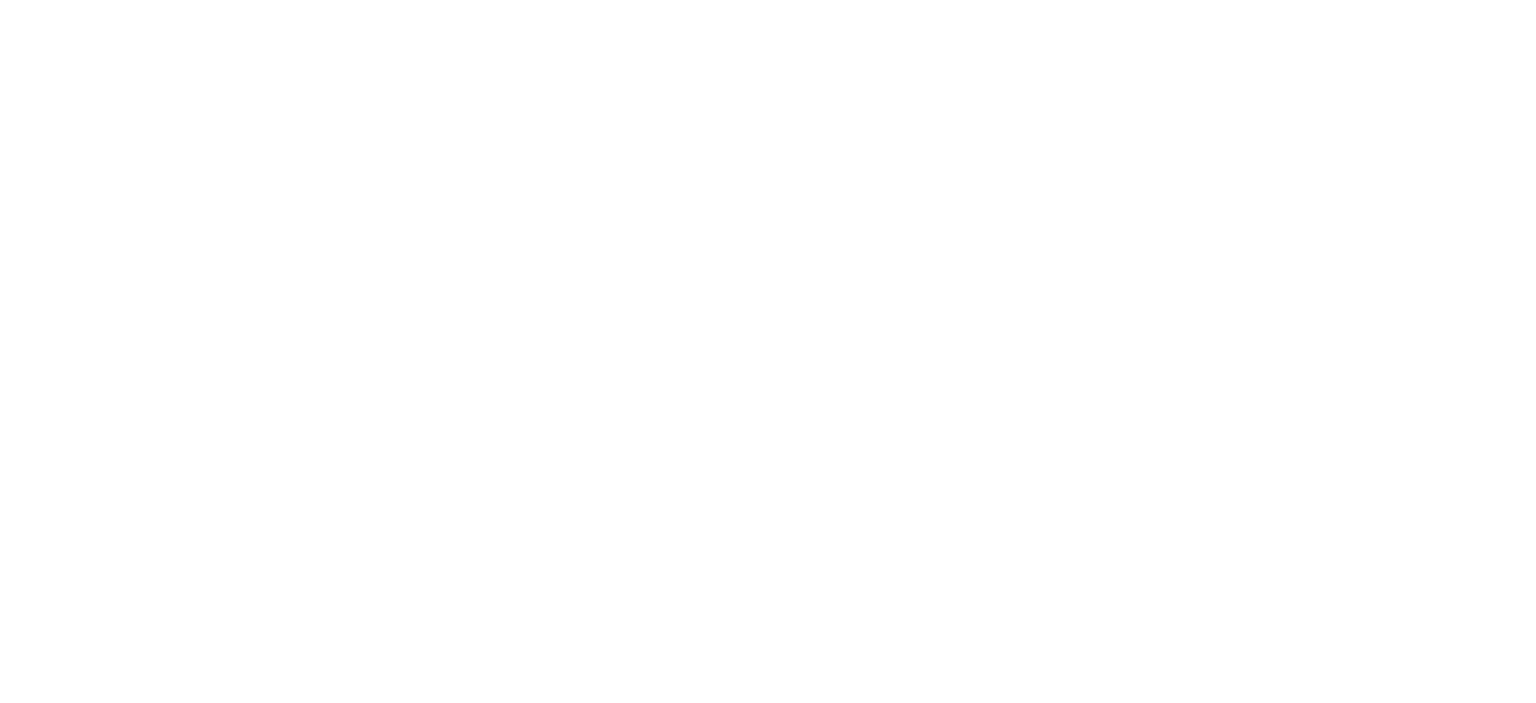 scroll, scrollTop: 0, scrollLeft: 0, axis: both 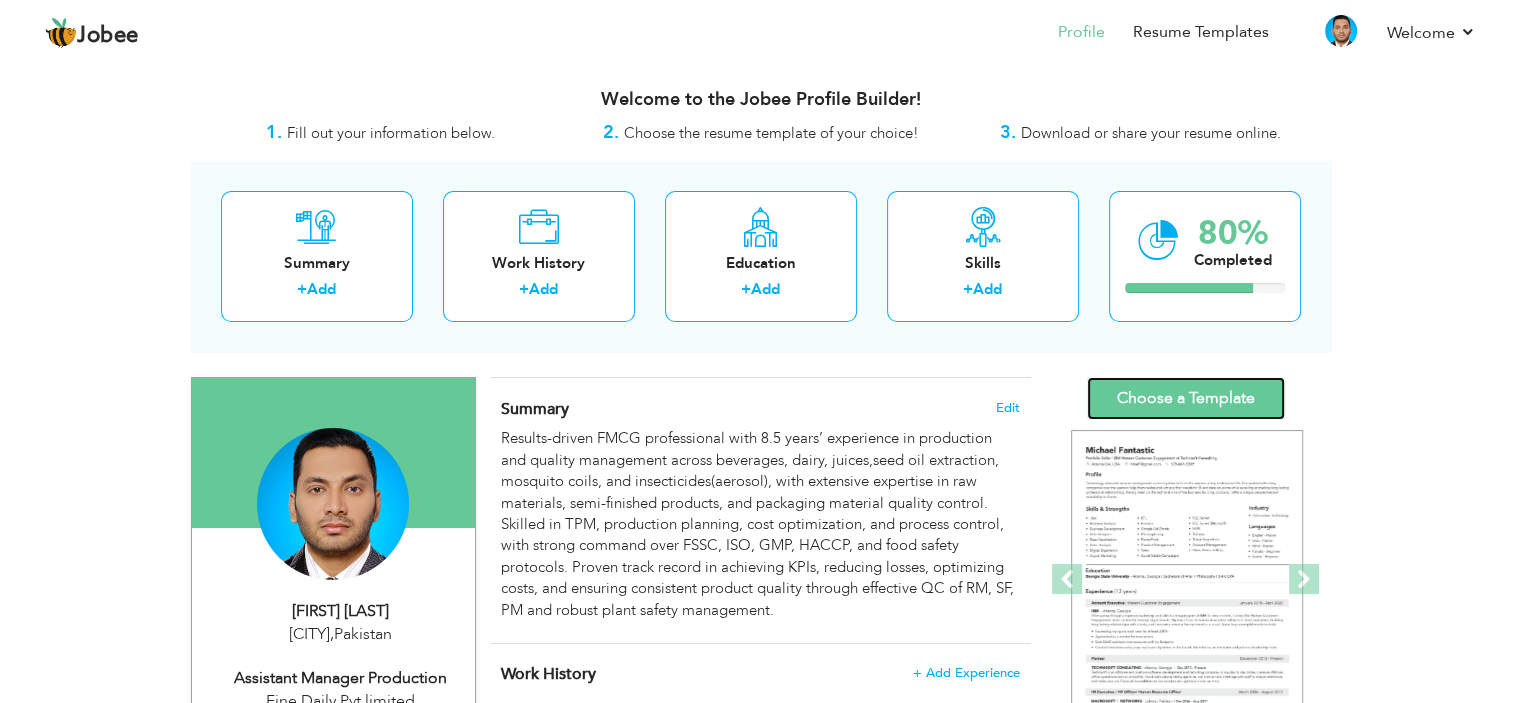 click on "Choose a Template" at bounding box center [1186, 398] 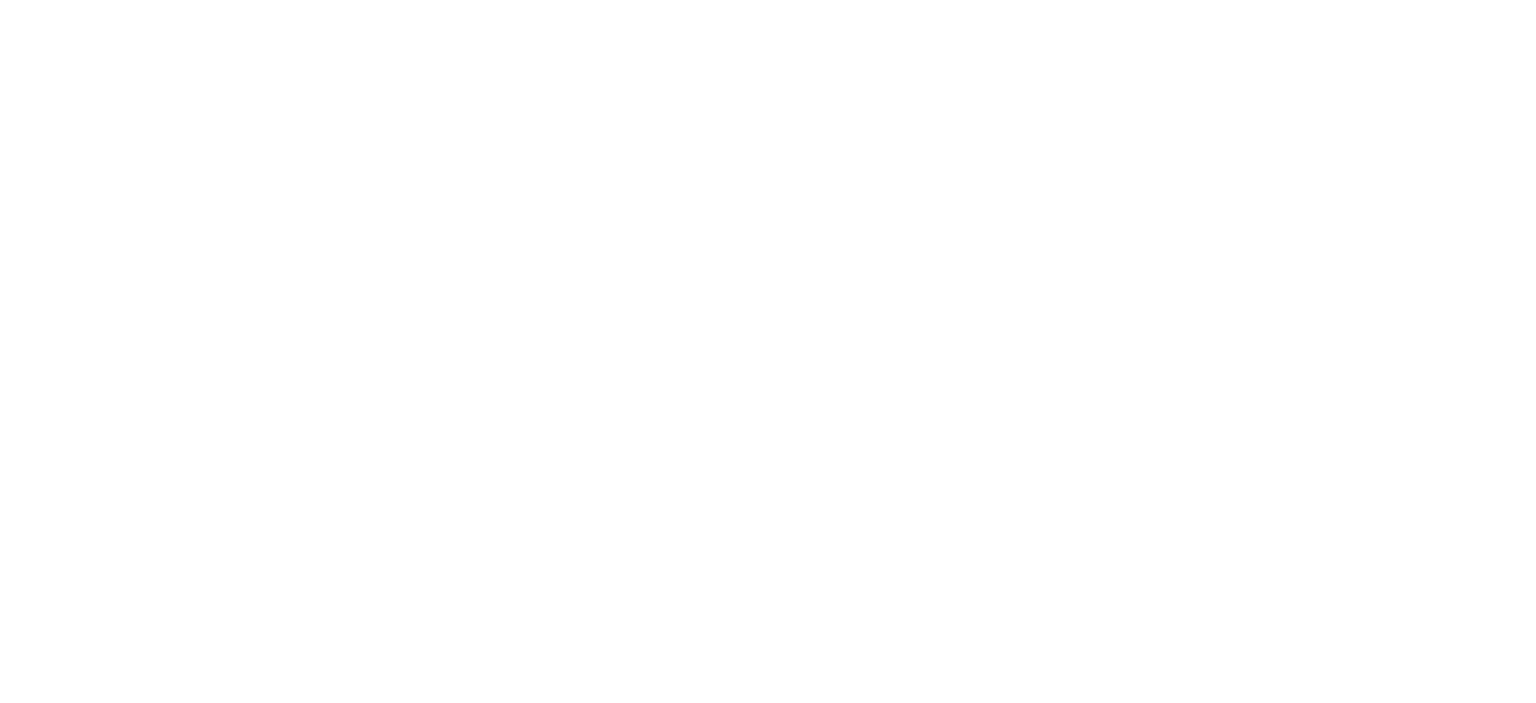 scroll, scrollTop: 0, scrollLeft: 0, axis: both 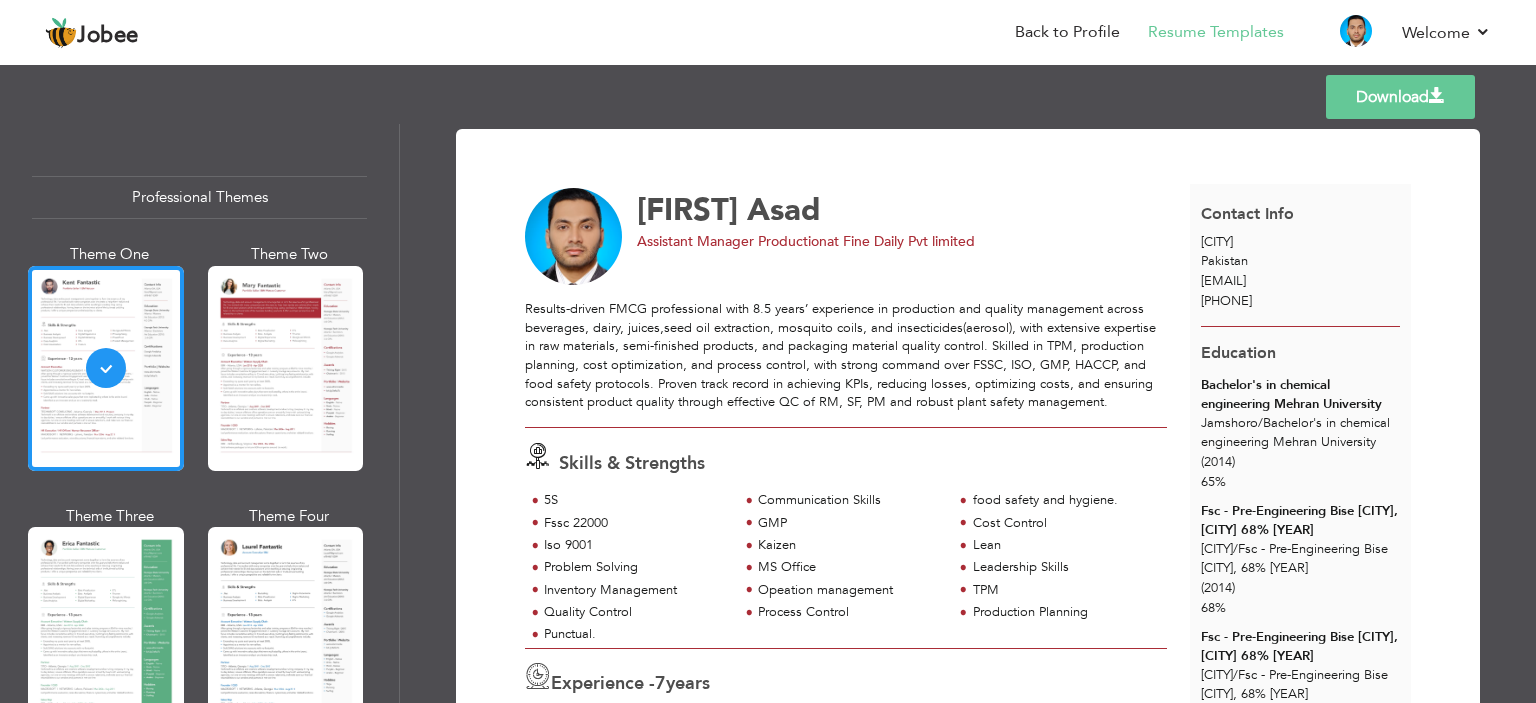 click on "Download
Mohsin   Asad
Assistant Manager Production  at Fine Daily Pvt limited
Skills & Strengths
5S GMP 7" at bounding box center (968, 1682) 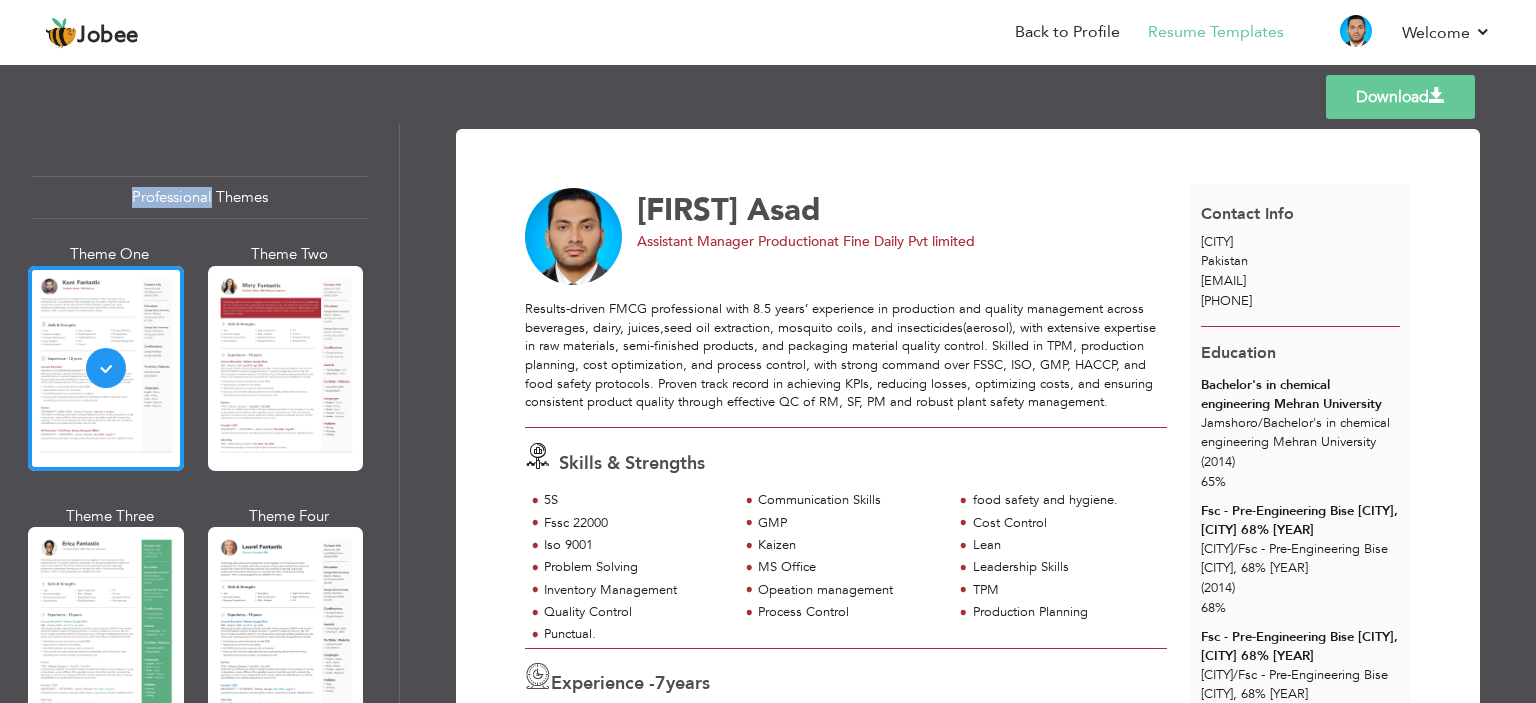 click on "Templates
Download" at bounding box center [768, 97] 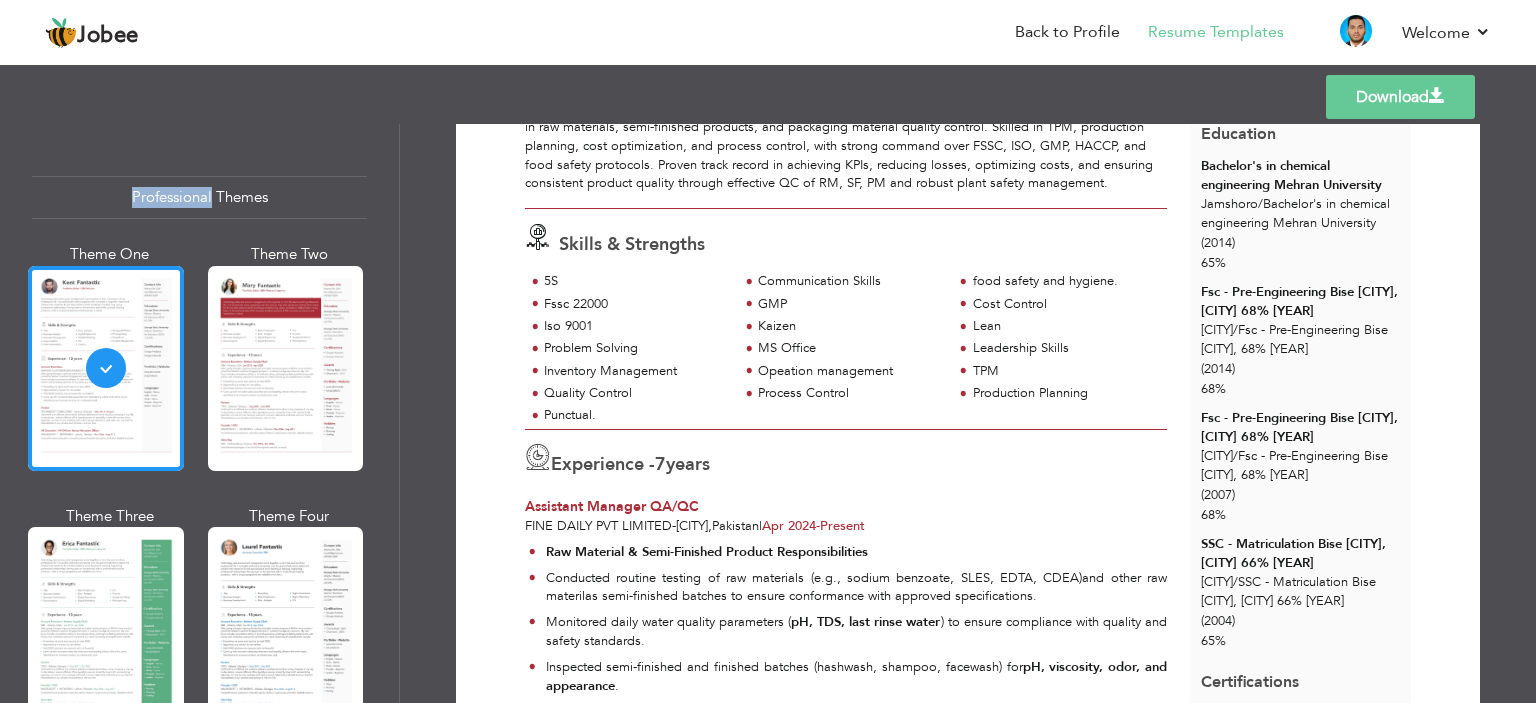 scroll, scrollTop: 0, scrollLeft: 0, axis: both 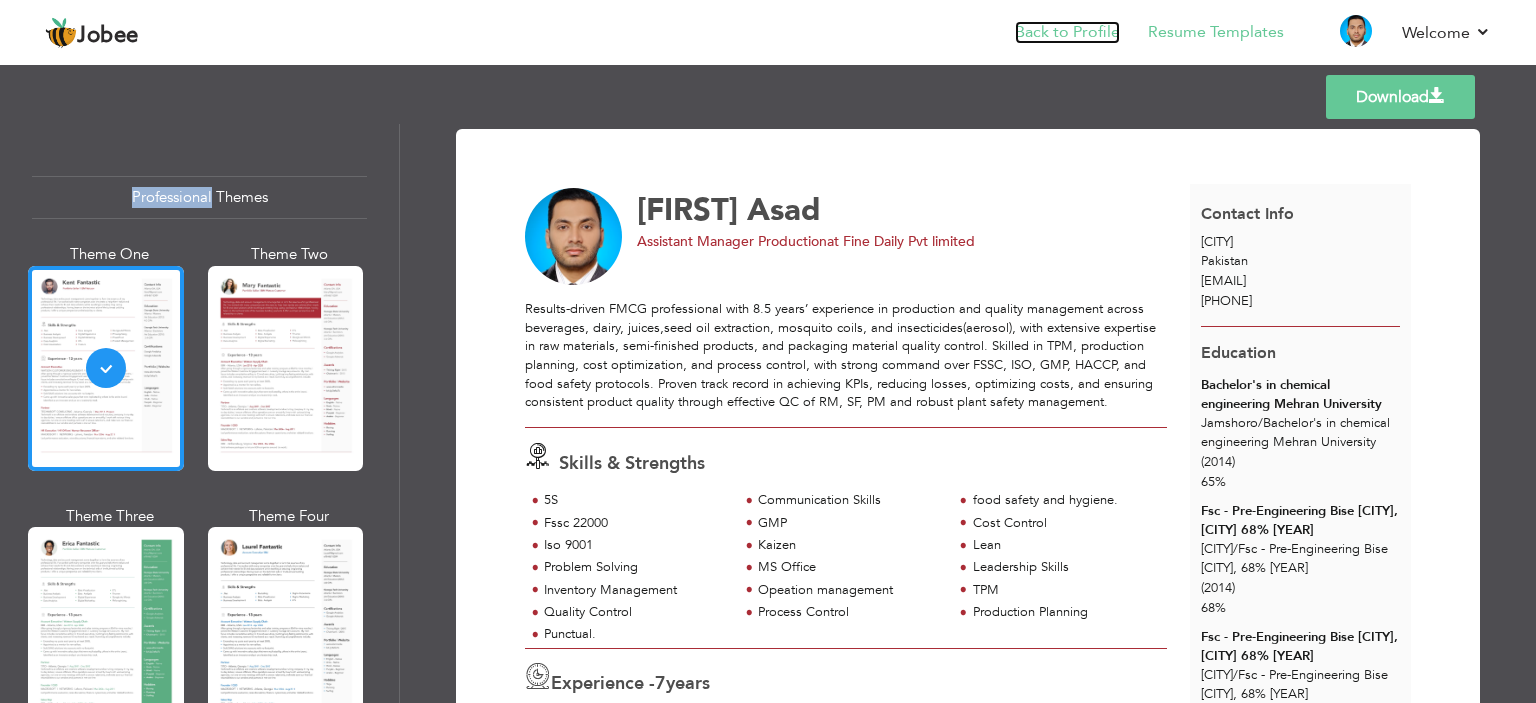 click on "Back to Profile" at bounding box center [1067, 32] 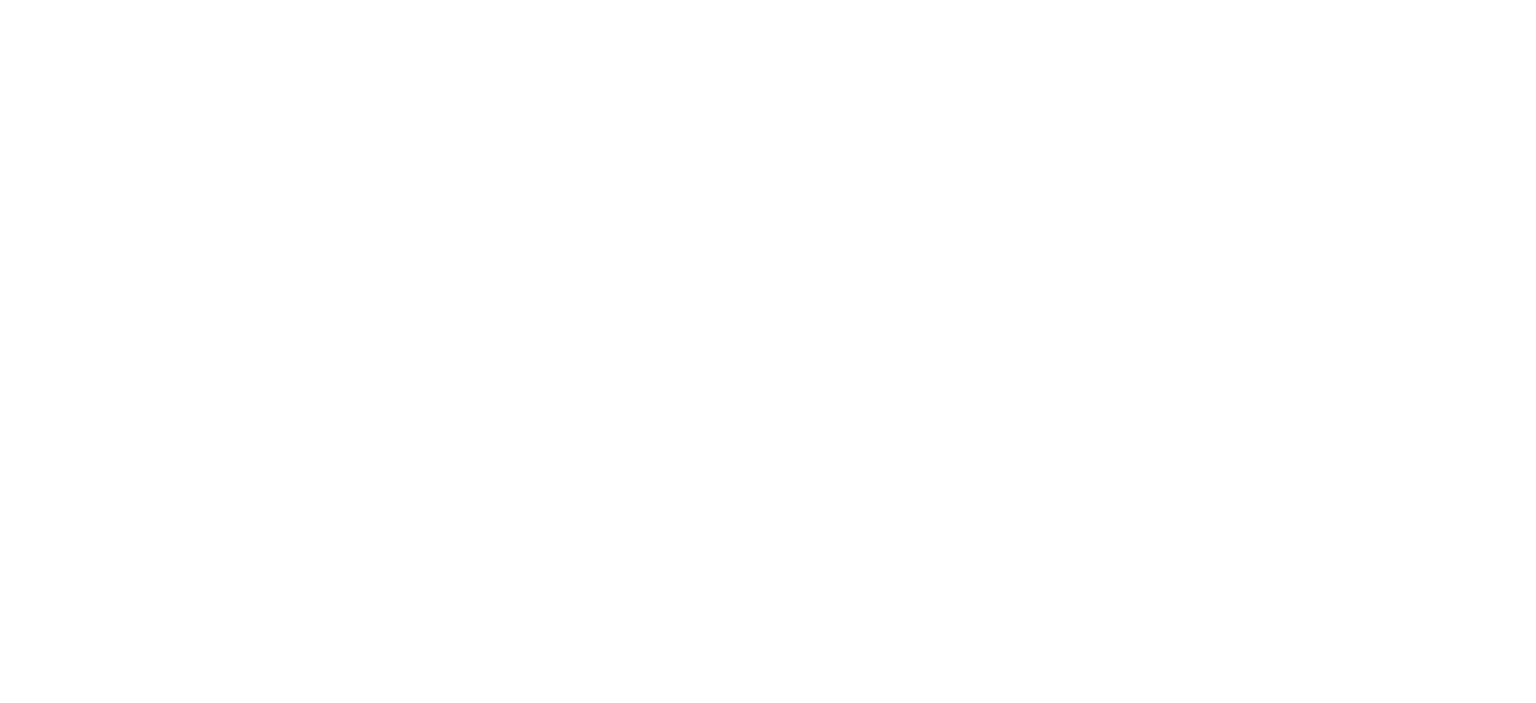 scroll, scrollTop: 0, scrollLeft: 0, axis: both 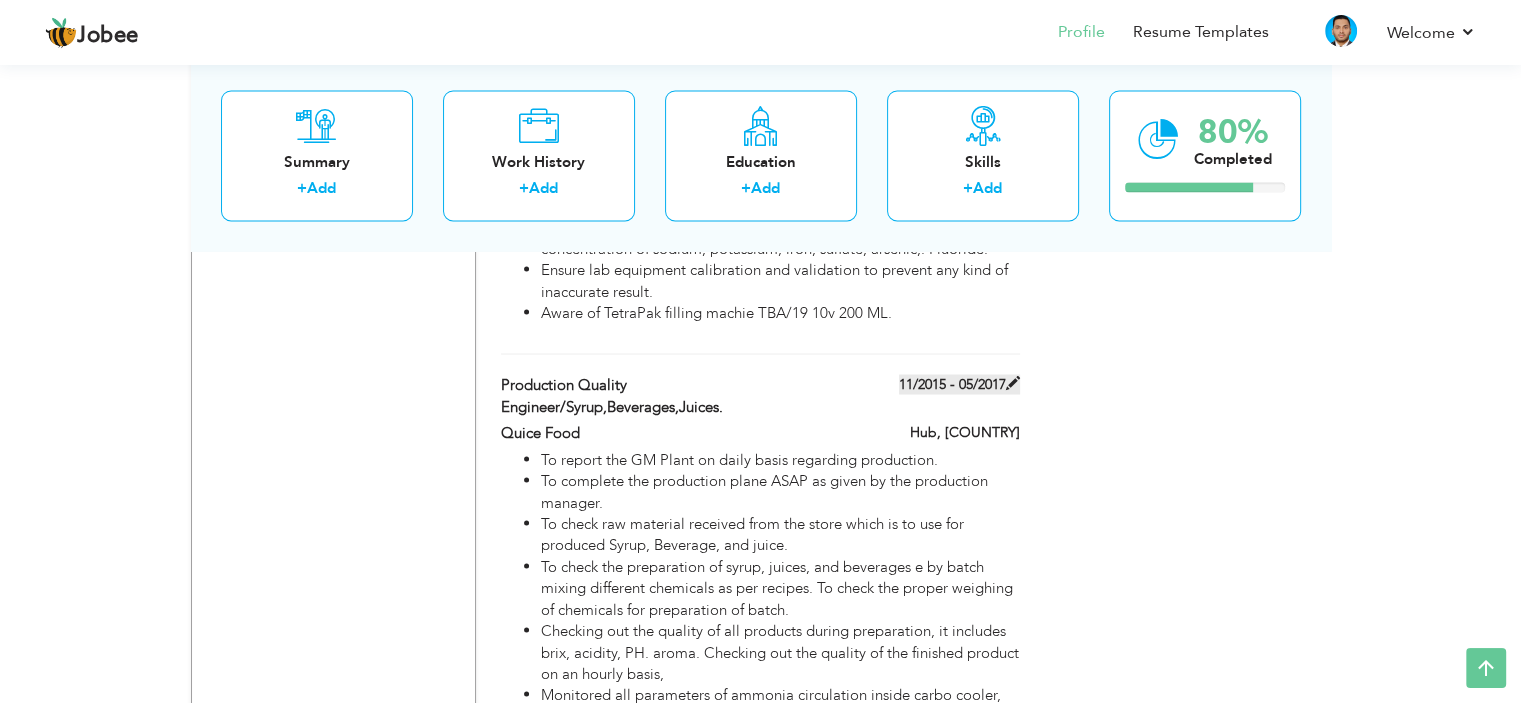 click at bounding box center [1013, 382] 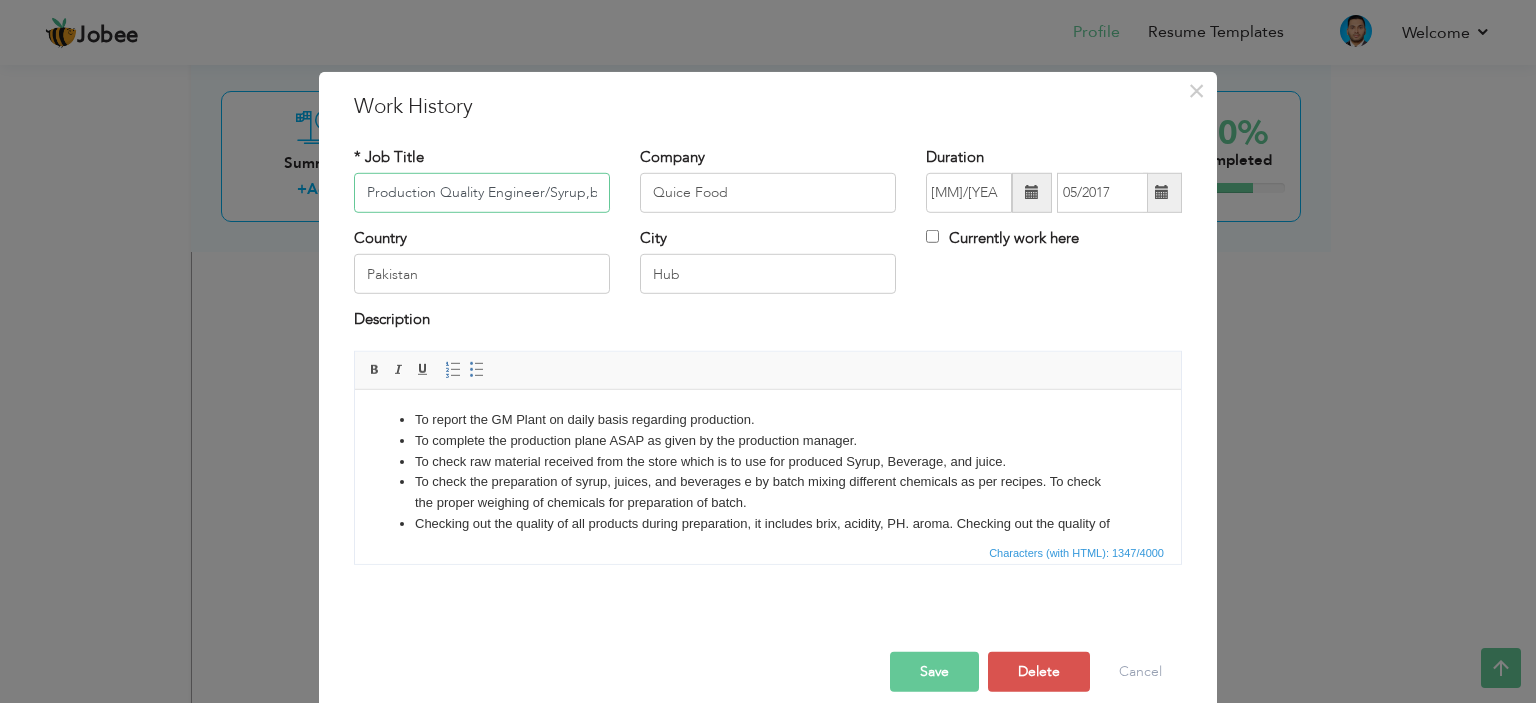 scroll, scrollTop: 0, scrollLeft: 96, axis: horizontal 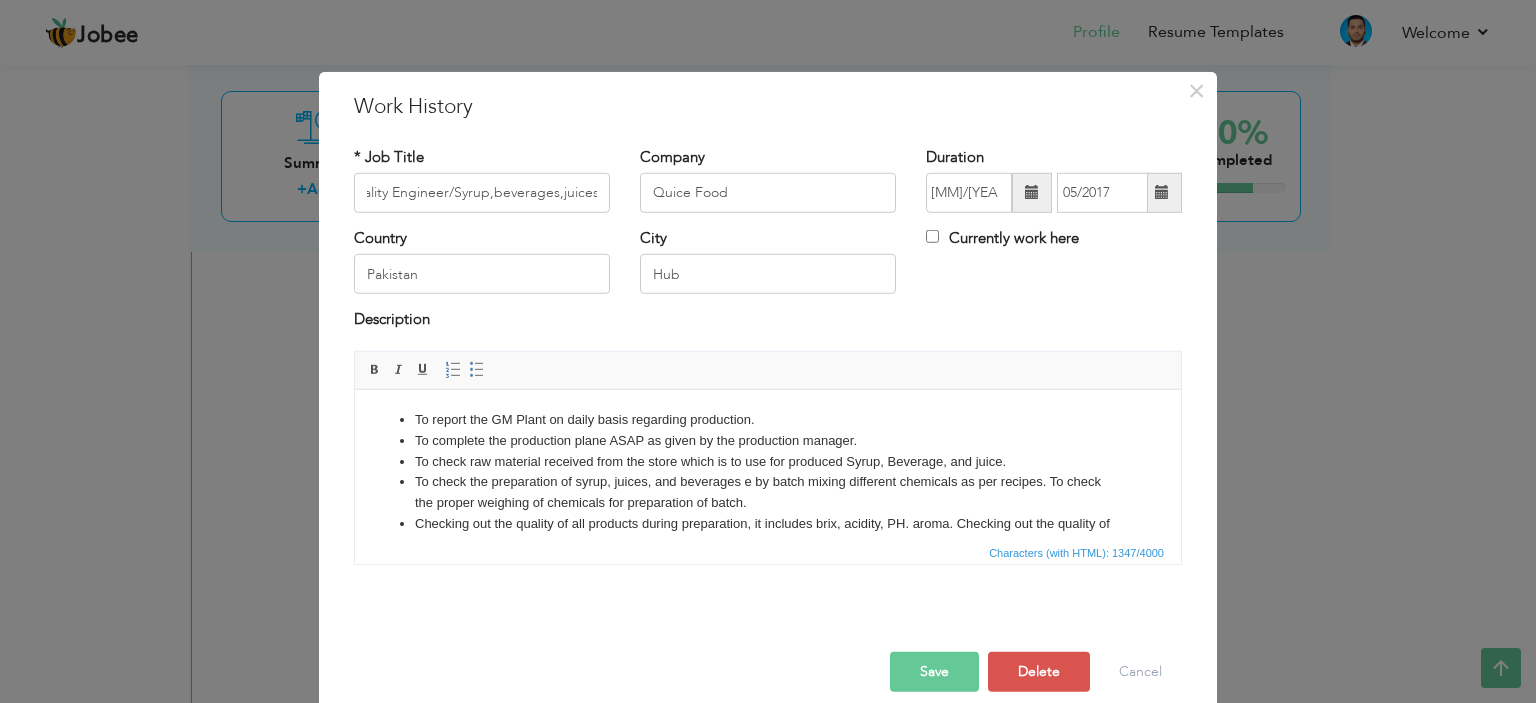 click at bounding box center [1032, 192] 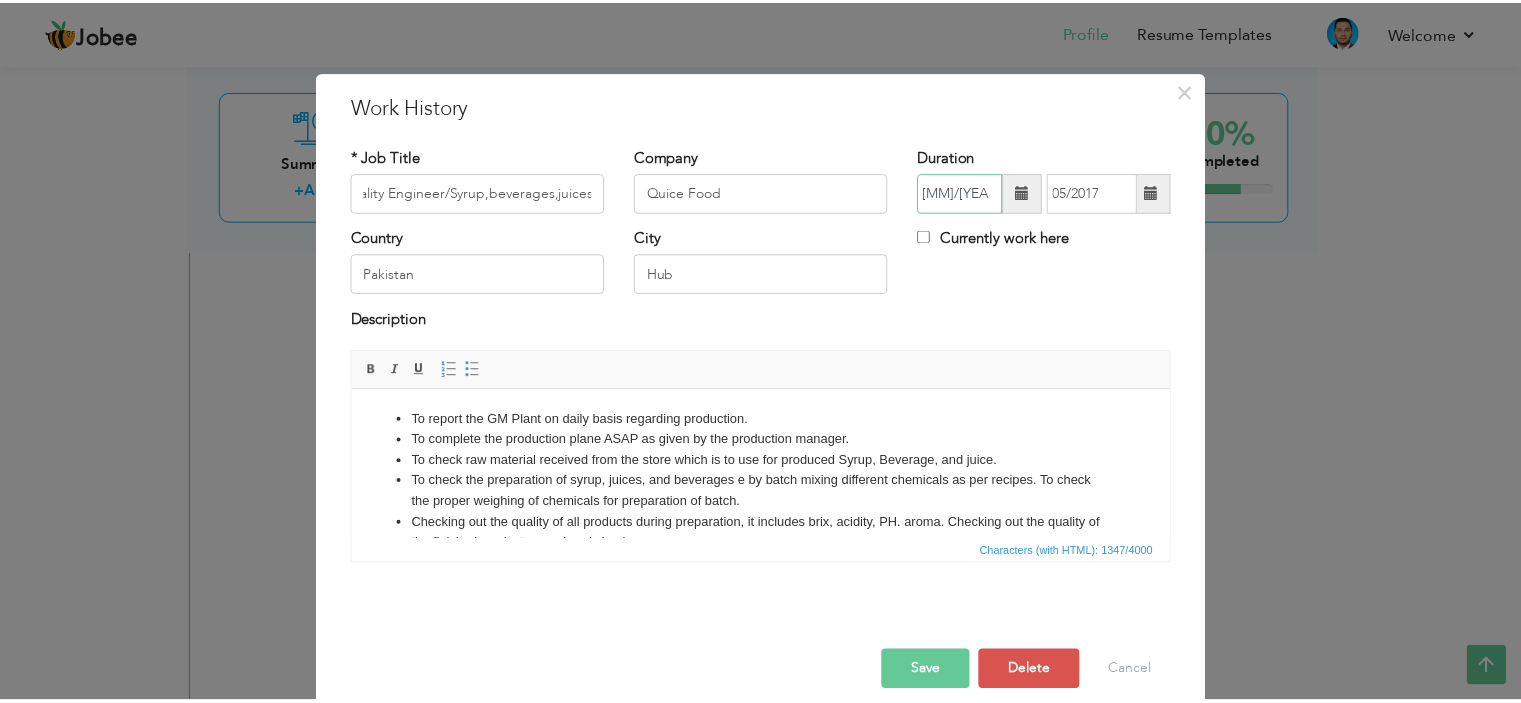 scroll, scrollTop: 0, scrollLeft: 0, axis: both 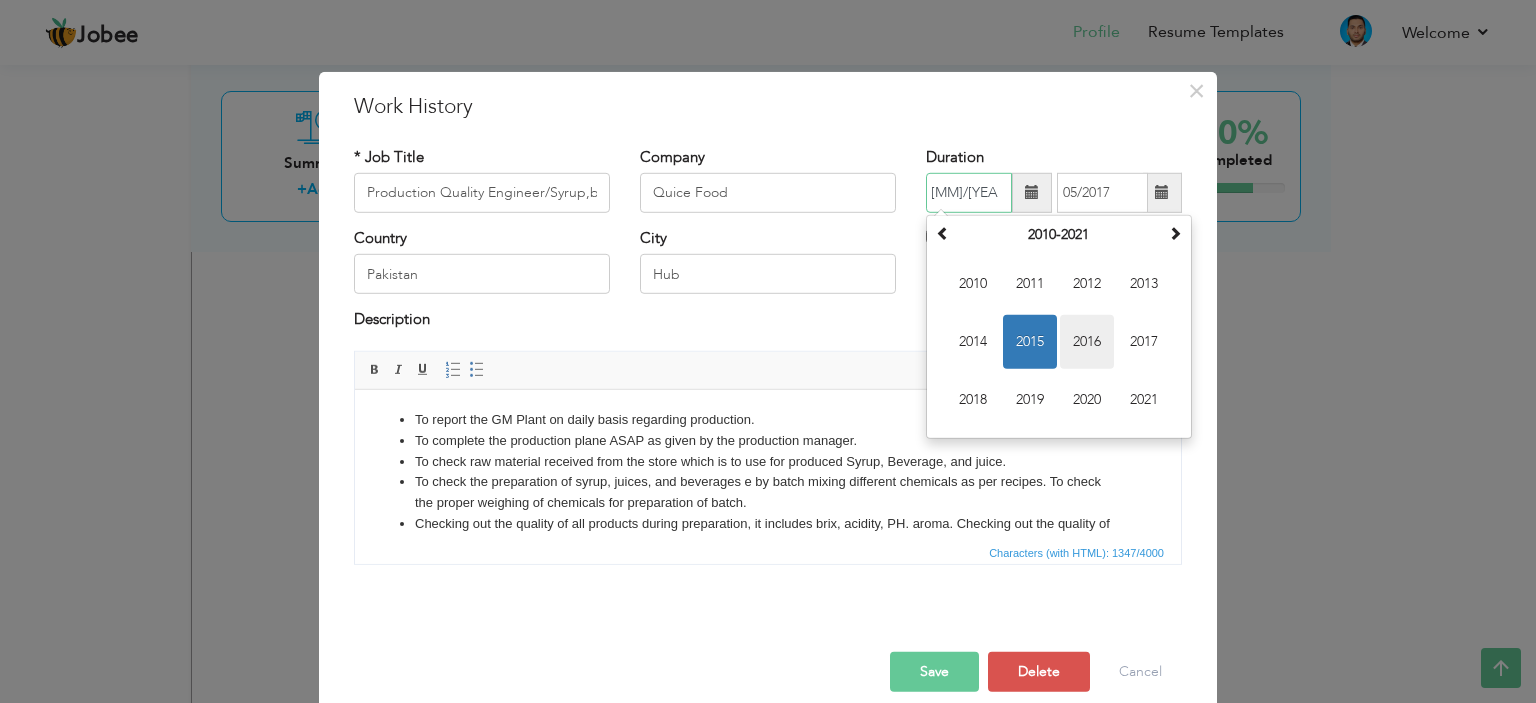 click on "2016" at bounding box center [1087, 342] 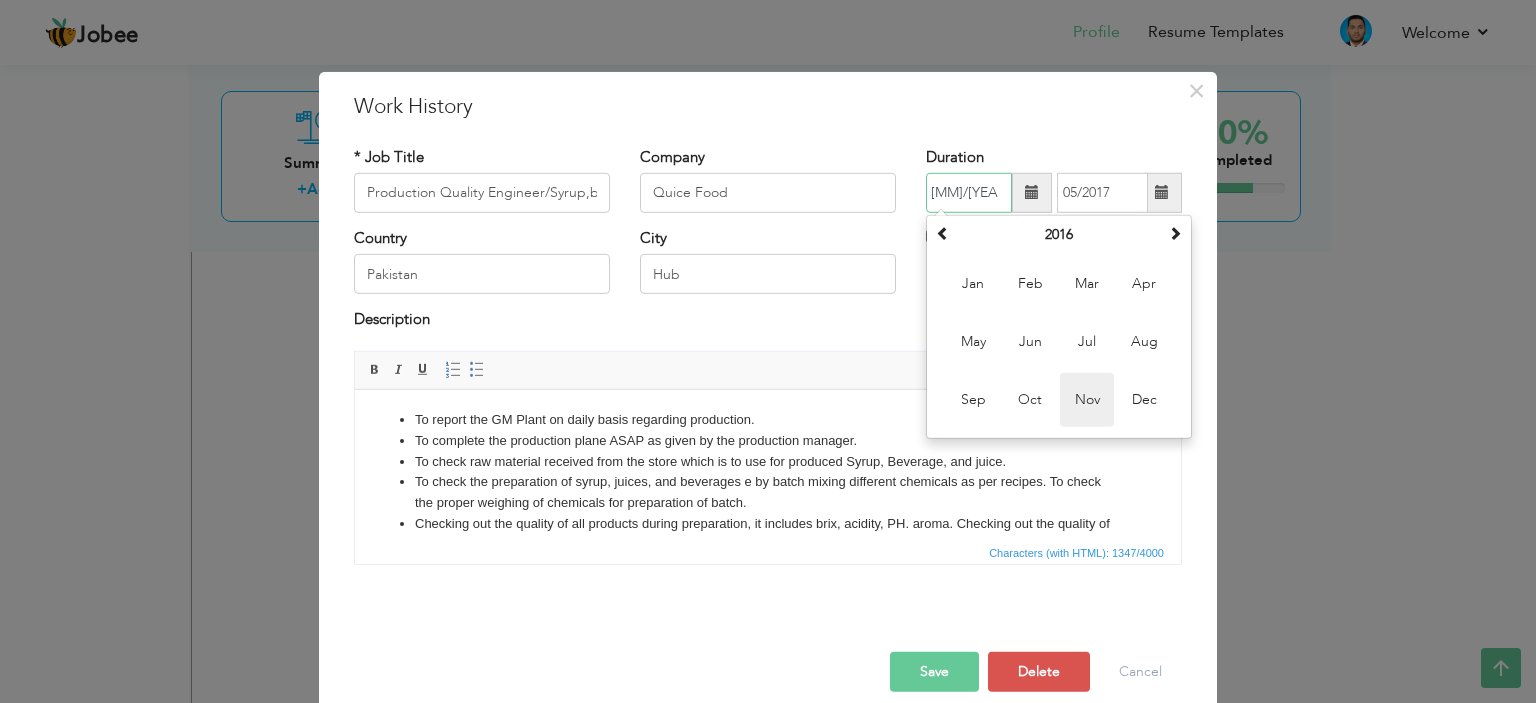 click on "Nov" at bounding box center [1087, 400] 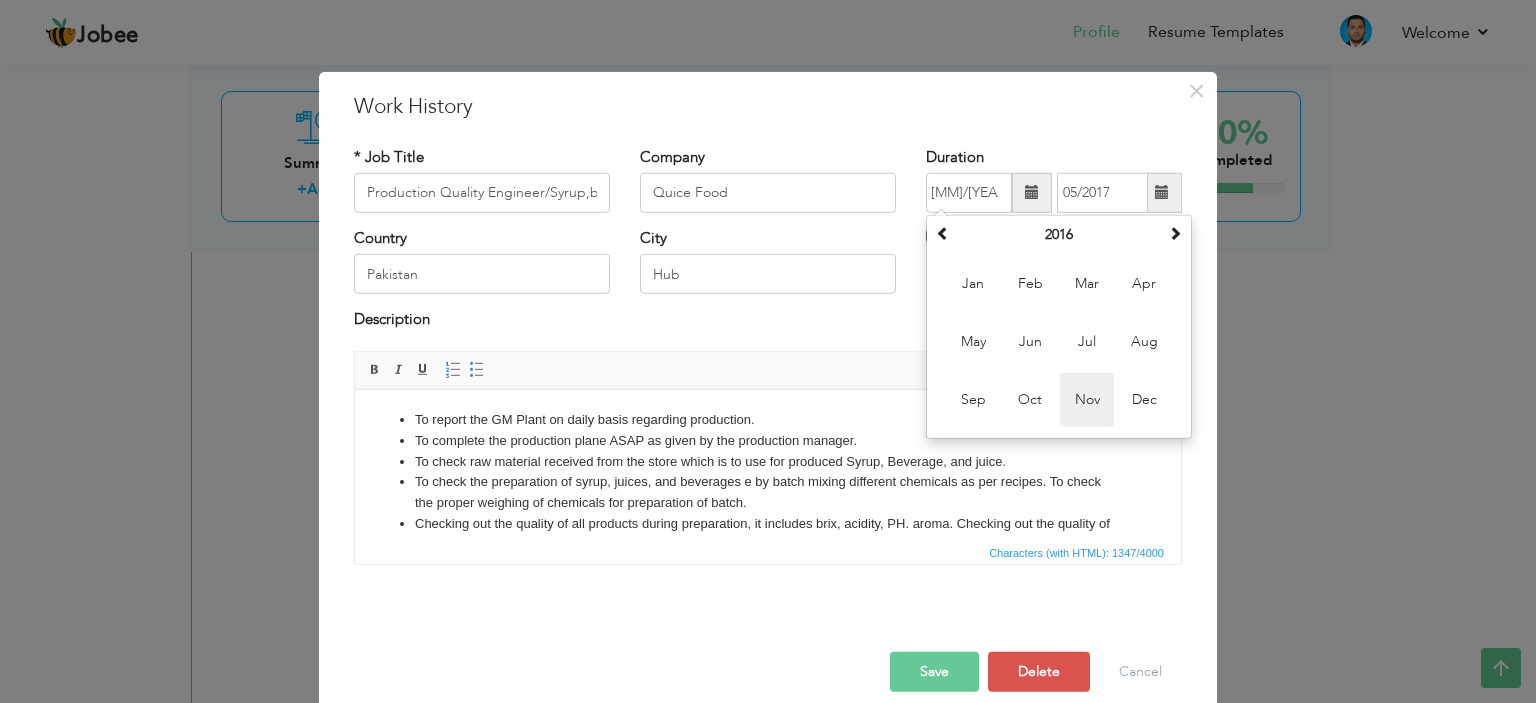 type on "11/2016" 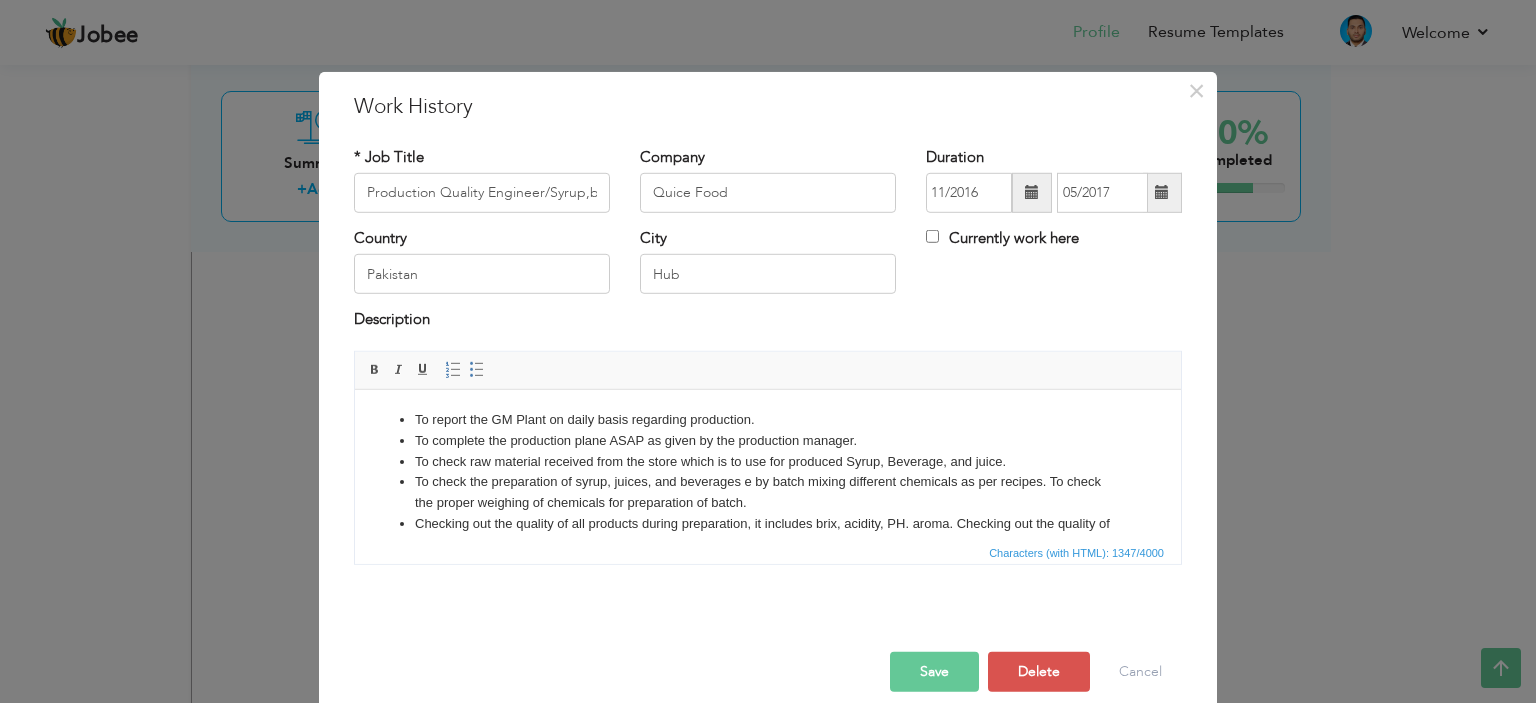 click on "Save" at bounding box center (934, 672) 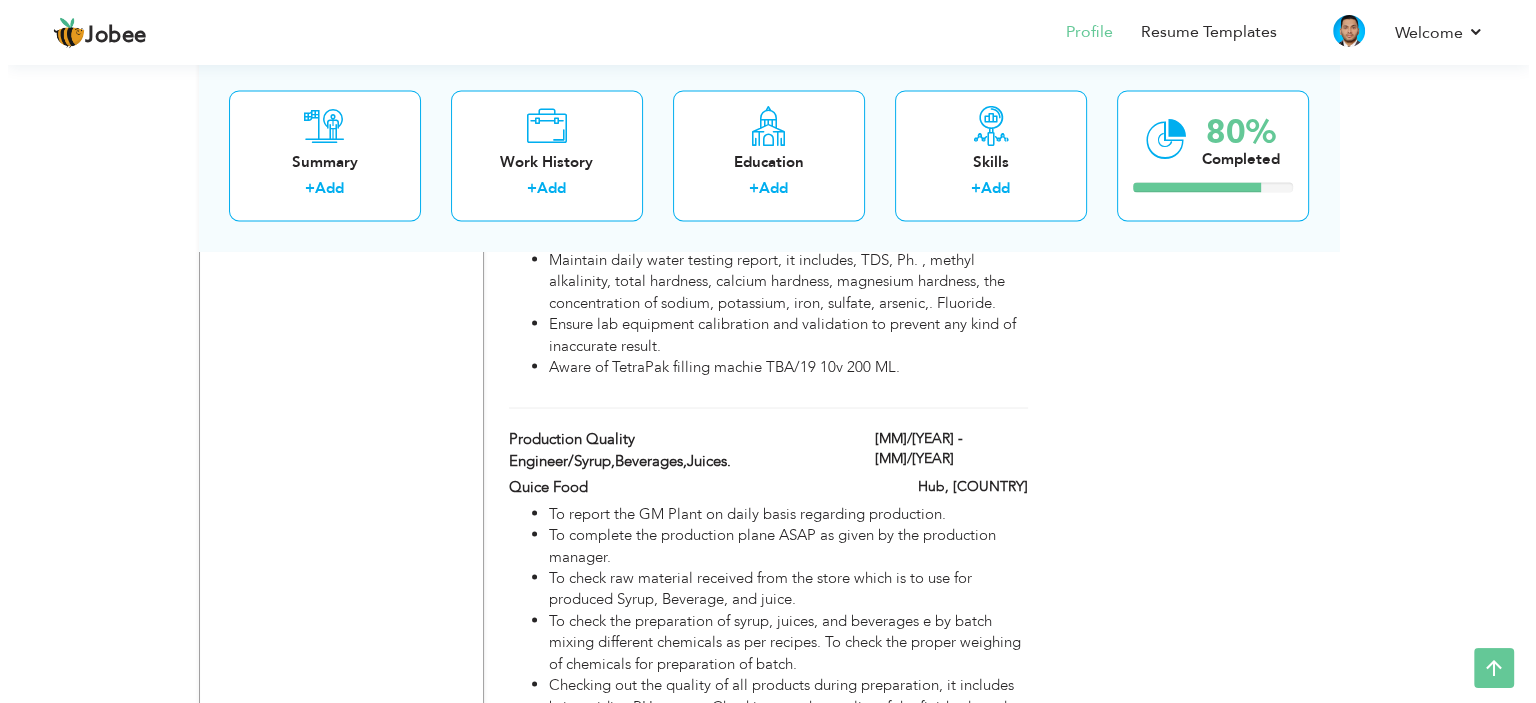 scroll, scrollTop: 3600, scrollLeft: 0, axis: vertical 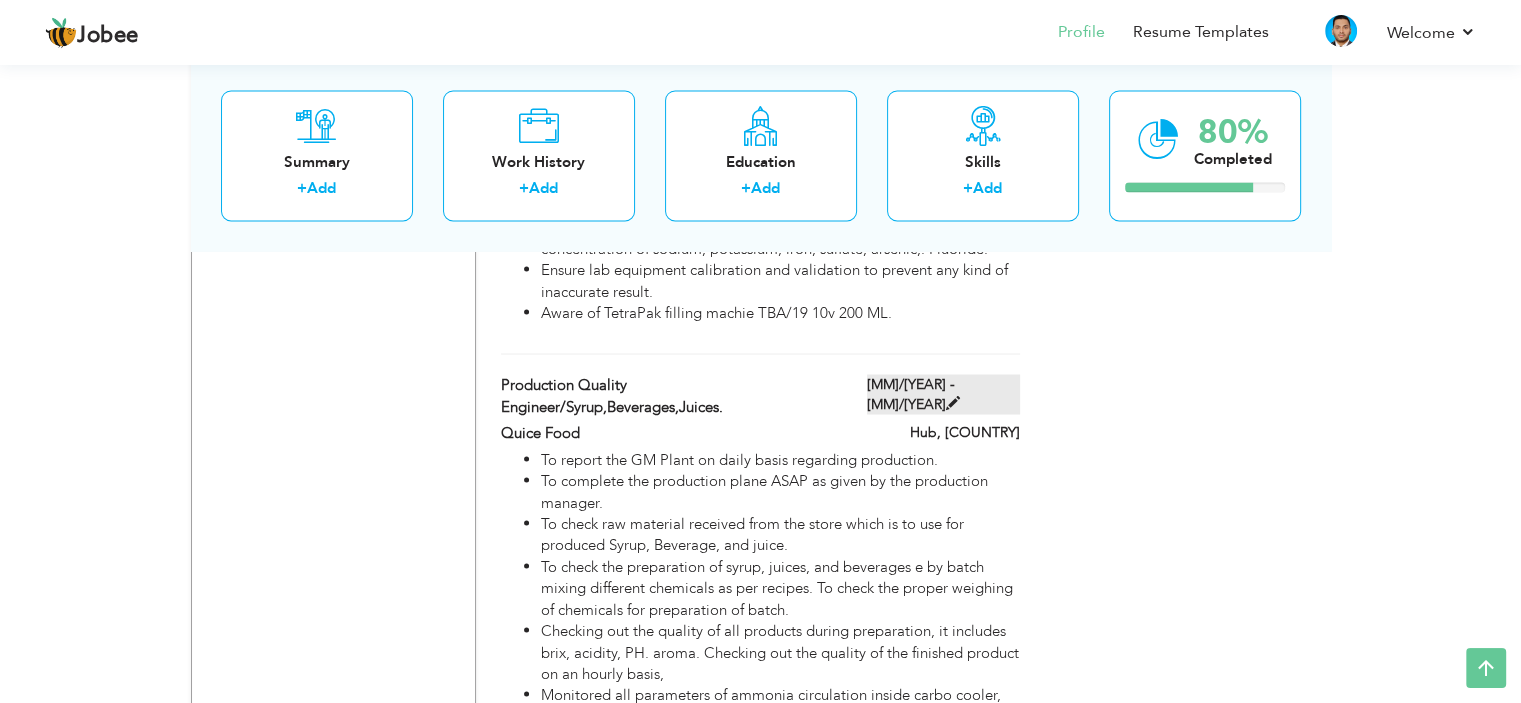 click at bounding box center (953, 402) 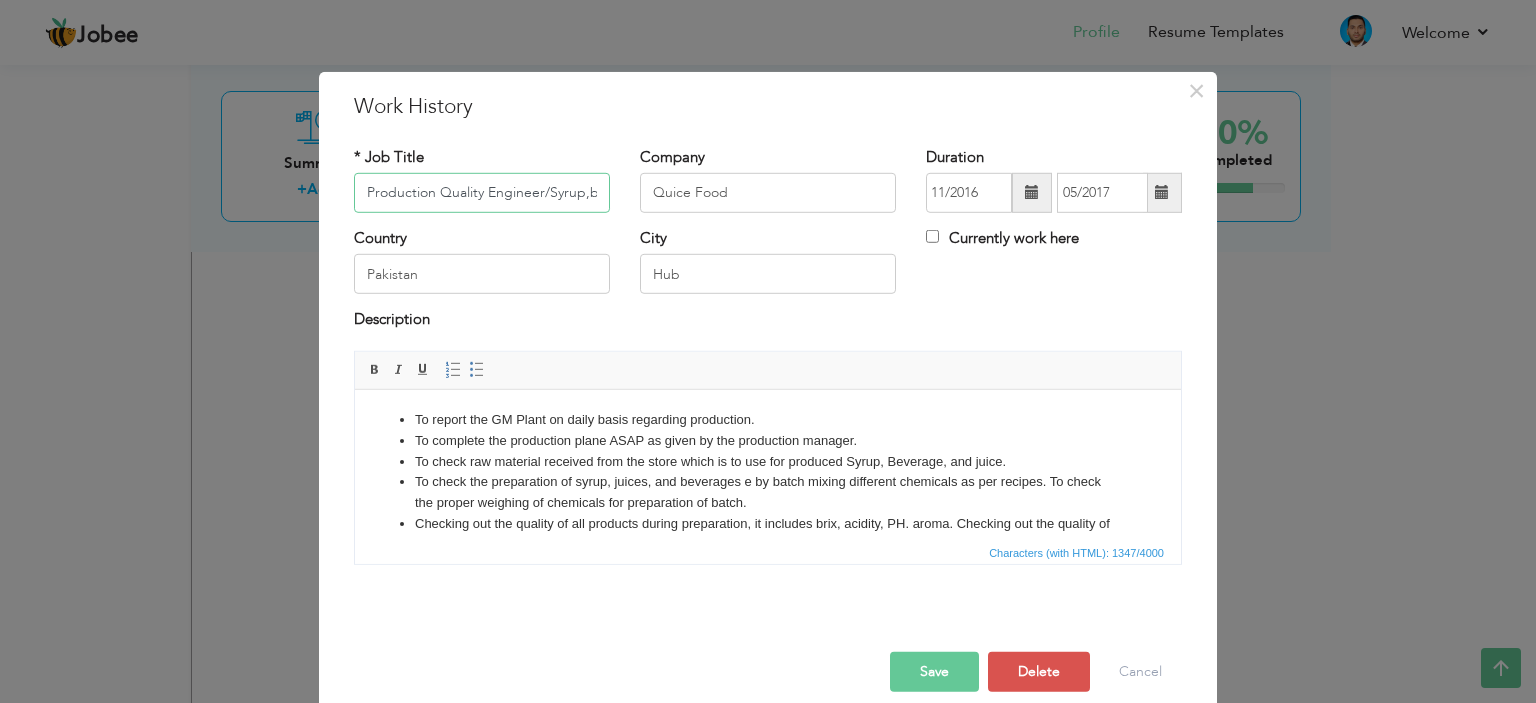 scroll, scrollTop: 0, scrollLeft: 96, axis: horizontal 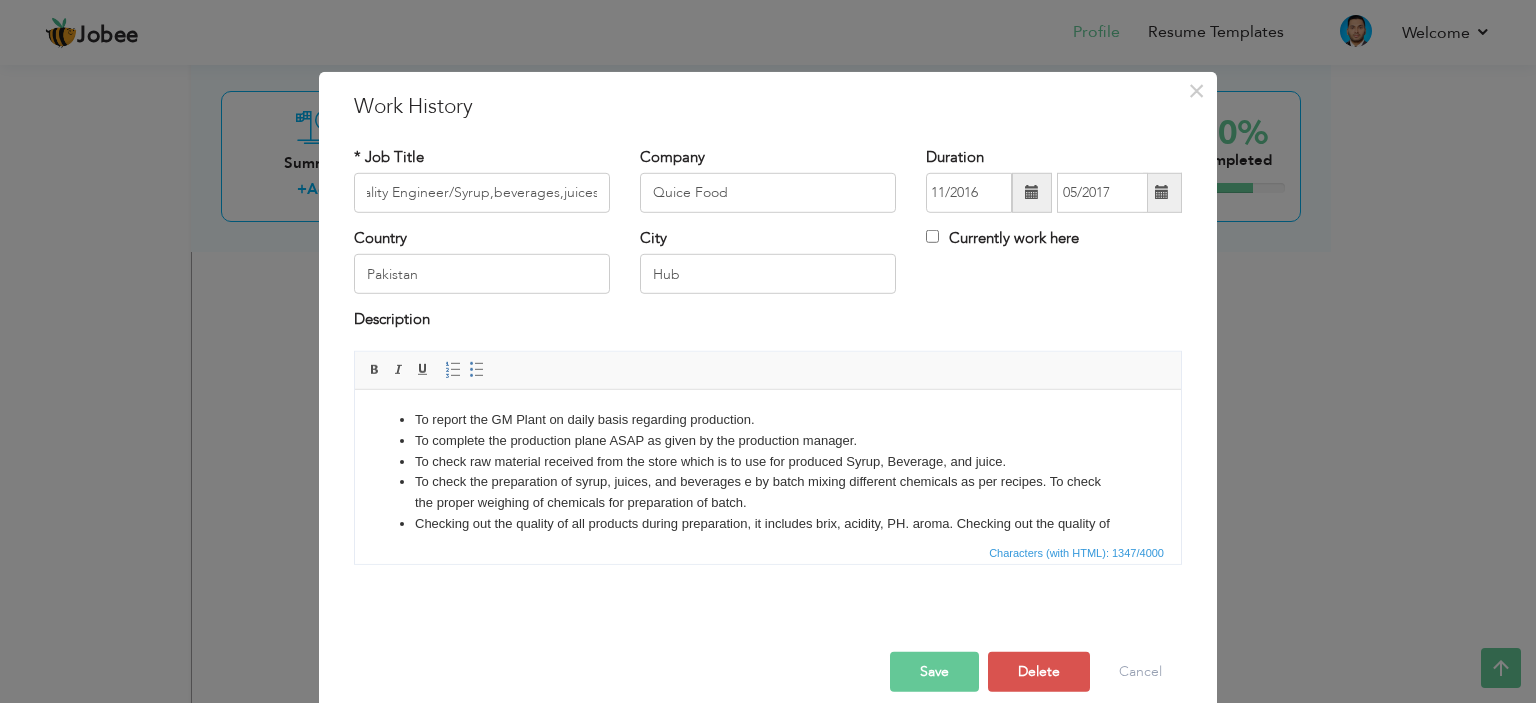 click at bounding box center [1162, 192] 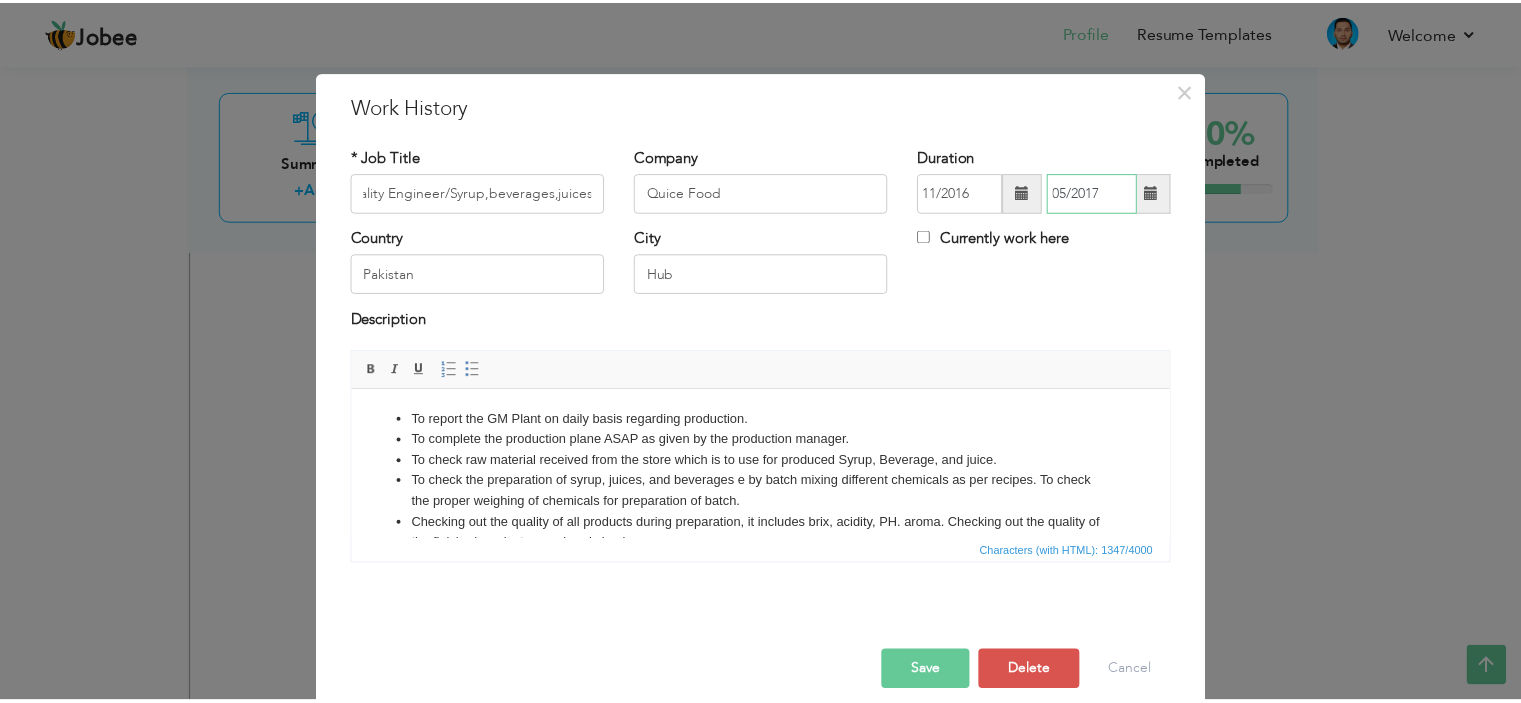 scroll, scrollTop: 0, scrollLeft: 0, axis: both 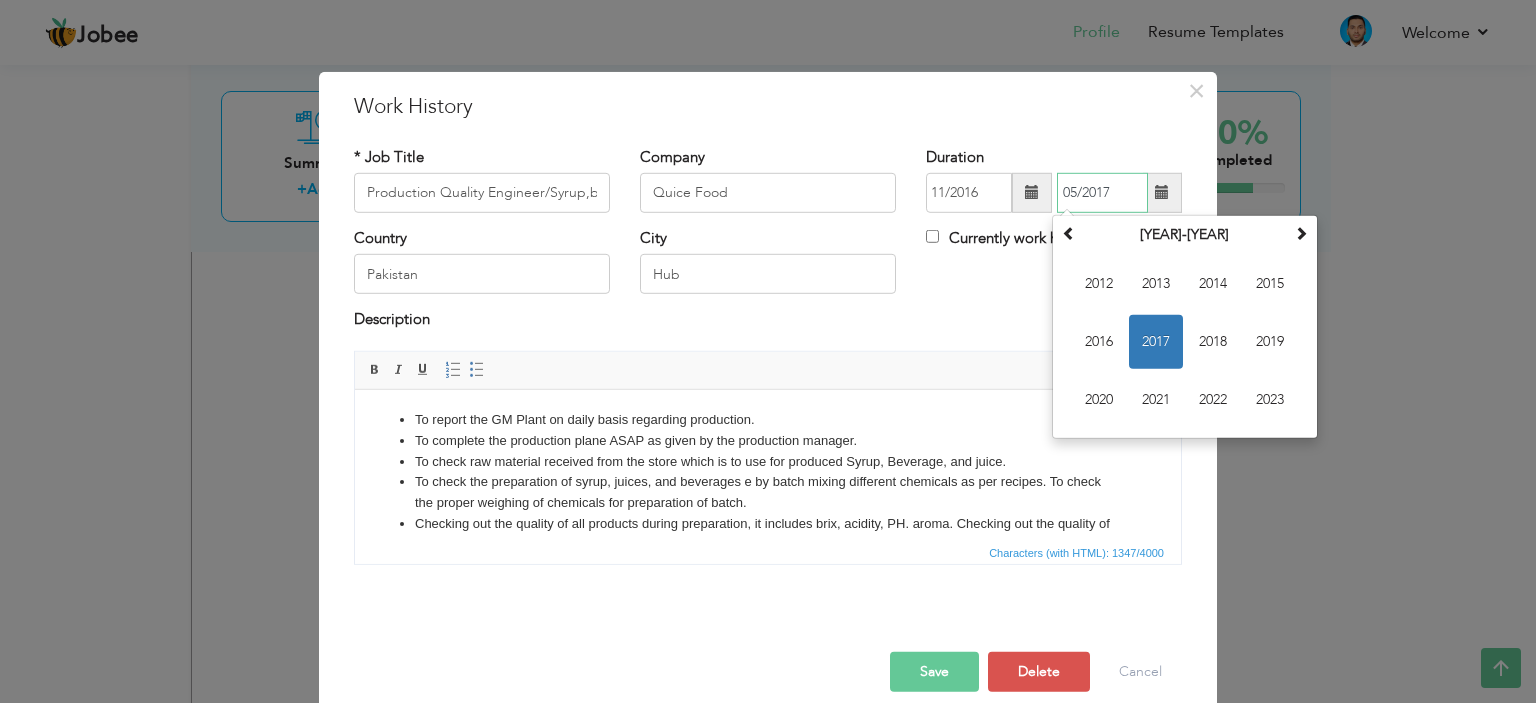 click on "2017" at bounding box center (1156, 342) 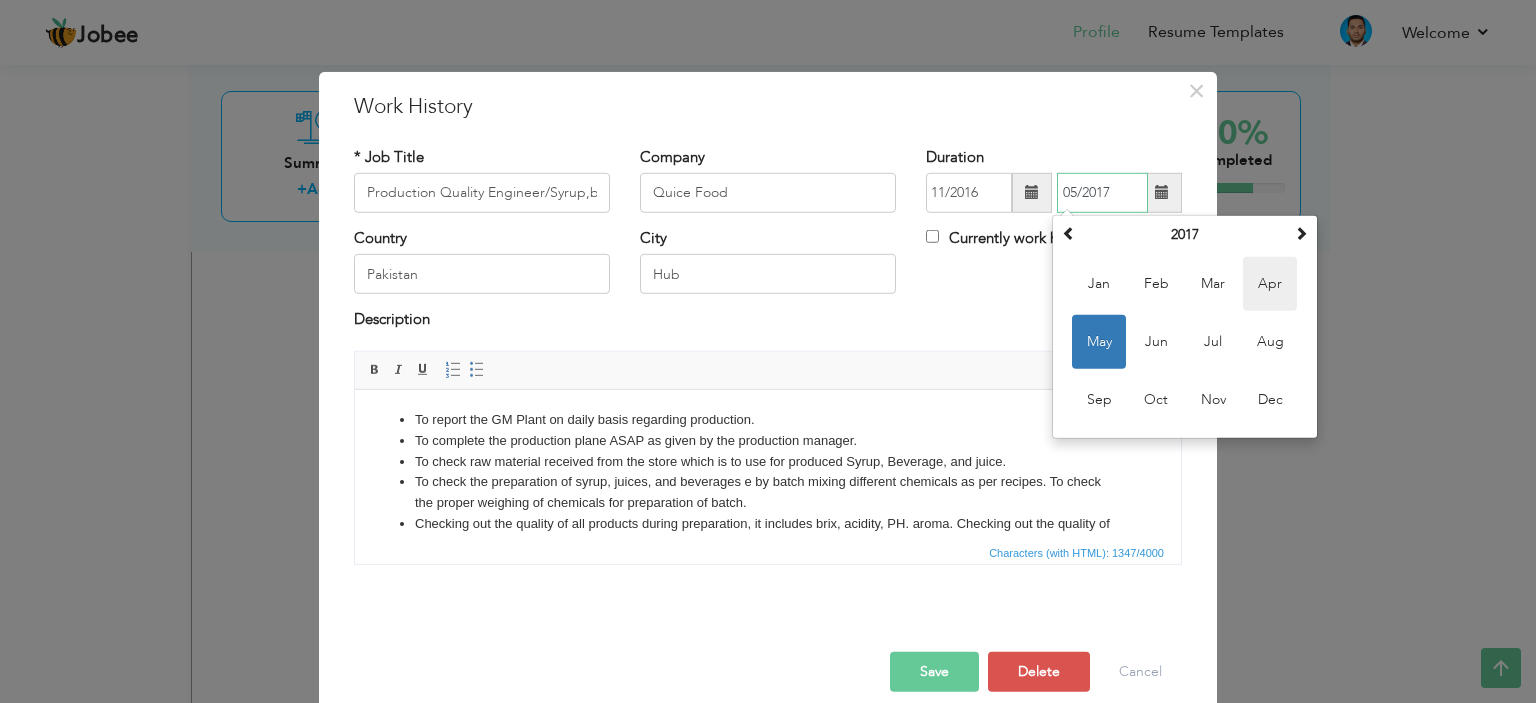 click on "Apr" at bounding box center [1270, 284] 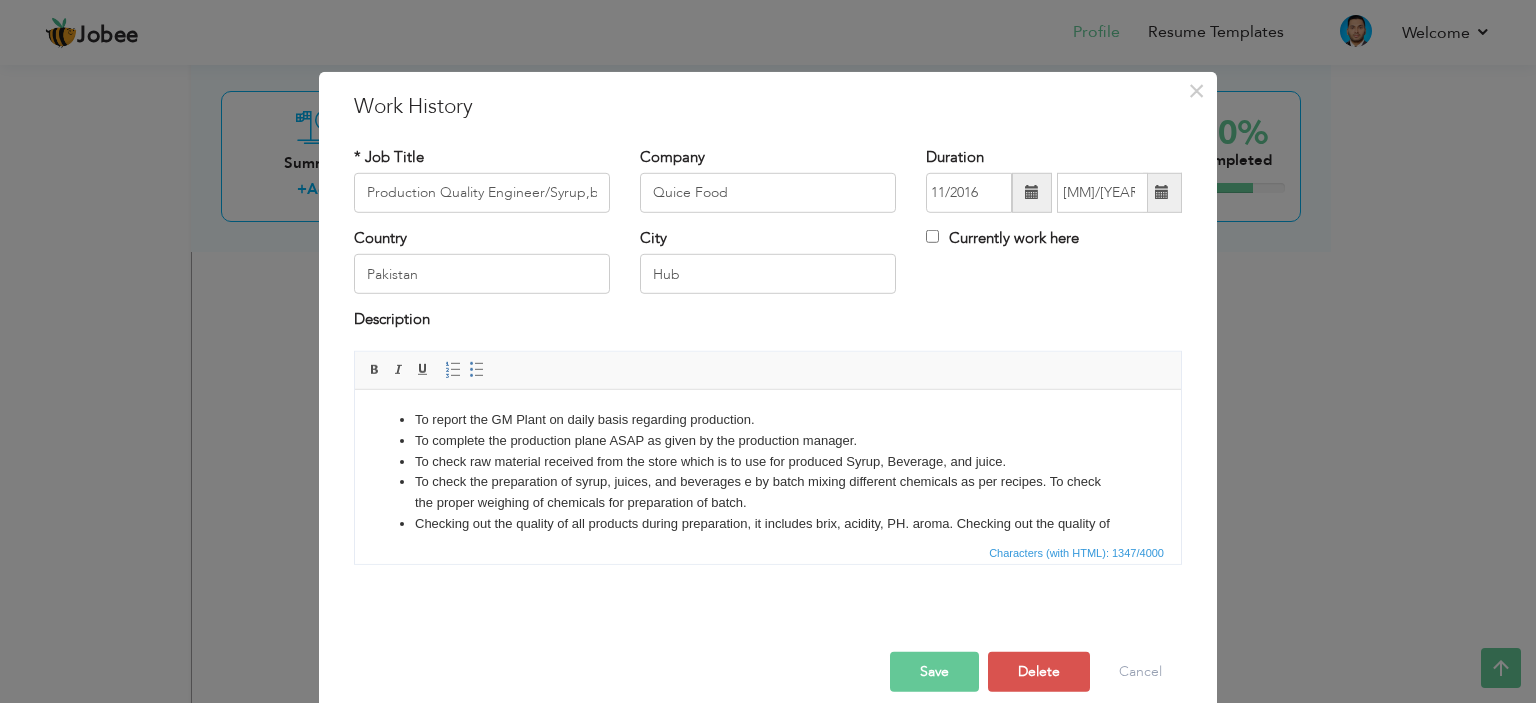 click on "Save" at bounding box center [934, 672] 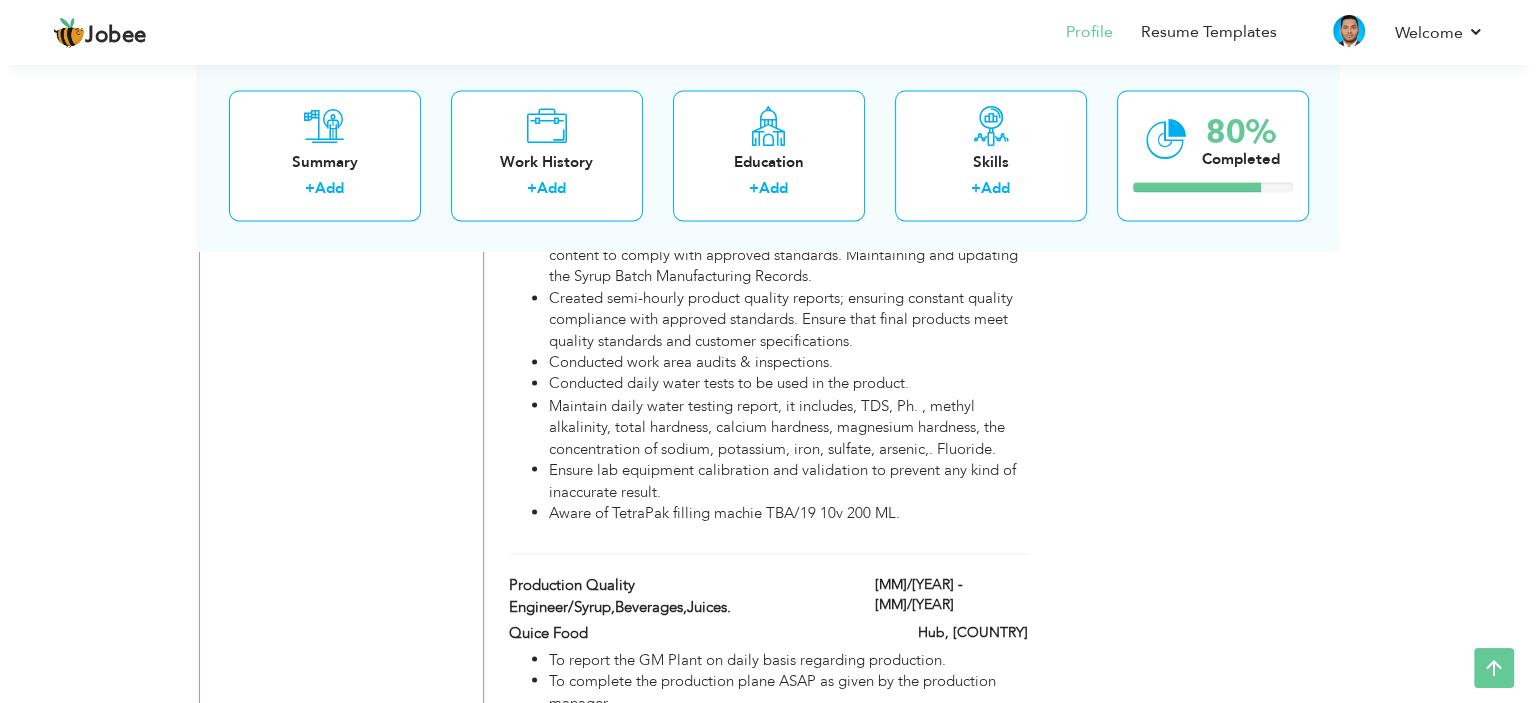 scroll, scrollTop: 3500, scrollLeft: 0, axis: vertical 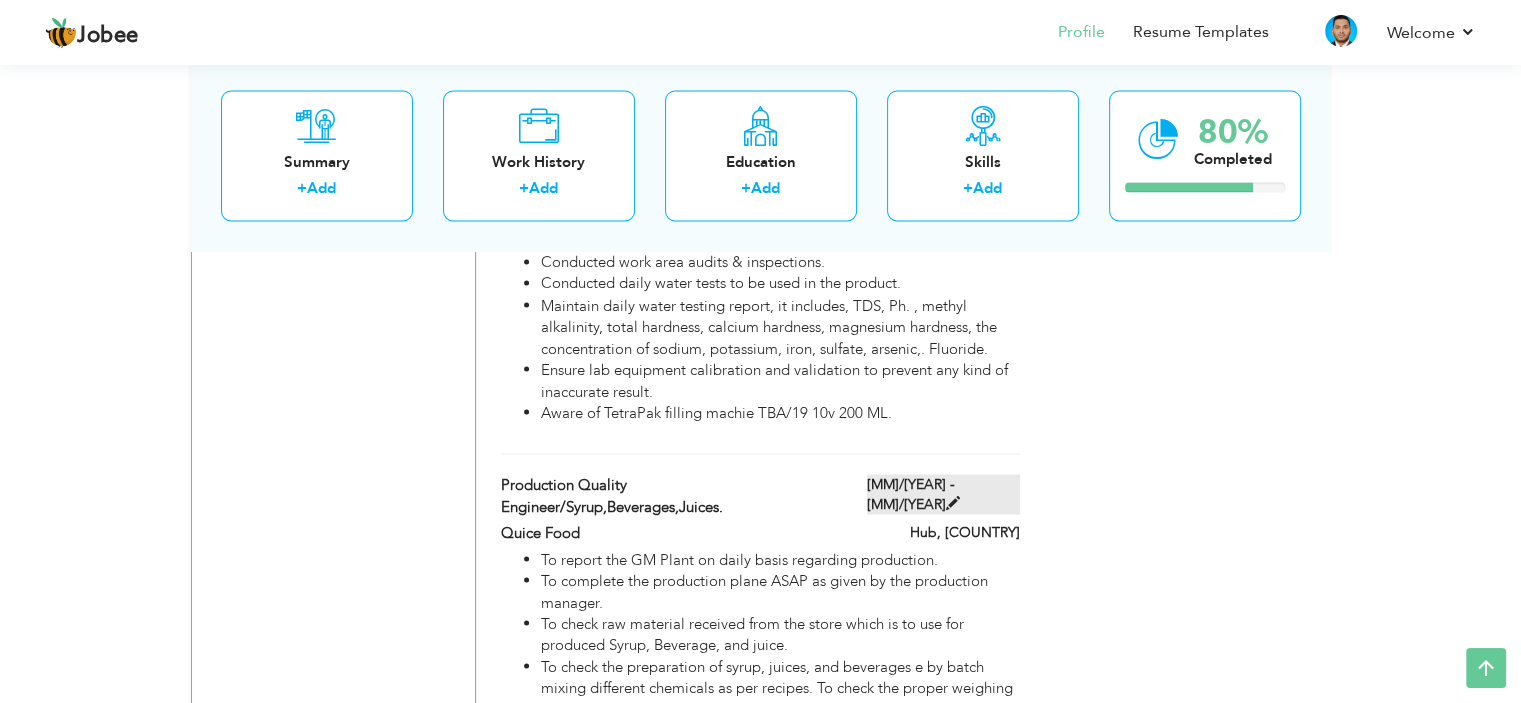 click at bounding box center [953, 502] 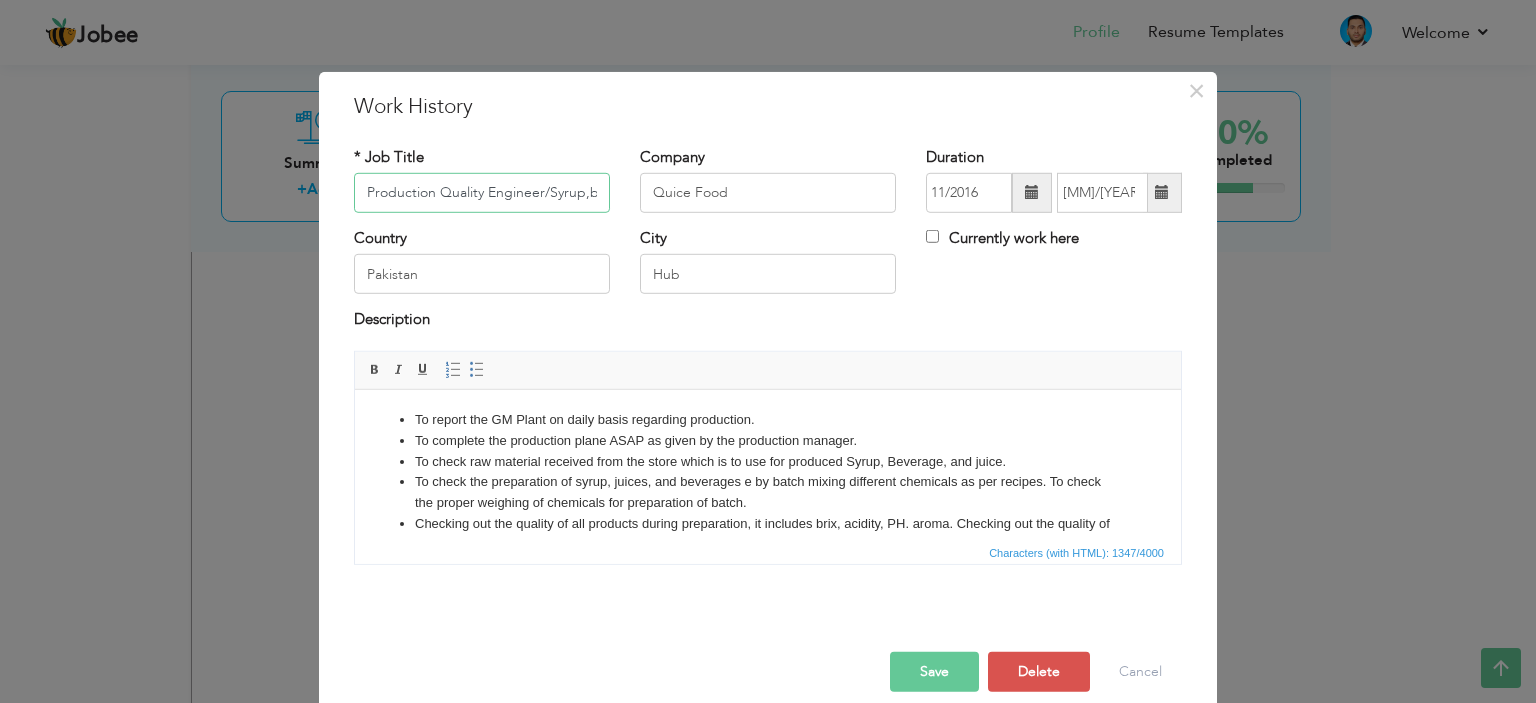 scroll, scrollTop: 0, scrollLeft: 96, axis: horizontal 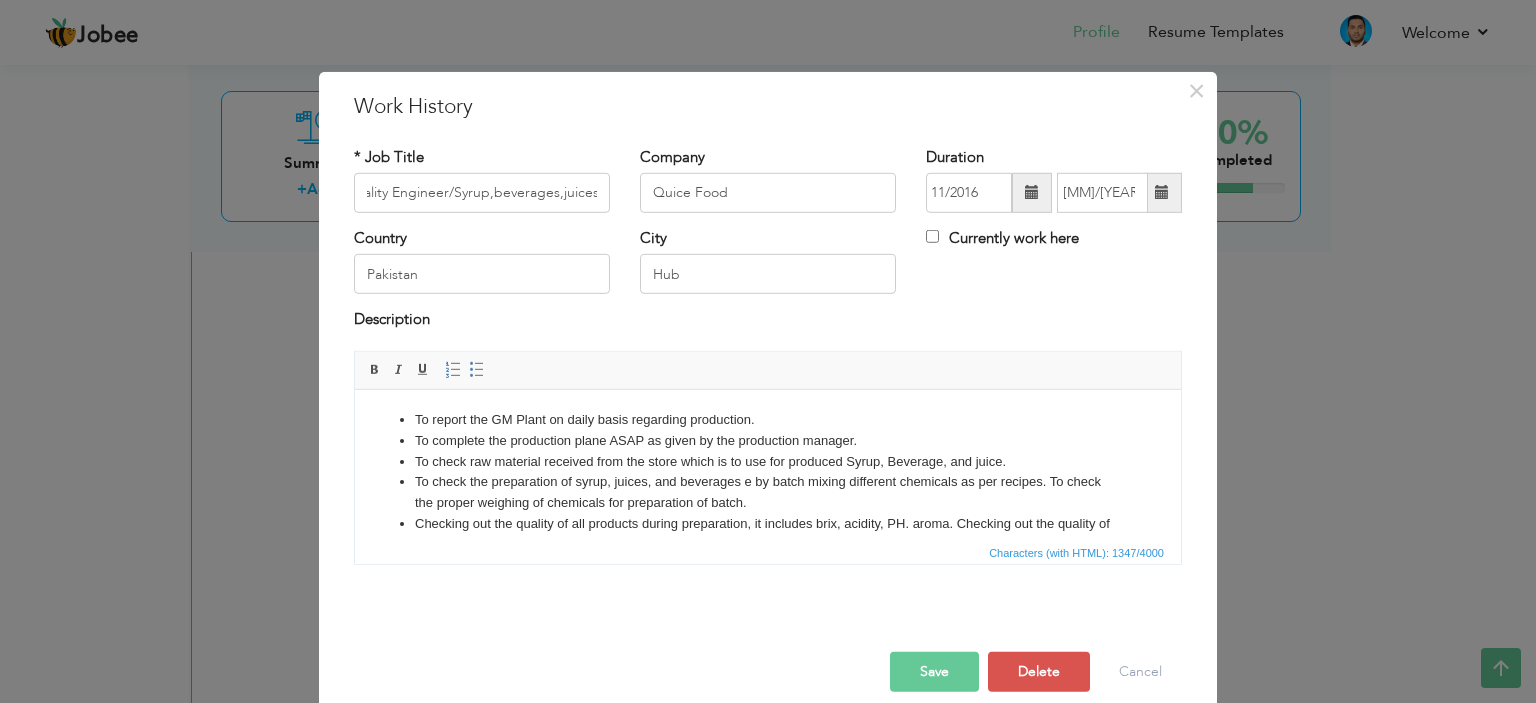 click at bounding box center (1162, 192) 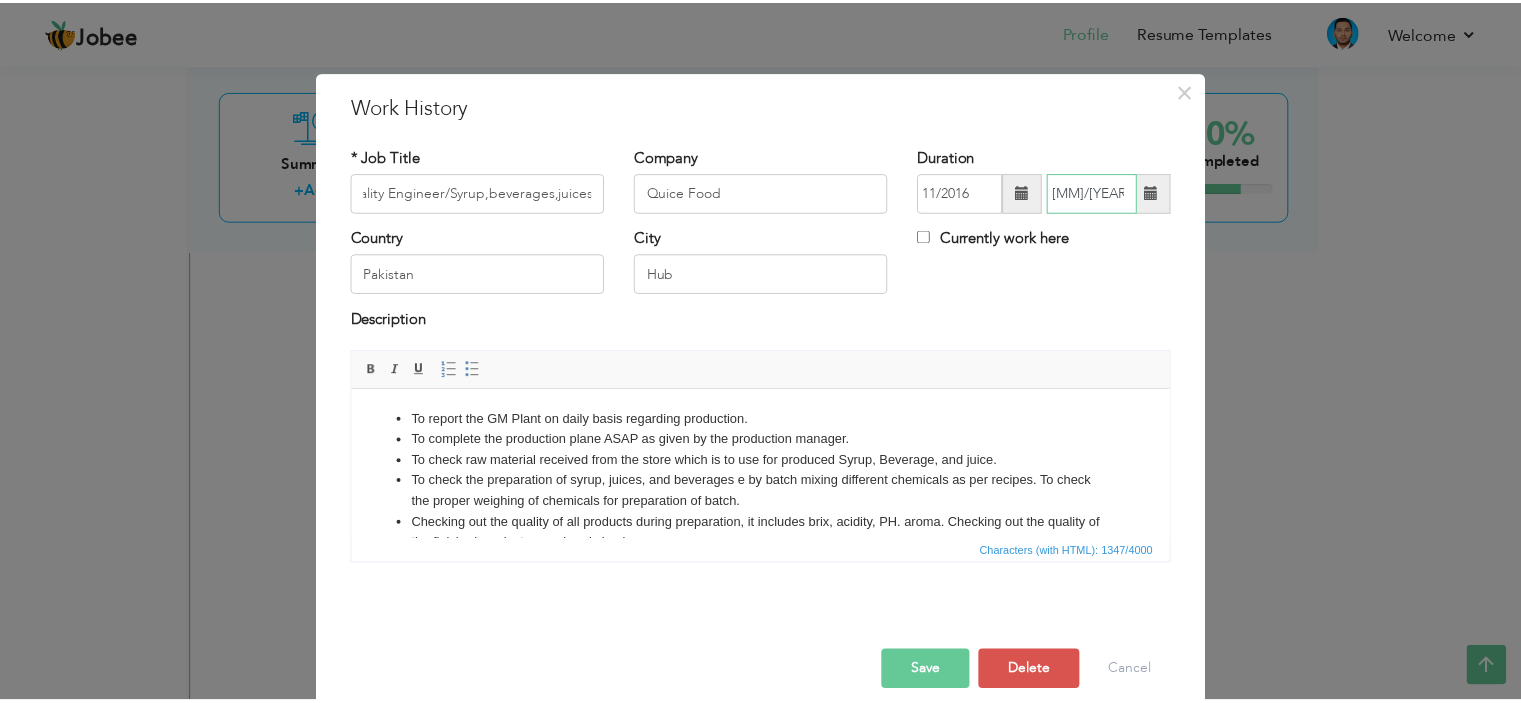 scroll, scrollTop: 0, scrollLeft: 0, axis: both 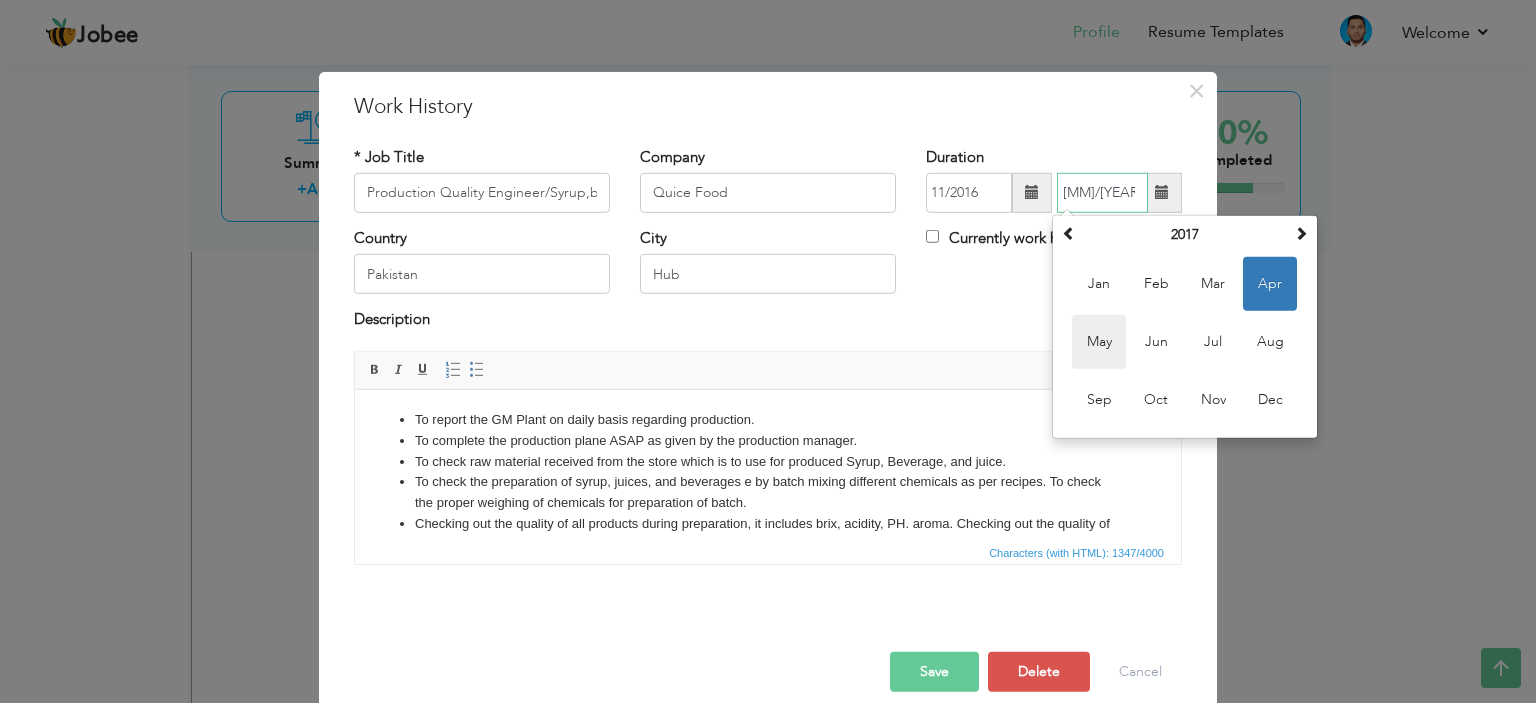 click on "May" at bounding box center (1099, 342) 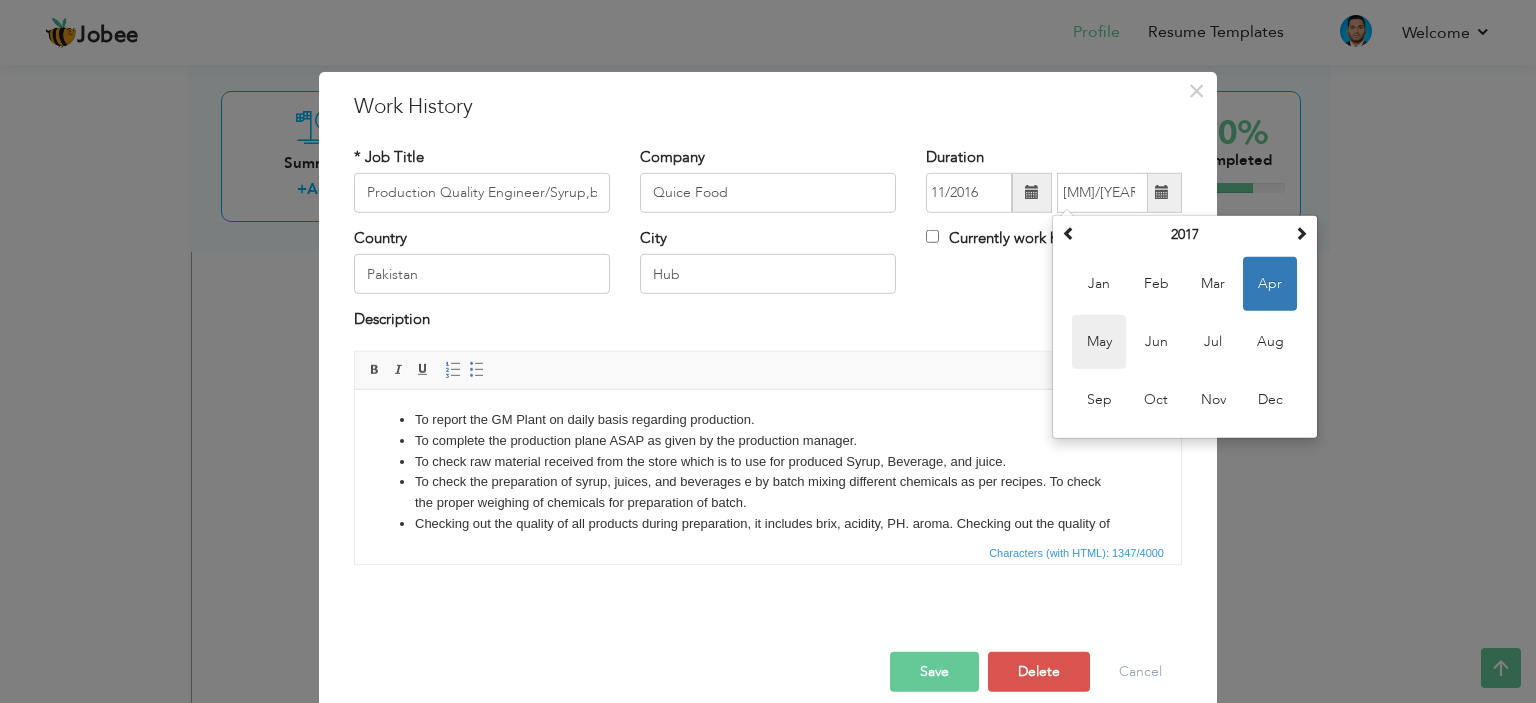 type on "05/2017" 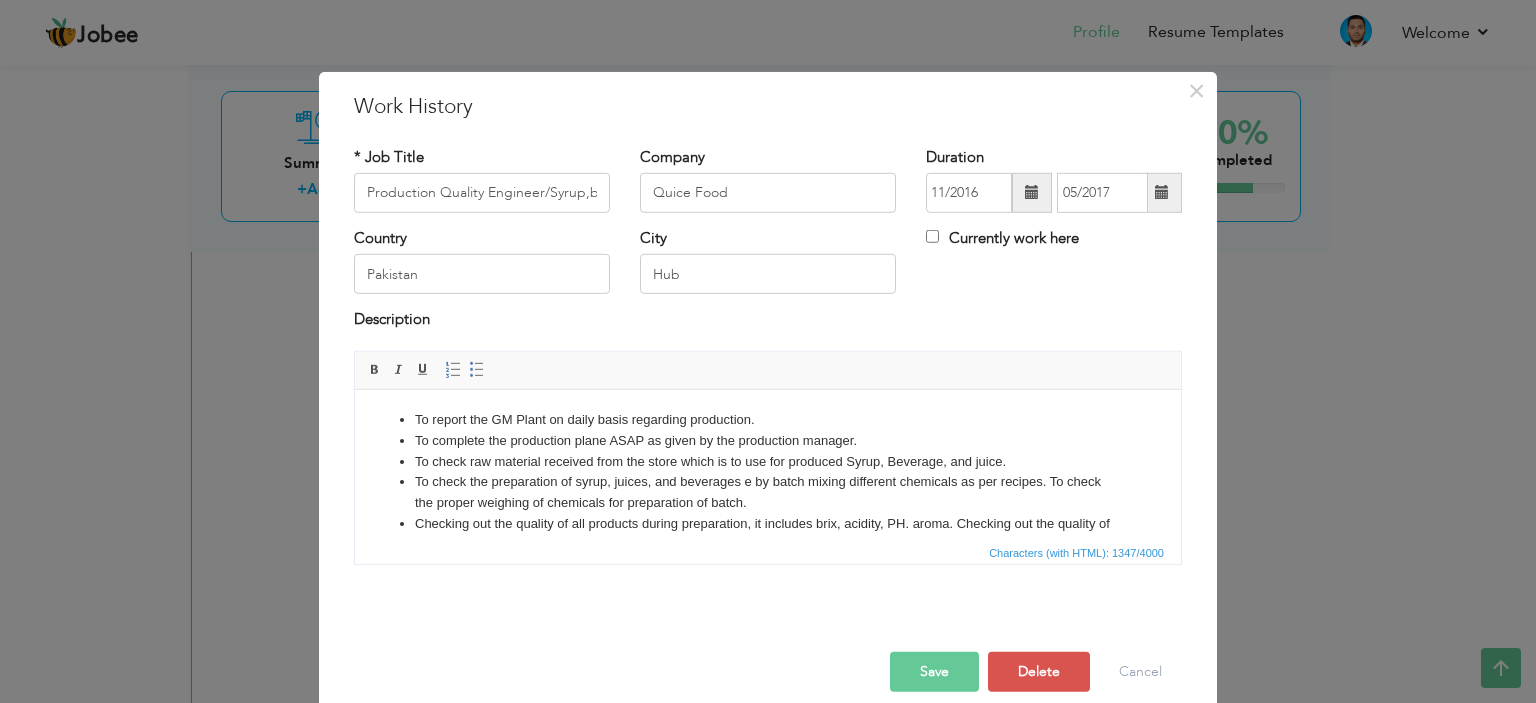 click on "Save" at bounding box center [934, 672] 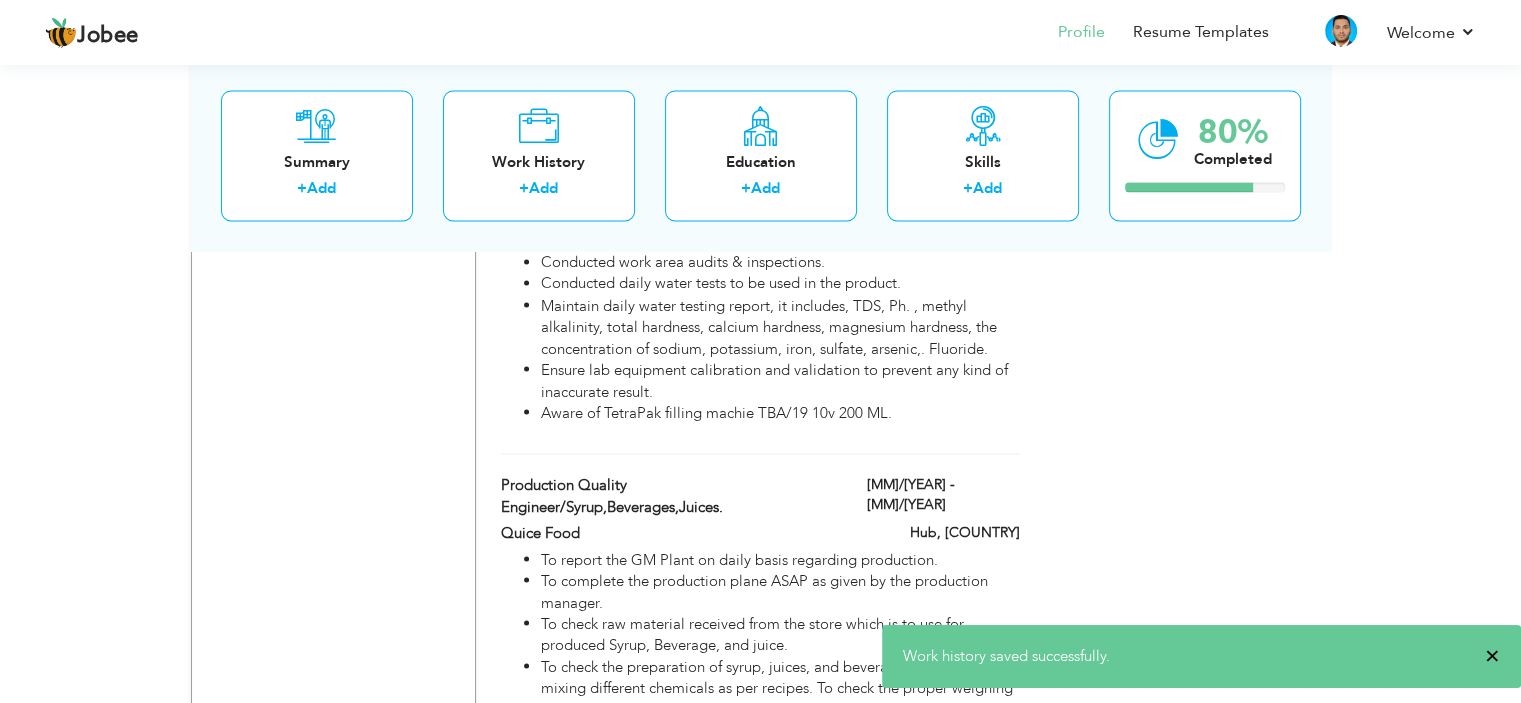 click on "×" at bounding box center [1492, 656] 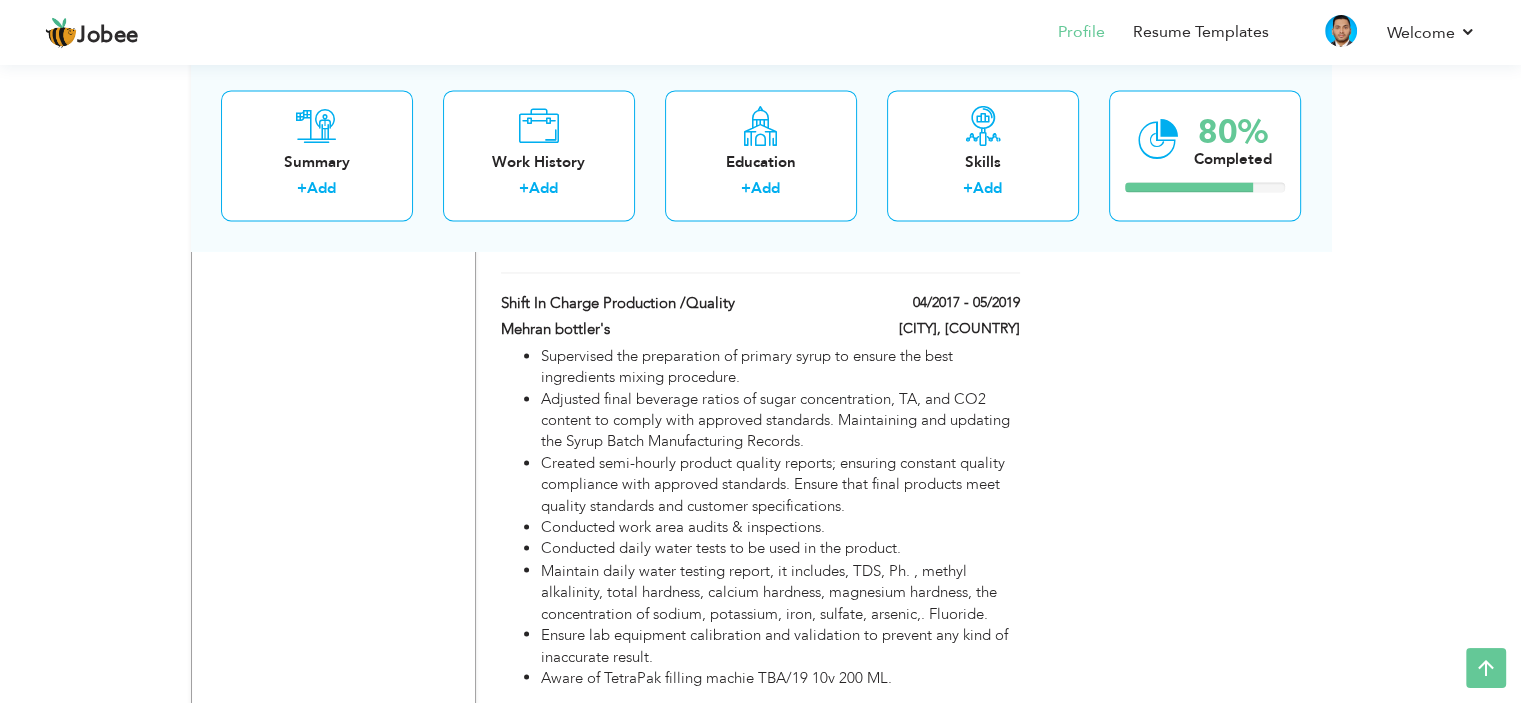 scroll, scrollTop: 3200, scrollLeft: 0, axis: vertical 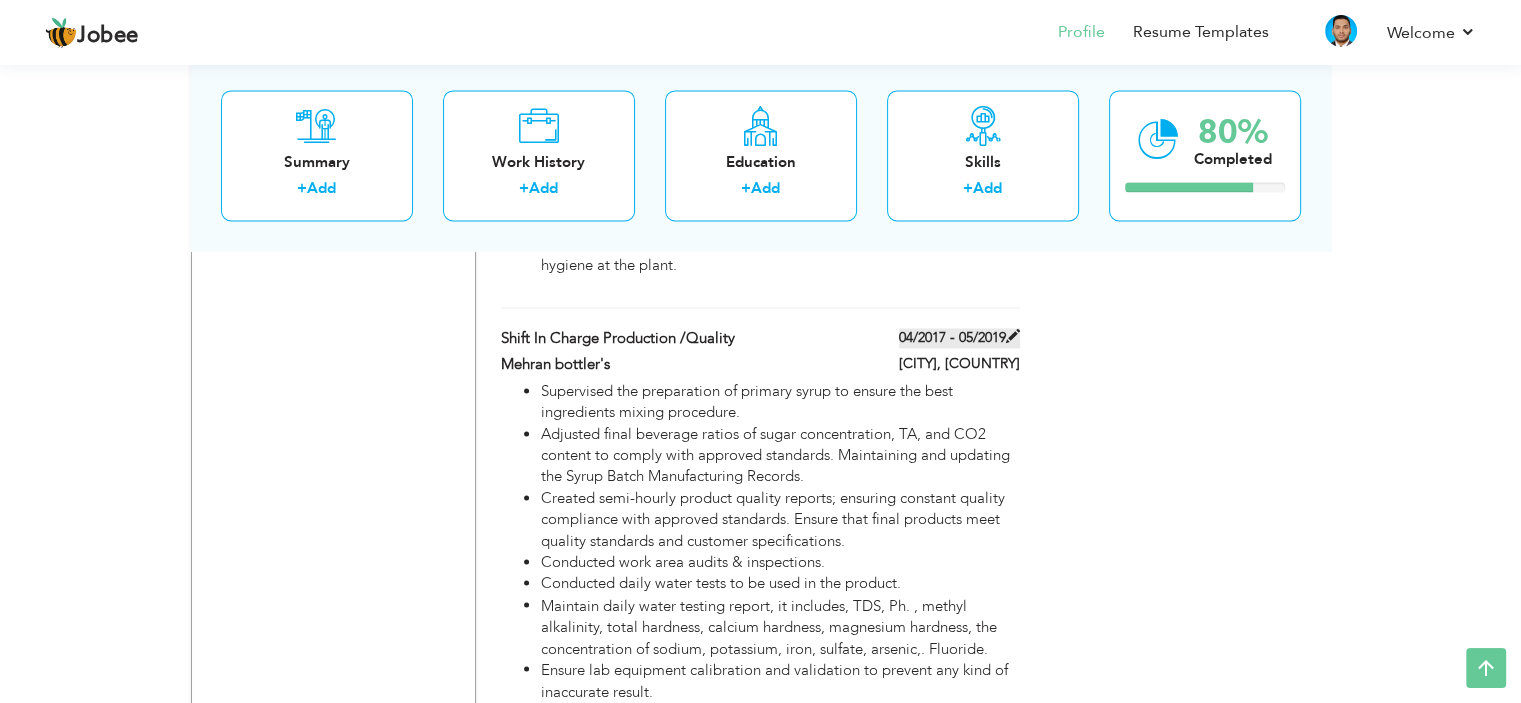 click on "04/2017 - 05/2019" at bounding box center (959, 338) 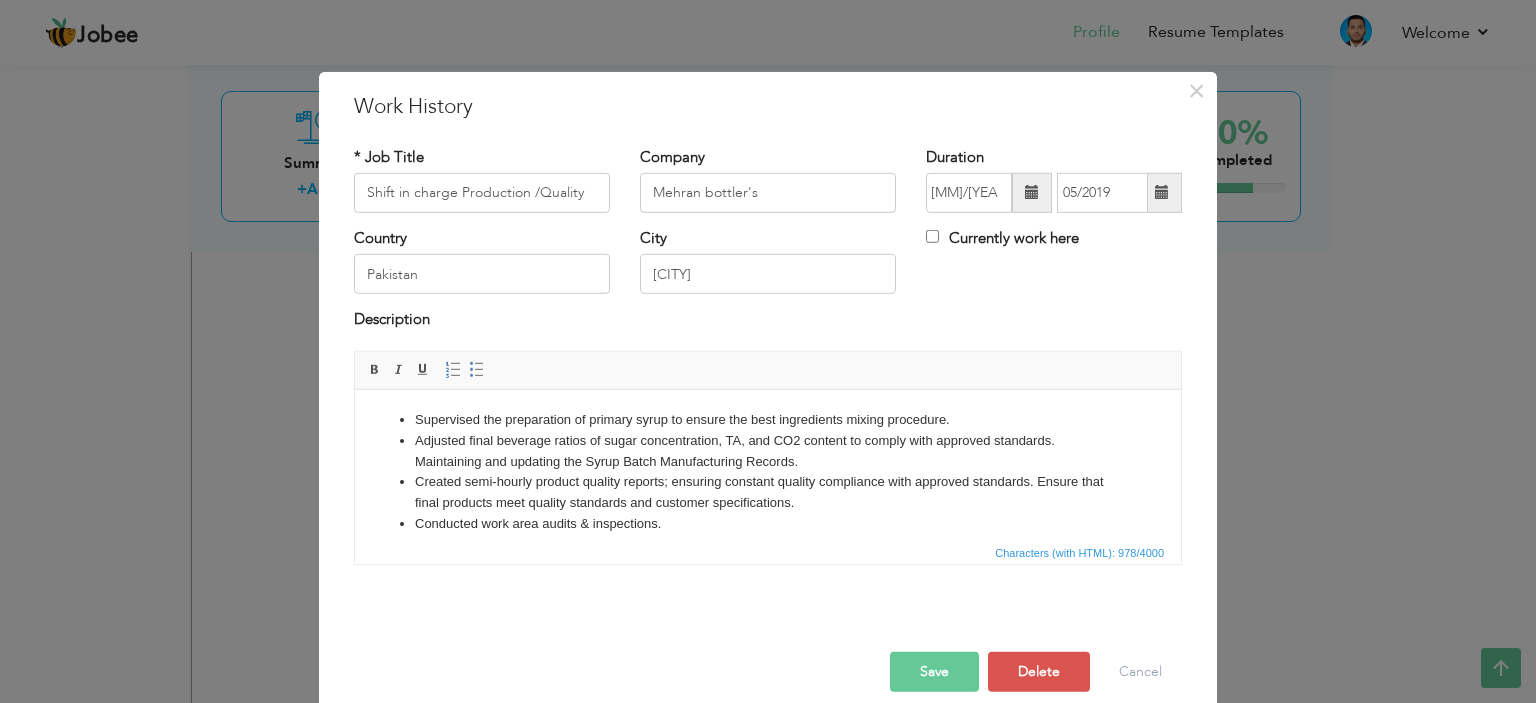 click at bounding box center [1032, 192] 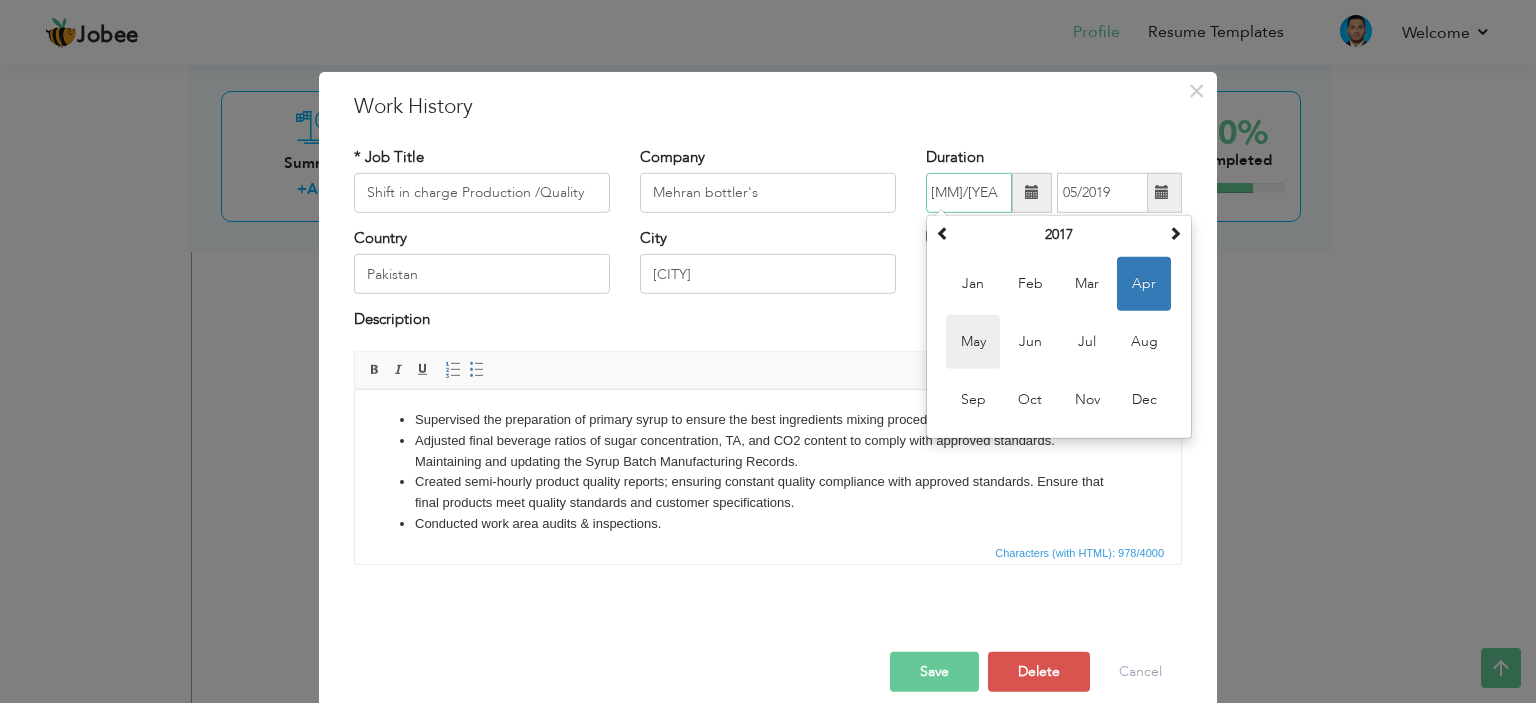 click on "May" at bounding box center [973, 342] 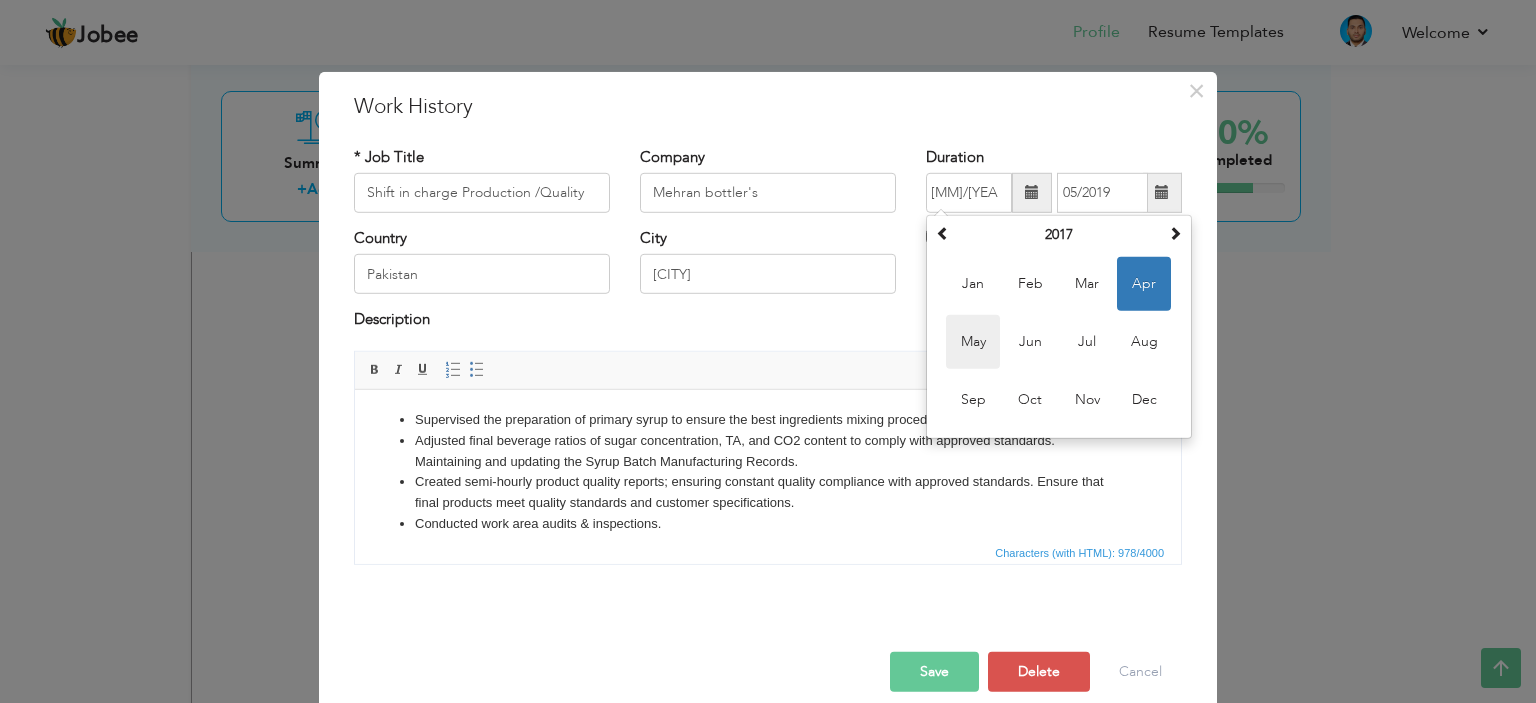 type on "05/2017" 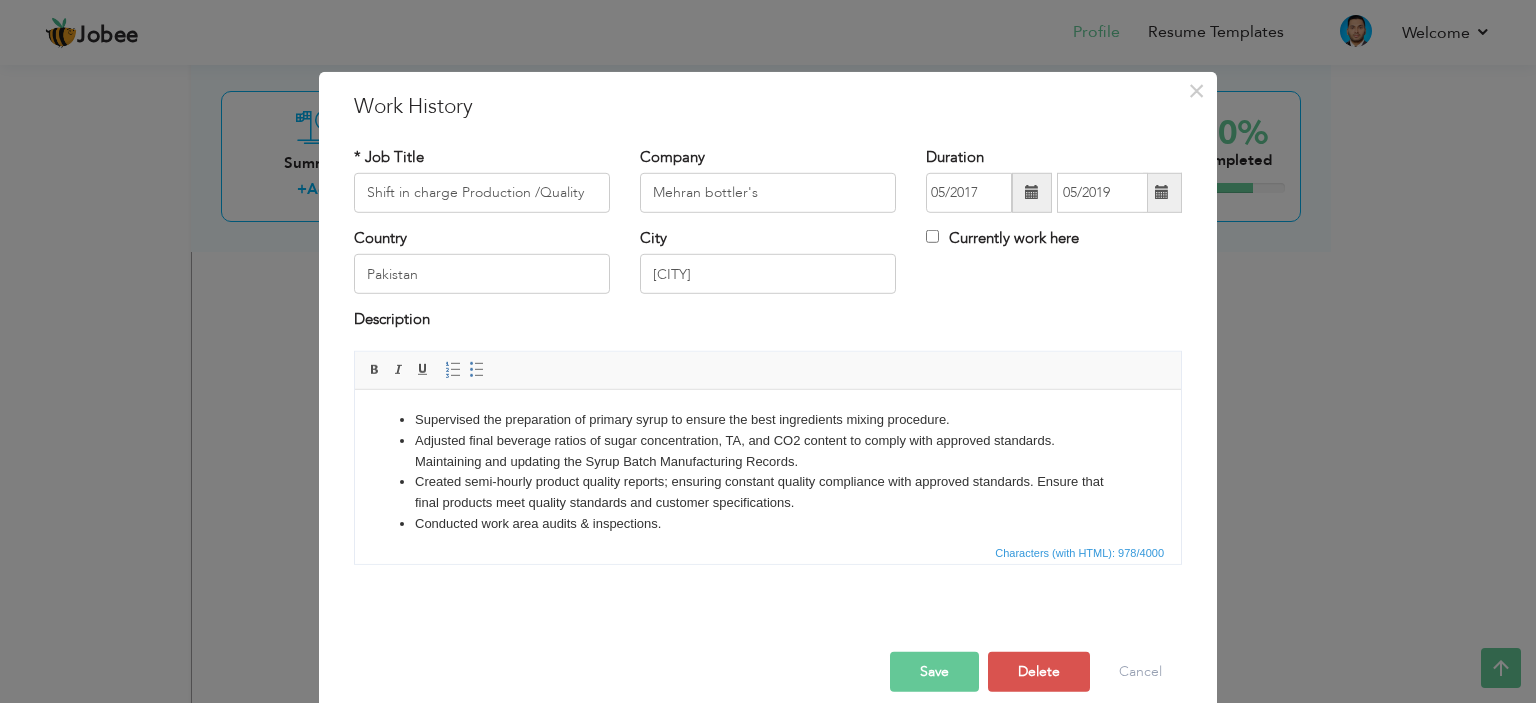 click on "Save" at bounding box center [934, 672] 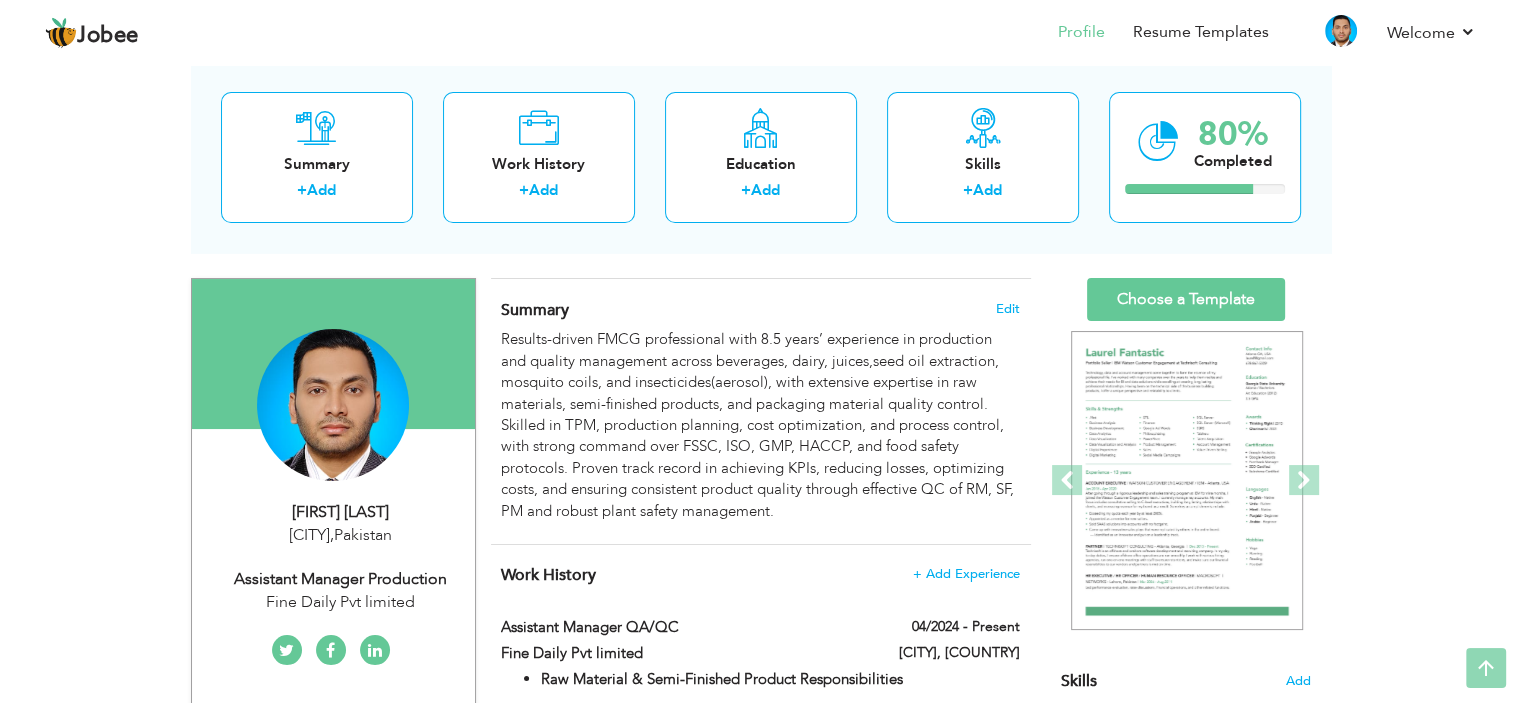scroll, scrollTop: 0, scrollLeft: 0, axis: both 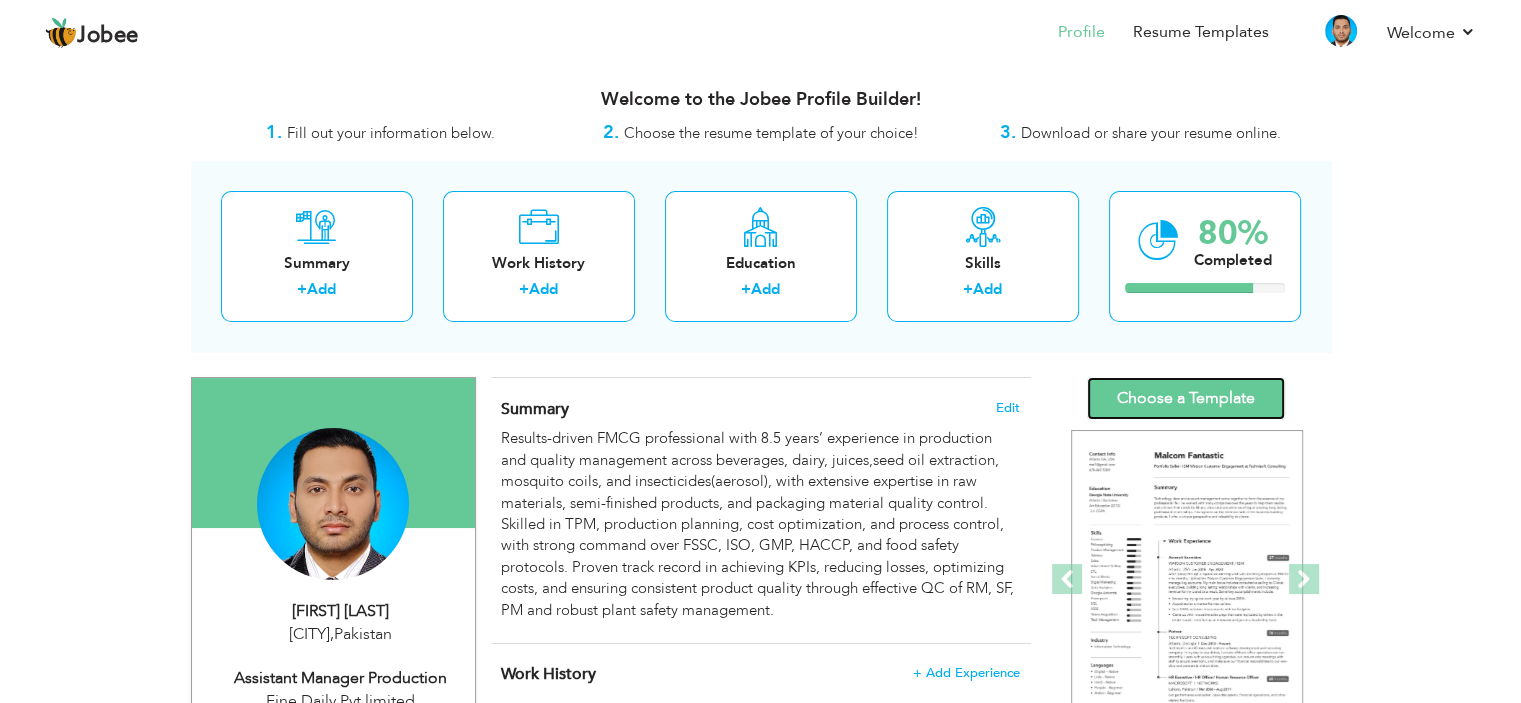 click on "Choose a Template" at bounding box center (1186, 398) 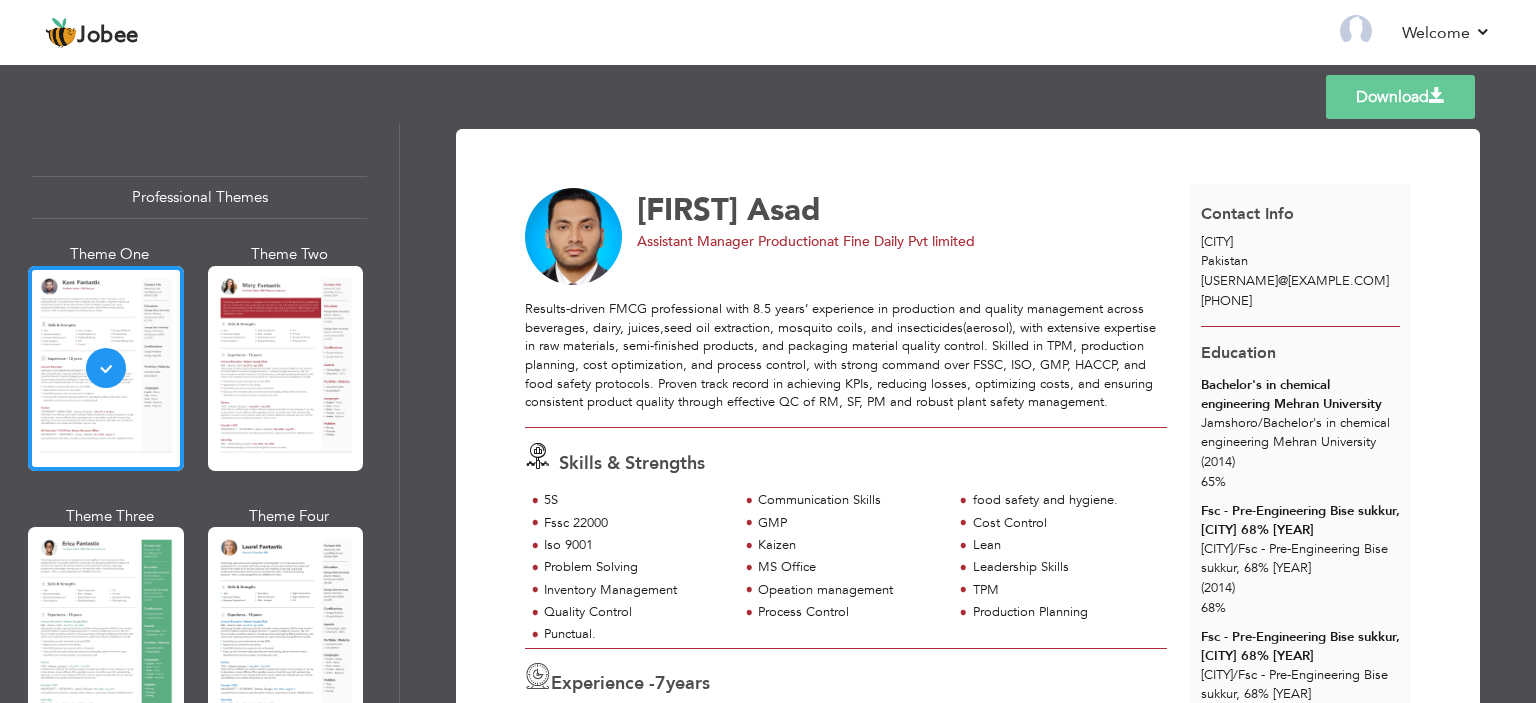 scroll, scrollTop: 0, scrollLeft: 0, axis: both 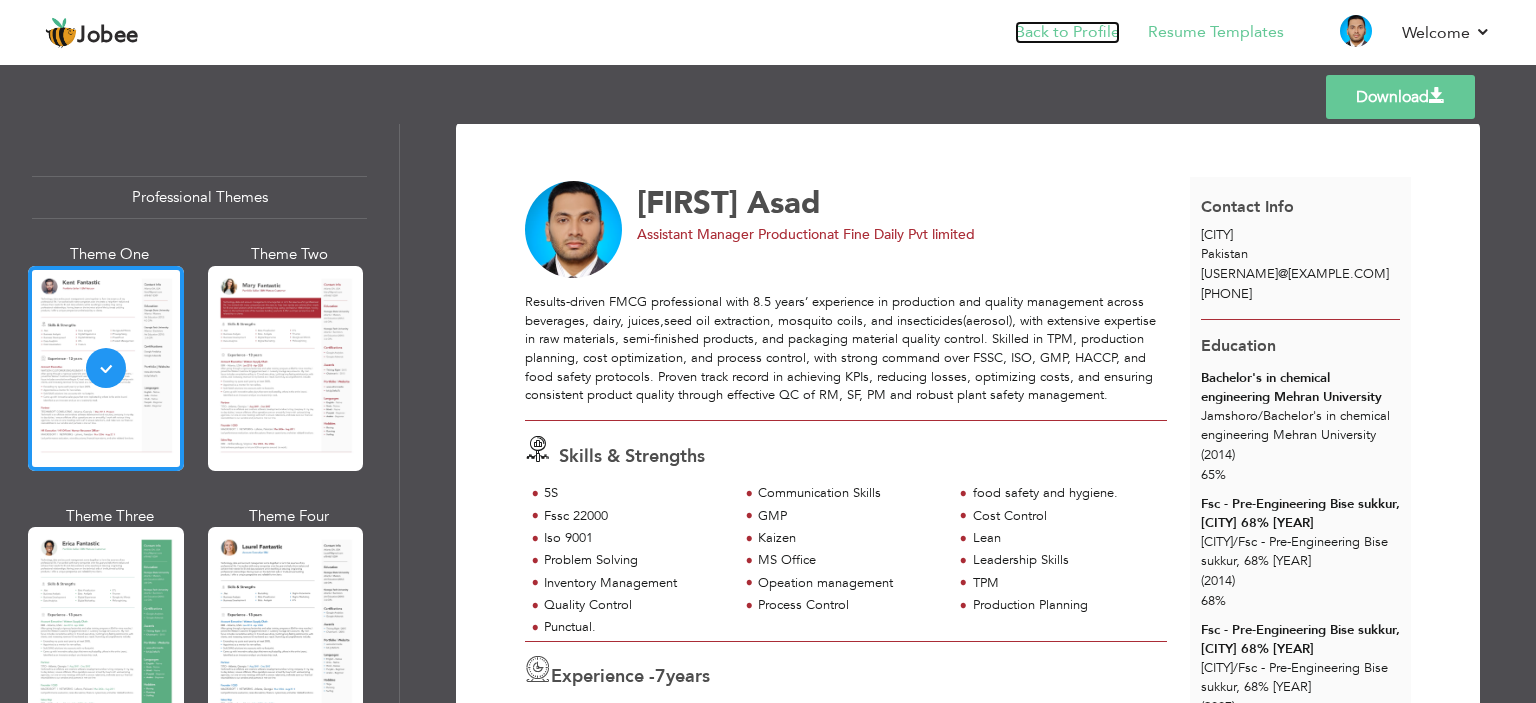 click on "Back to Profile" at bounding box center (1067, 32) 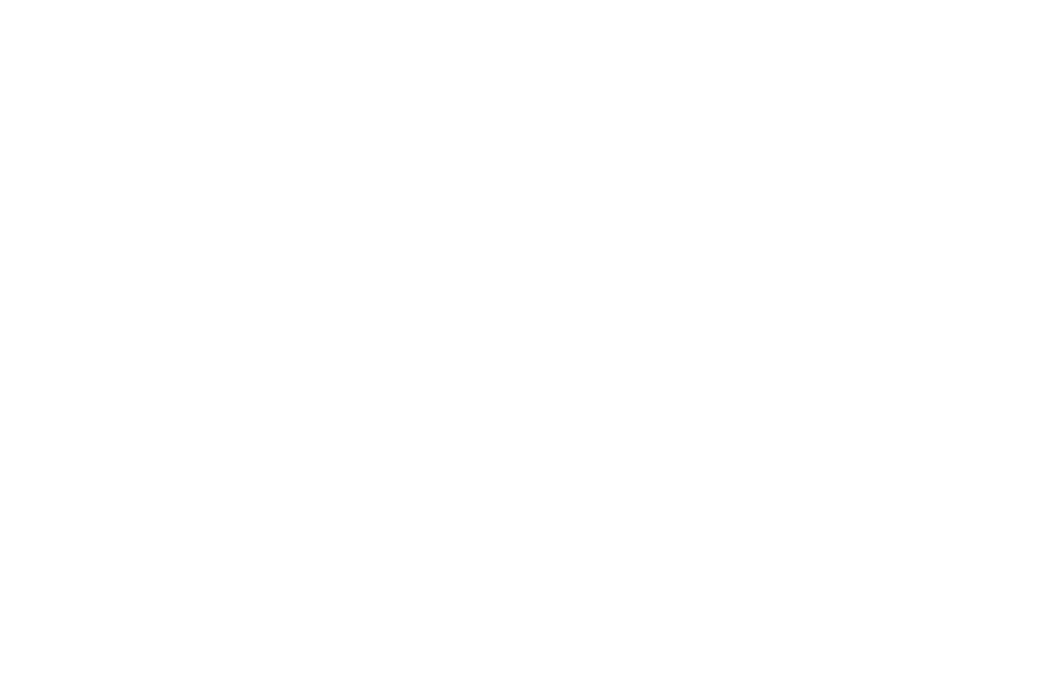 scroll, scrollTop: 0, scrollLeft: 0, axis: both 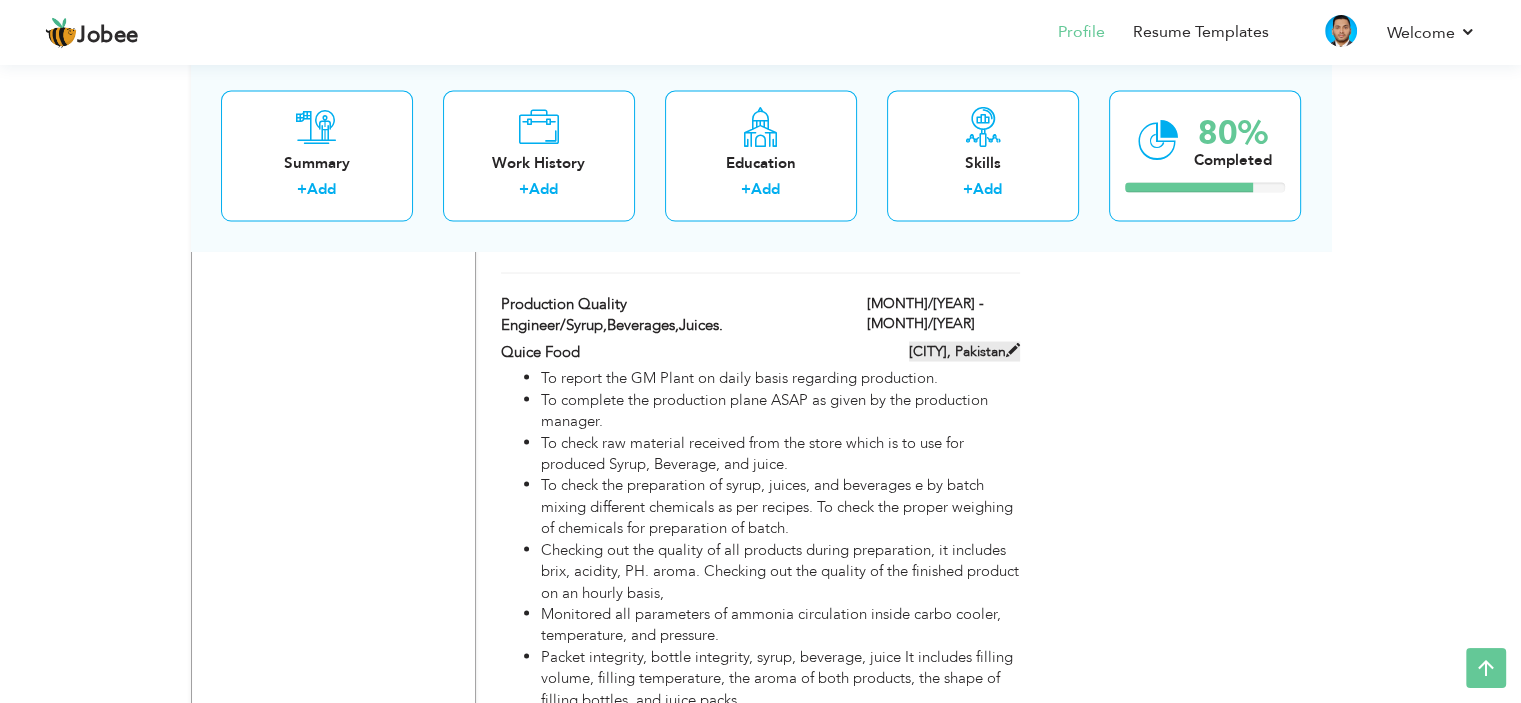 click at bounding box center (1013, 349) 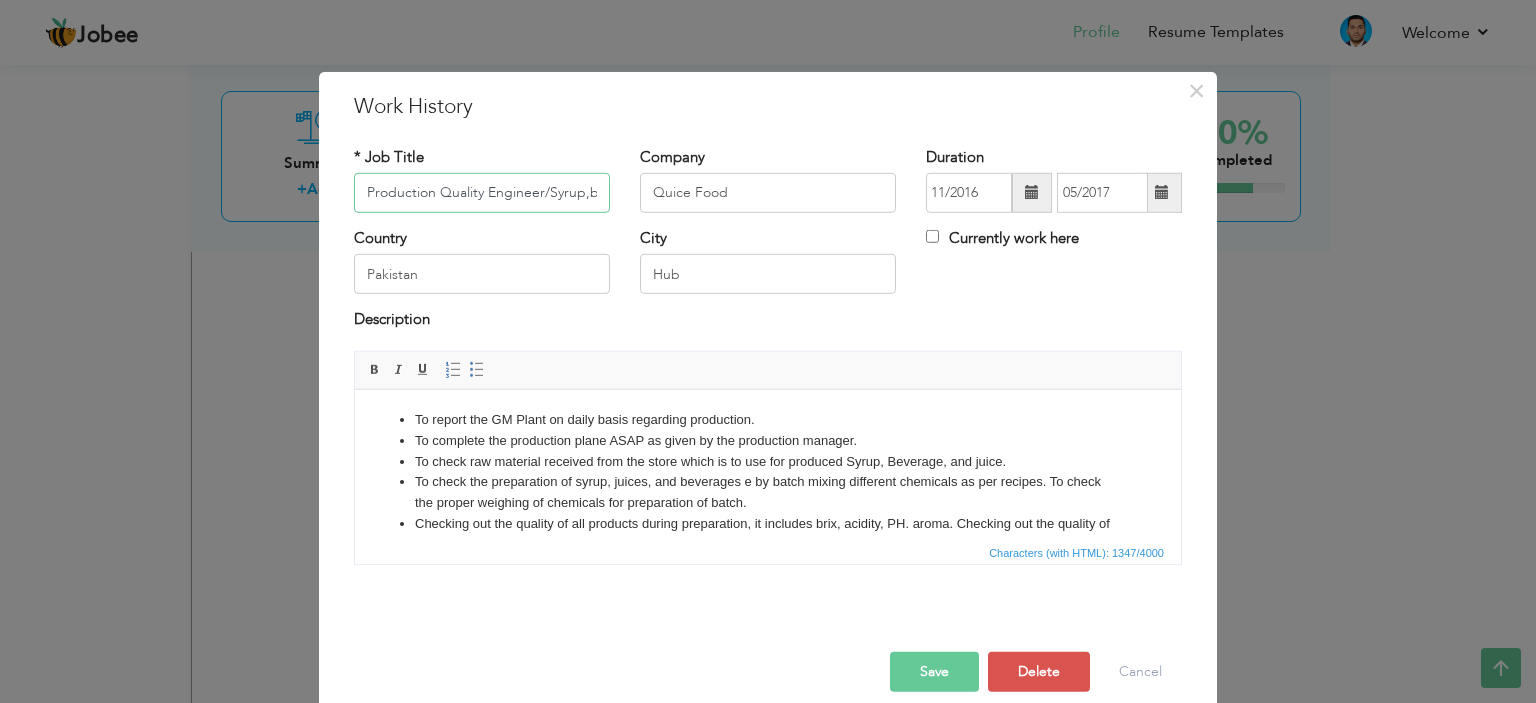 scroll, scrollTop: 0, scrollLeft: 96, axis: horizontal 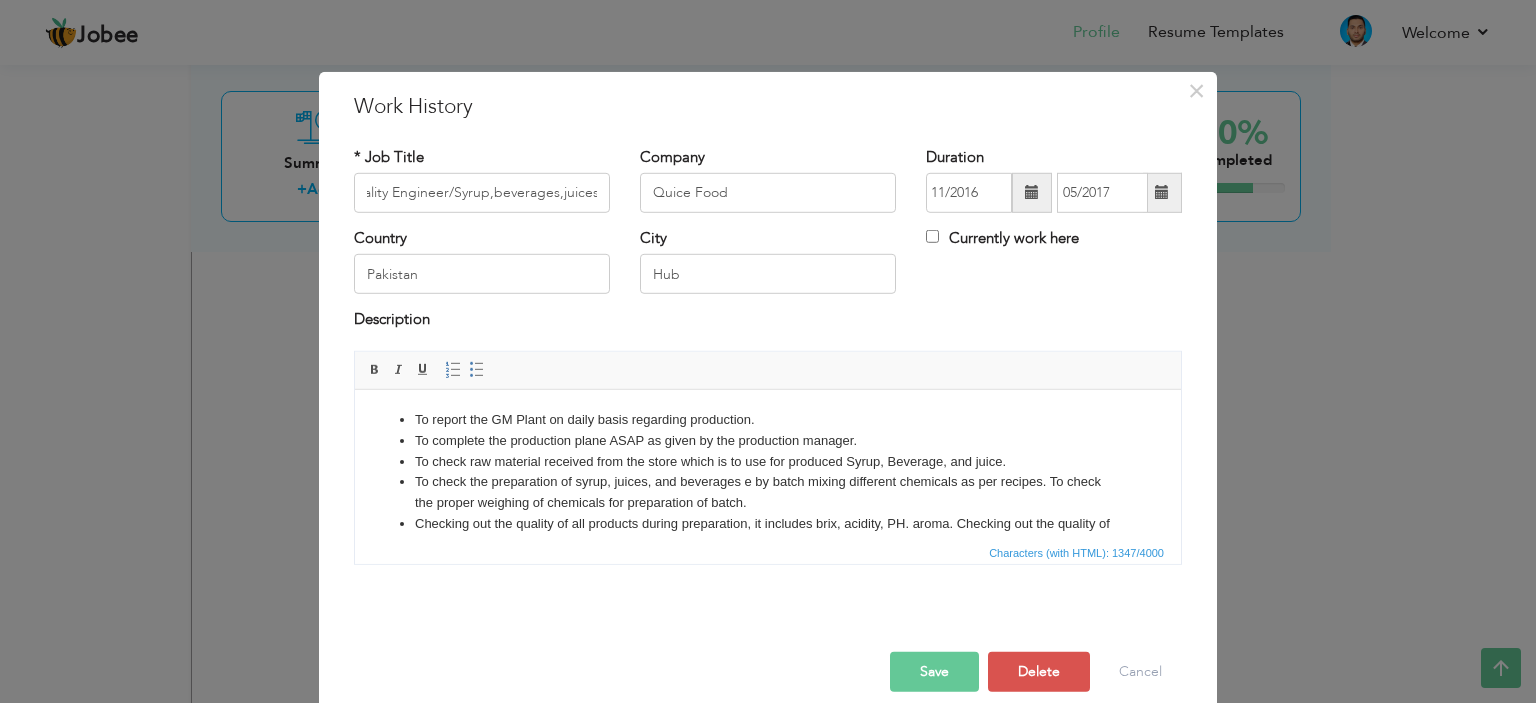 click at bounding box center [1162, 193] 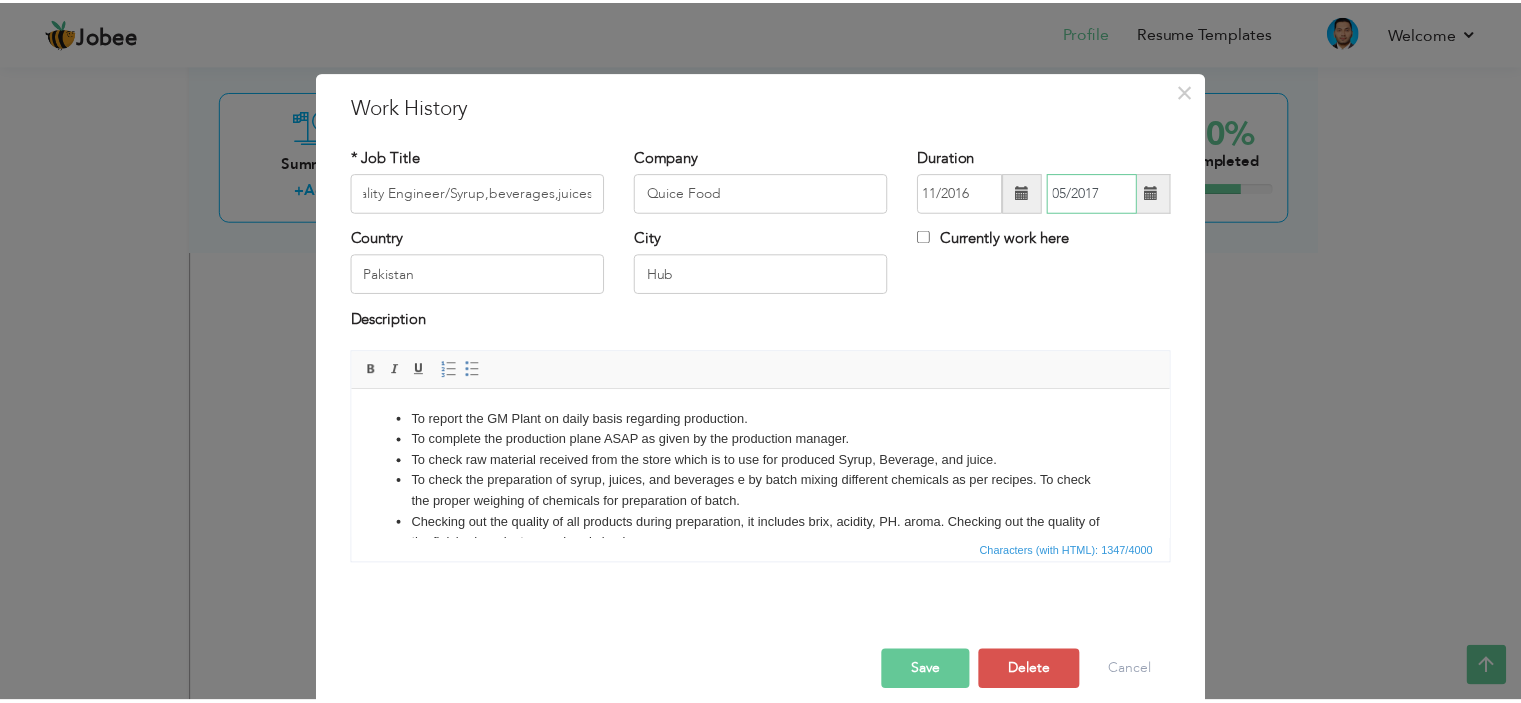 scroll, scrollTop: 0, scrollLeft: 0, axis: both 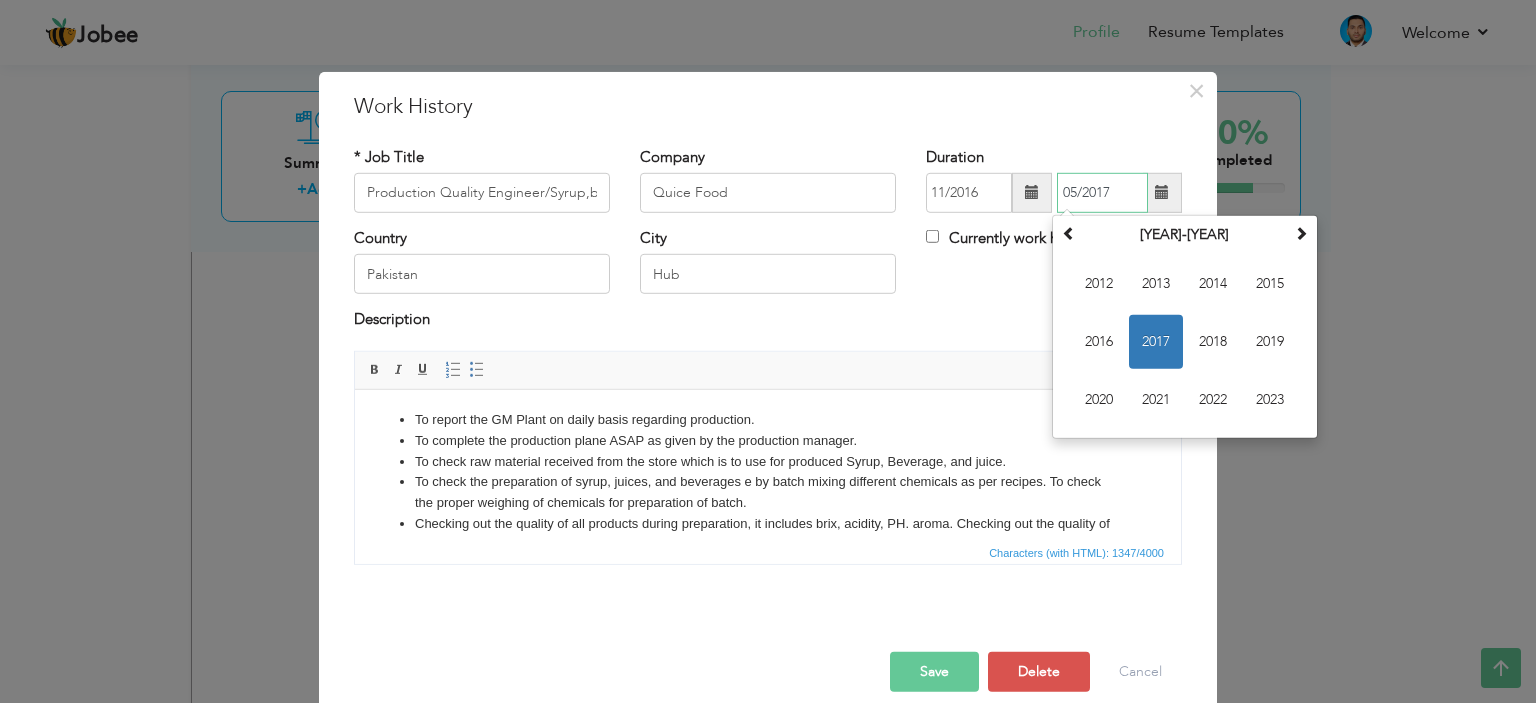 click on "2017" at bounding box center (1156, 342) 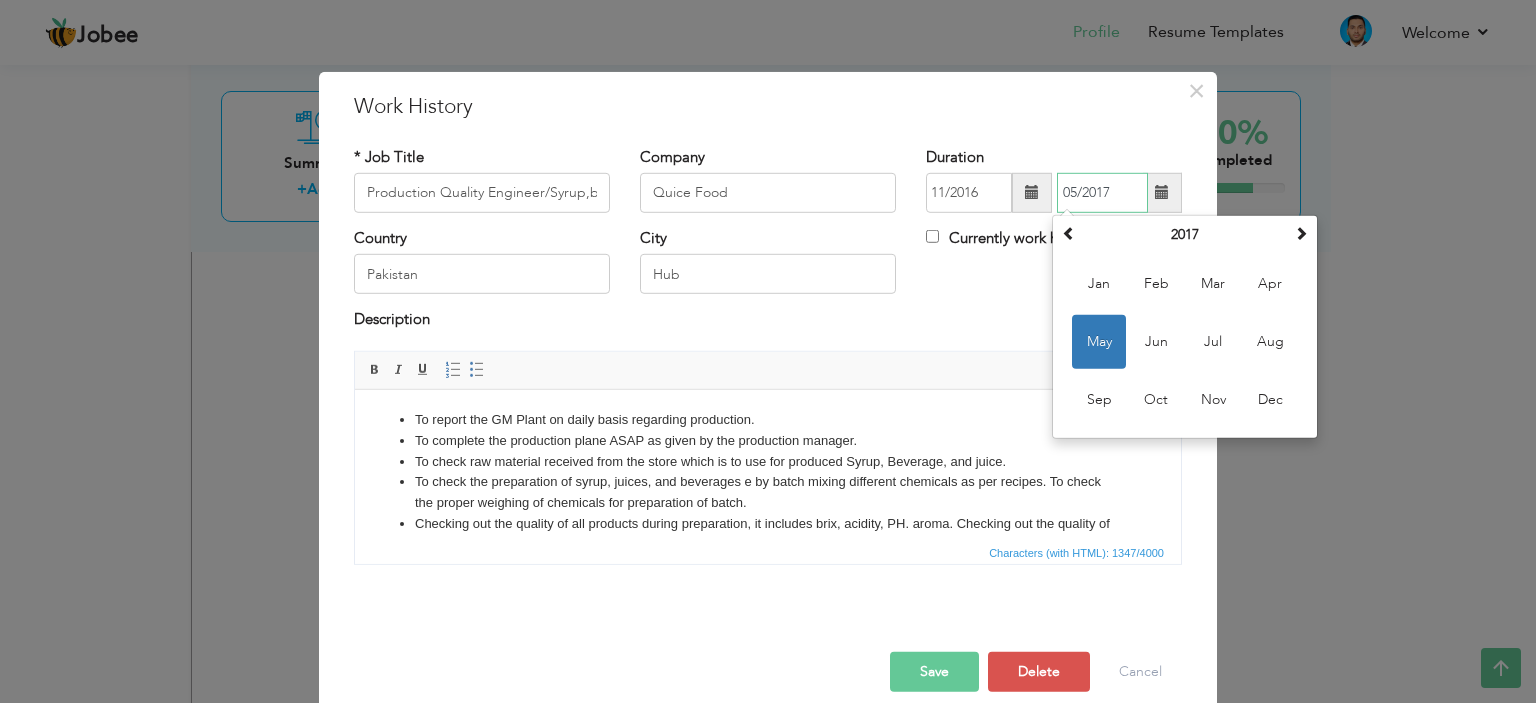 click on "May" at bounding box center (1099, 342) 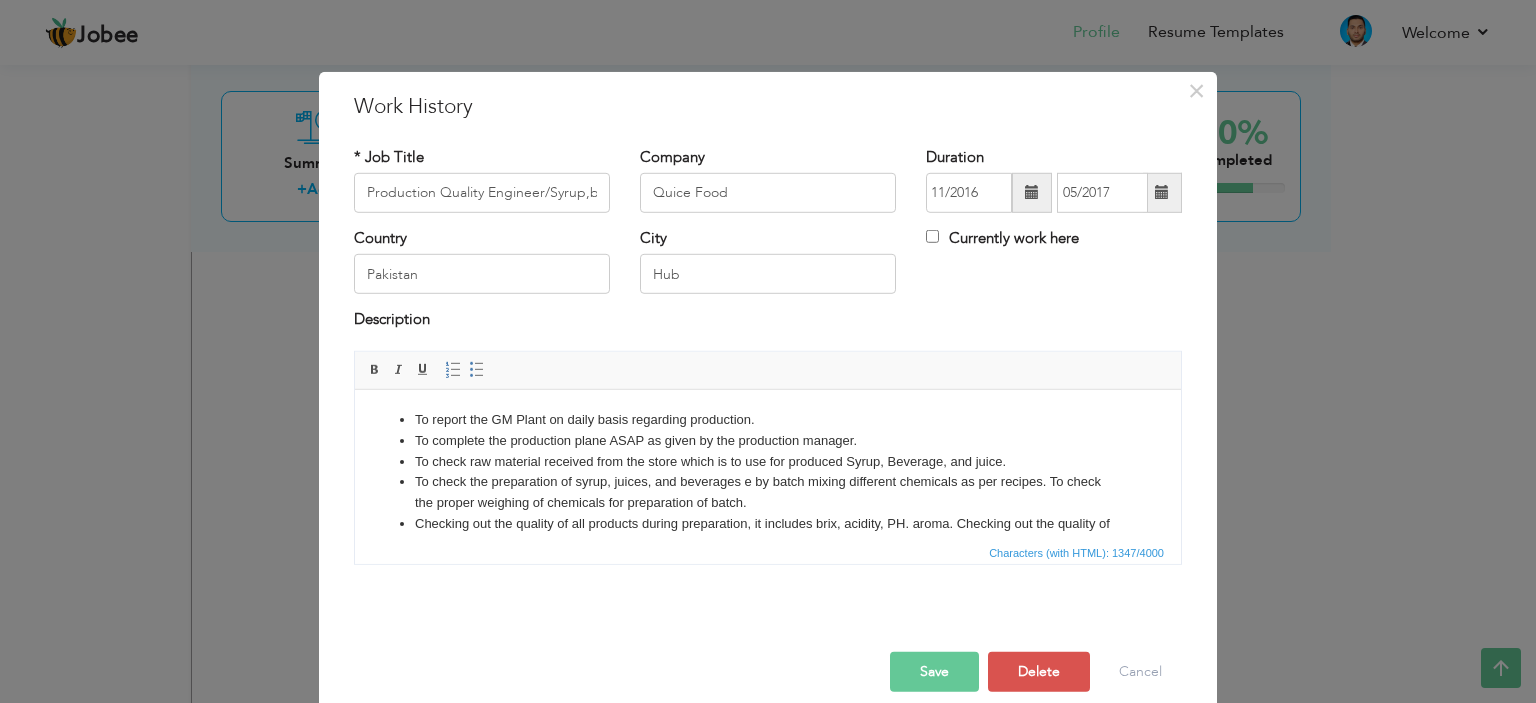 click at bounding box center [1162, 193] 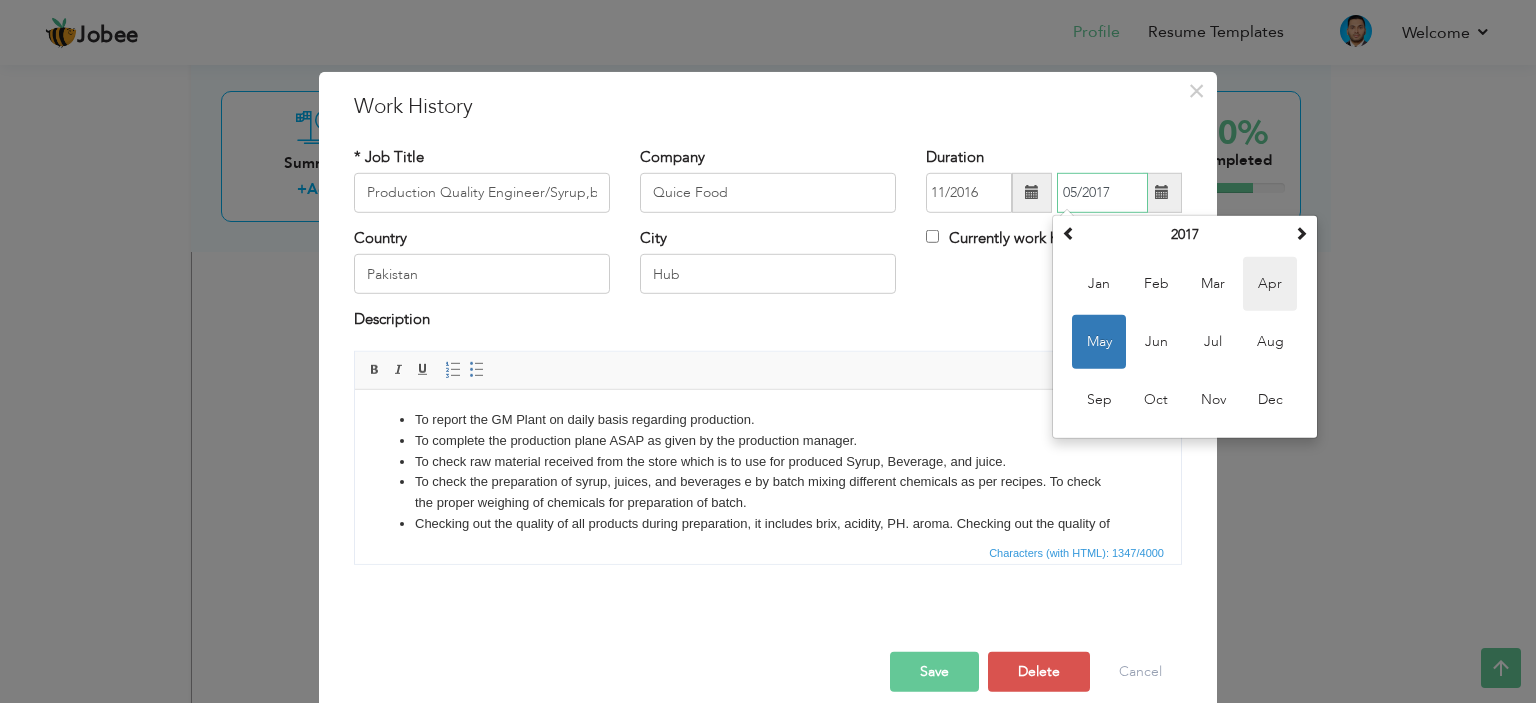 click on "Apr" at bounding box center [1270, 284] 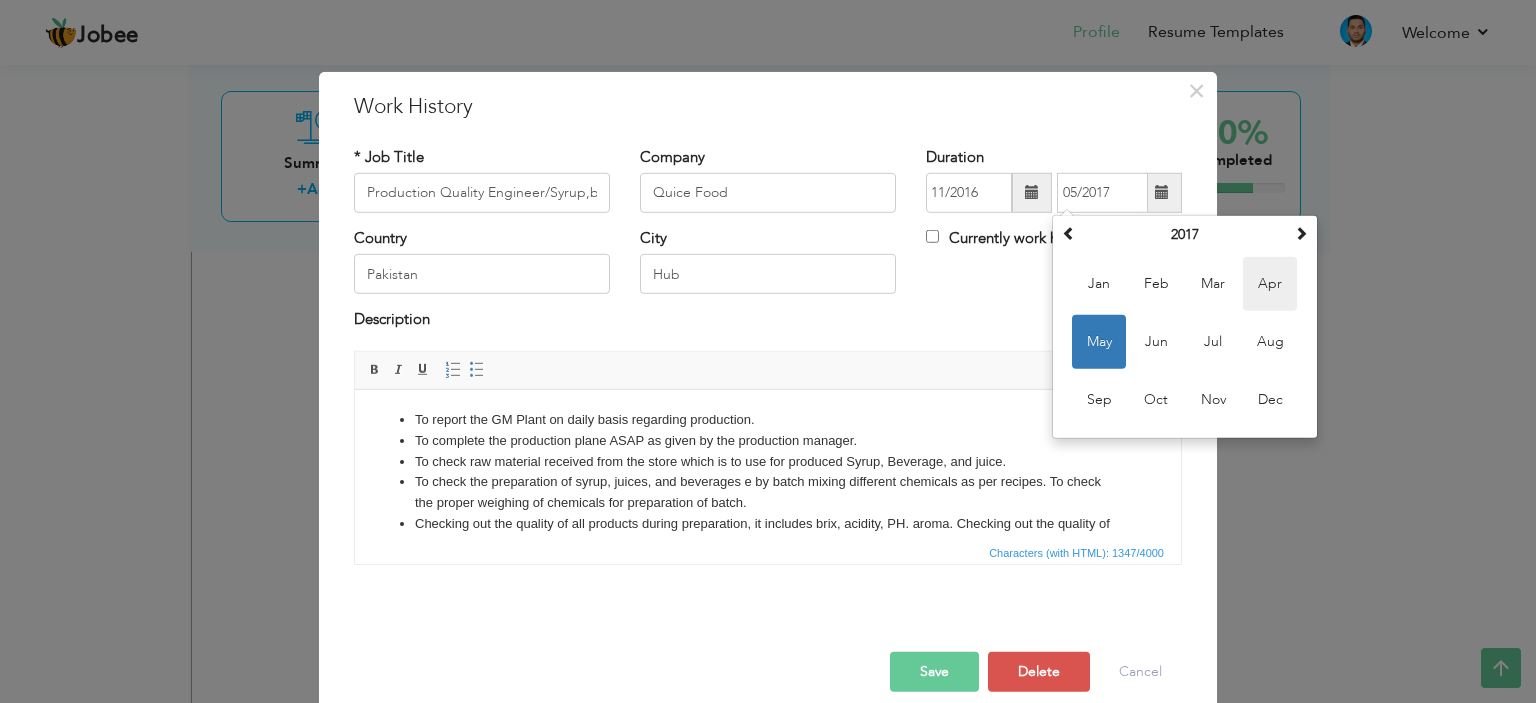 type on "[MONTH]/[YEAR]" 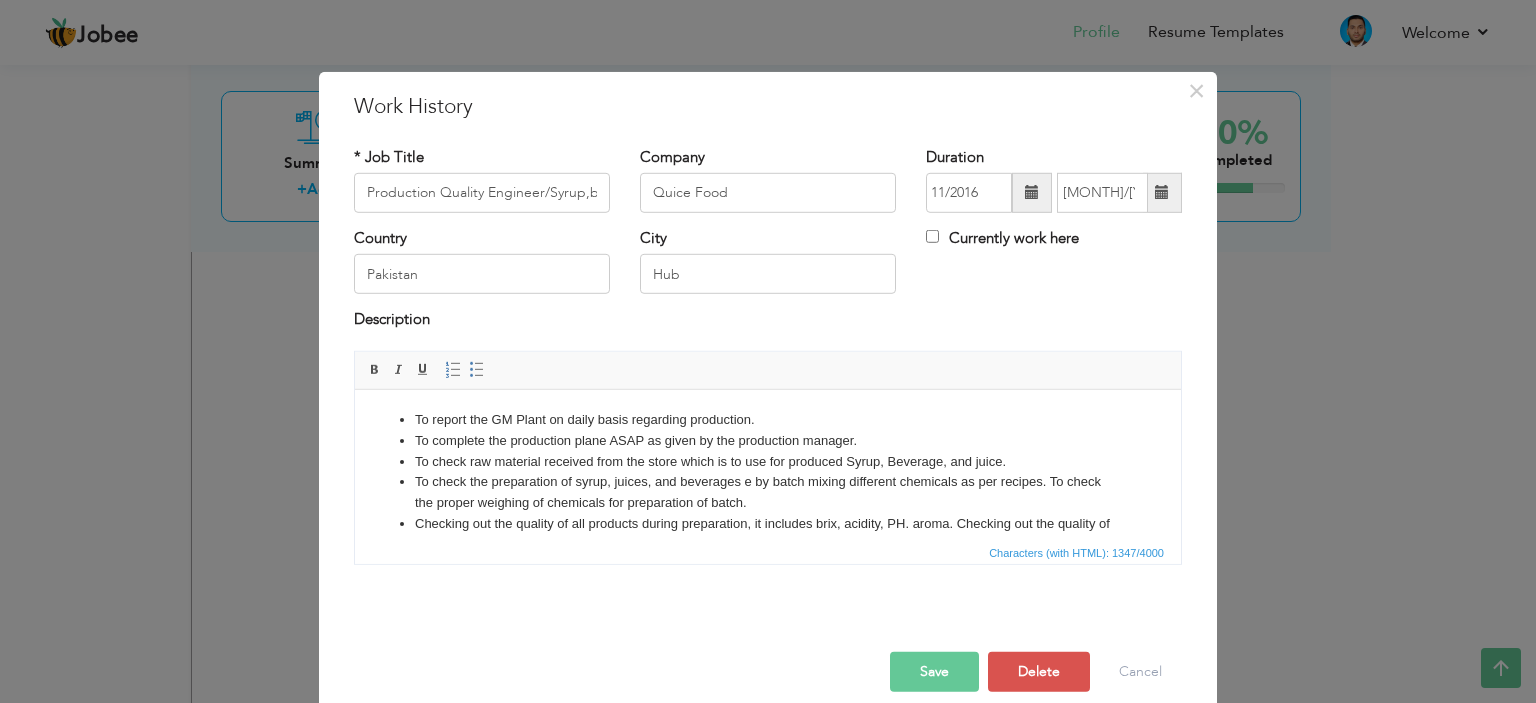 click on "Save" at bounding box center [934, 672] 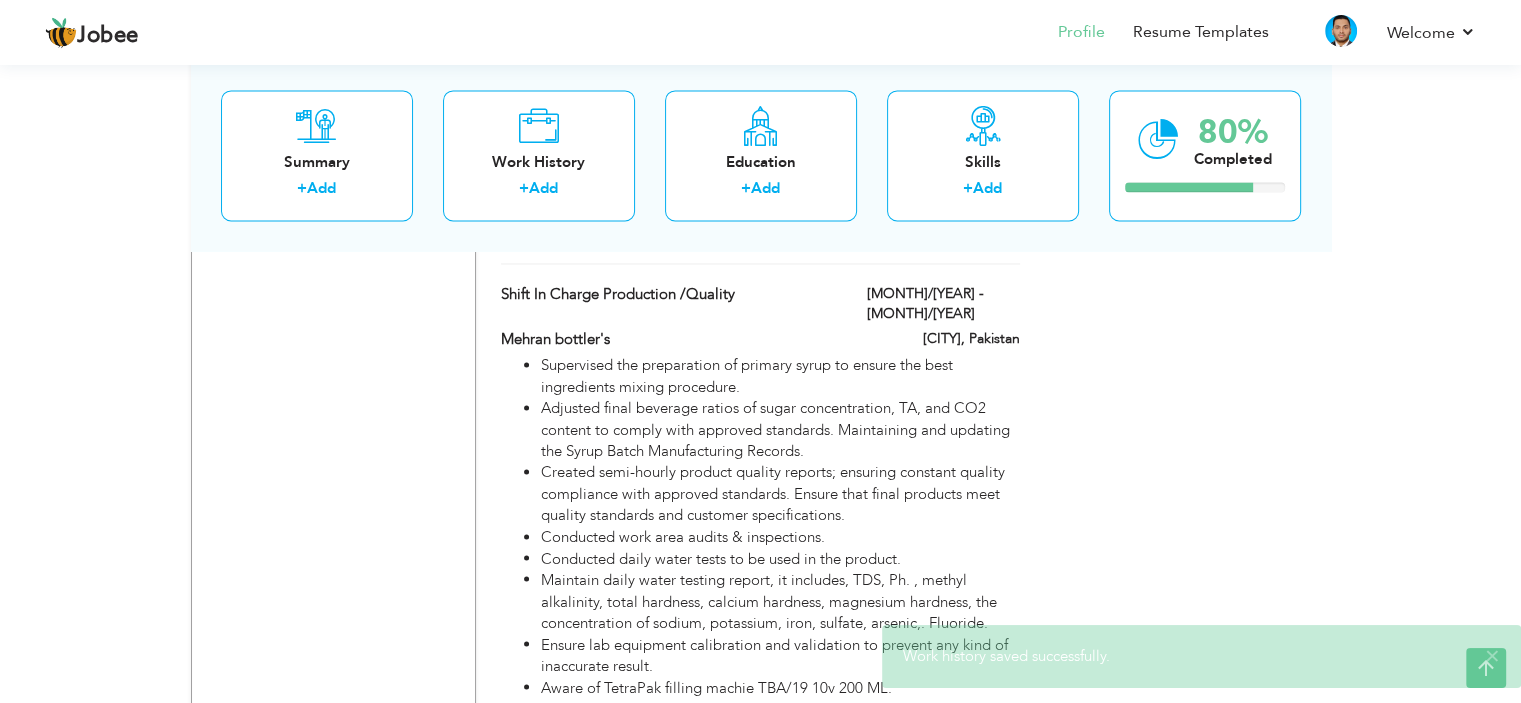 scroll, scrollTop: 3200, scrollLeft: 0, axis: vertical 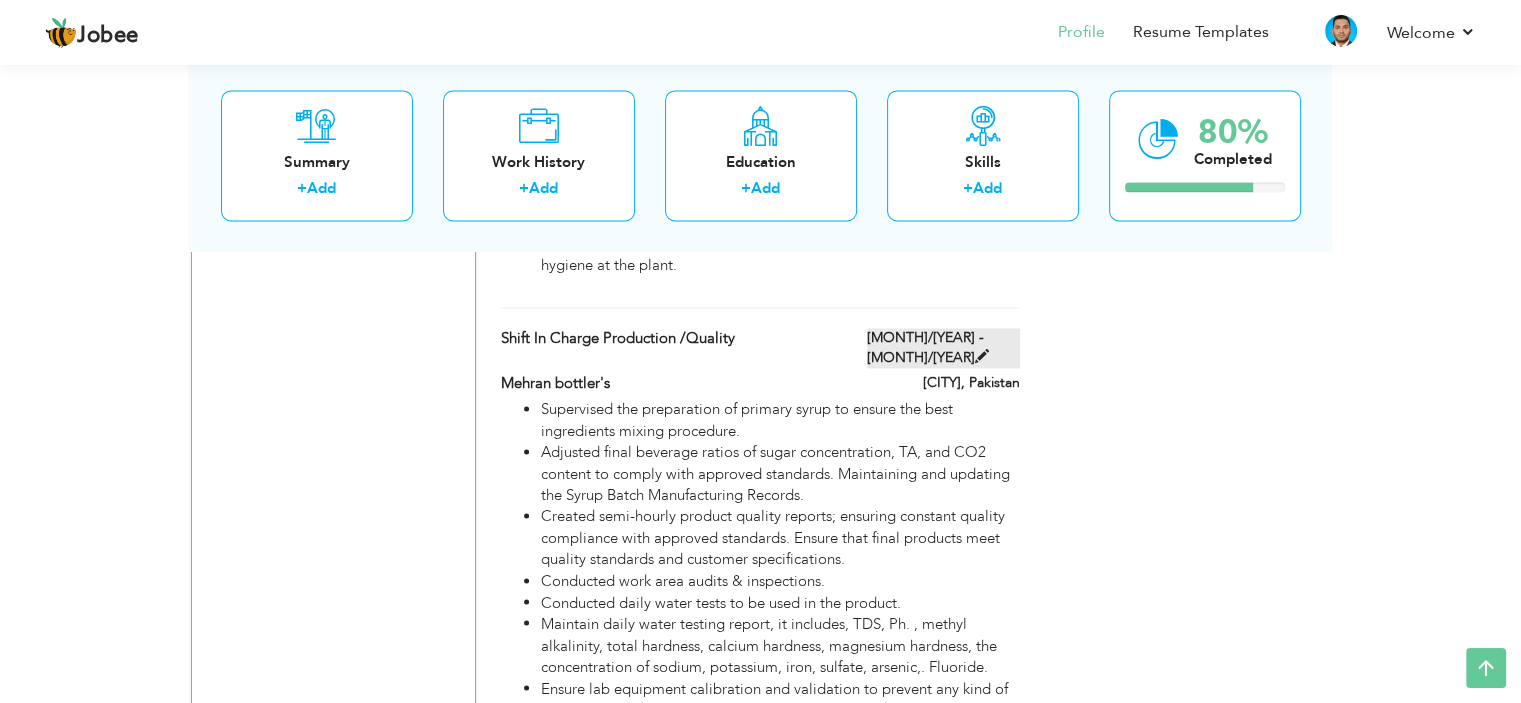 click on "[MONTH]/[YEAR] - [MONTH]/[YEAR]" at bounding box center (943, 348) 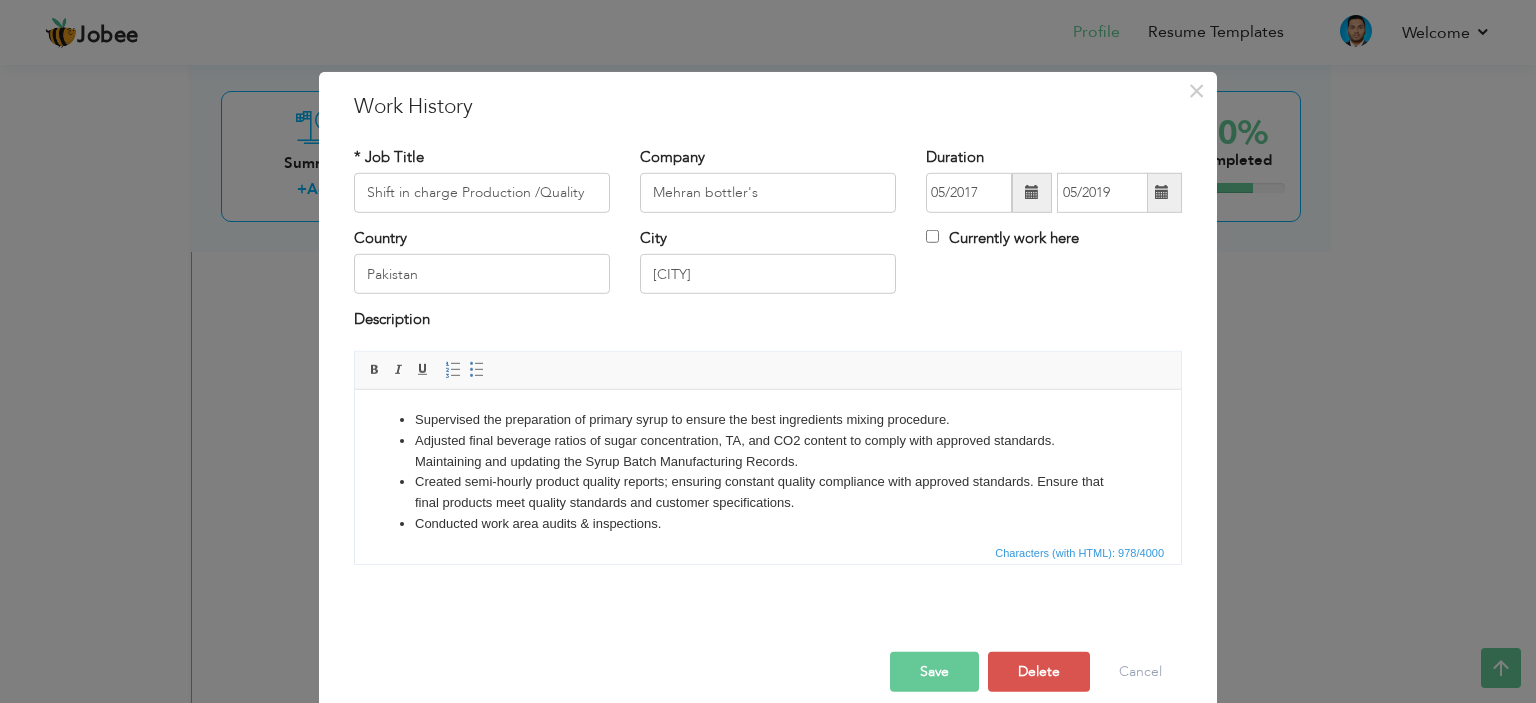 click at bounding box center (1162, 193) 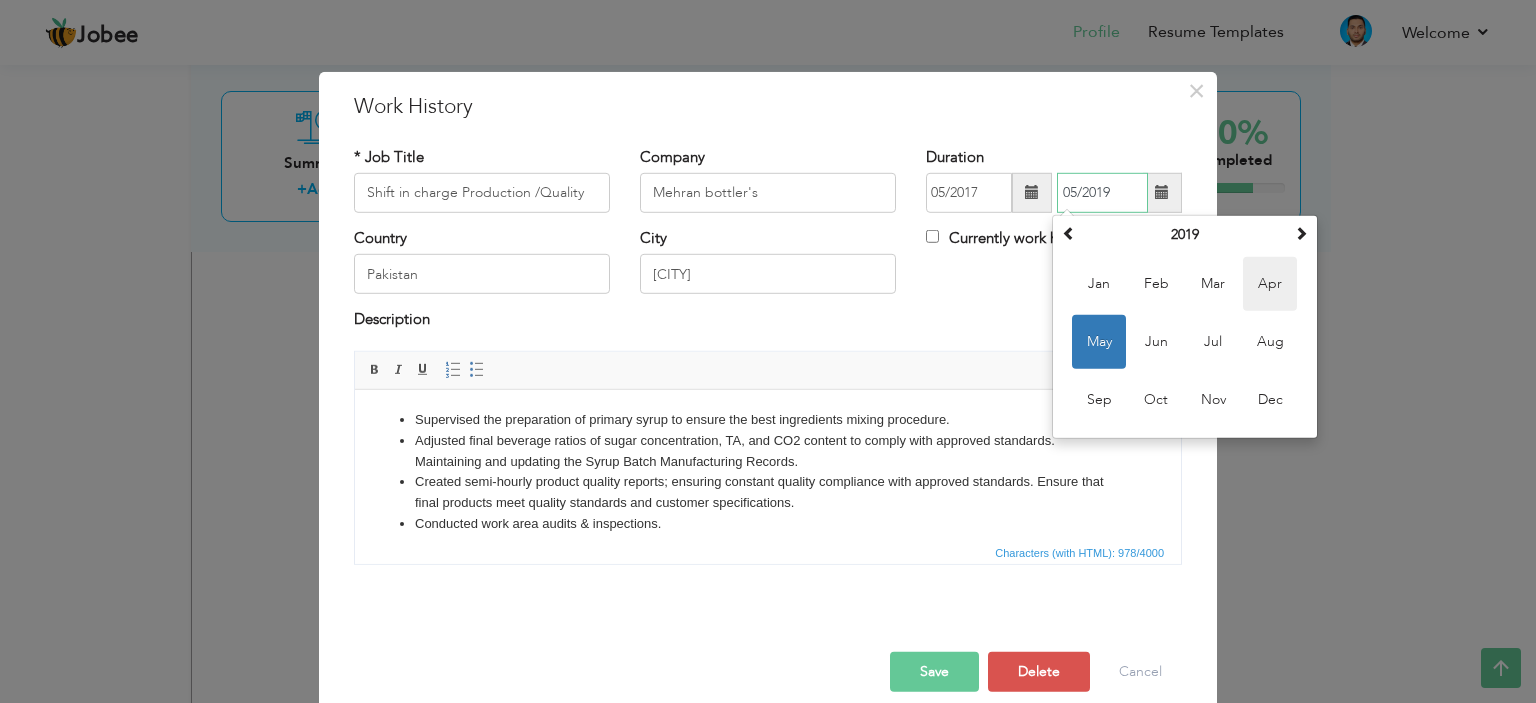 click on "Apr" at bounding box center (1270, 284) 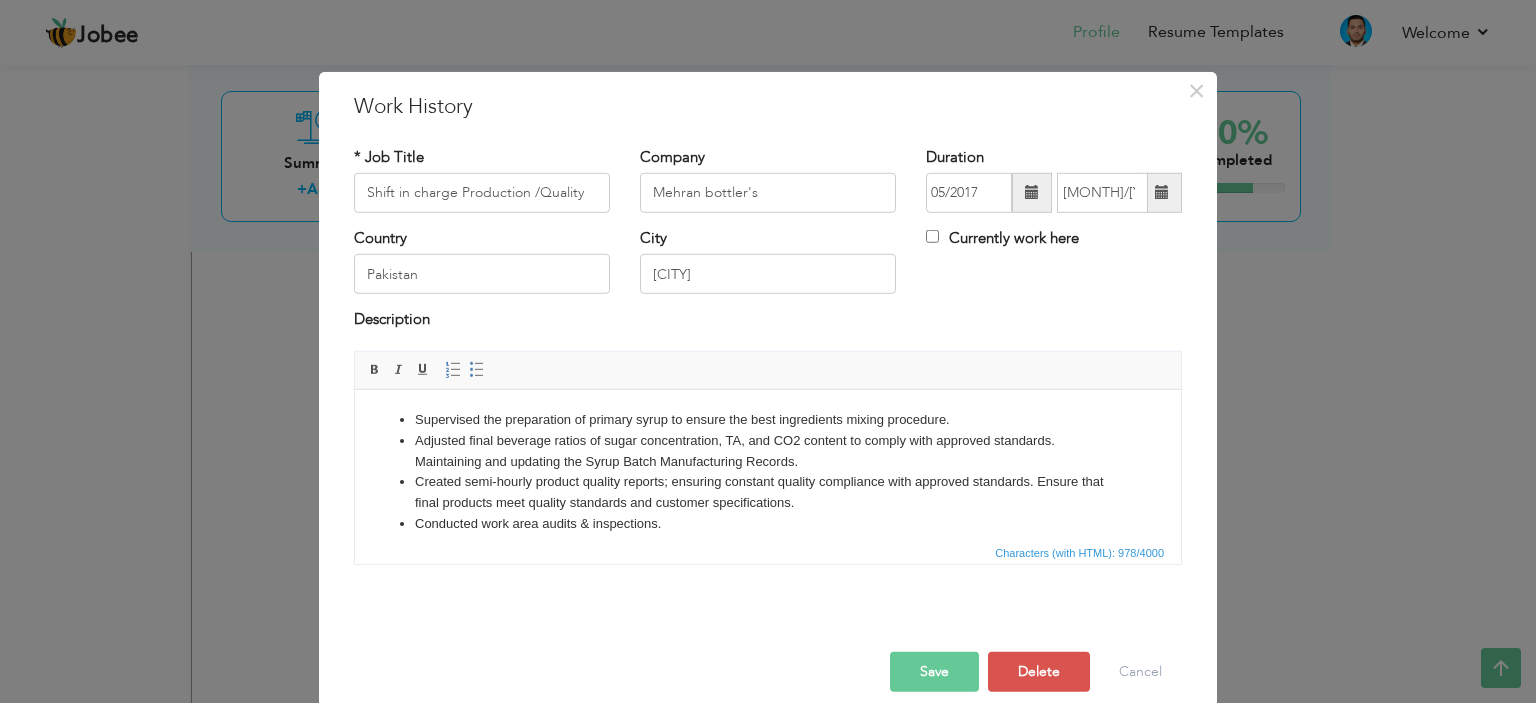 click on "Save" at bounding box center (934, 672) 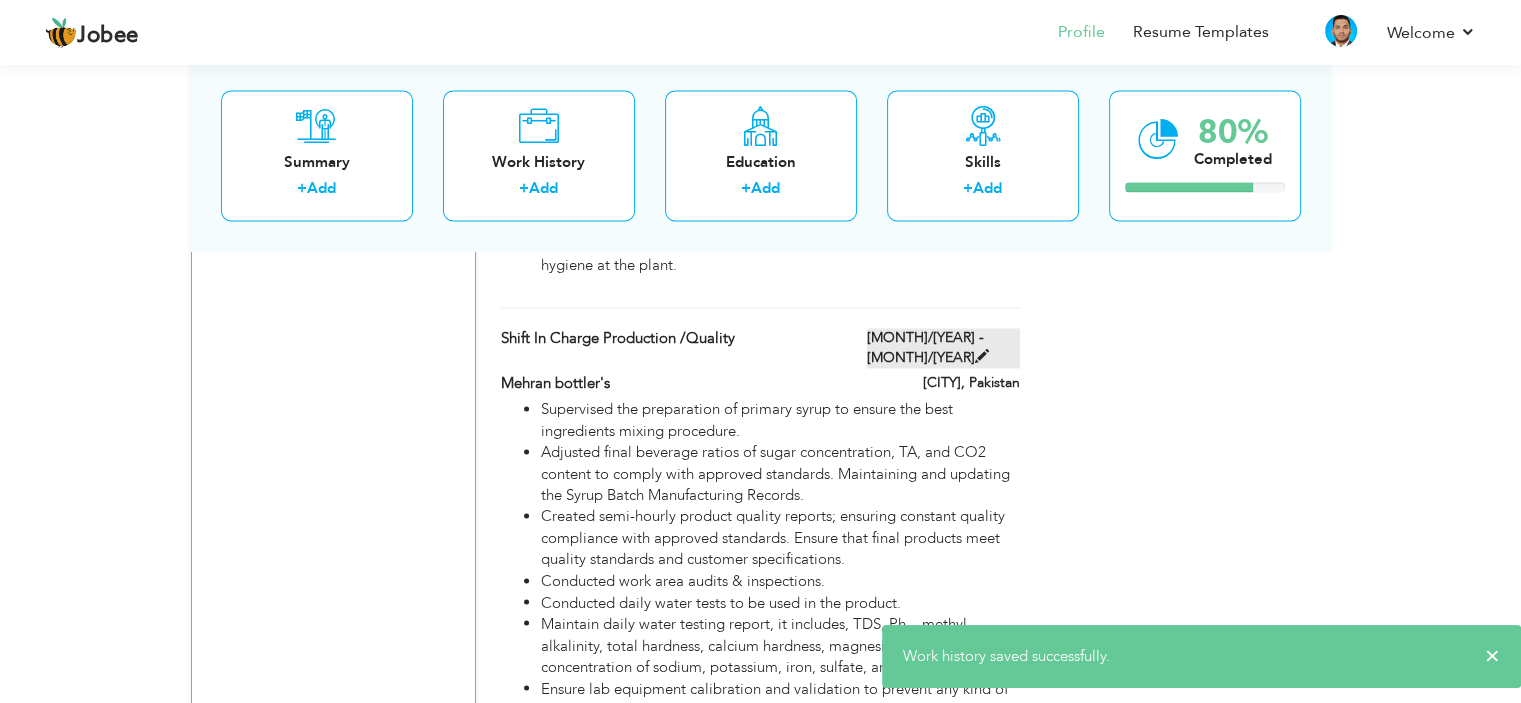 click at bounding box center [982, 356] 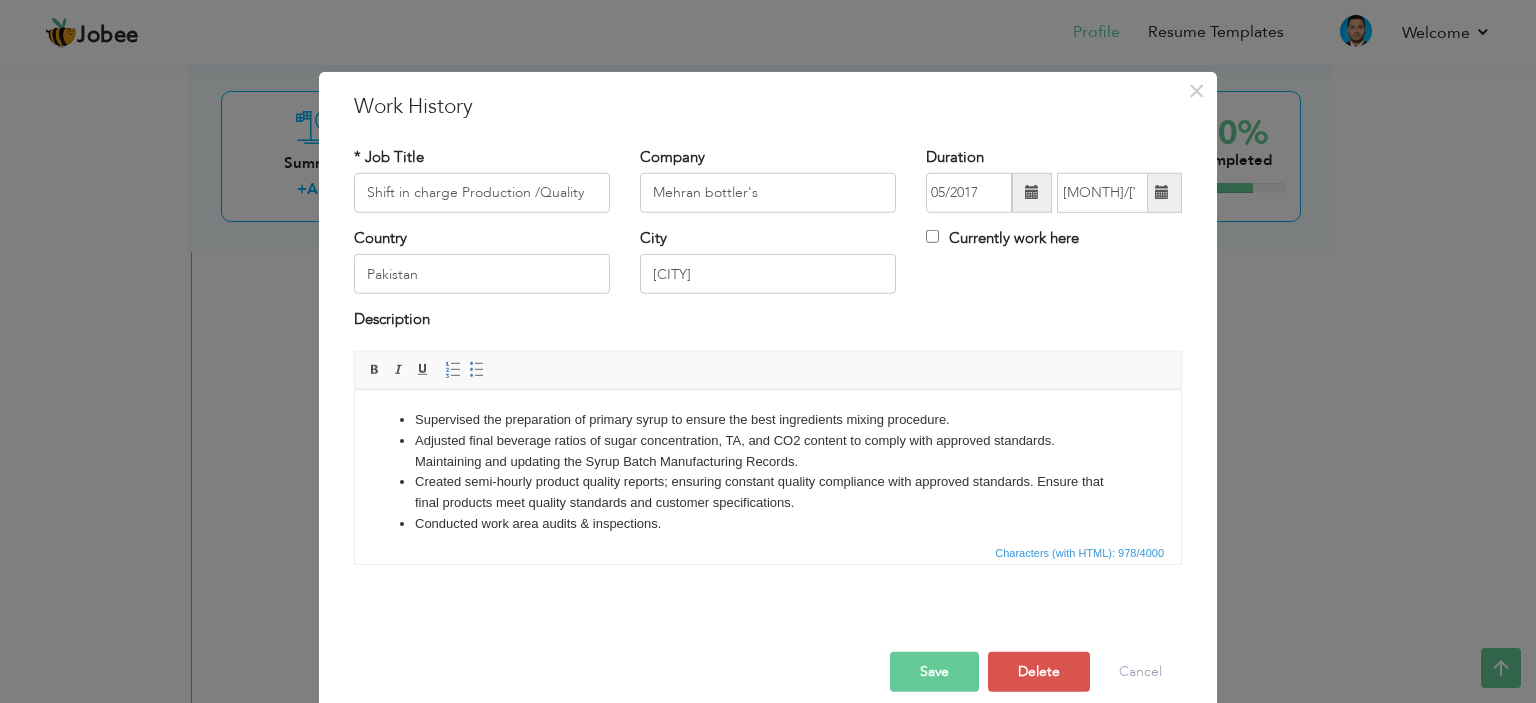 click at bounding box center (1162, 192) 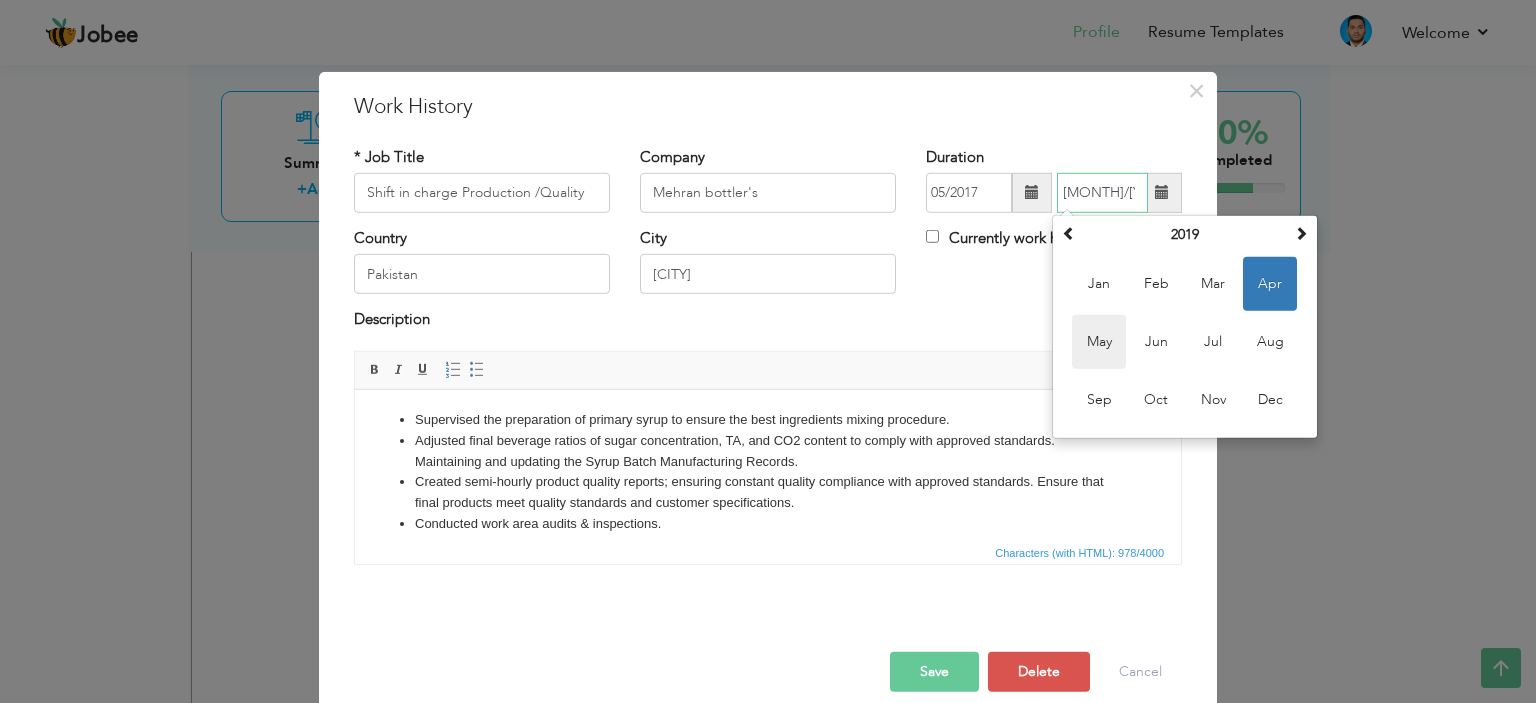 click on "May" at bounding box center [1099, 342] 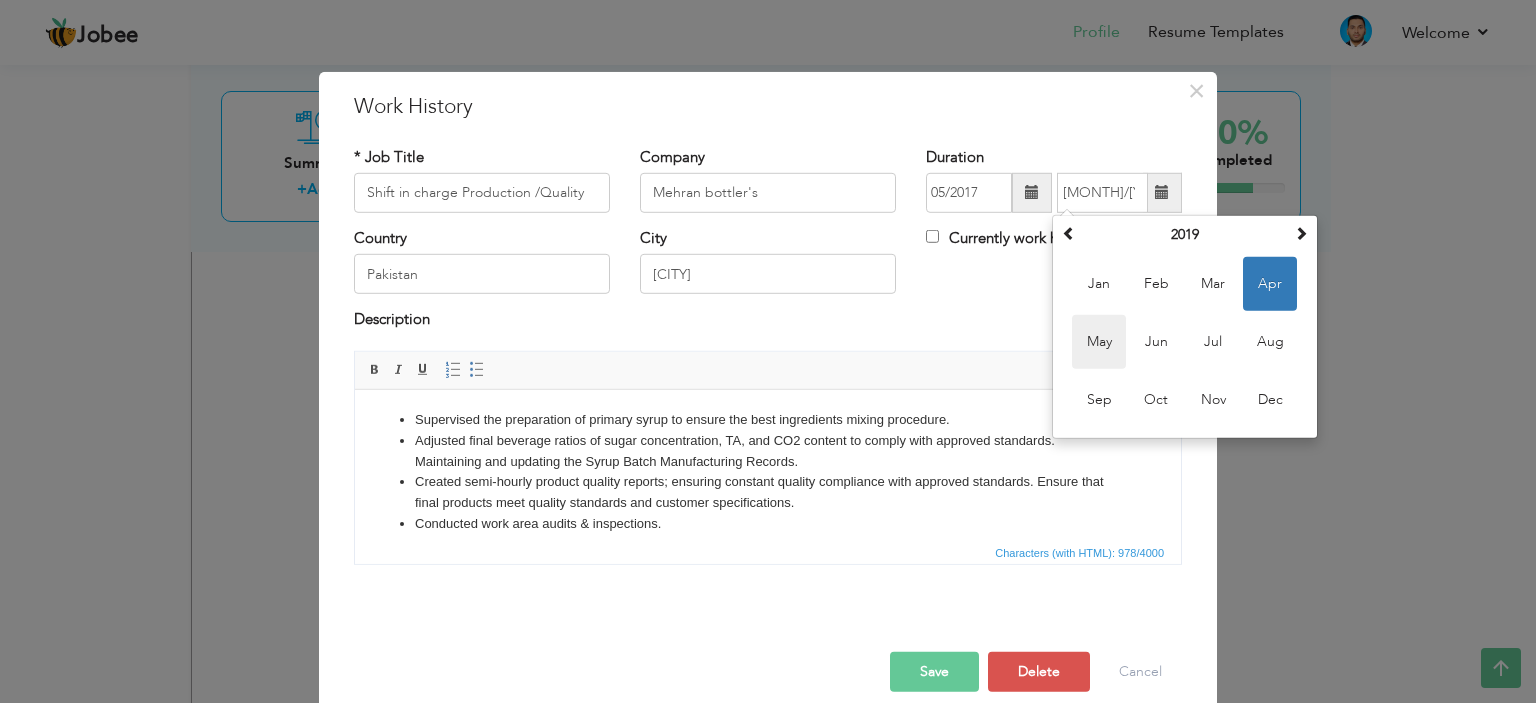 type on "05/2019" 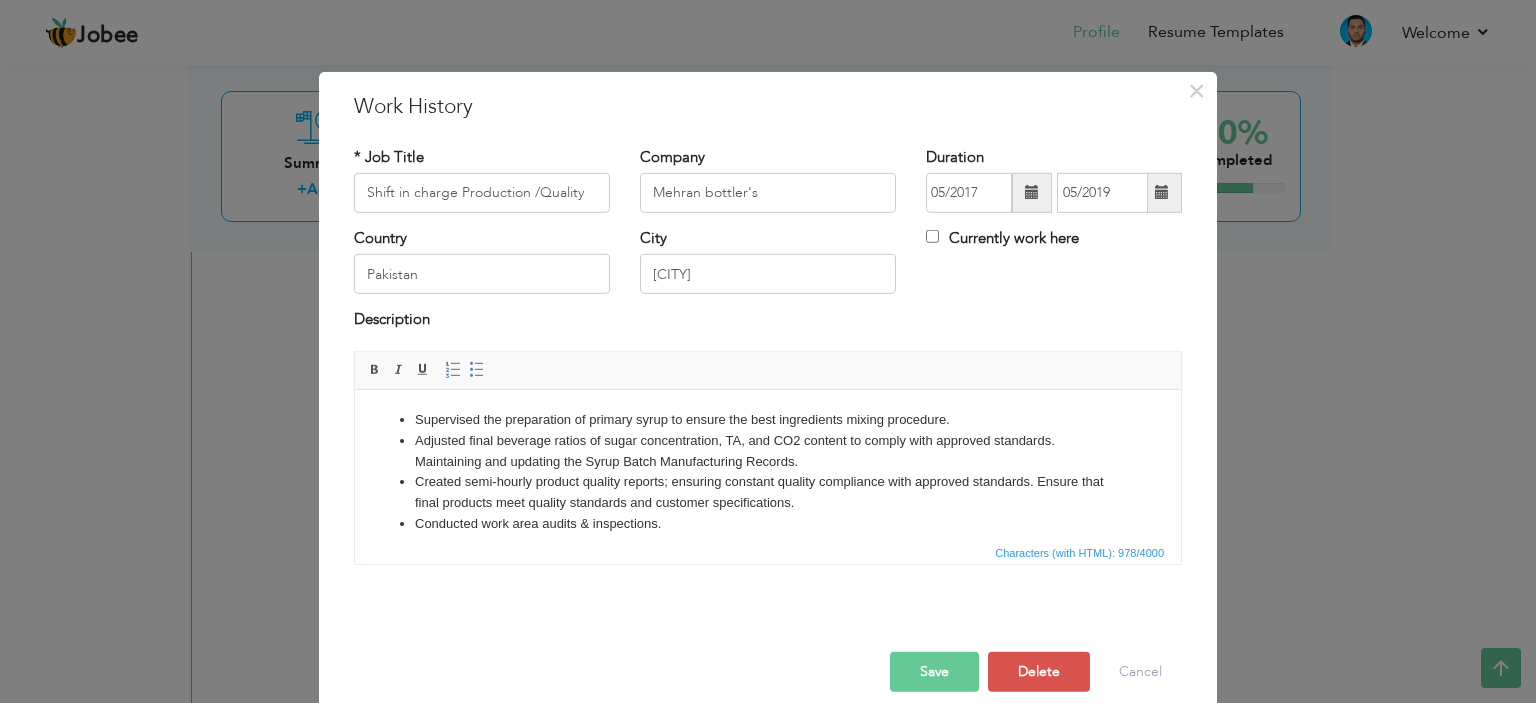 click on "Save" at bounding box center [934, 672] 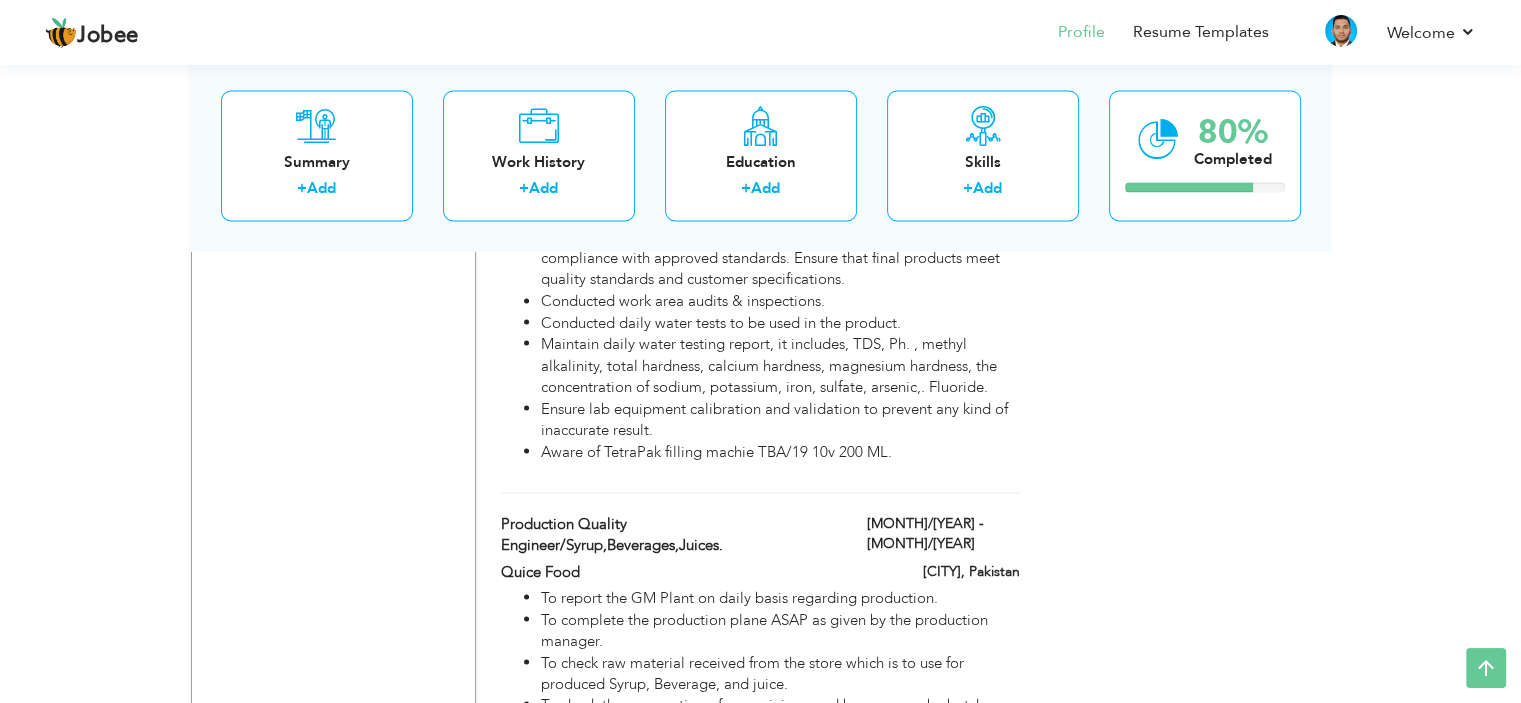 scroll, scrollTop: 3600, scrollLeft: 0, axis: vertical 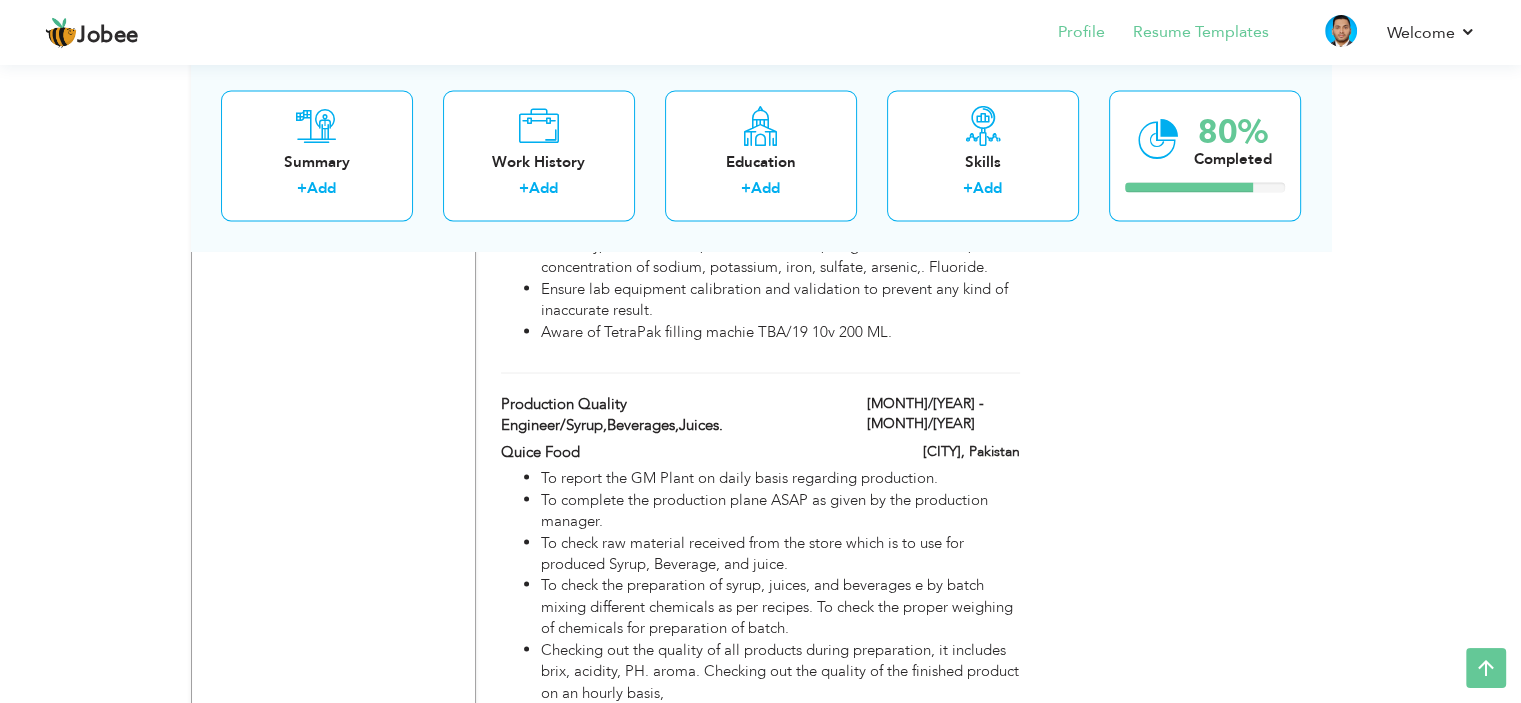 click on "Resume Templates" at bounding box center [1187, 34] 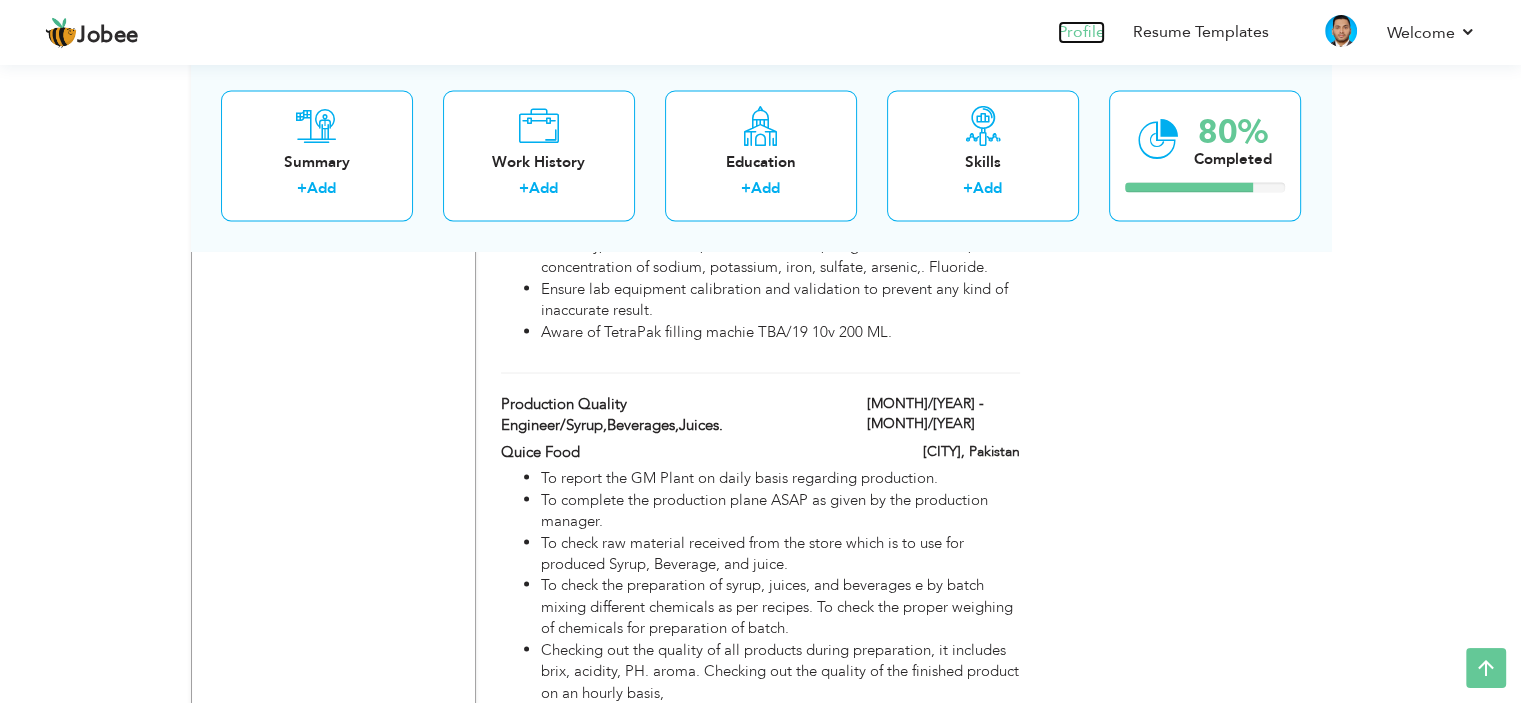 click on "Profile" at bounding box center [1081, 32] 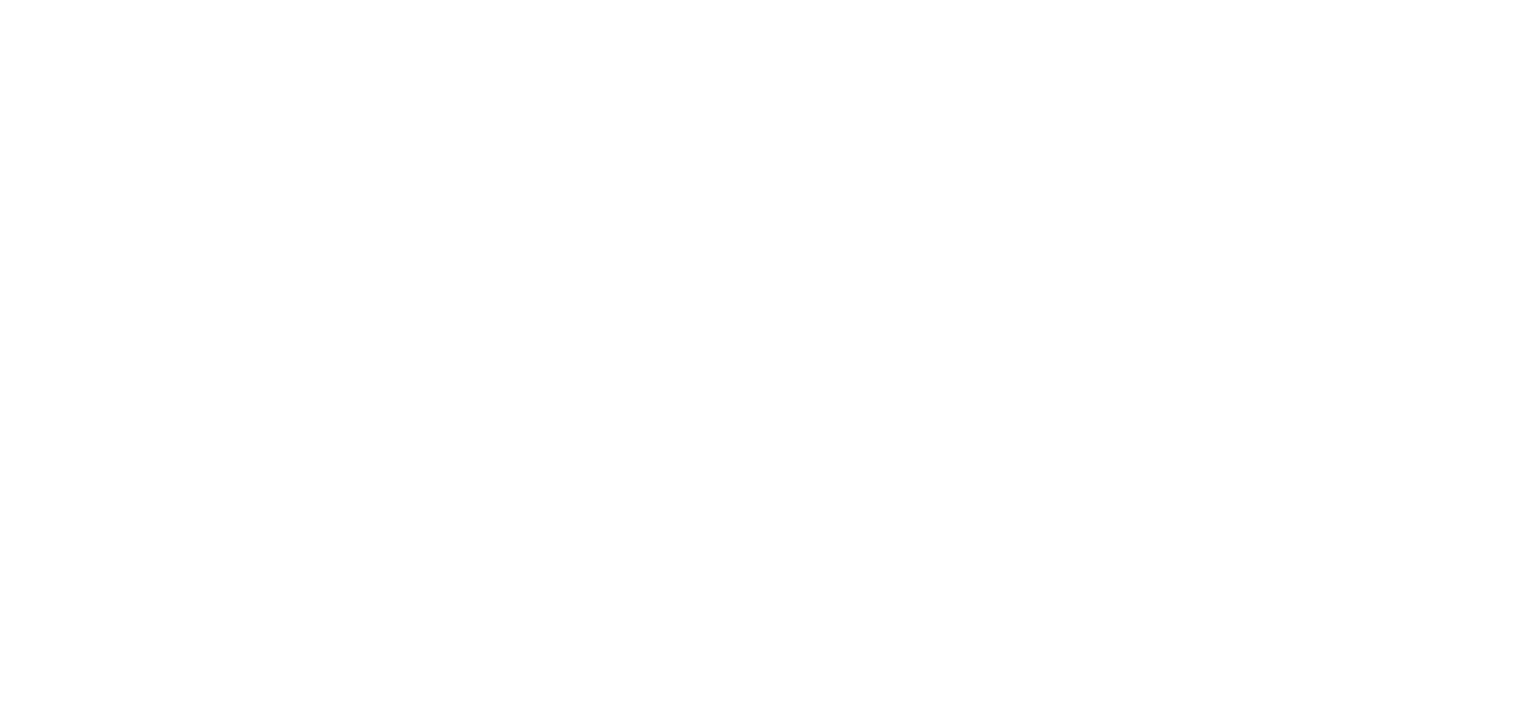 scroll, scrollTop: 0, scrollLeft: 0, axis: both 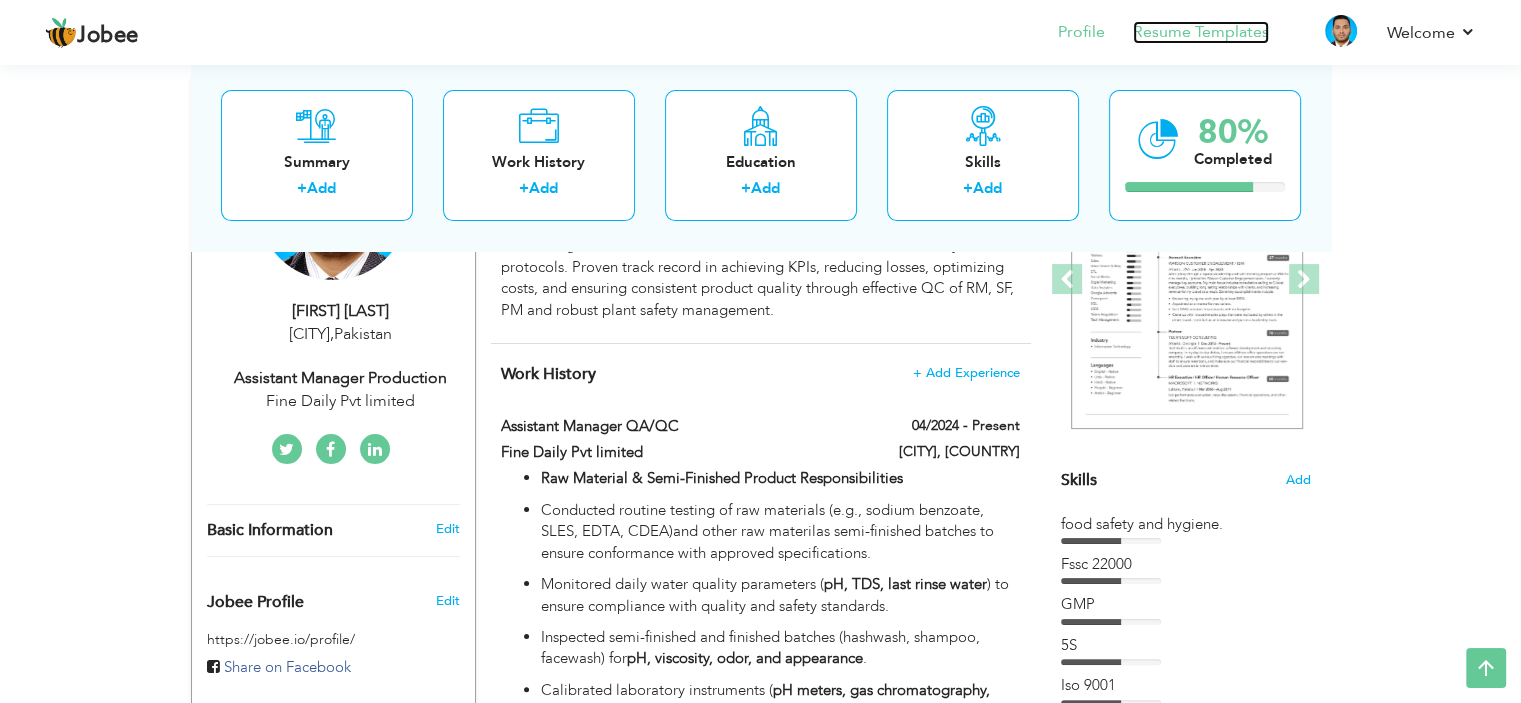 click on "Resume Templates" at bounding box center [1201, 32] 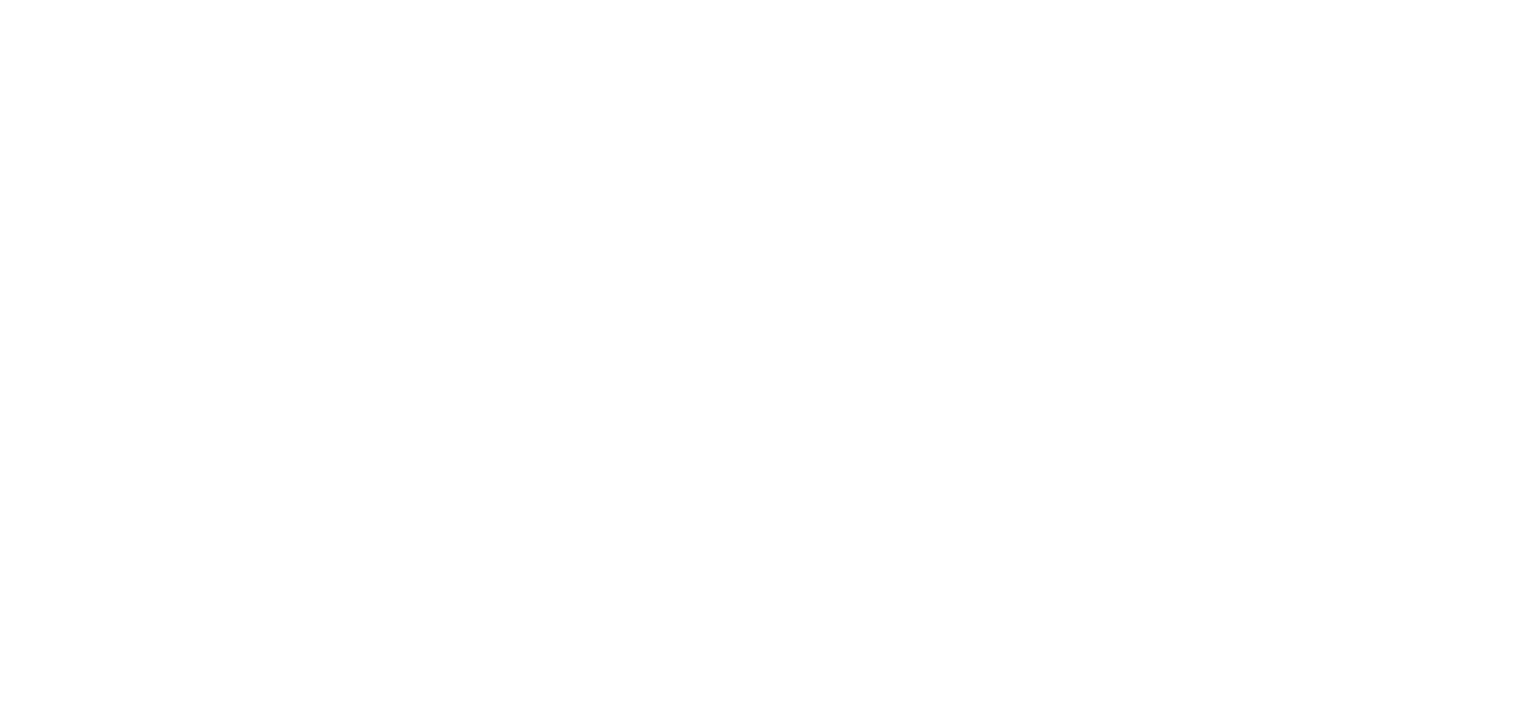 scroll, scrollTop: 0, scrollLeft: 0, axis: both 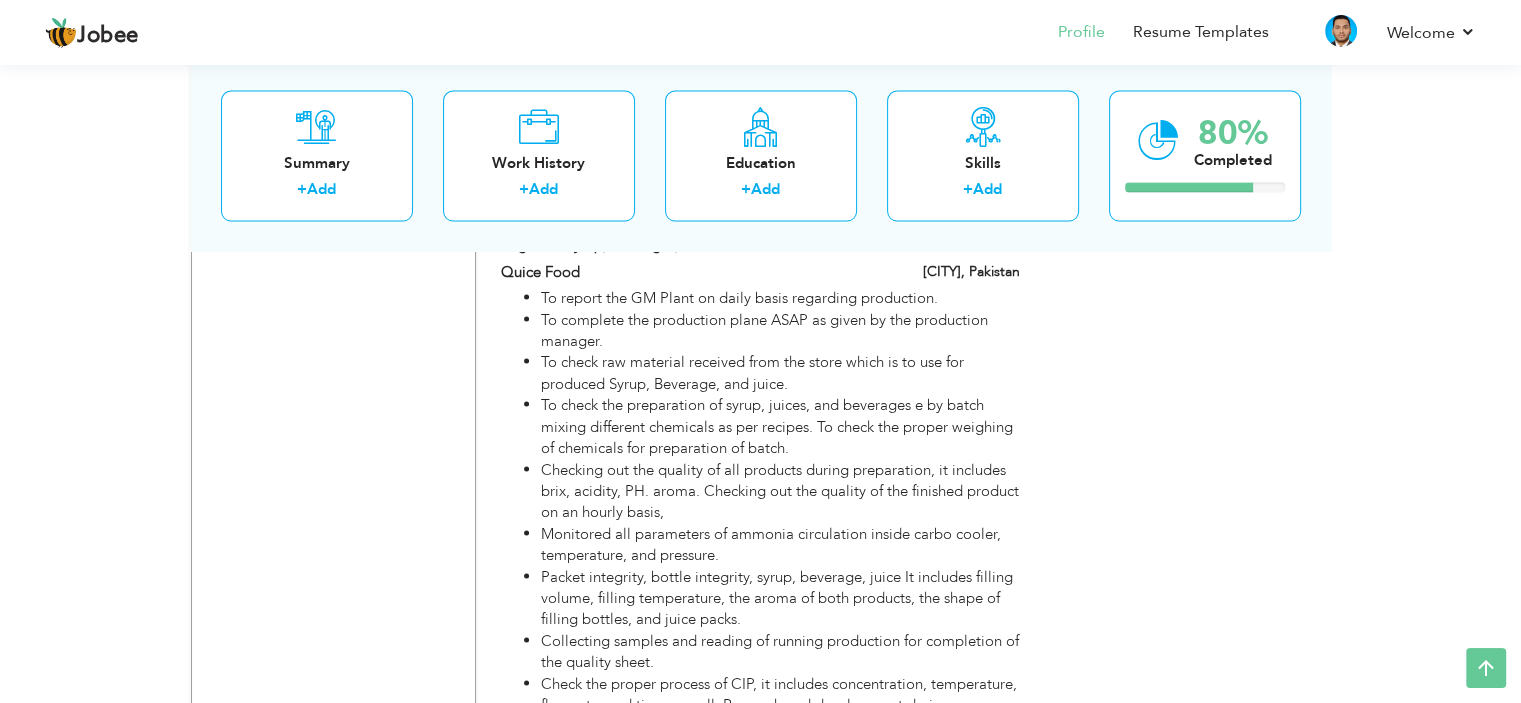 click on "11/2016 - 04/2017" at bounding box center (963, 223) 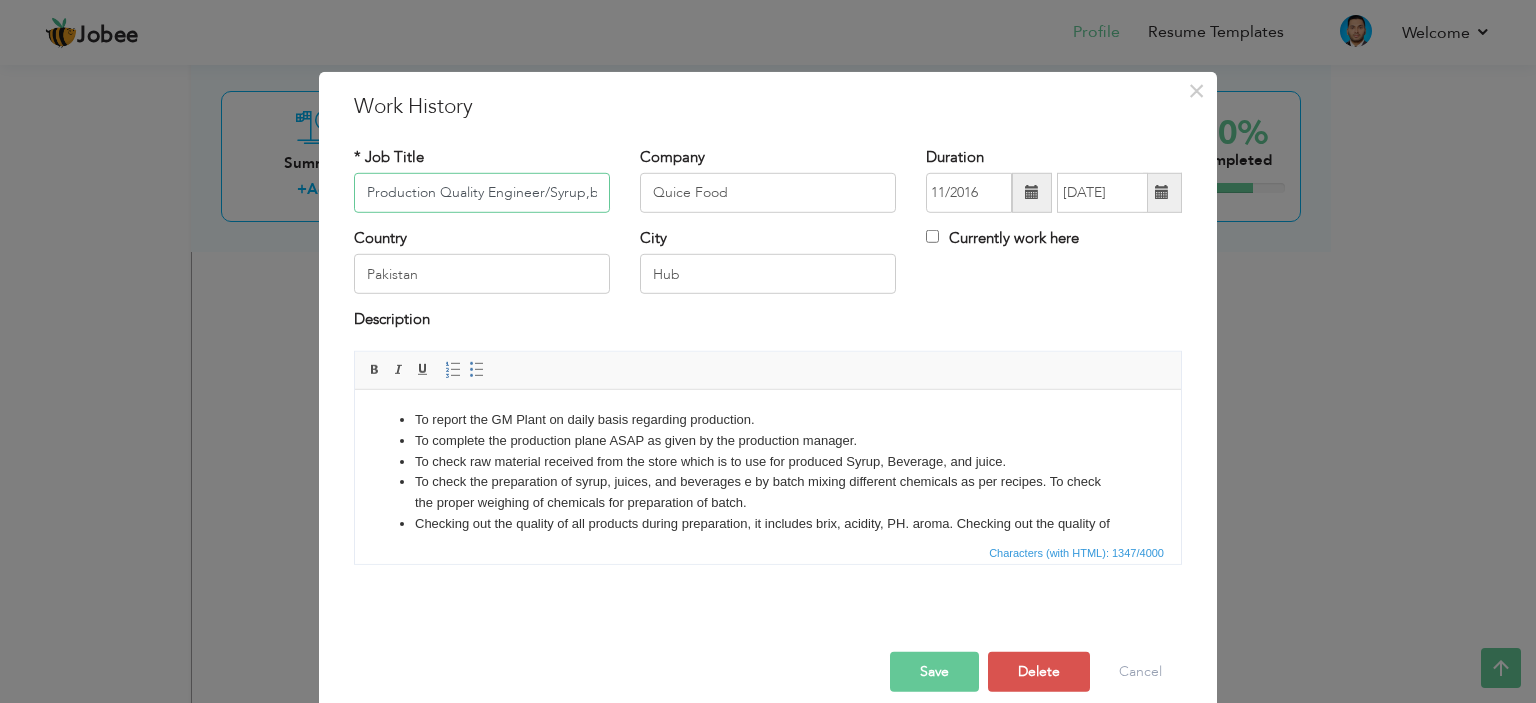 scroll, scrollTop: 0, scrollLeft: 96, axis: horizontal 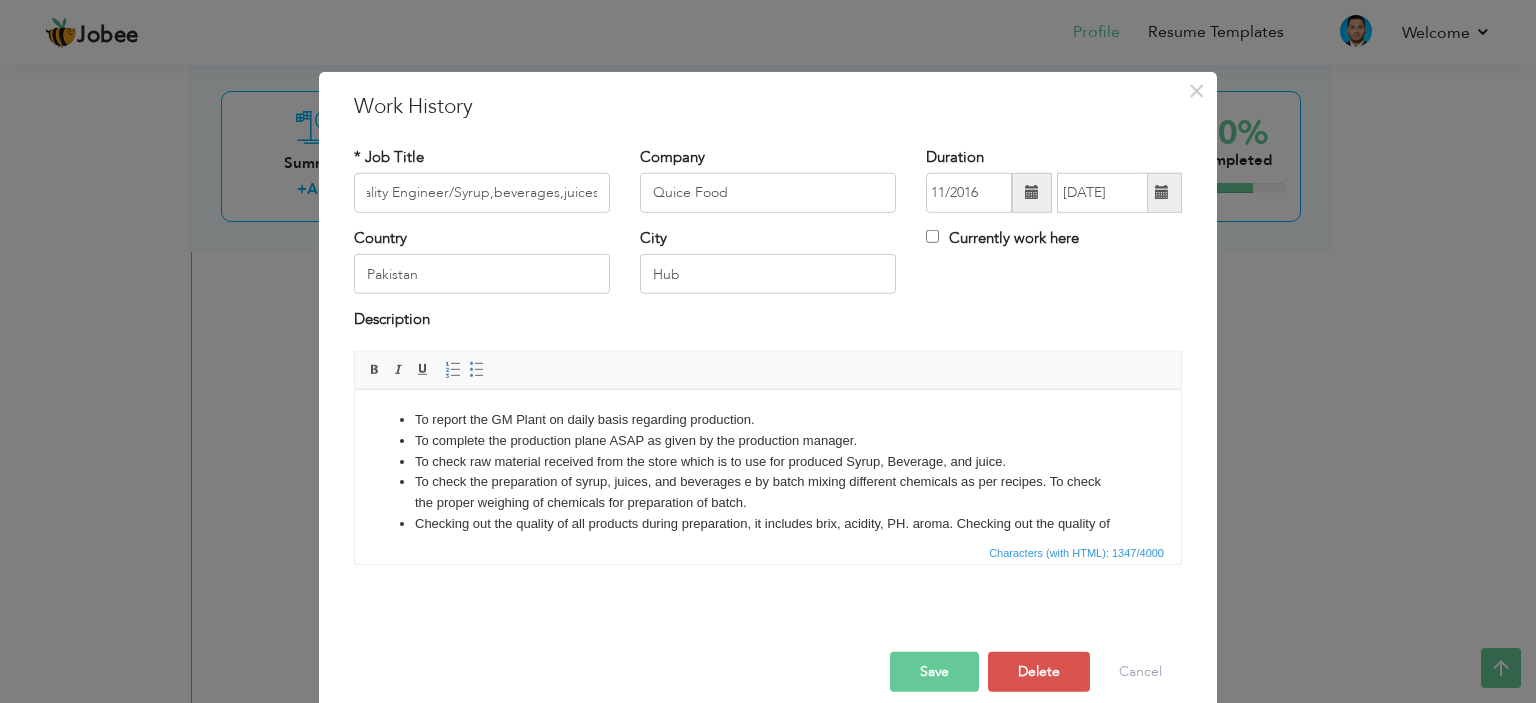 click on "Save" at bounding box center (934, 672) 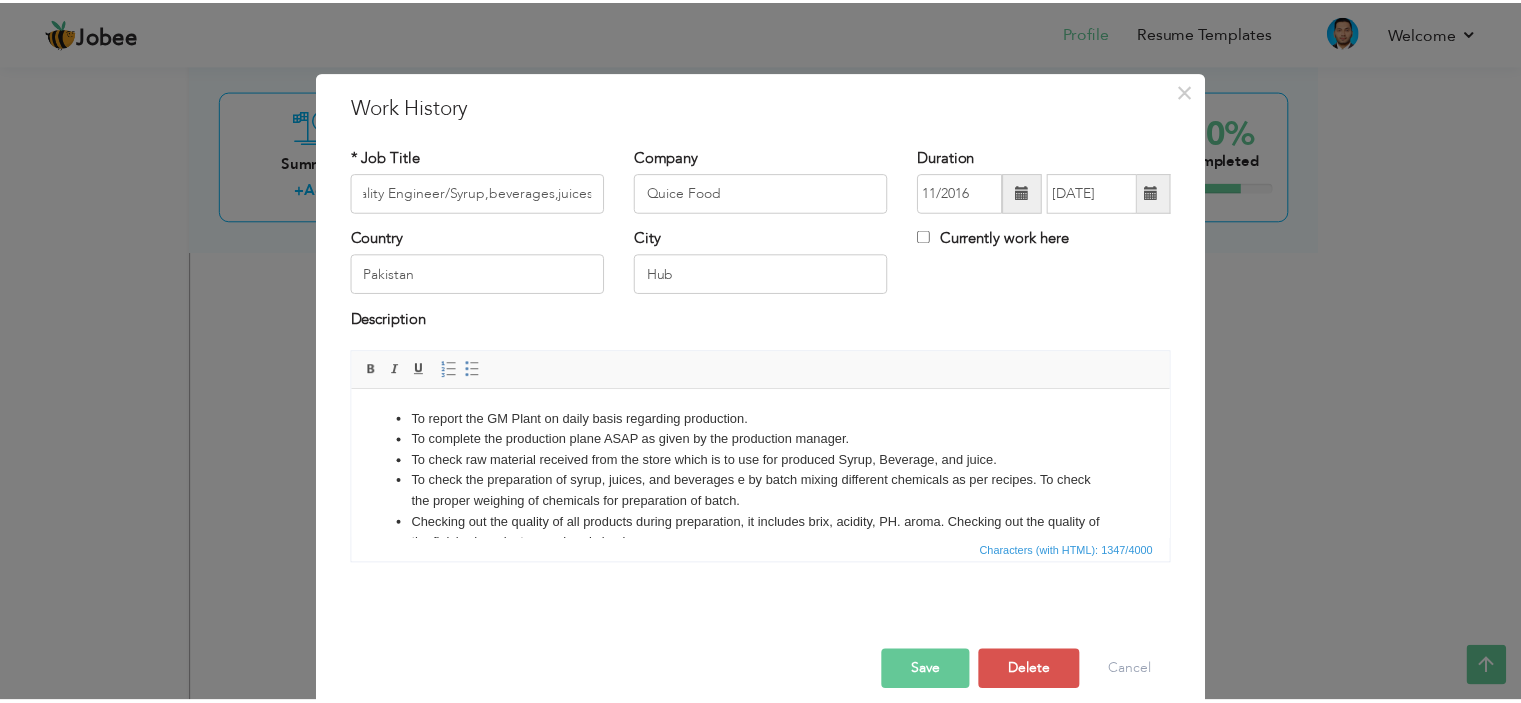 scroll, scrollTop: 0, scrollLeft: 0, axis: both 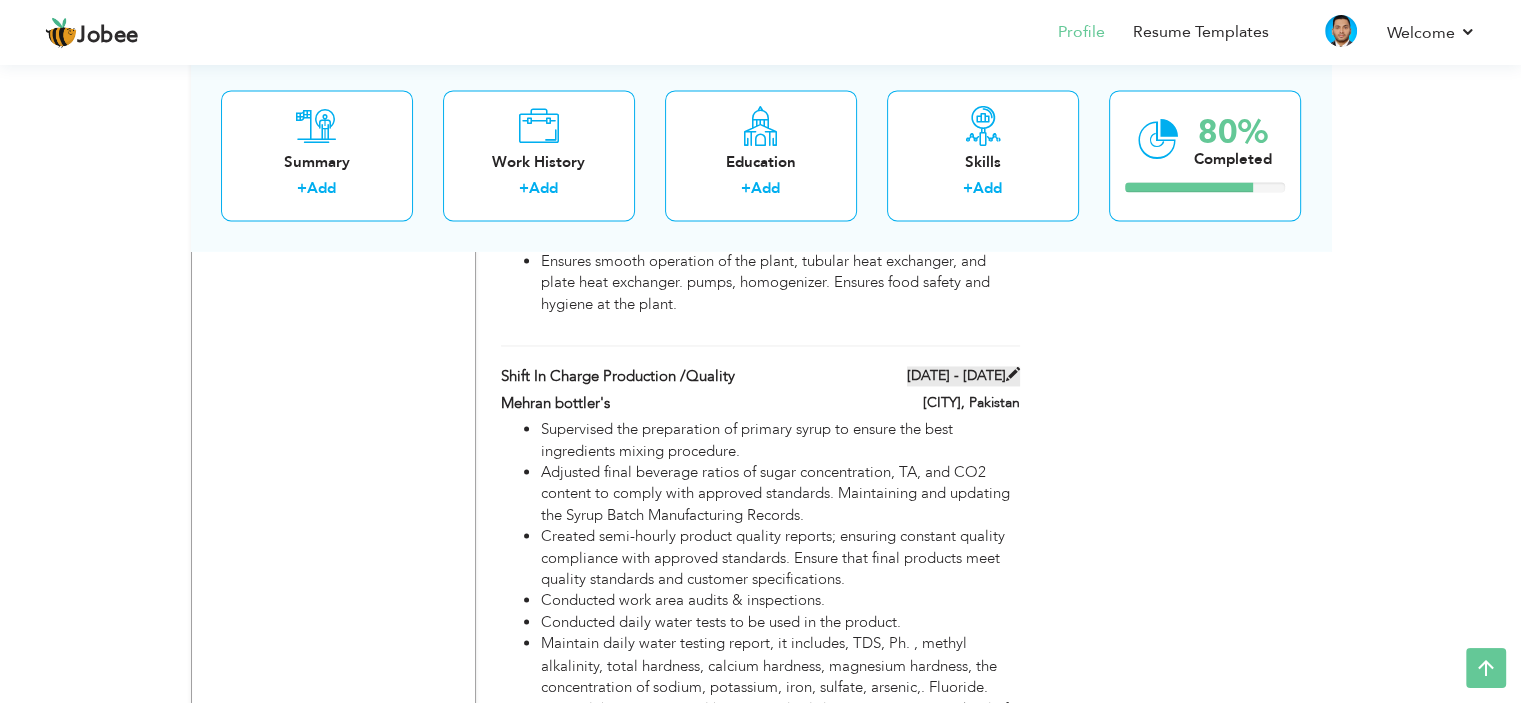 click at bounding box center [1013, 374] 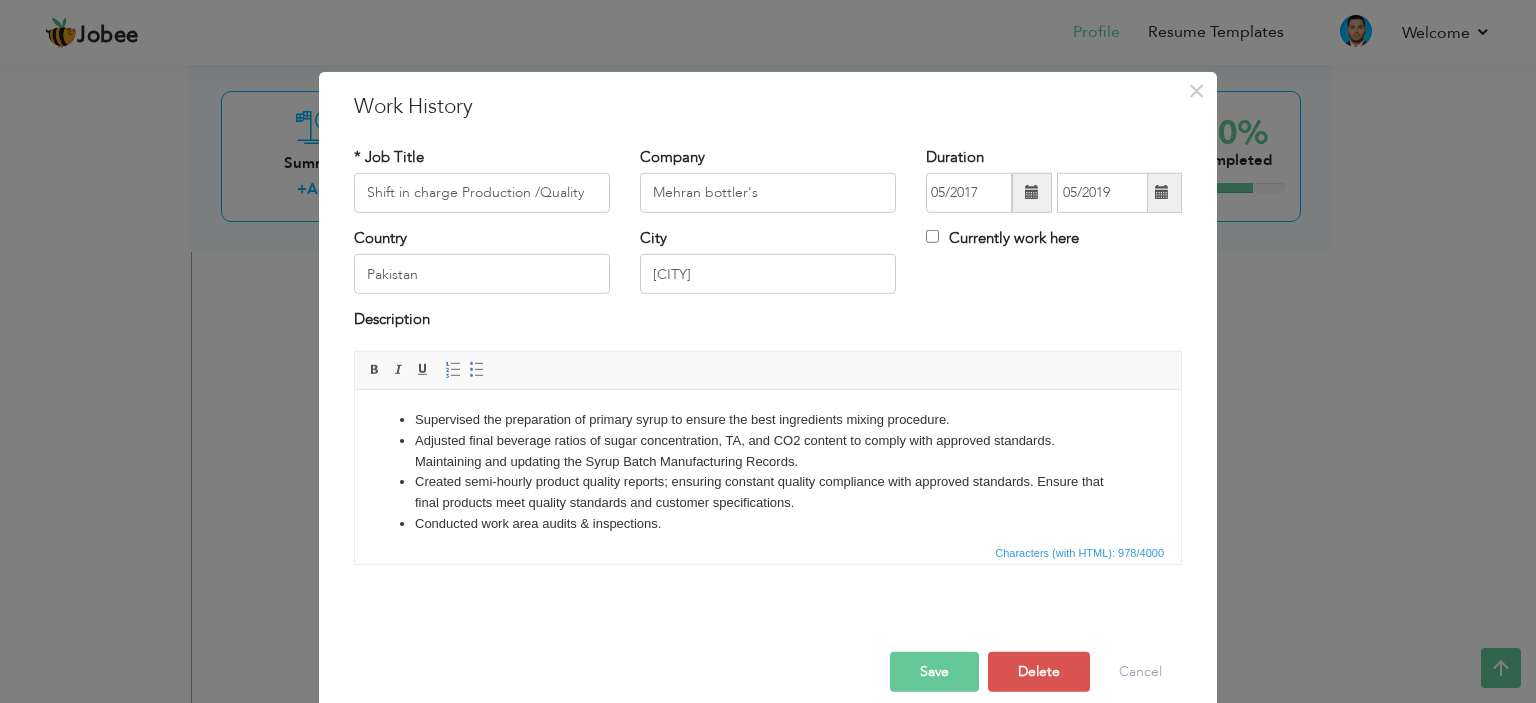 click at bounding box center [1162, 192] 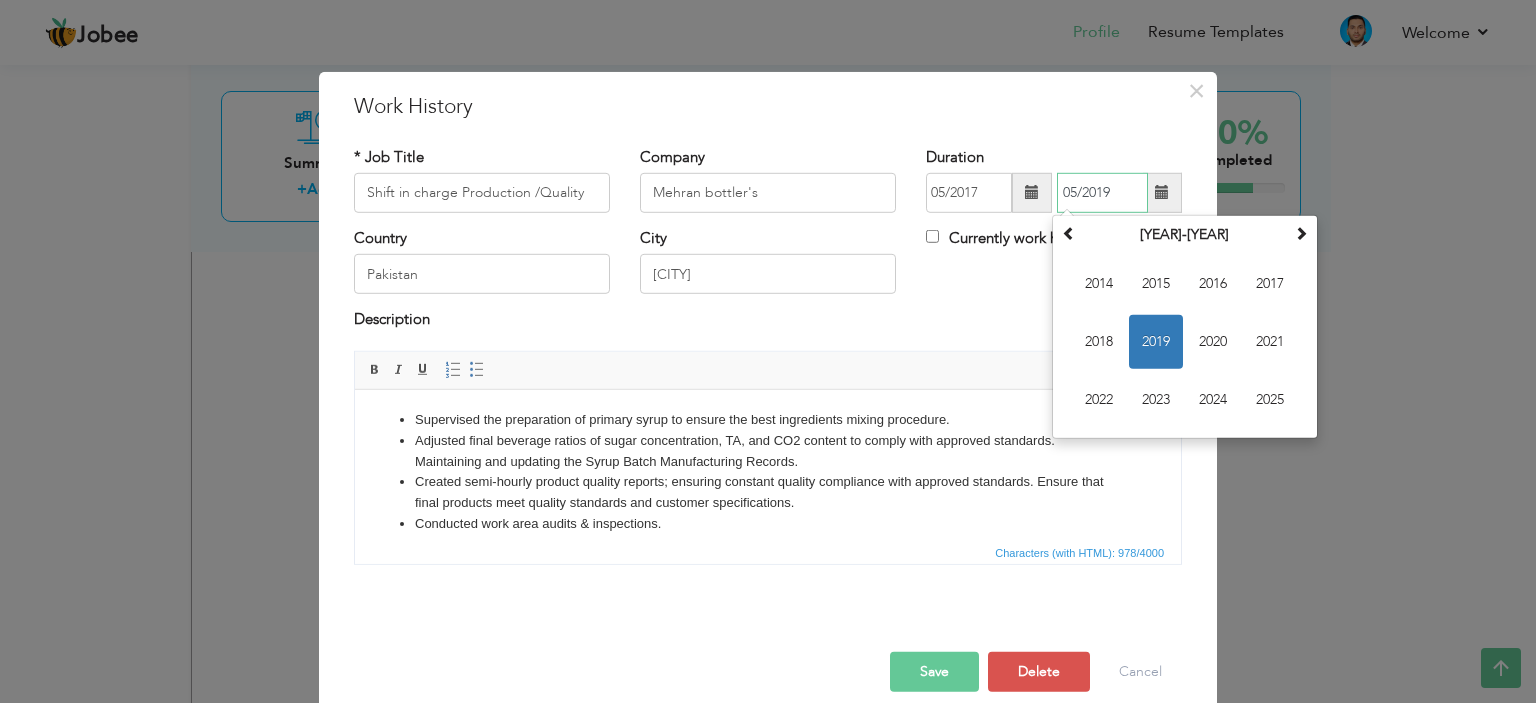 click on "2019" at bounding box center (1156, 342) 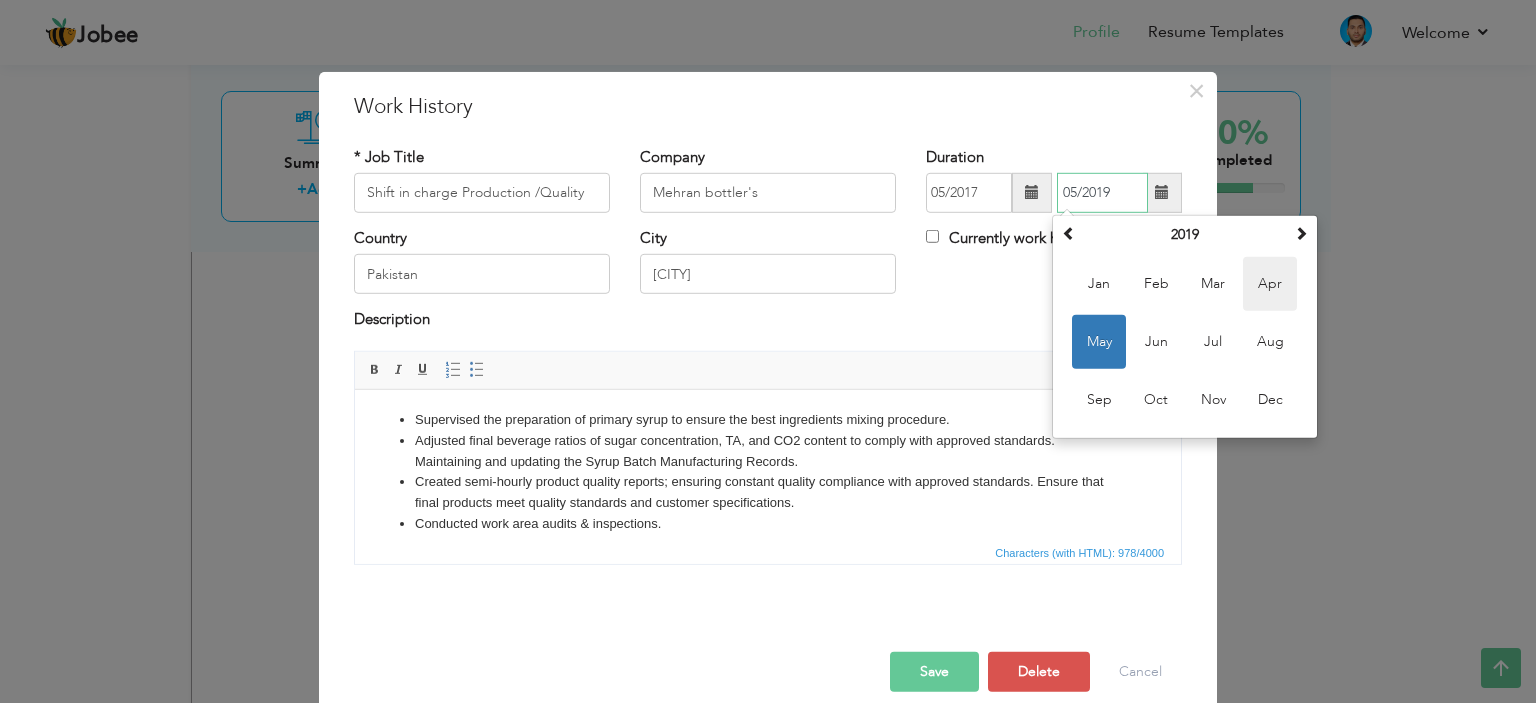 click on "Apr" at bounding box center (1270, 284) 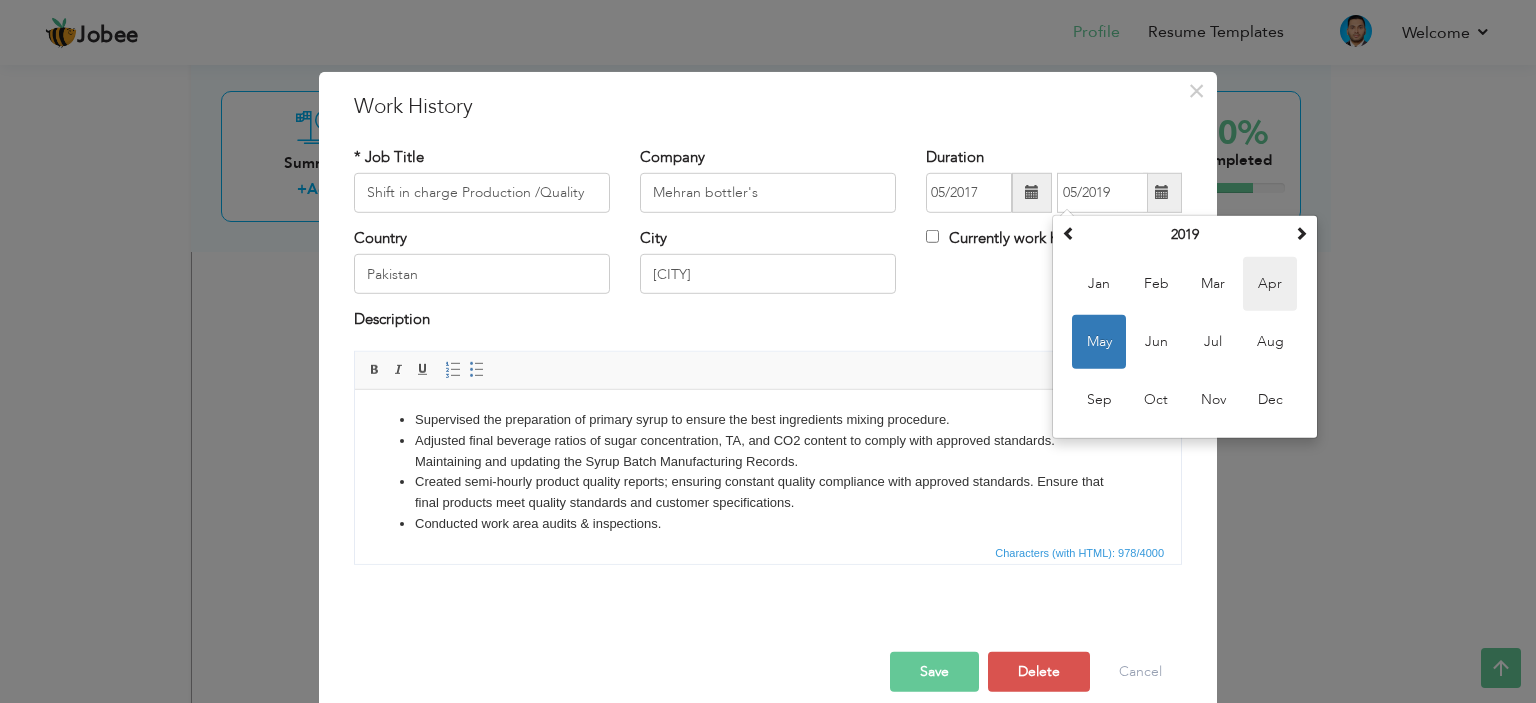 type on "04/2019" 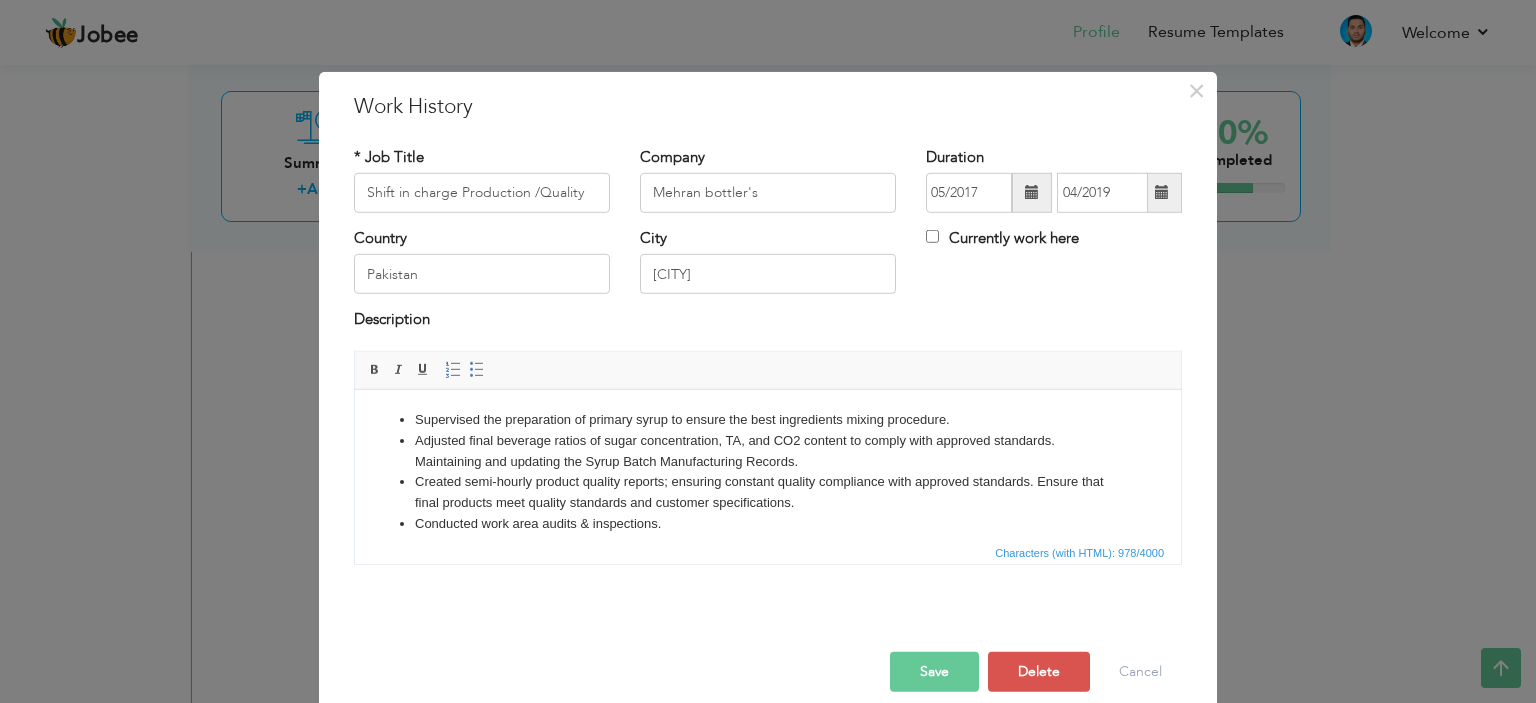 click on "Save" at bounding box center [934, 672] 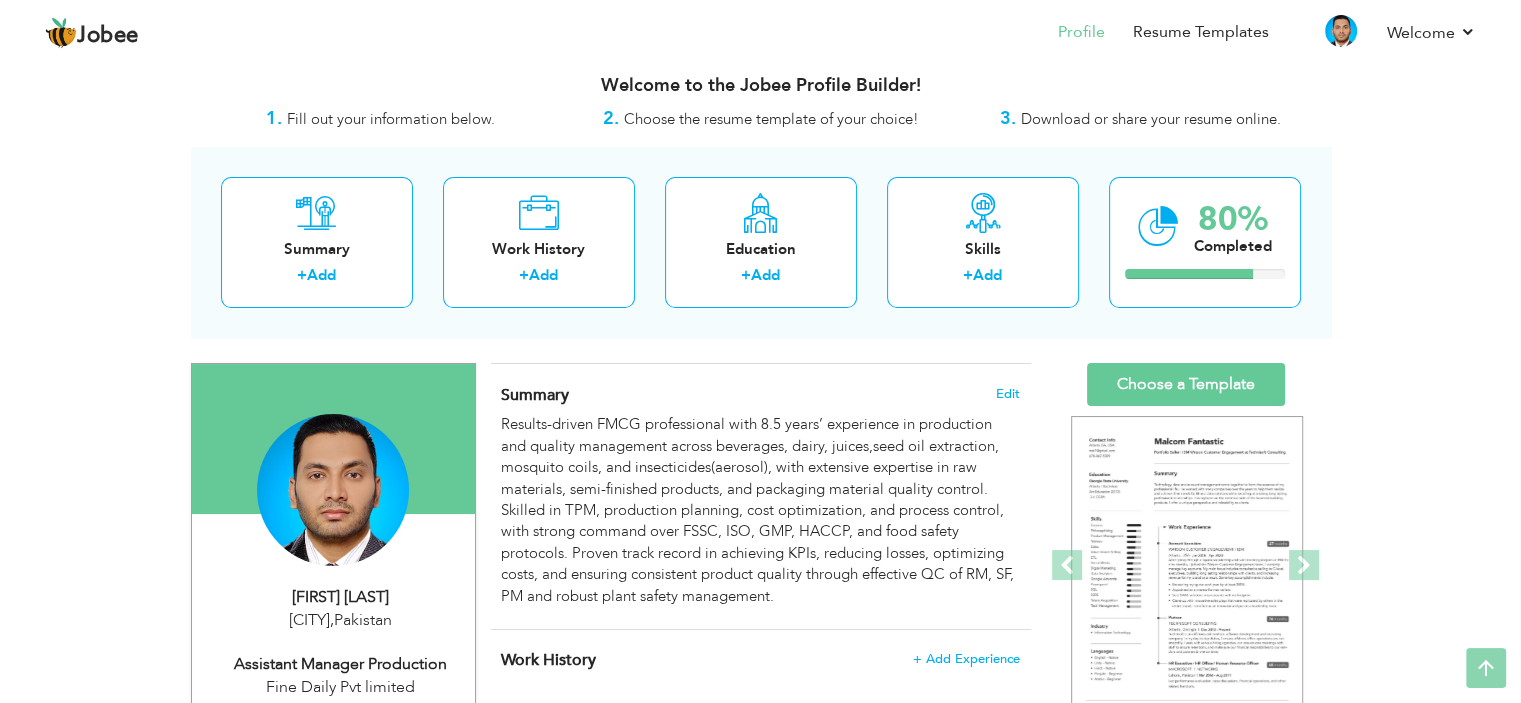 scroll, scrollTop: 0, scrollLeft: 0, axis: both 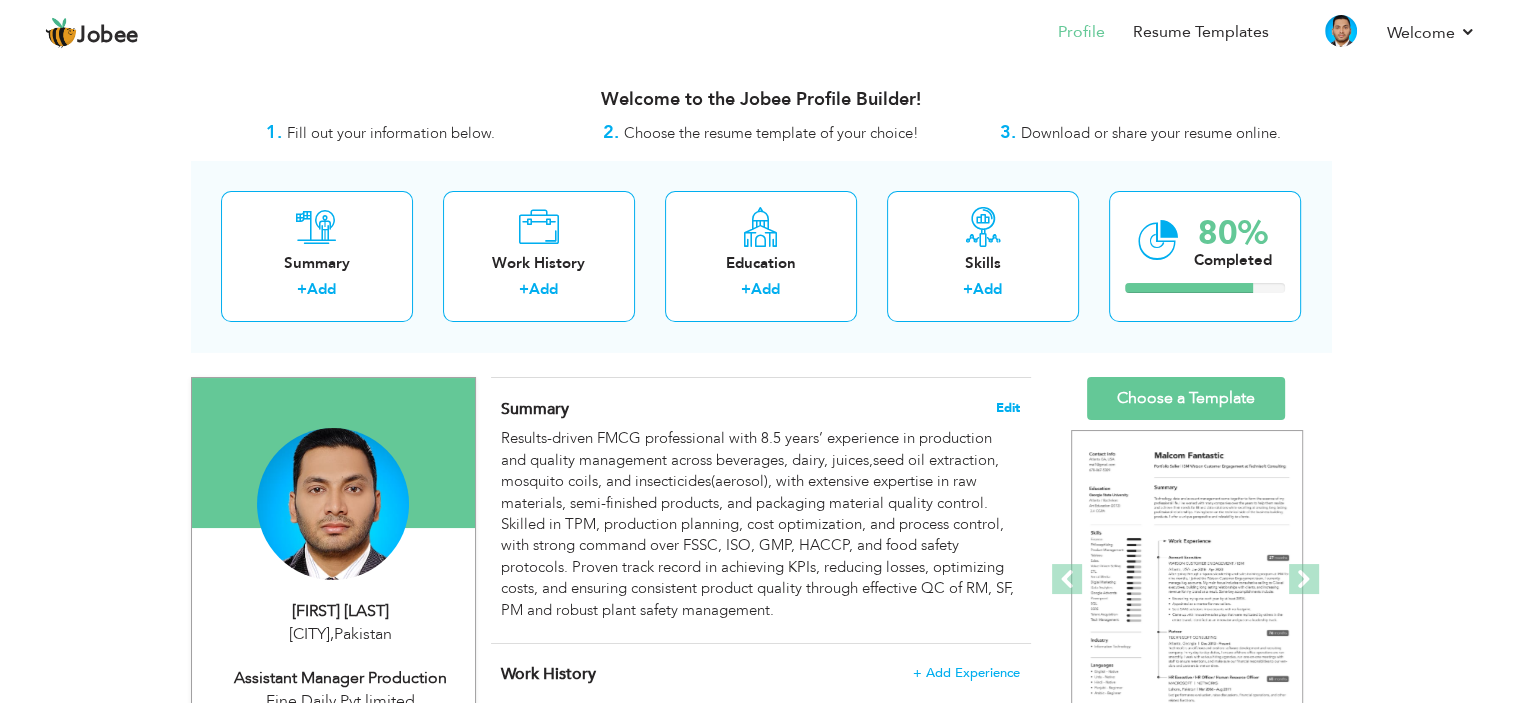 click on "Edit" at bounding box center [1008, 408] 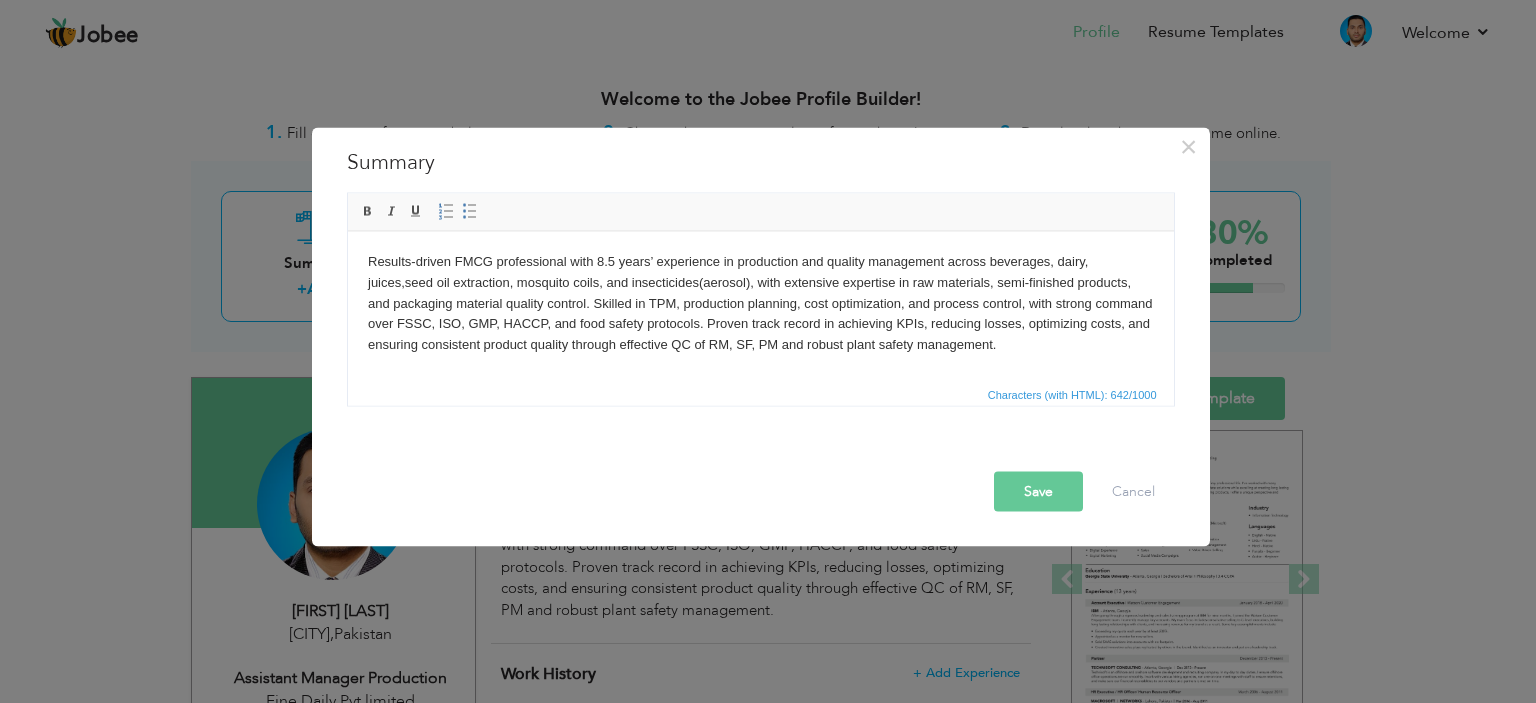 click on "Results-driven FMCG professional with 8.5 years’ experience in production and quality management across beverages, dairy, juices,seed oil extraction, mosquito coils, and insecticides(aerosol), with extensive expertise in raw materials, semi-finished products, and packaging material quality control. Skilled in TPM, production planning, cost optimization, and process control, with strong command over FSSC, ISO, GMP, HACCP, and food safety protocols. Proven track record in achieving KPIs, reducing losses, optimizing costs, and ensuring consistent product quality through effective QC of RM, SF, PM and robust plant safety management." at bounding box center [760, 303] 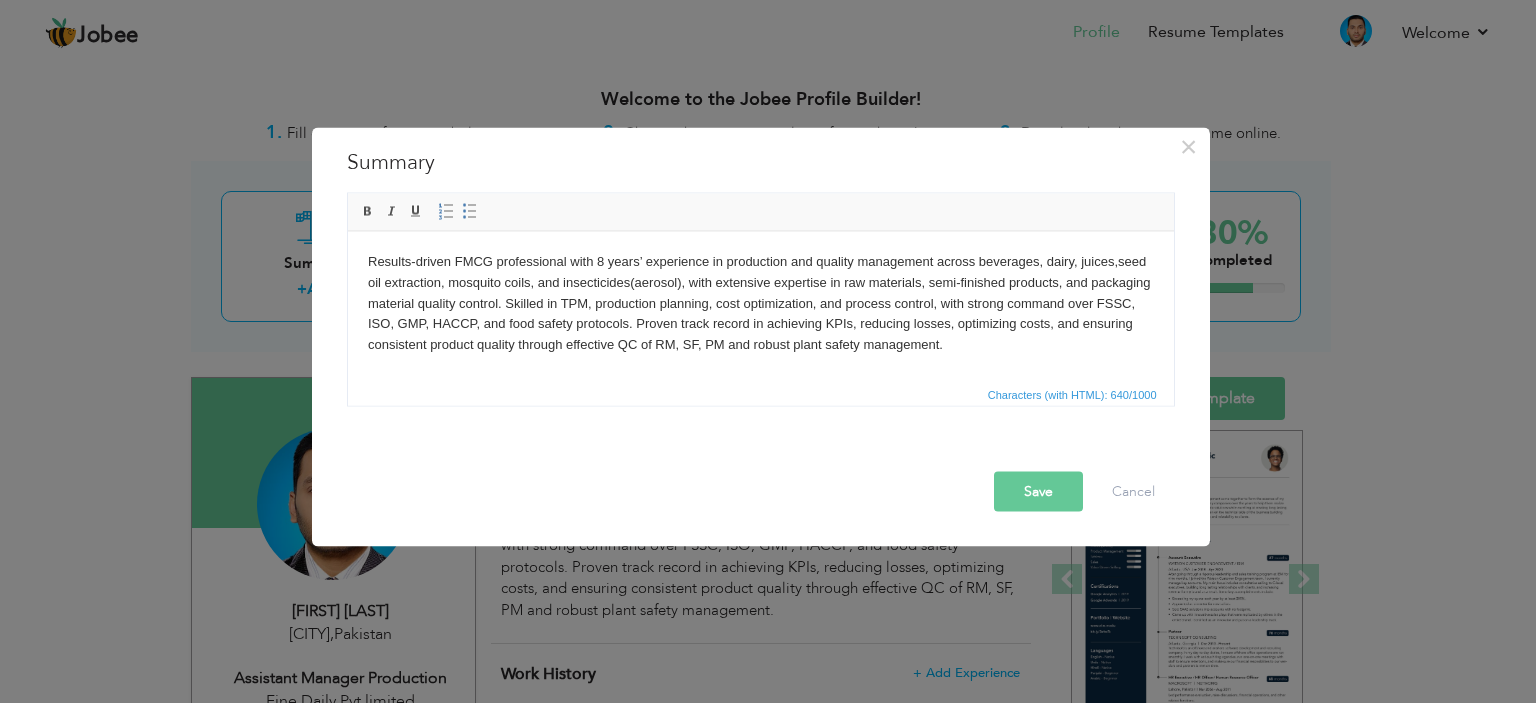click at bounding box center [765, 453] 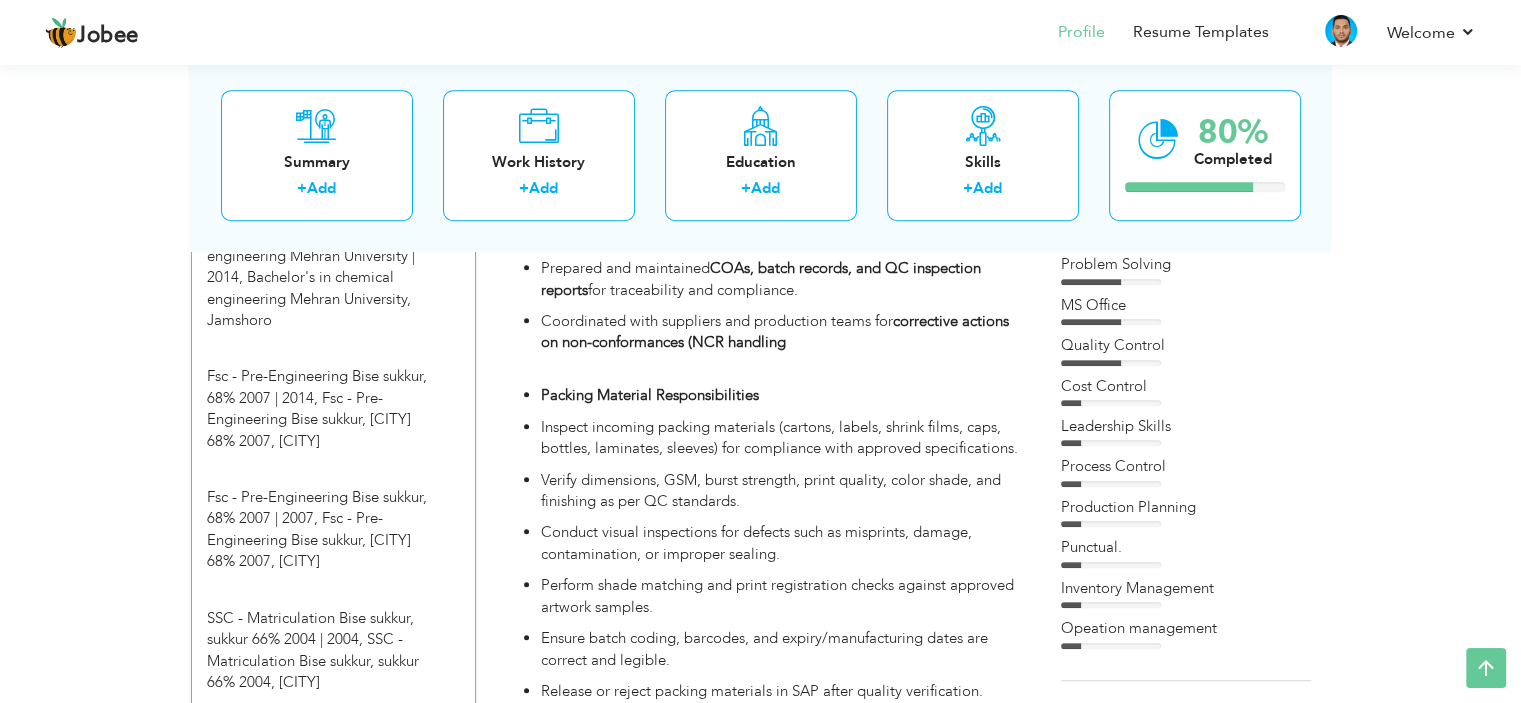 scroll, scrollTop: 643, scrollLeft: 0, axis: vertical 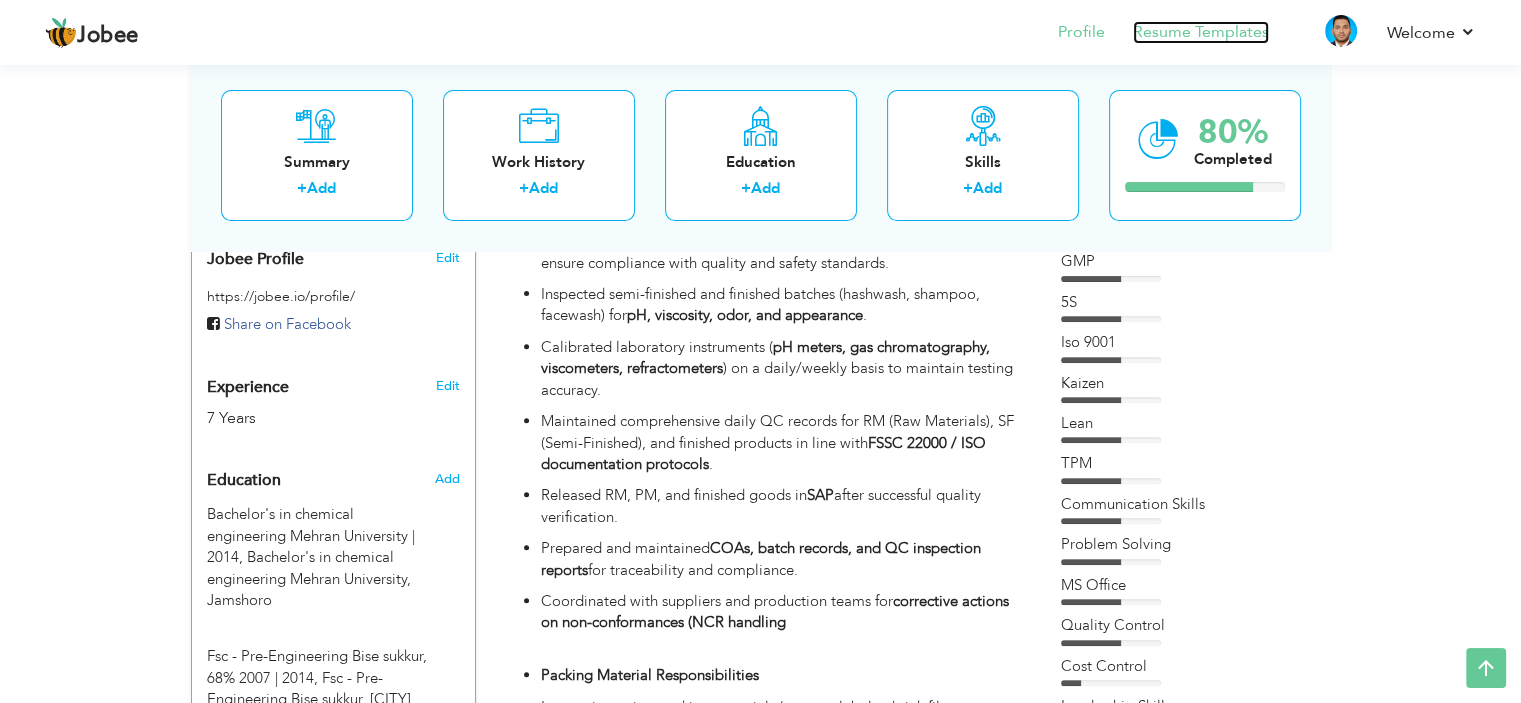 click on "Resume Templates" at bounding box center (1201, 32) 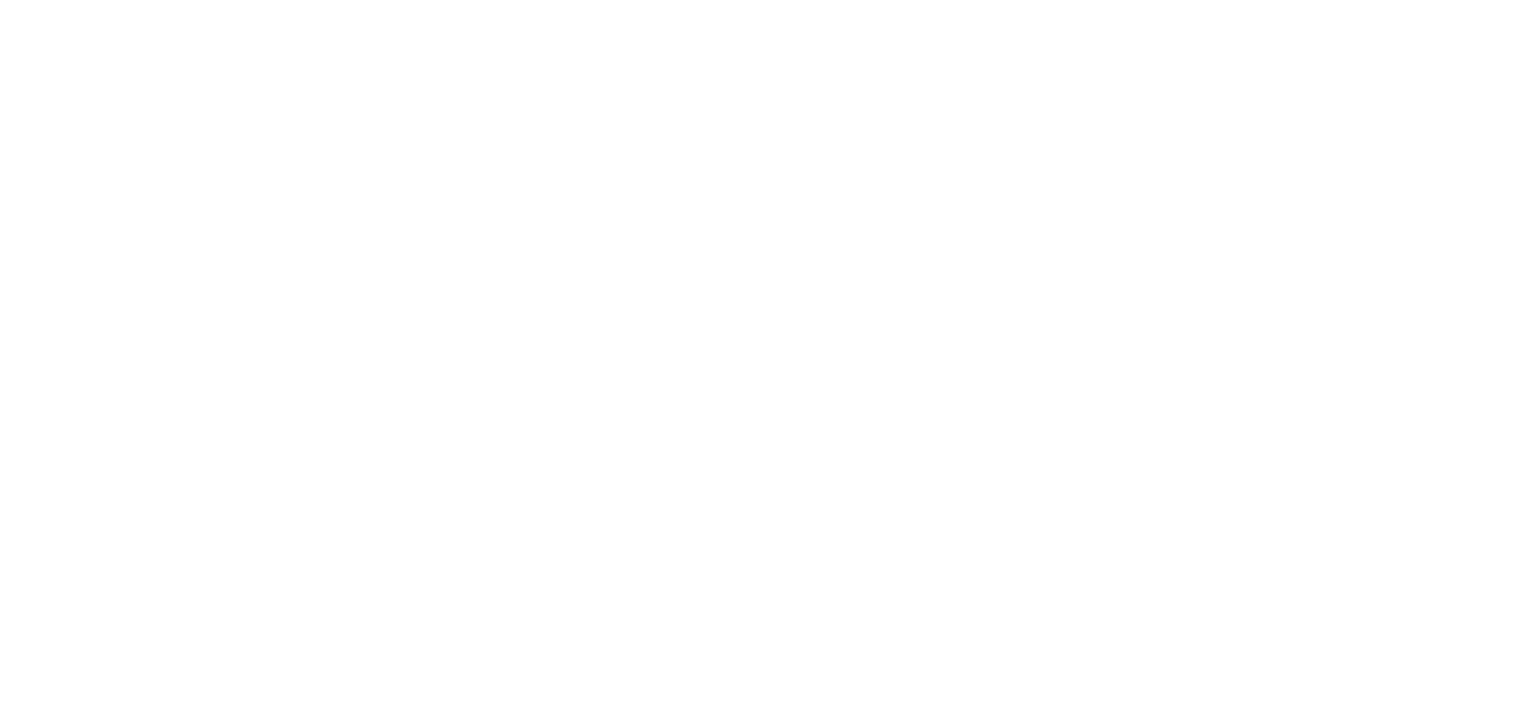 scroll, scrollTop: 0, scrollLeft: 0, axis: both 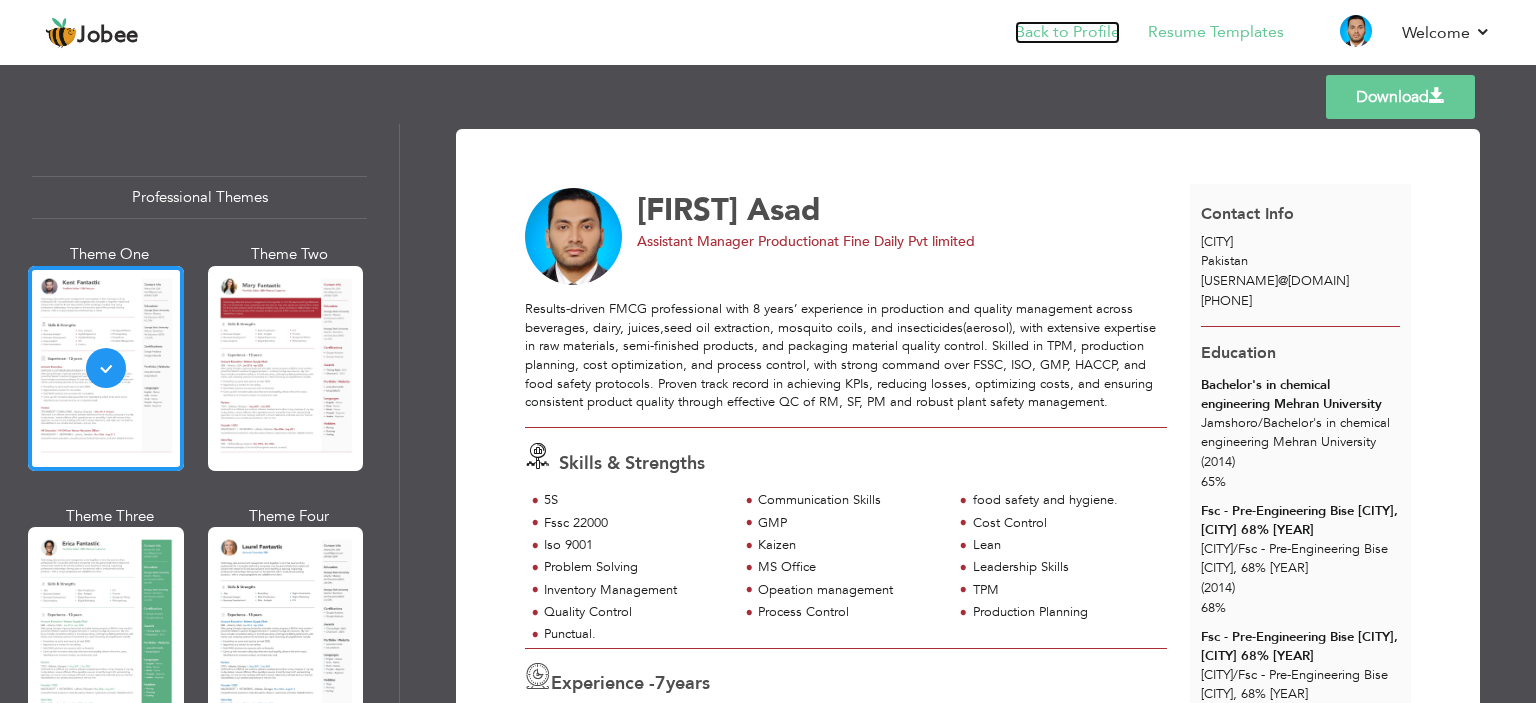 click on "Back to Profile" at bounding box center (1067, 32) 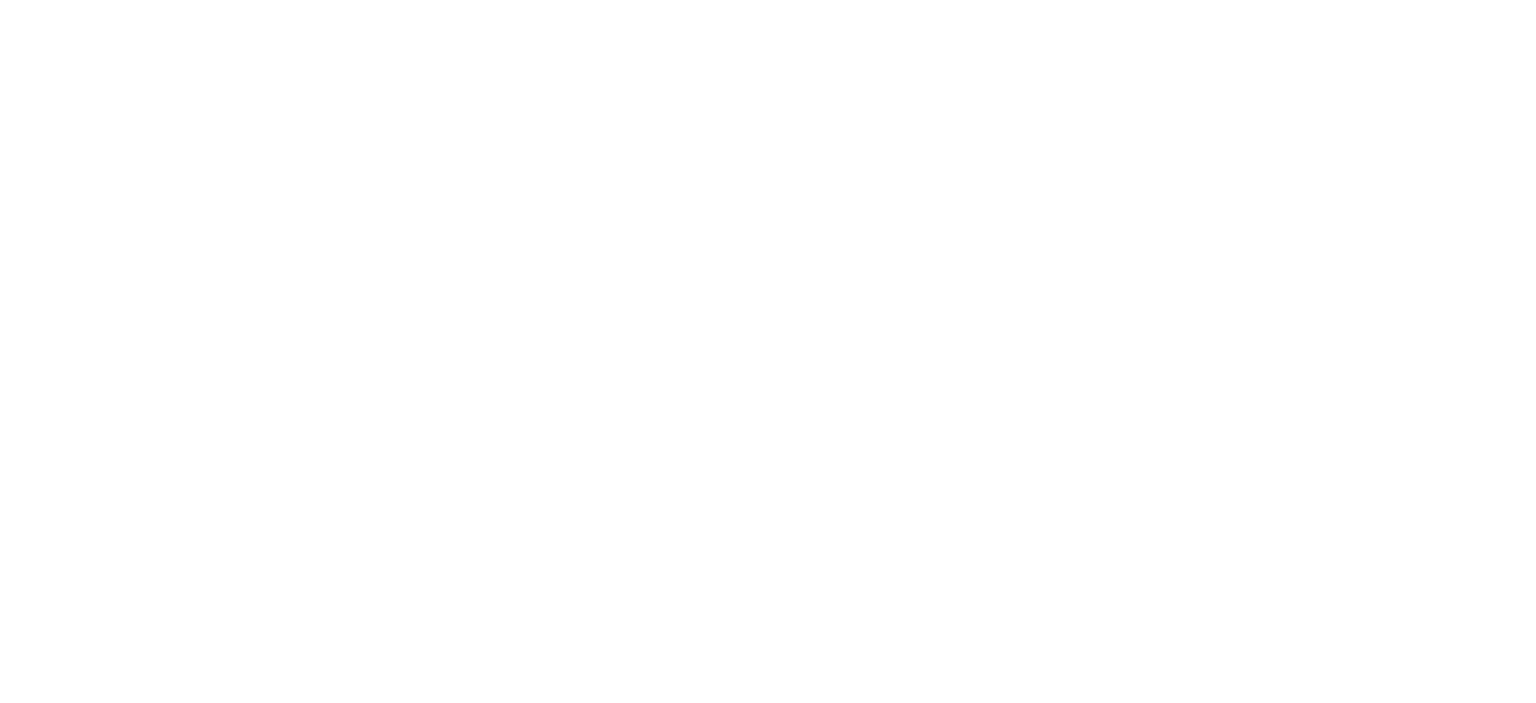scroll, scrollTop: 0, scrollLeft: 0, axis: both 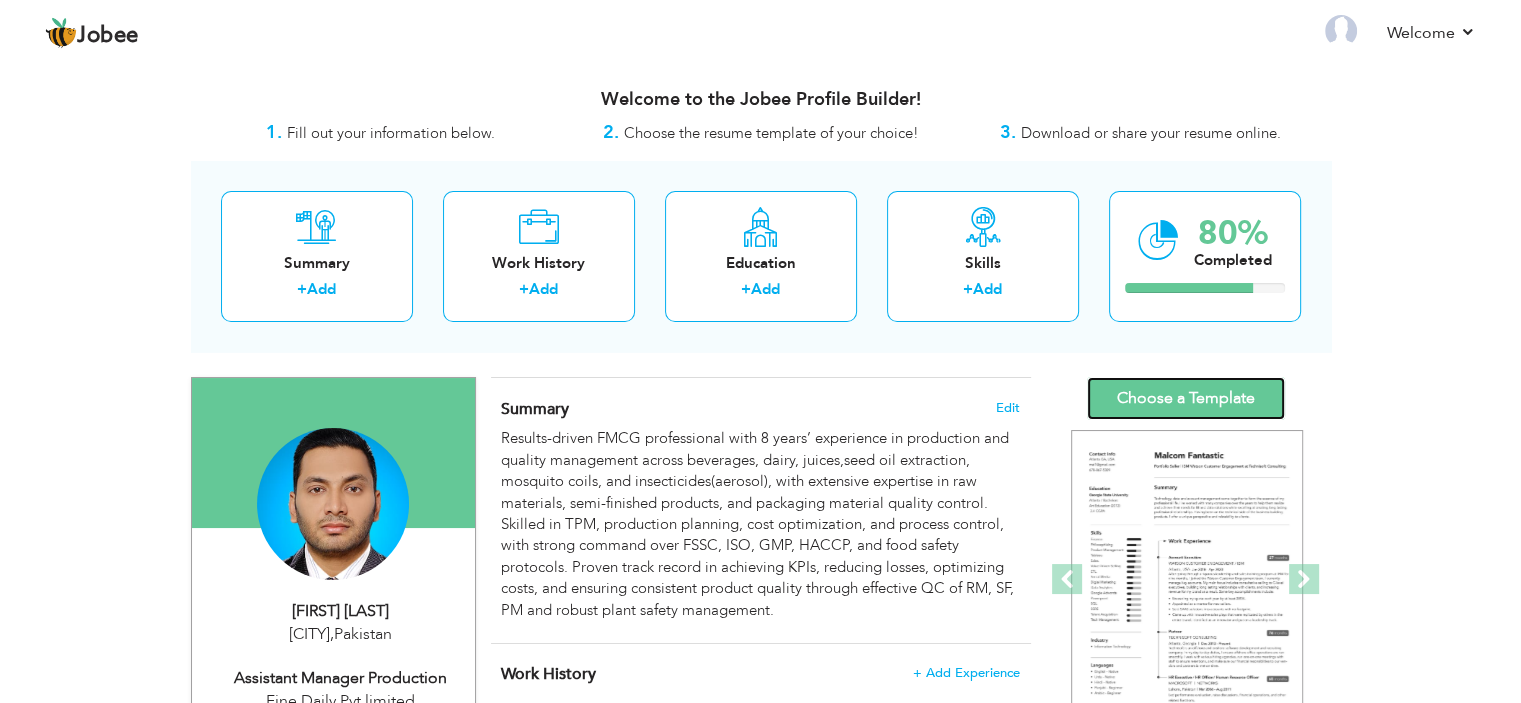 click on "Choose a Template" at bounding box center (1186, 398) 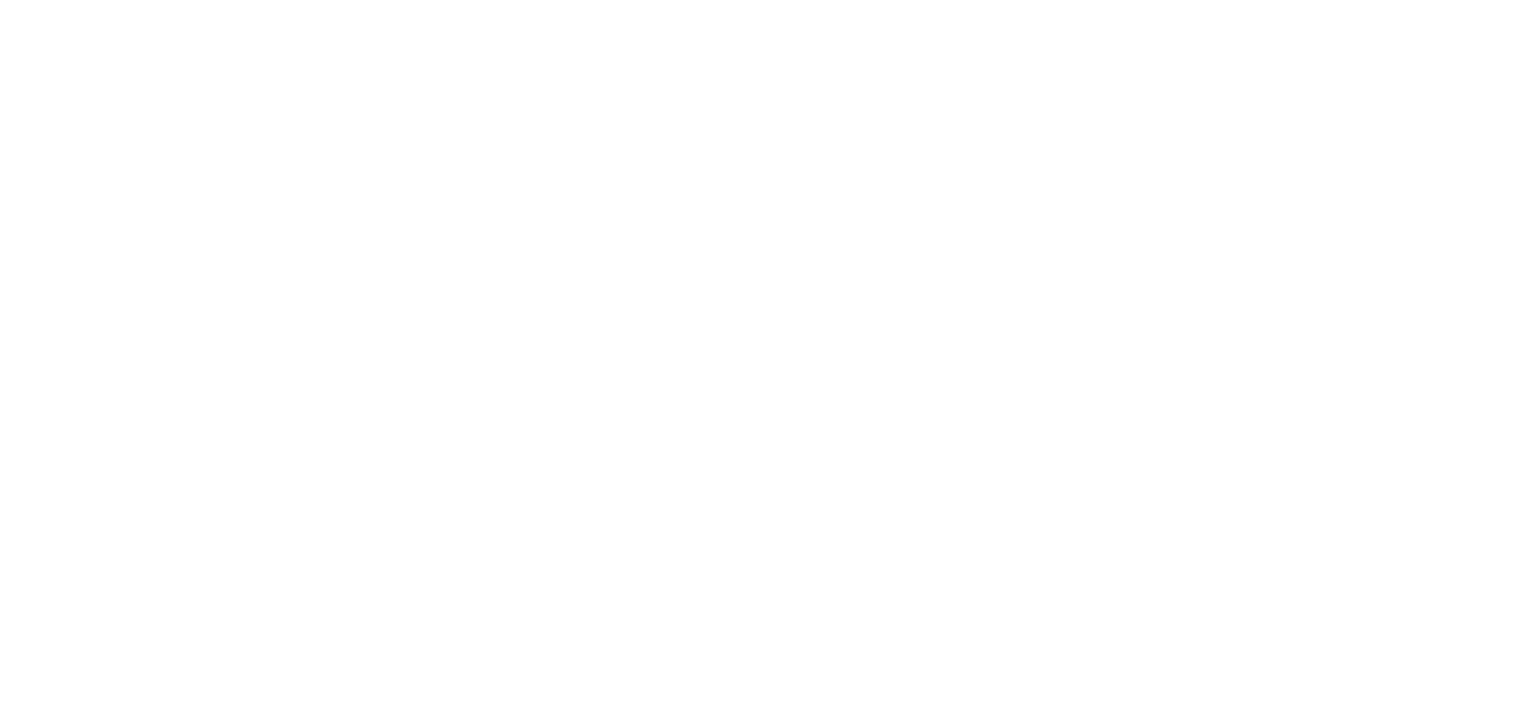 scroll, scrollTop: 0, scrollLeft: 0, axis: both 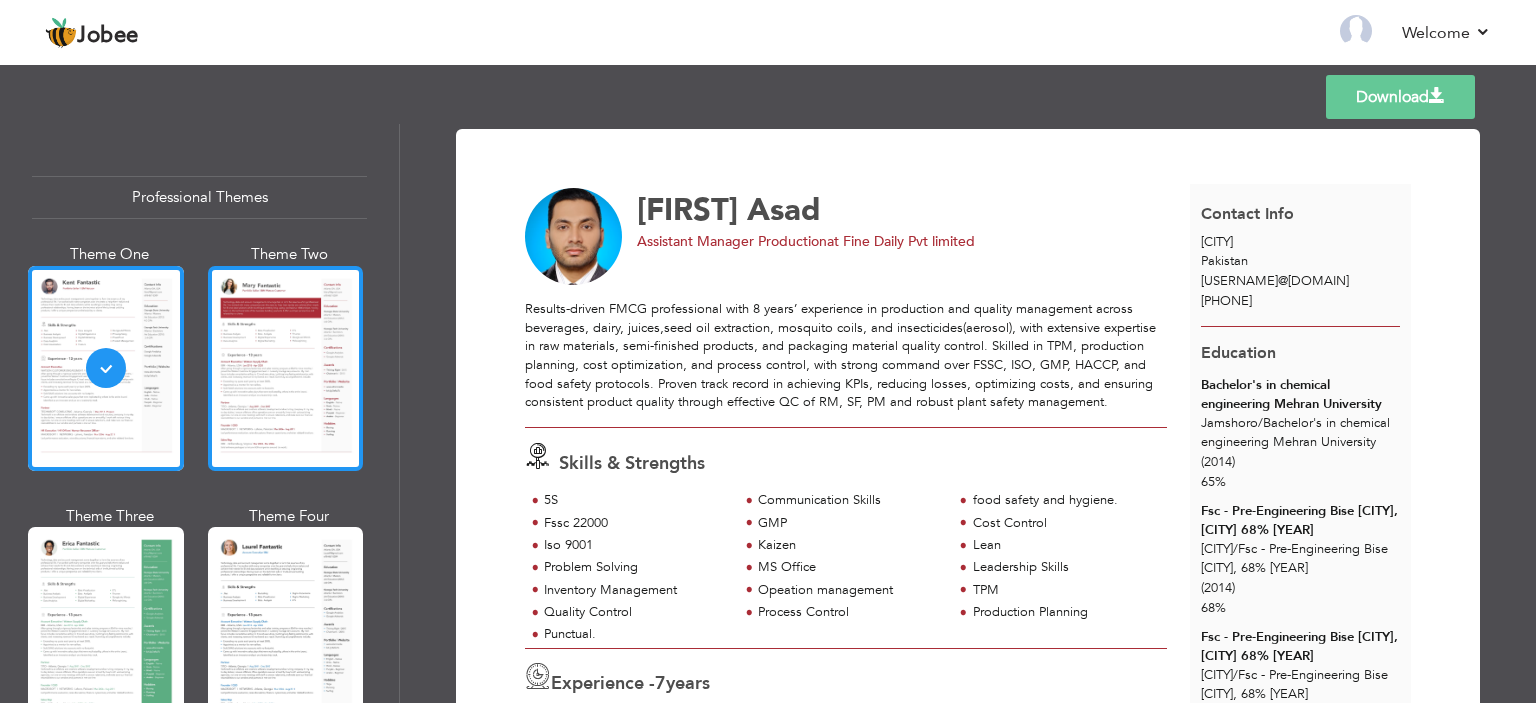 click at bounding box center [286, 368] 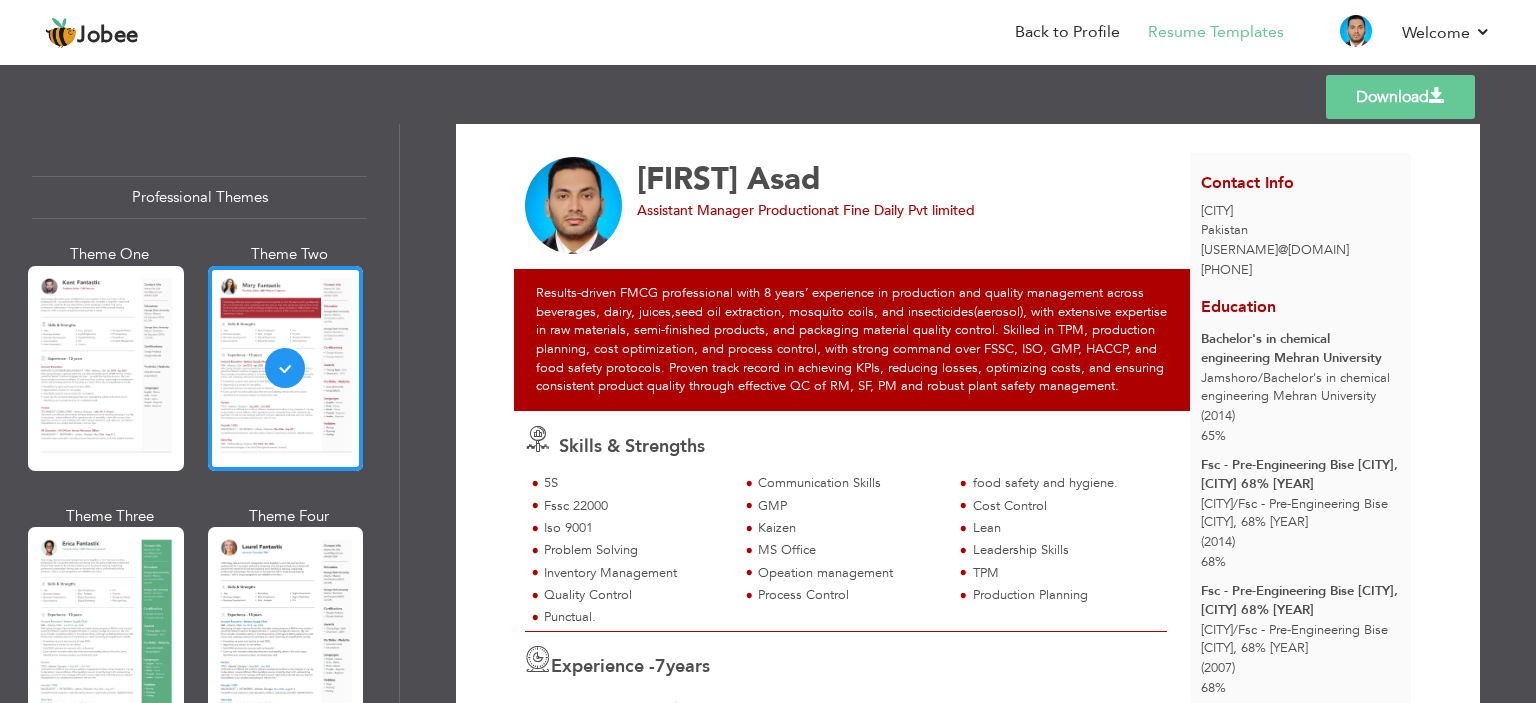 scroll, scrollTop: 0, scrollLeft: 0, axis: both 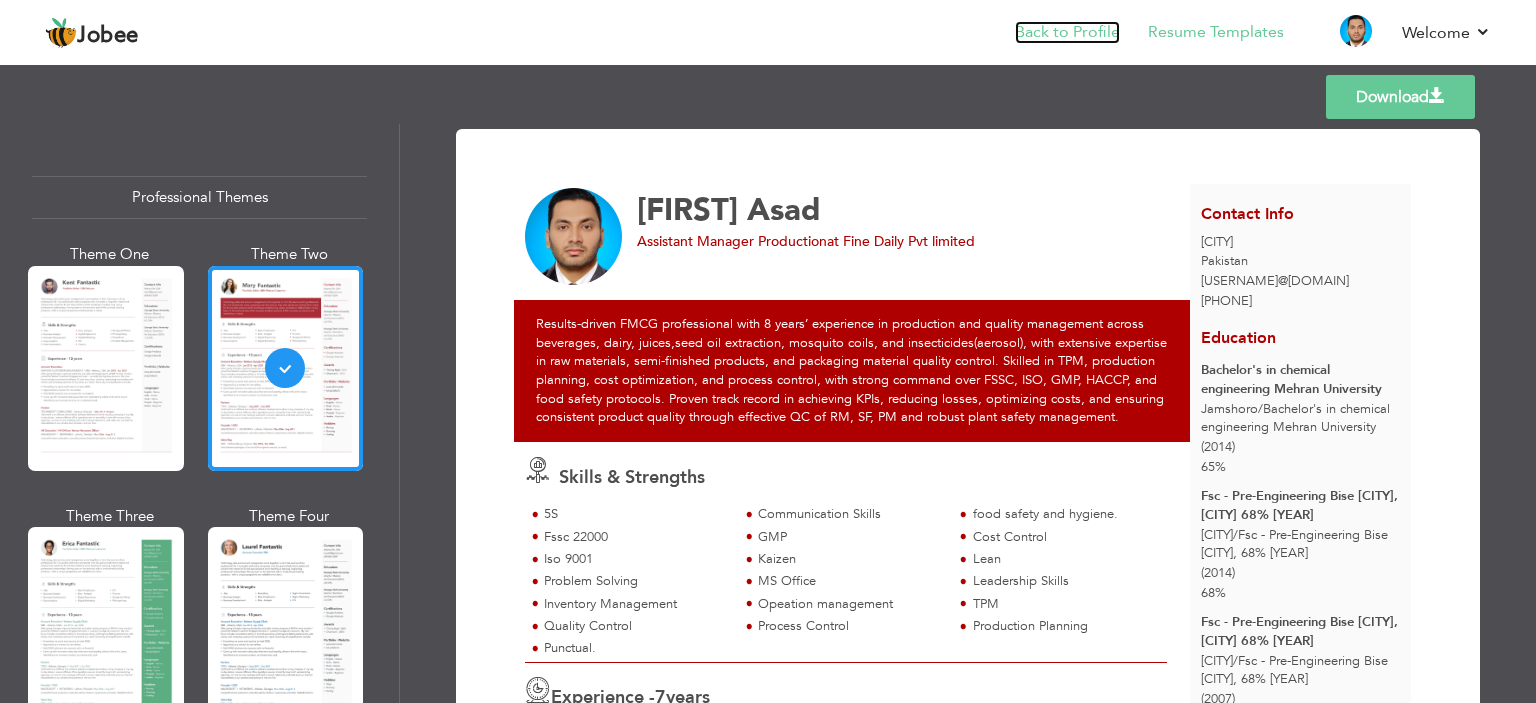 click on "Back to Profile" at bounding box center [1067, 32] 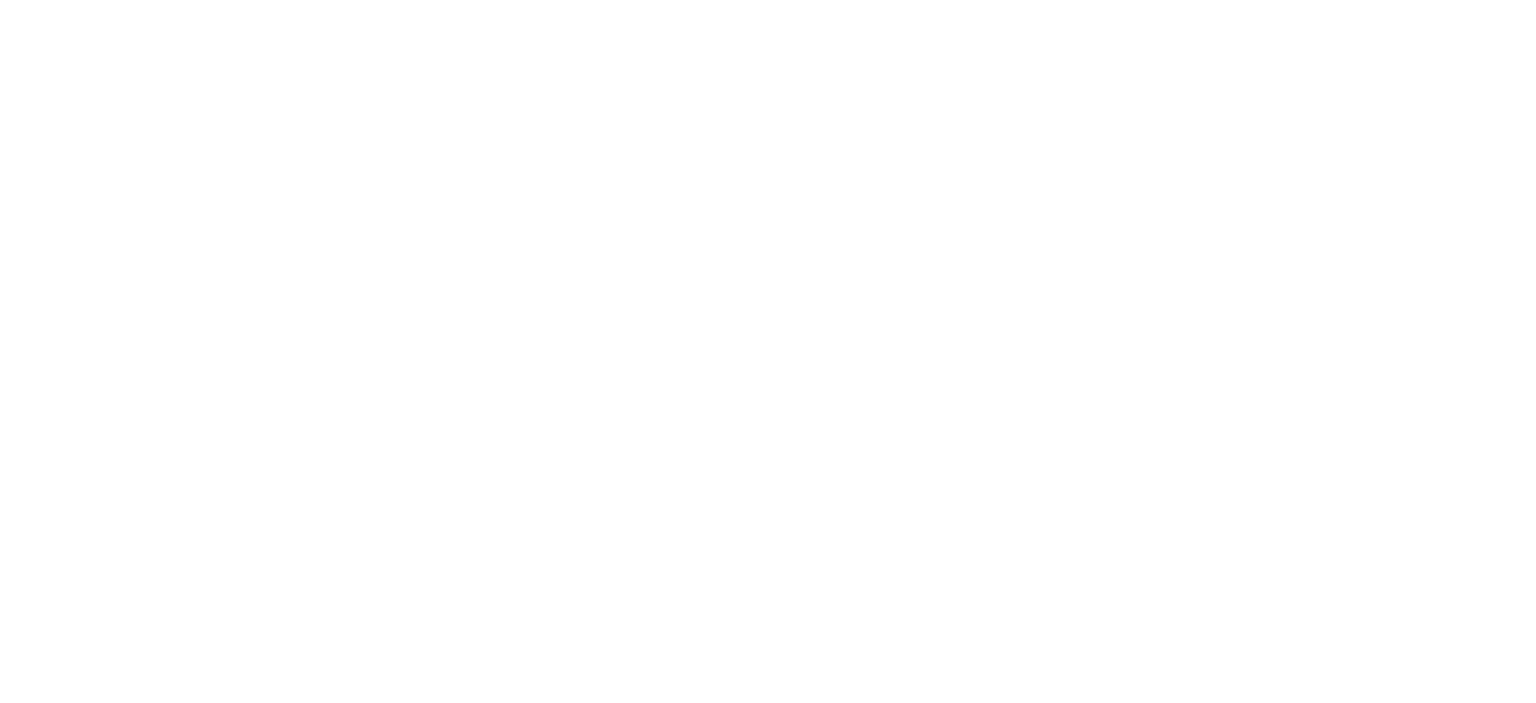 scroll, scrollTop: 0, scrollLeft: 0, axis: both 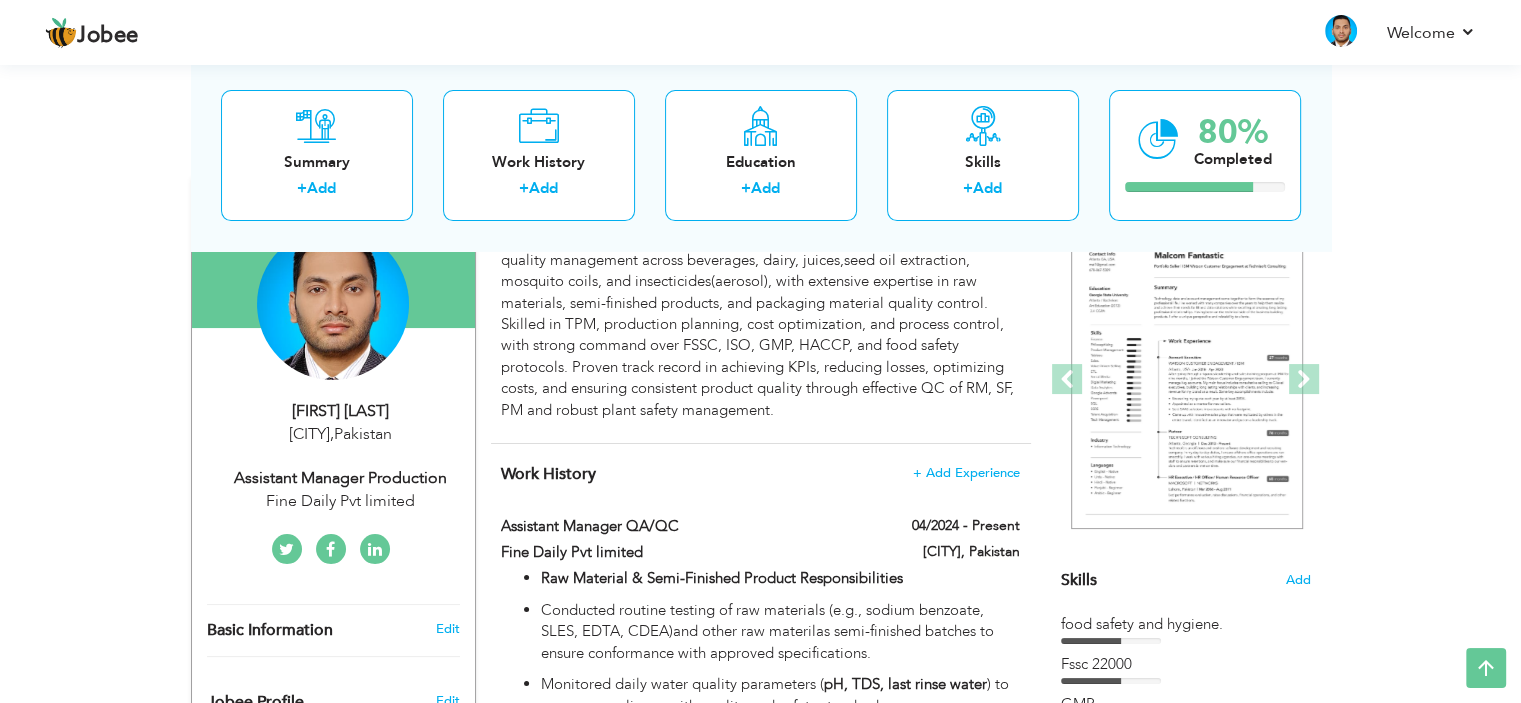 click on "Assistant Manager Production" at bounding box center [341, 478] 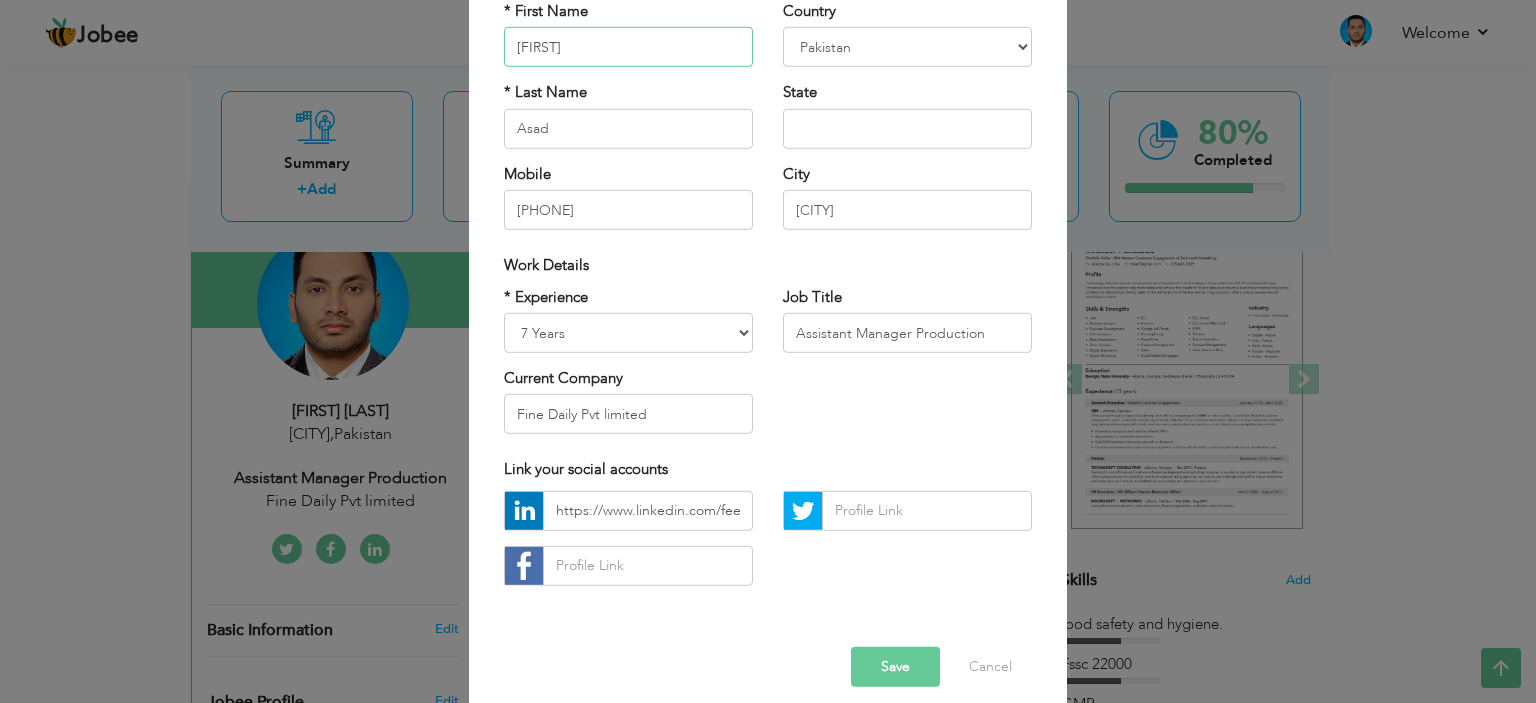 scroll, scrollTop: 200, scrollLeft: 0, axis: vertical 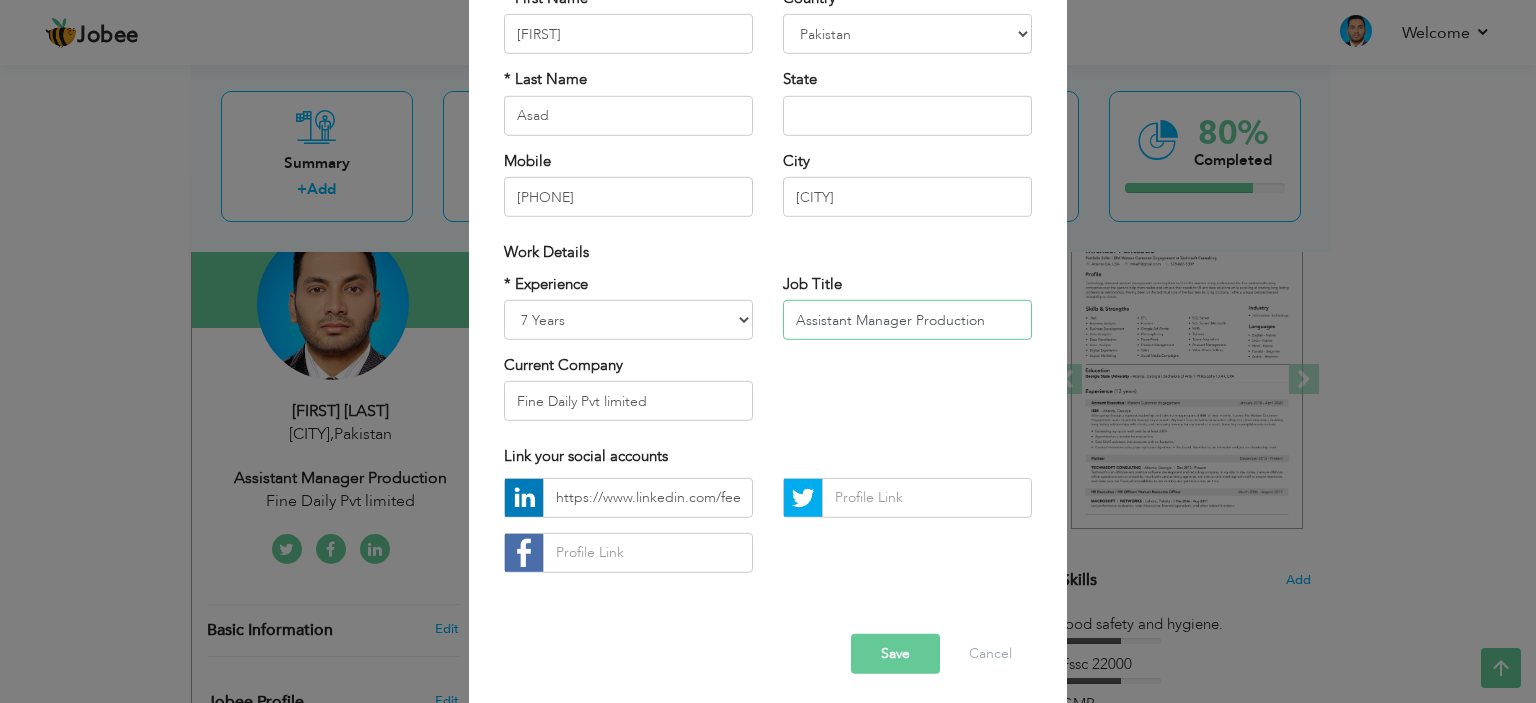 click on "Assistant Manager Production" at bounding box center (907, 320) 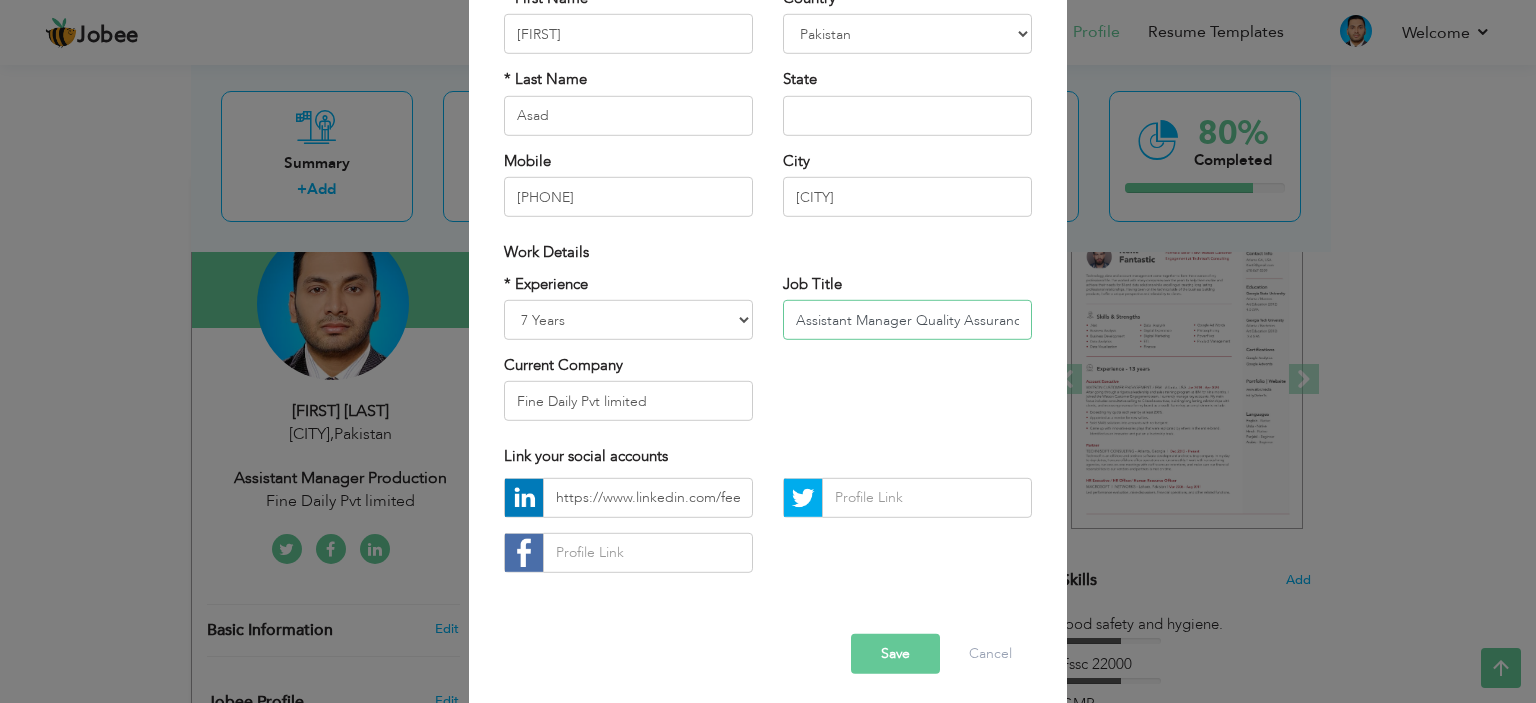 scroll, scrollTop: 0, scrollLeft: 6, axis: horizontal 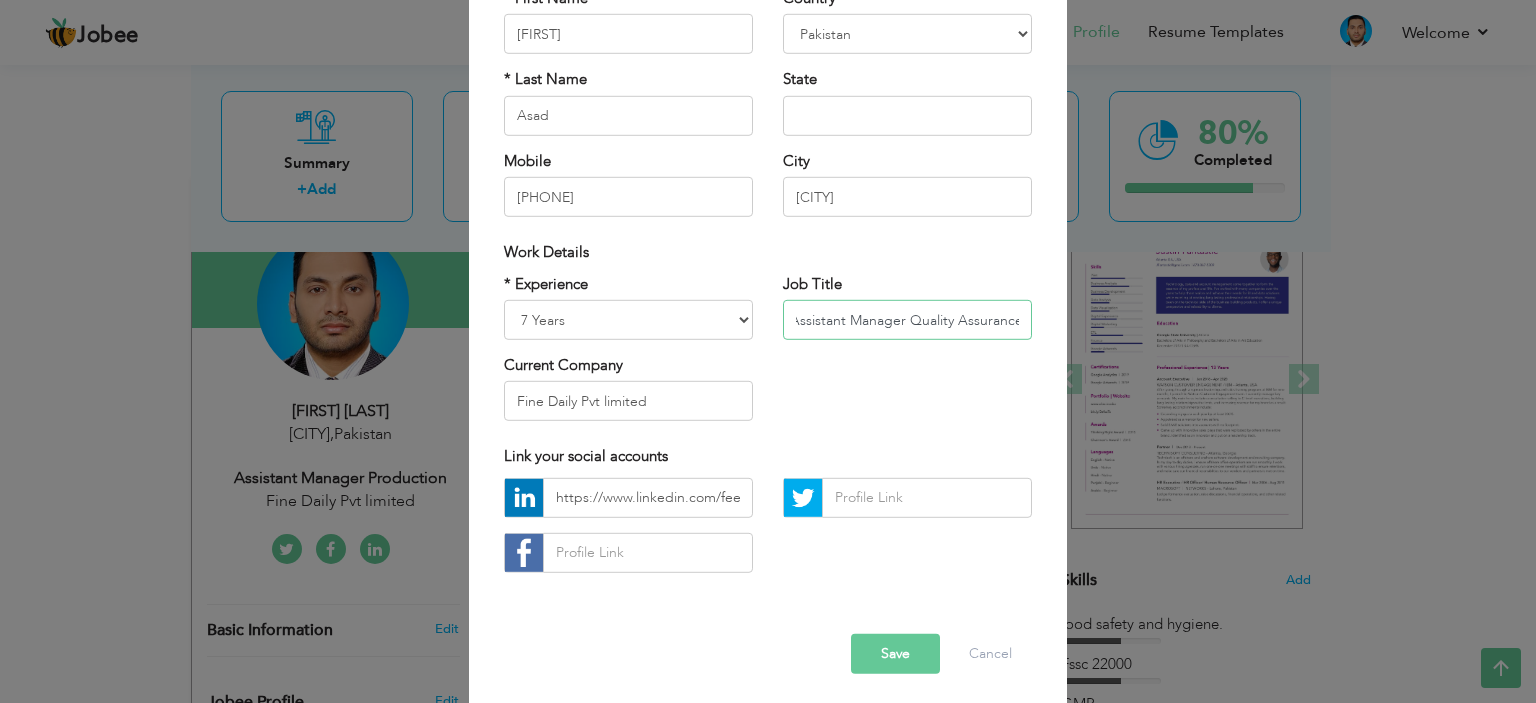 type on "Assistant Manager Quality Assurance" 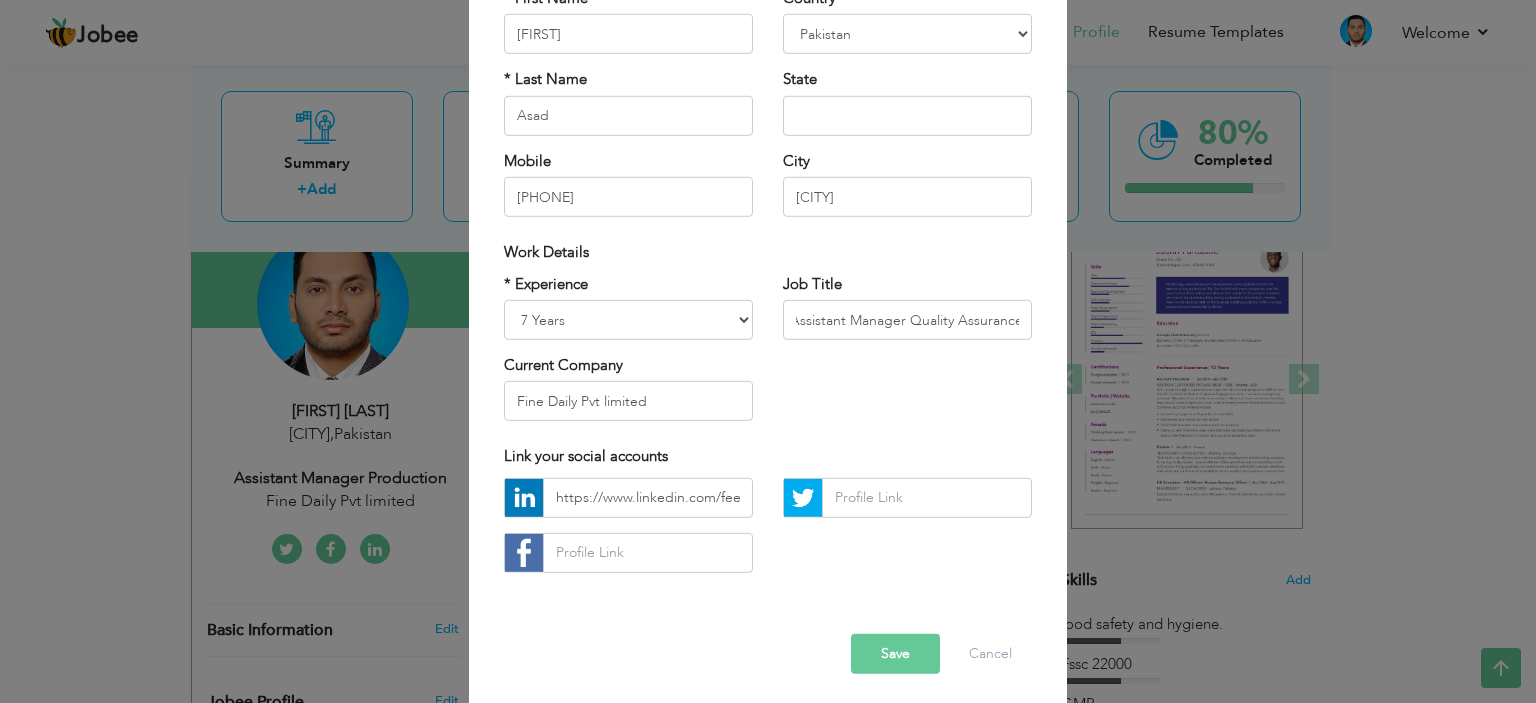 click on "Save" at bounding box center (895, 654) 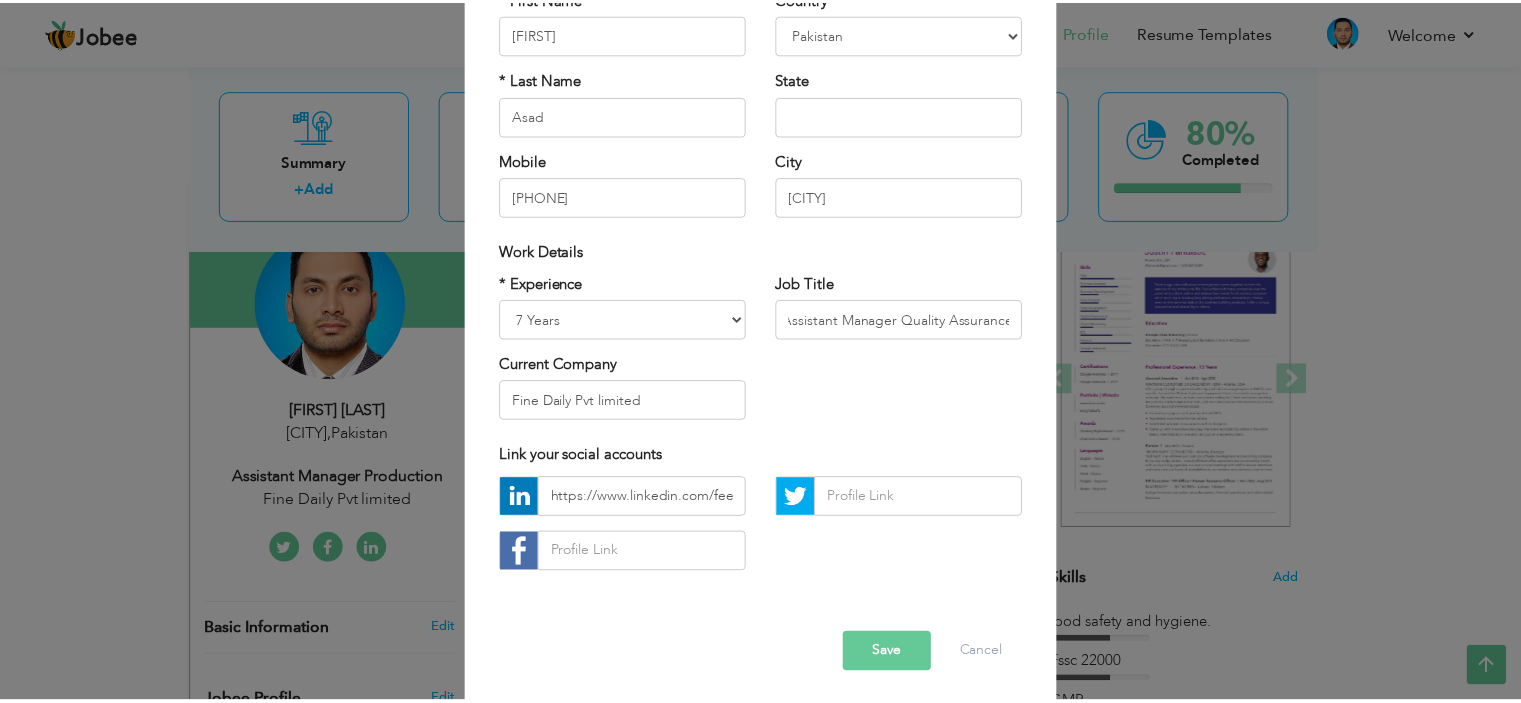 scroll, scrollTop: 0, scrollLeft: 0, axis: both 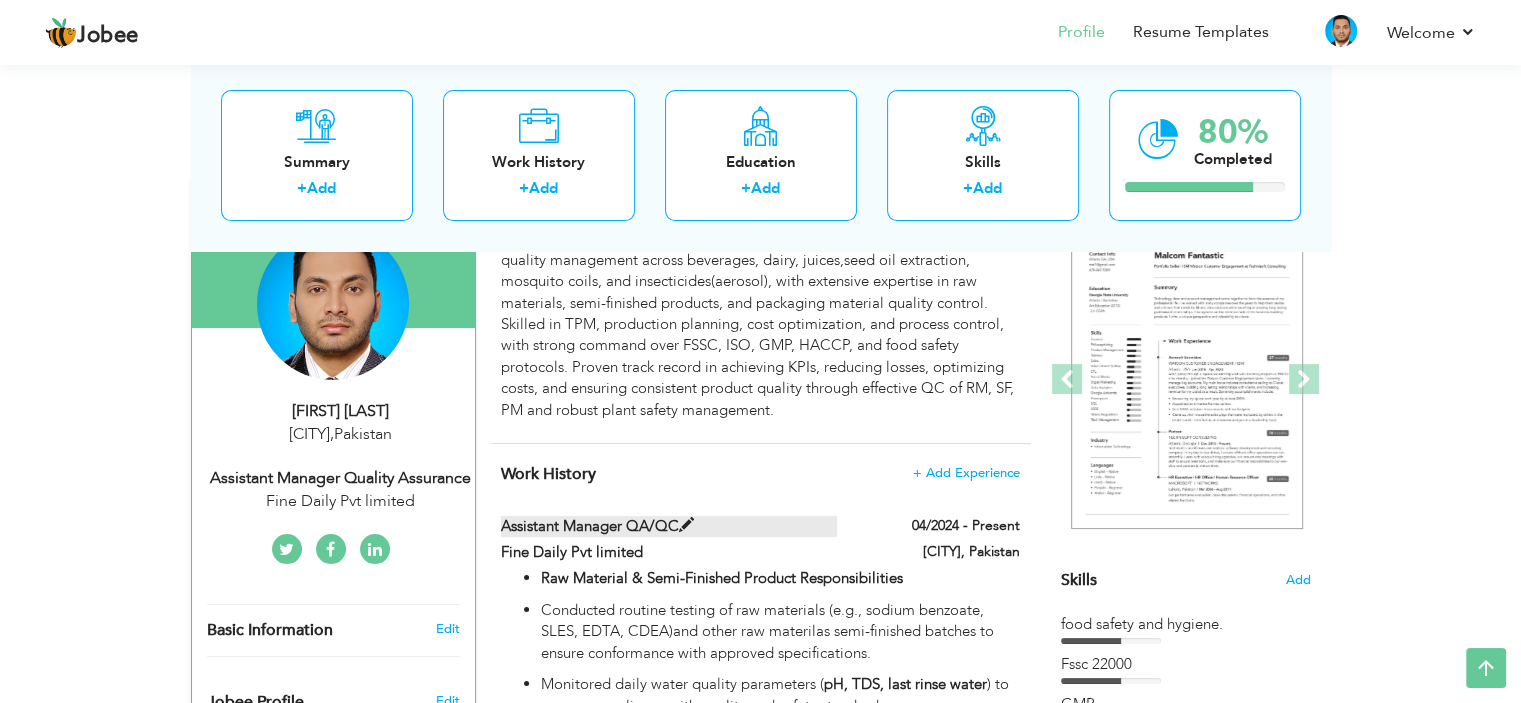 click at bounding box center [686, 525] 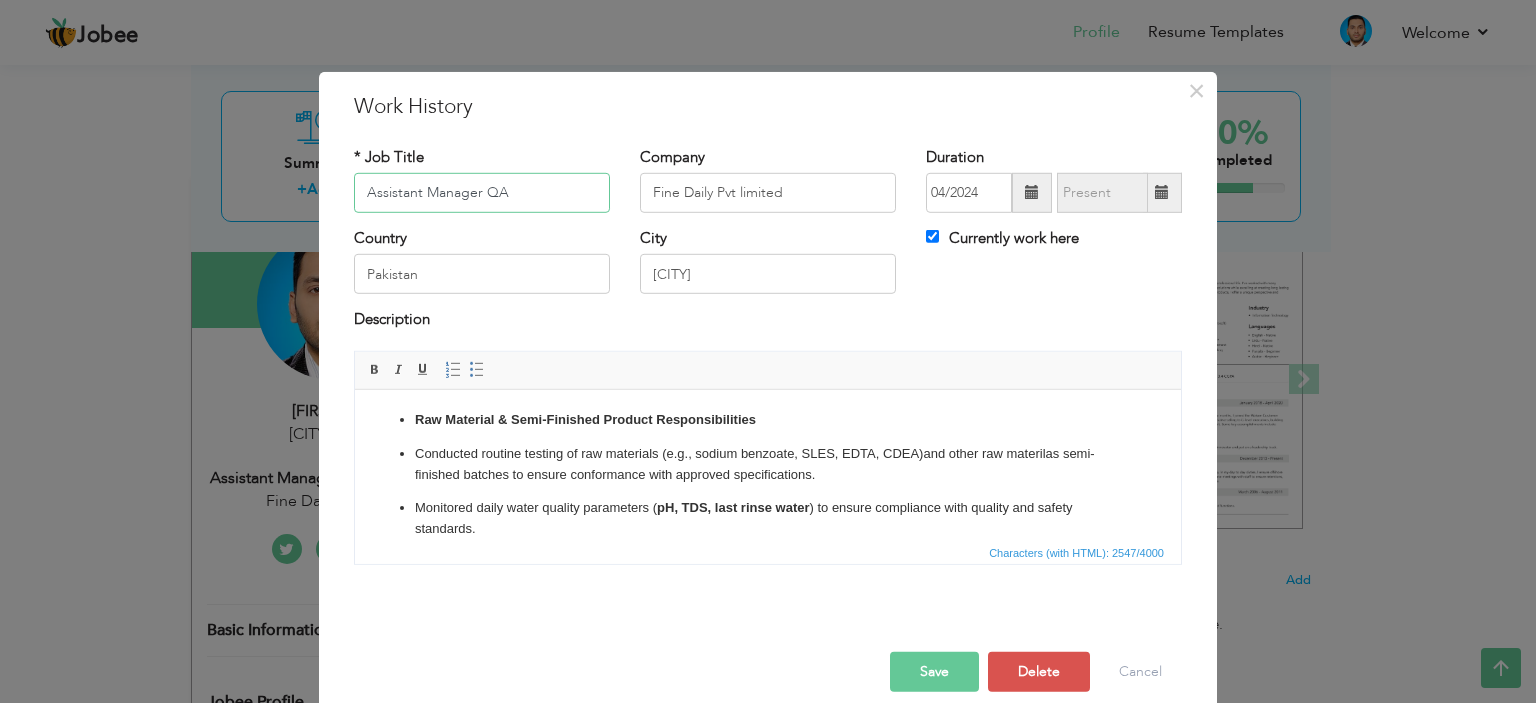 type on "Assistant Manager QA" 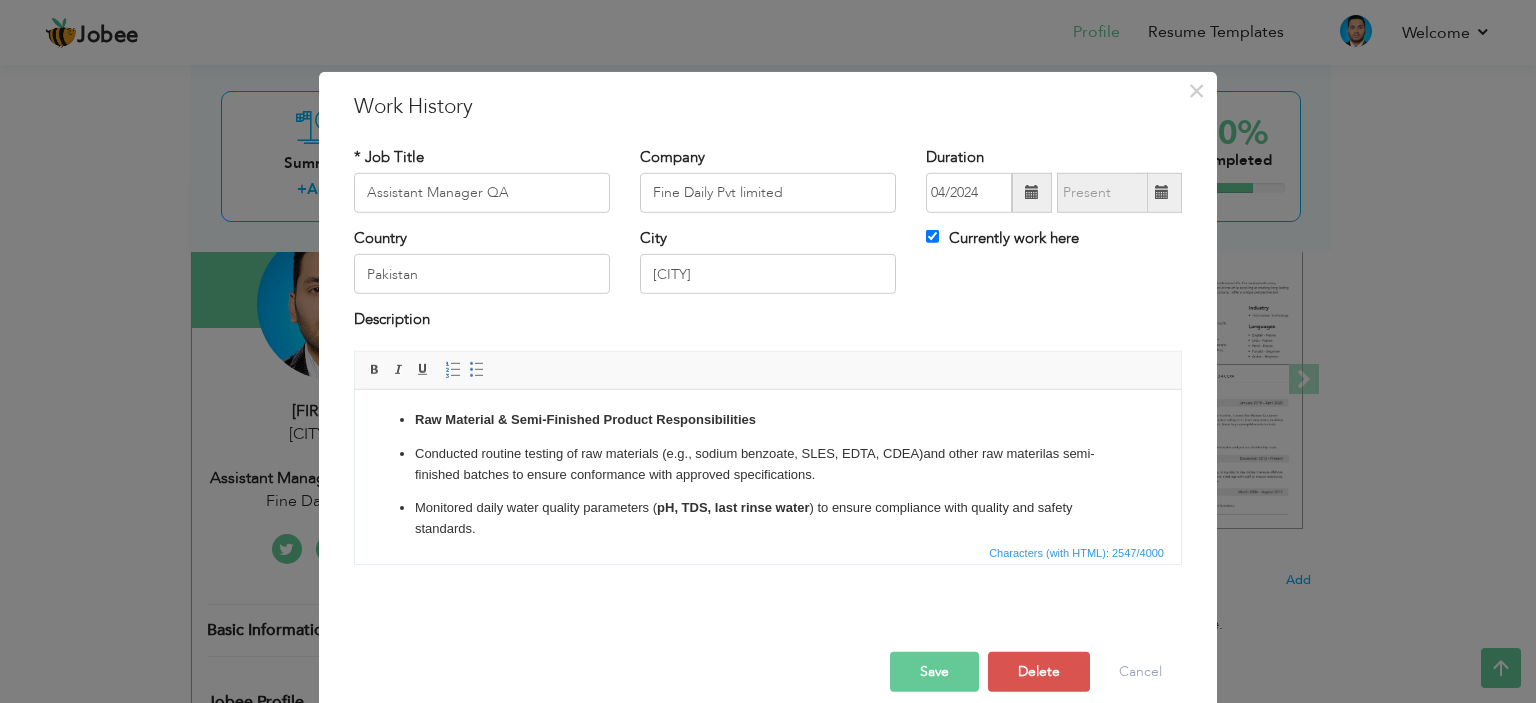 click on "Save" at bounding box center (934, 672) 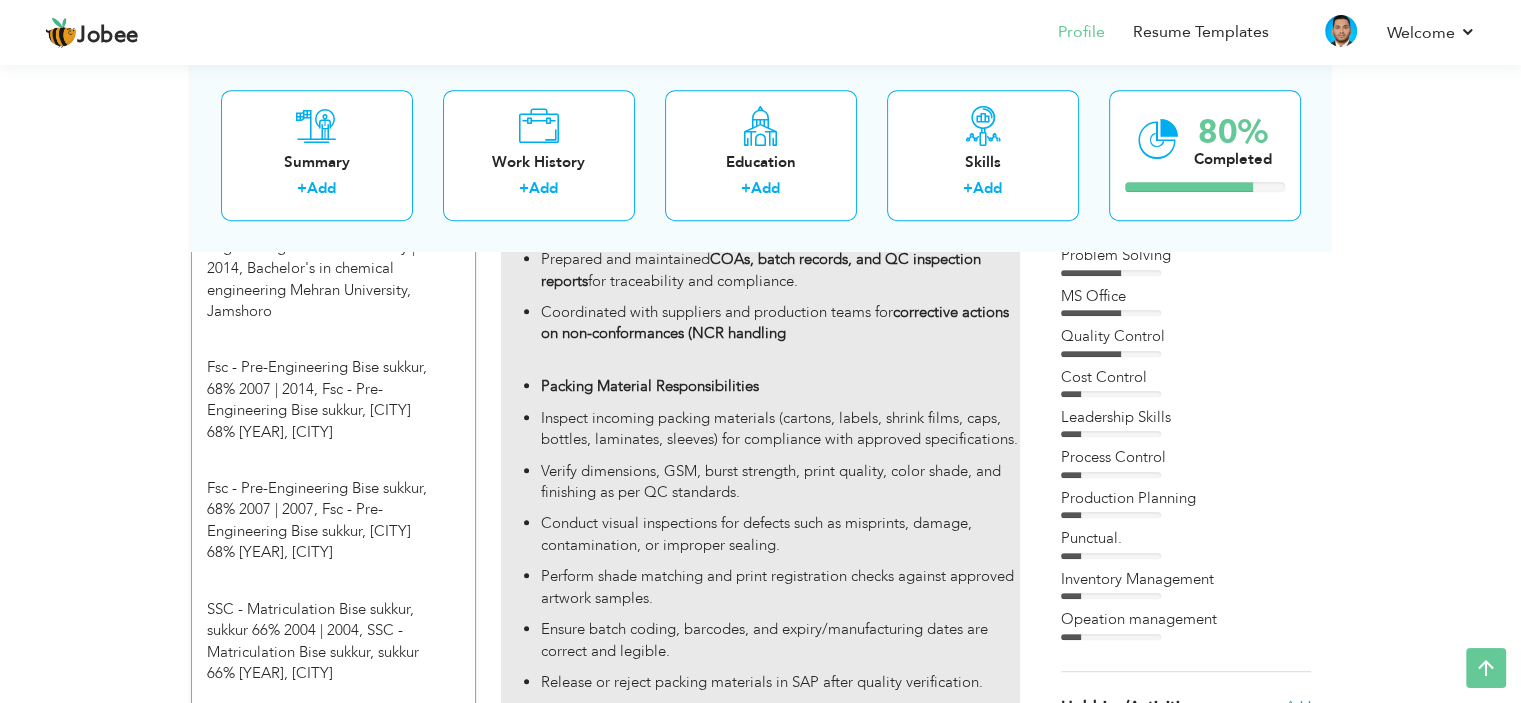 scroll, scrollTop: 1000, scrollLeft: 0, axis: vertical 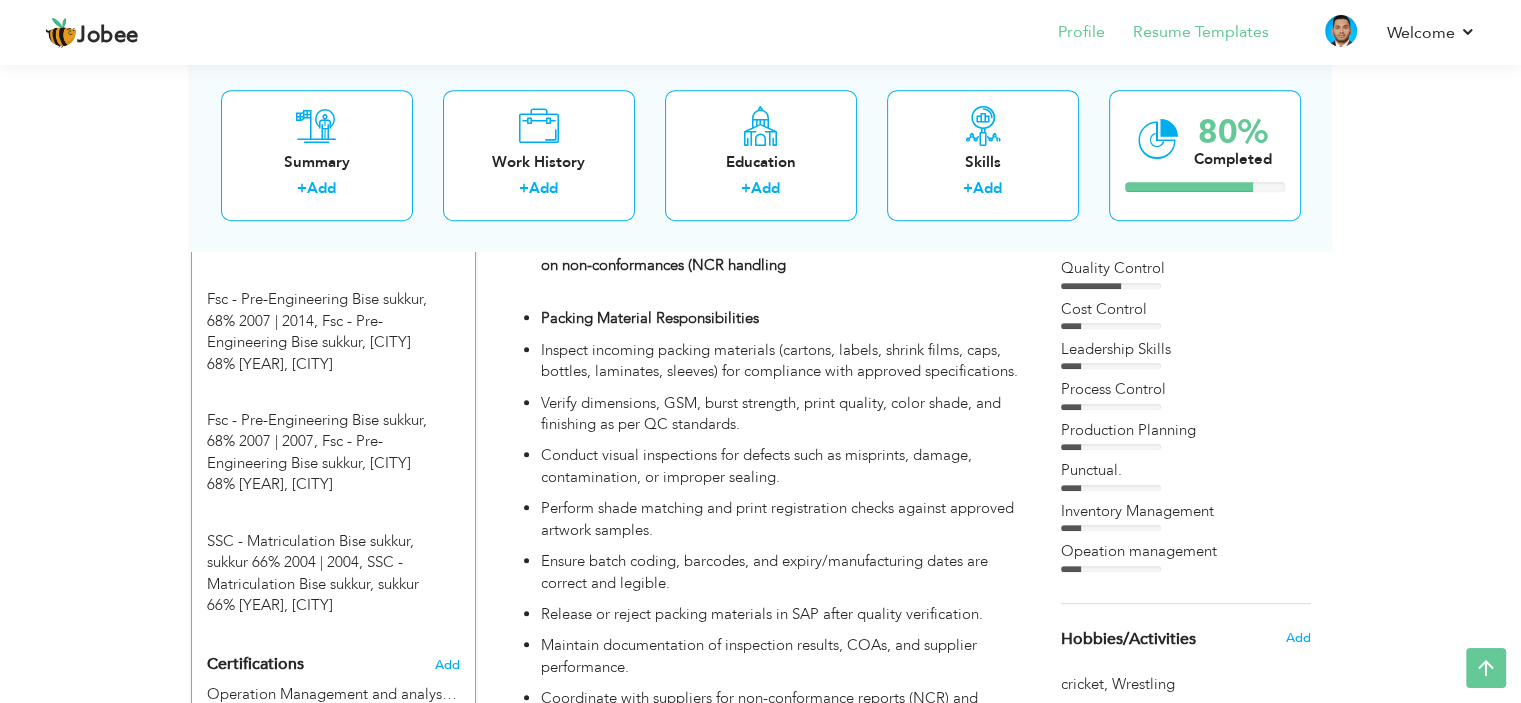 click on "Resume Templates" at bounding box center [1187, 34] 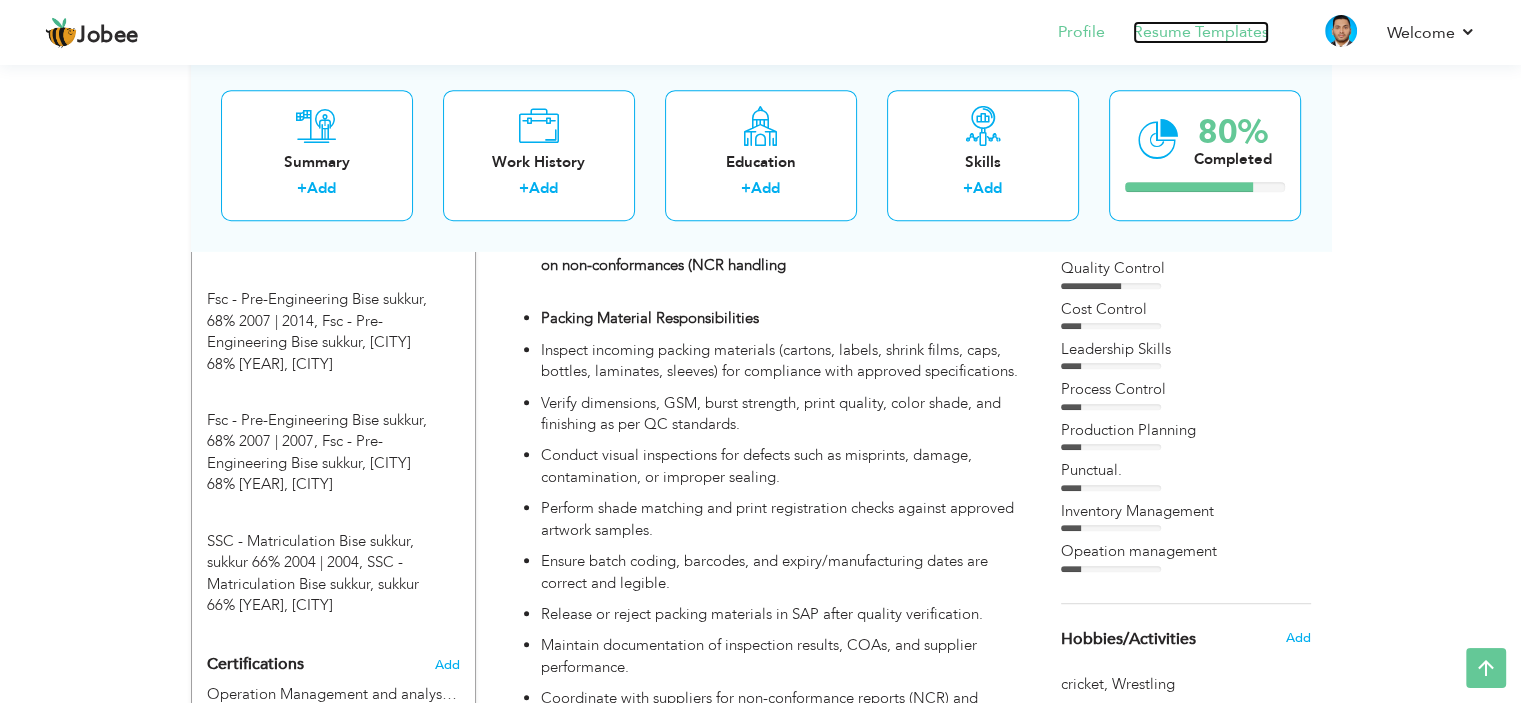 click on "Resume Templates" at bounding box center [1201, 32] 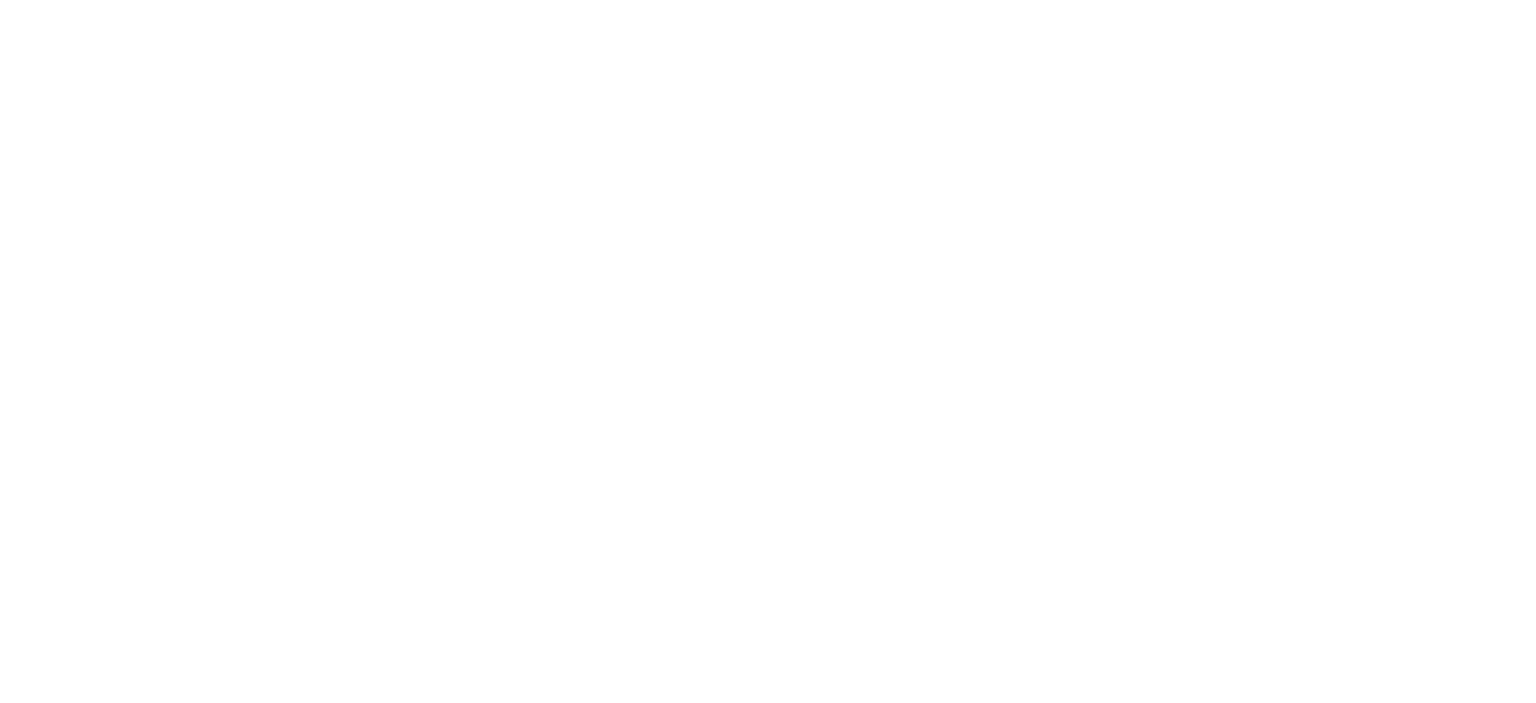 scroll, scrollTop: 0, scrollLeft: 0, axis: both 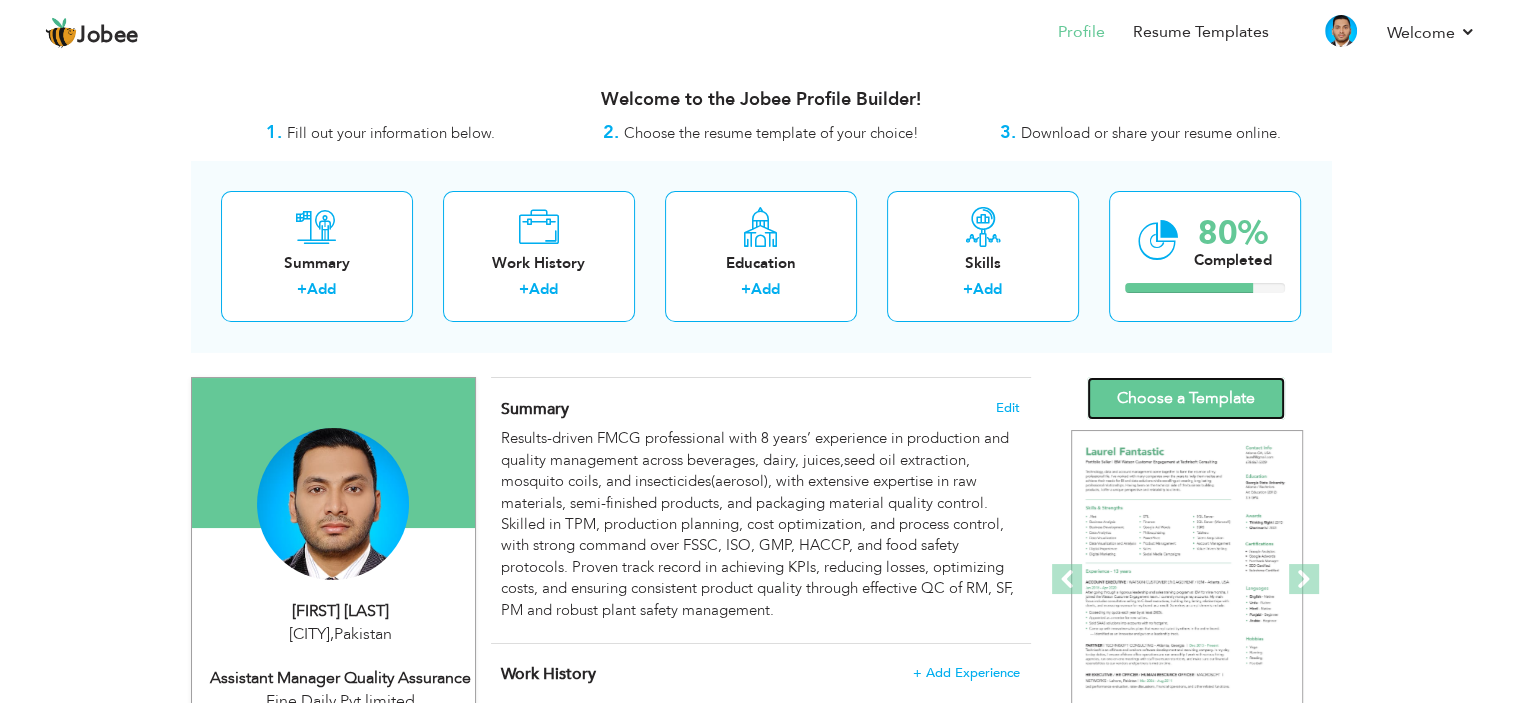click on "Choose a Template" at bounding box center (1186, 398) 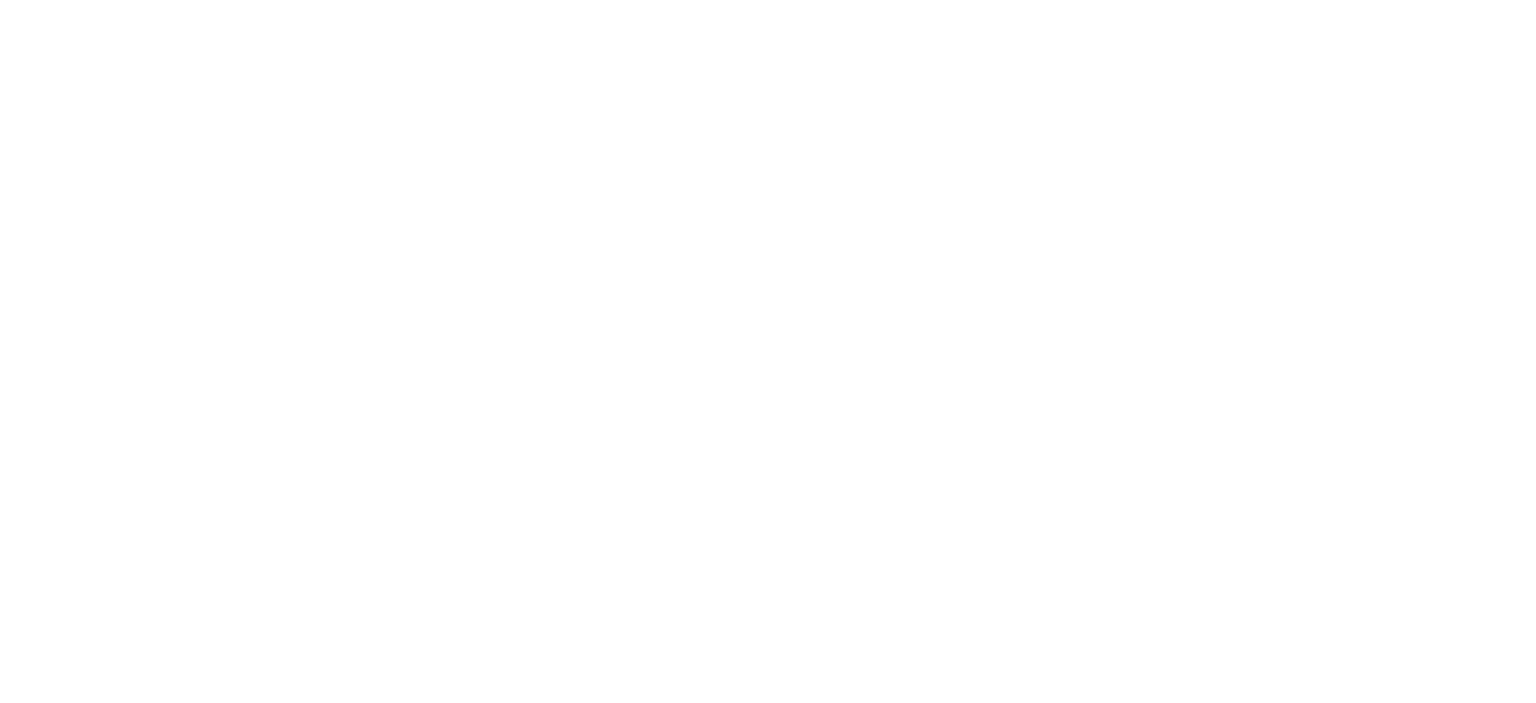scroll, scrollTop: 0, scrollLeft: 0, axis: both 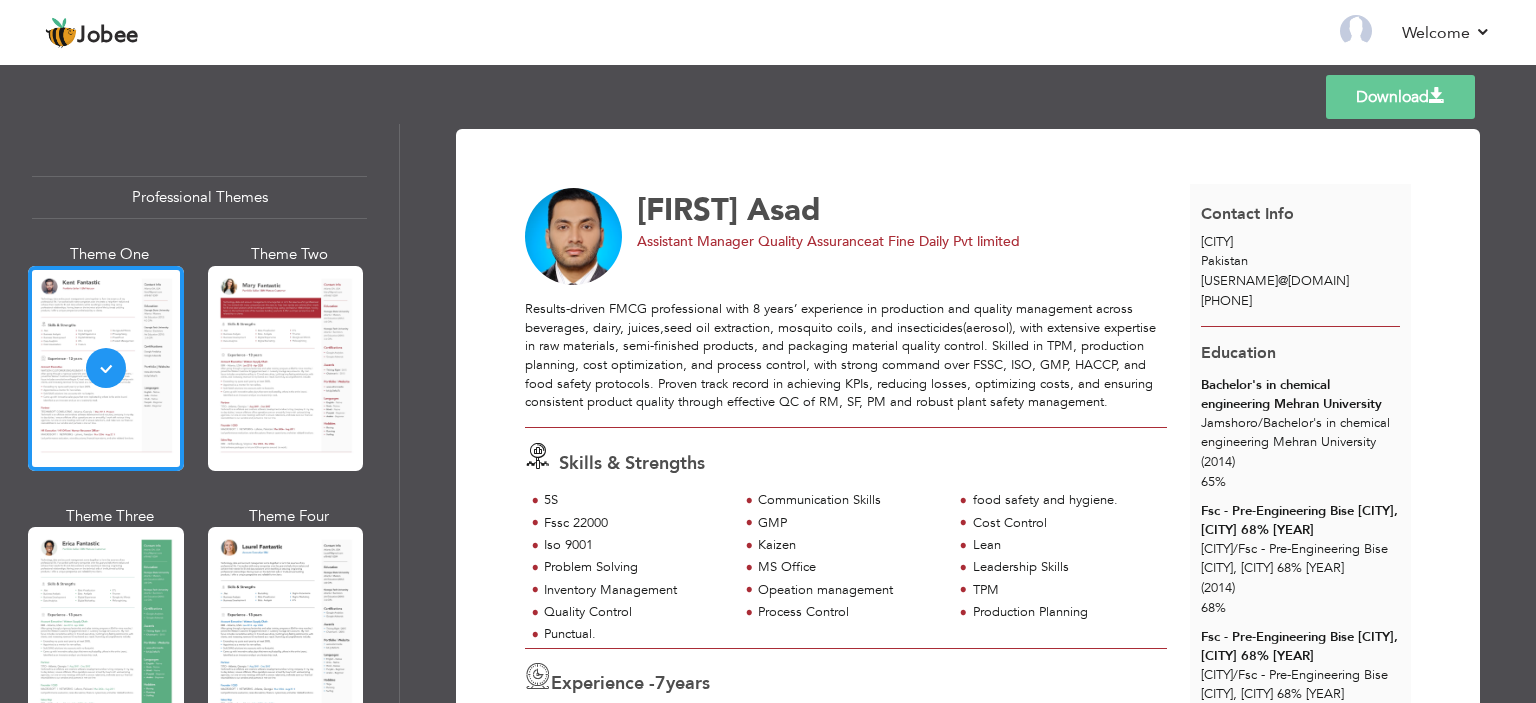 click on "Download" at bounding box center (1400, 97) 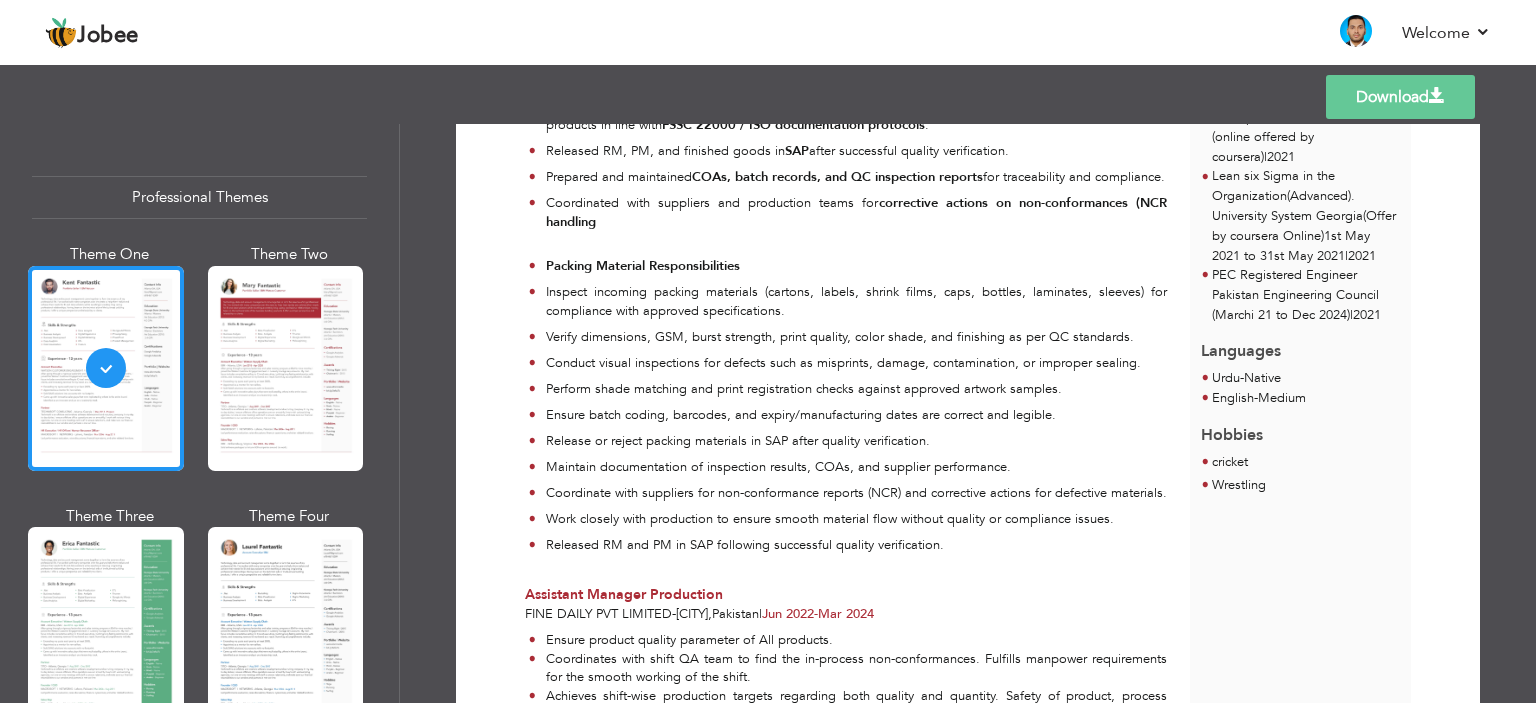 scroll, scrollTop: 900, scrollLeft: 0, axis: vertical 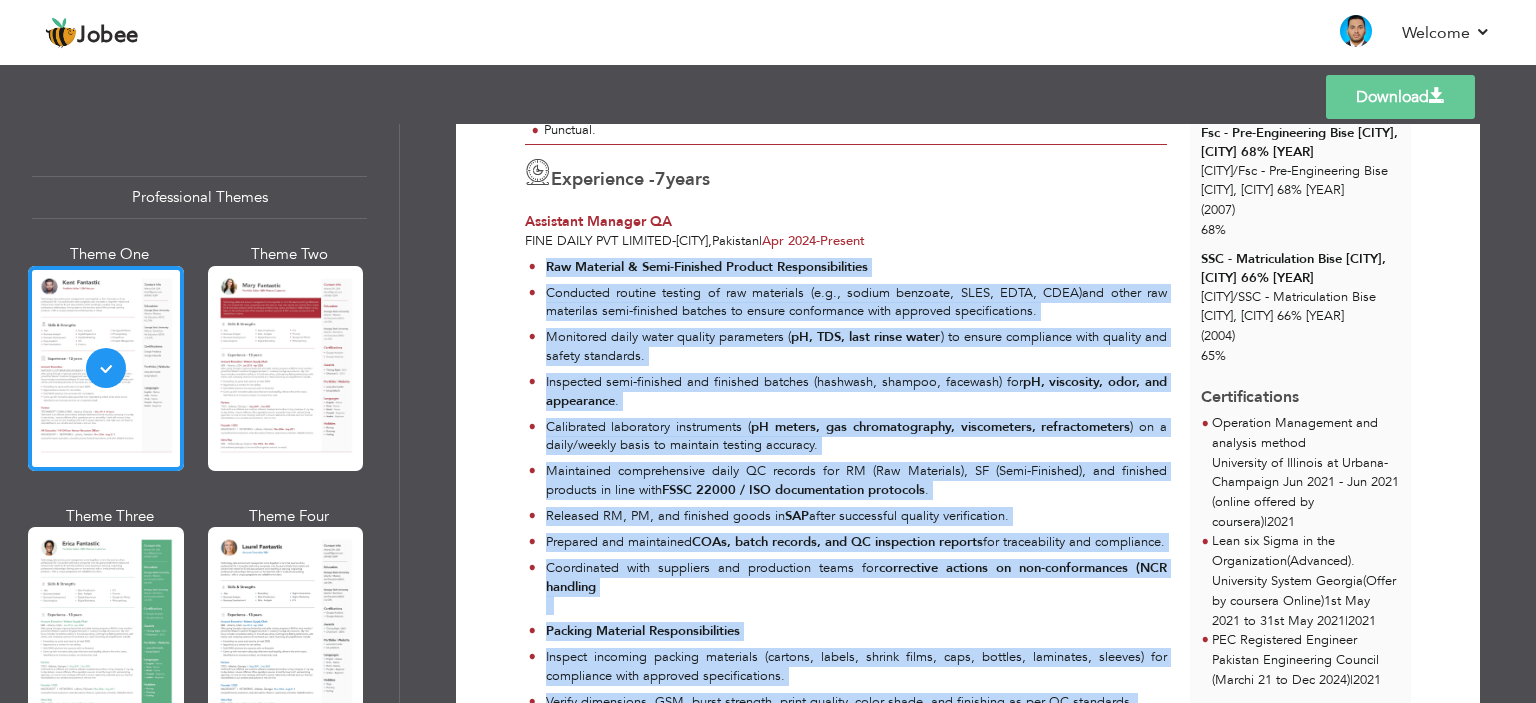 drag, startPoint x: 947, startPoint y: 546, endPoint x: 532, endPoint y: 266, distance: 500.6246 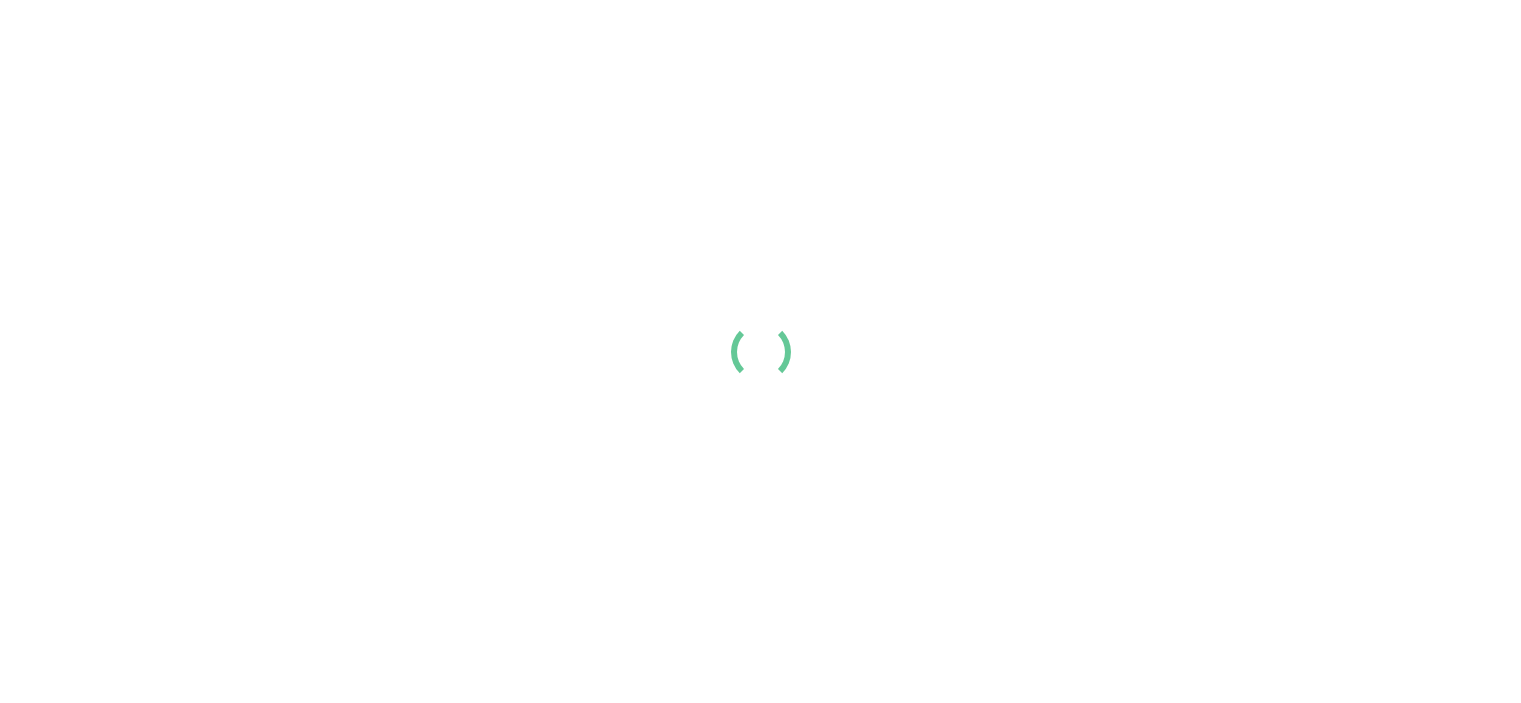 scroll, scrollTop: 0, scrollLeft: 0, axis: both 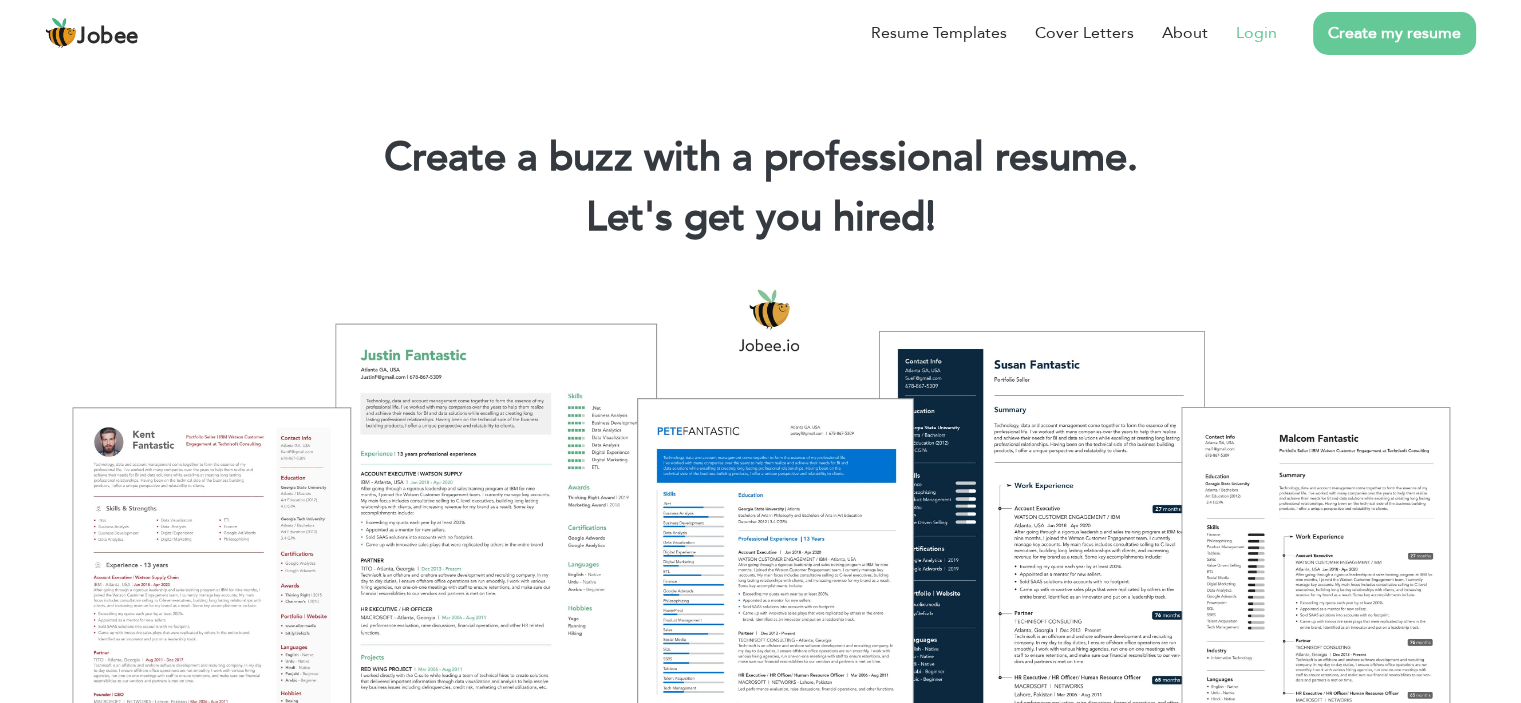 click on "Login" at bounding box center [1256, 33] 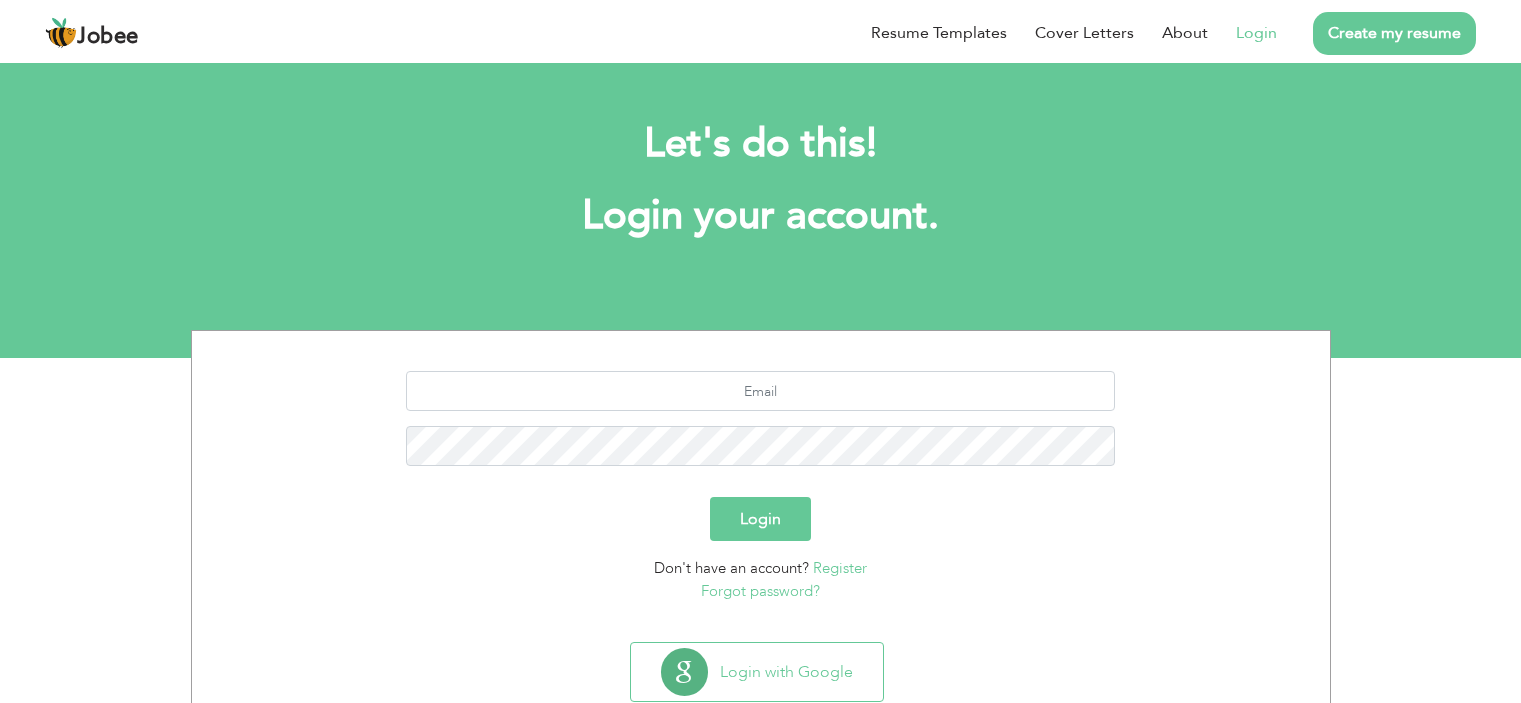 scroll, scrollTop: 0, scrollLeft: 0, axis: both 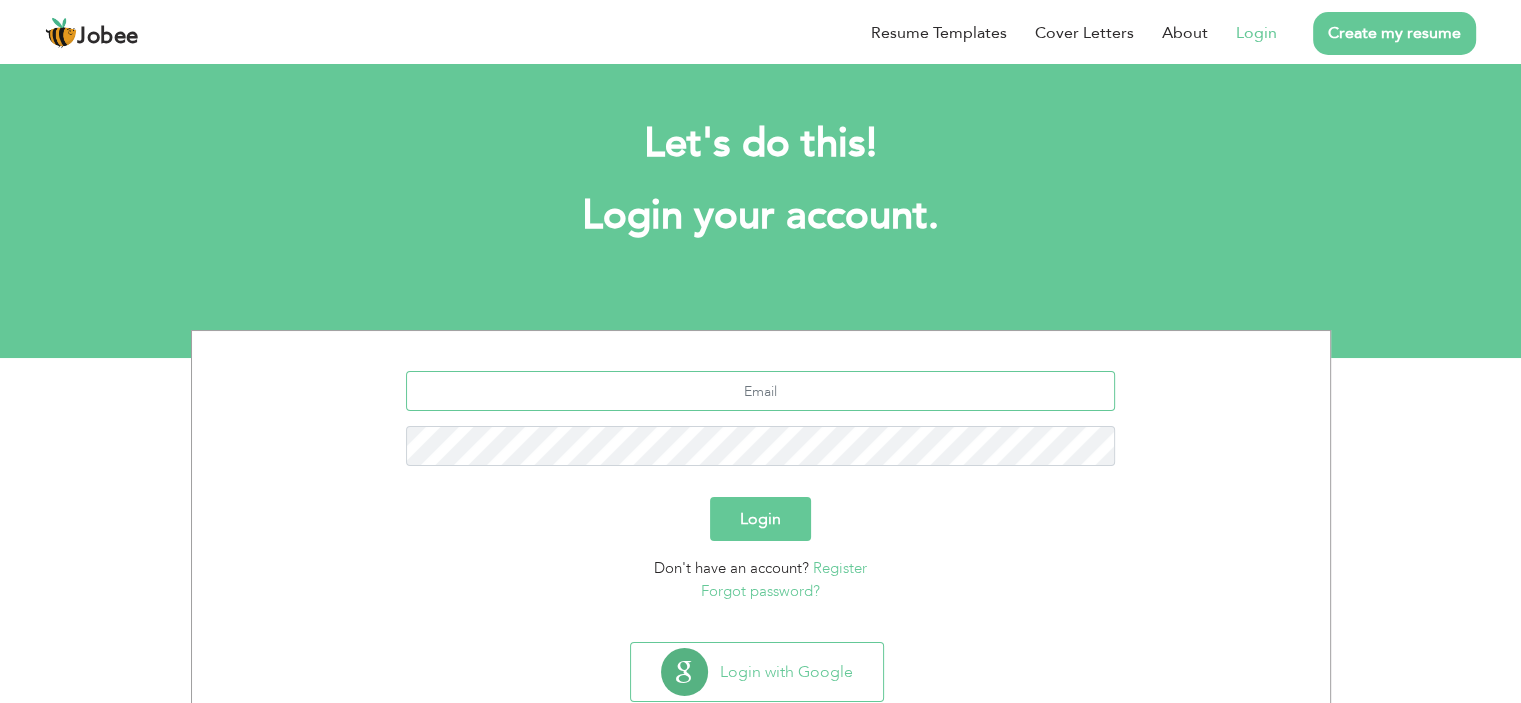 click at bounding box center [760, 391] 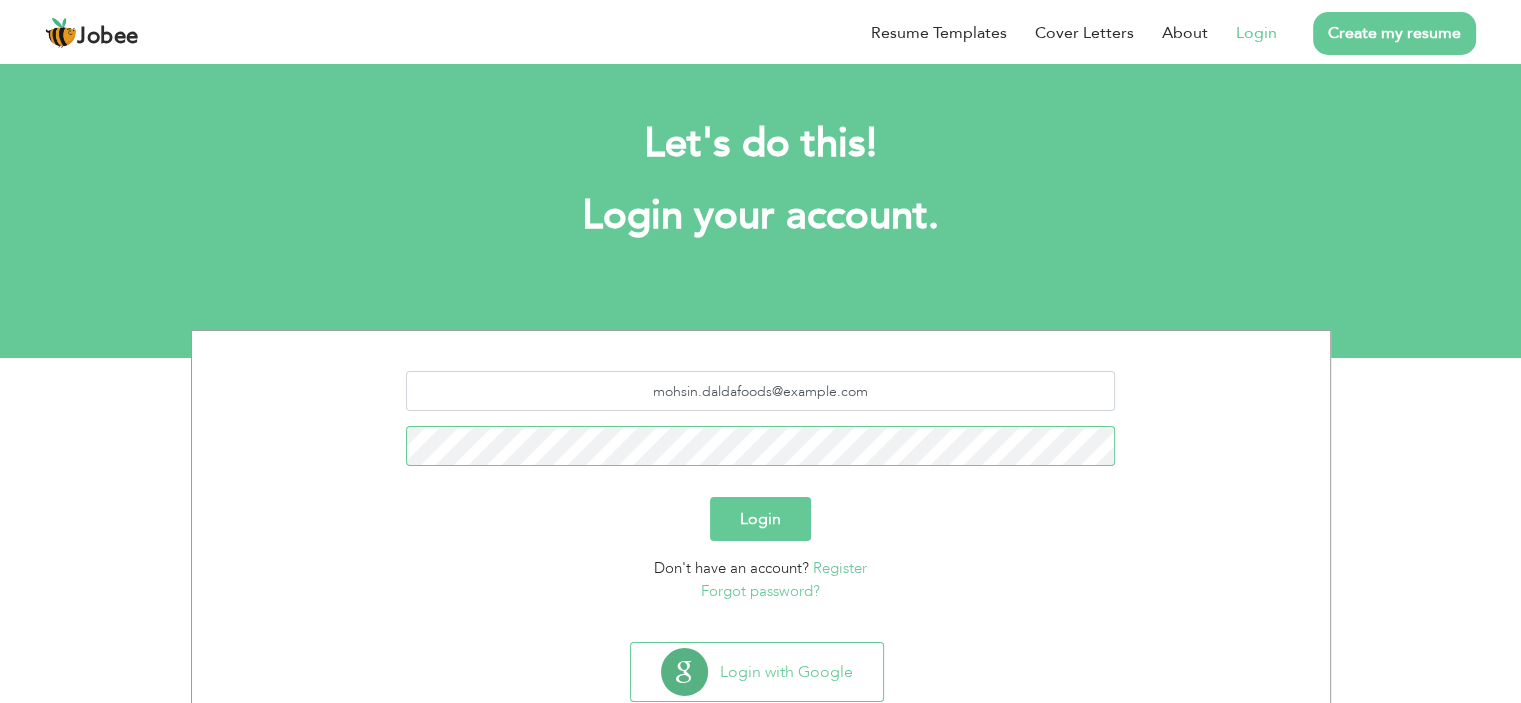 click on "Login" at bounding box center (760, 519) 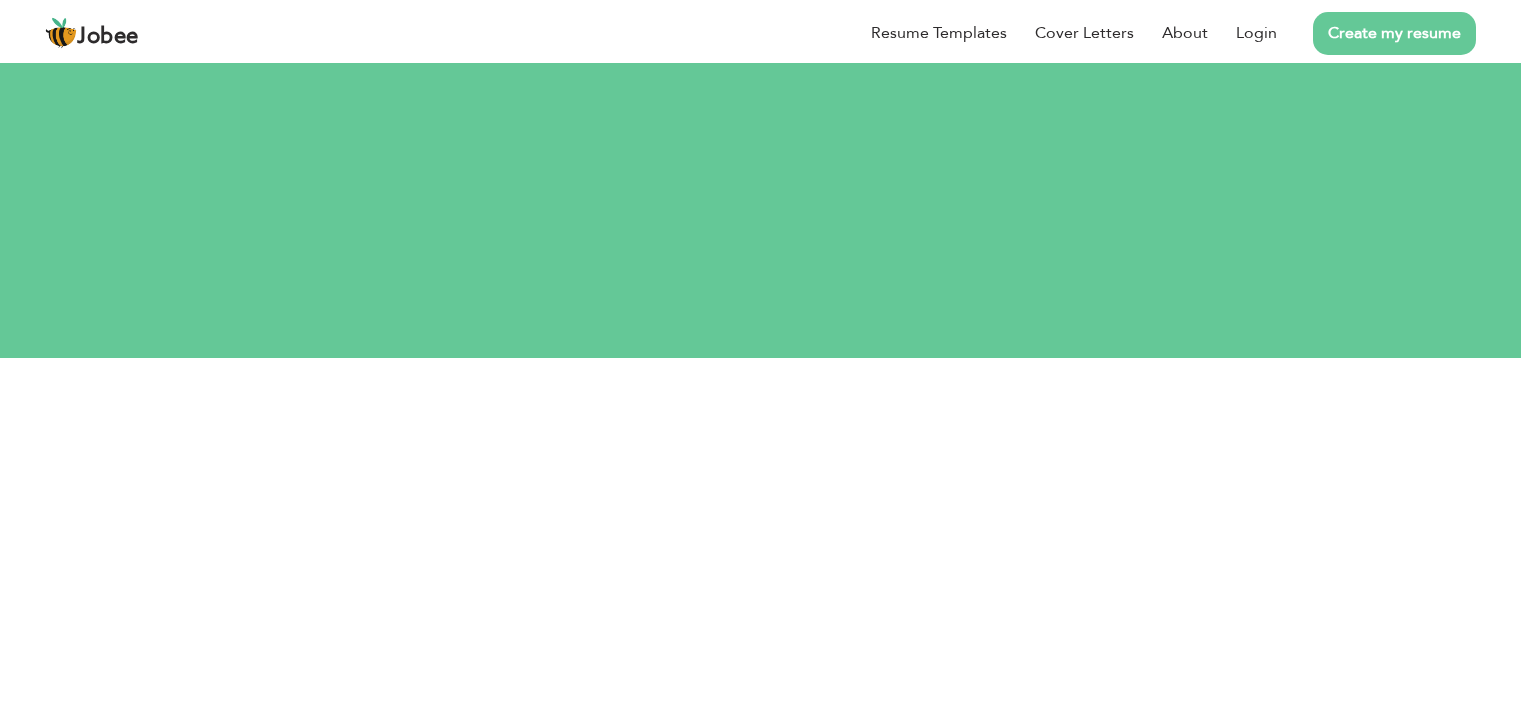 scroll, scrollTop: 0, scrollLeft: 0, axis: both 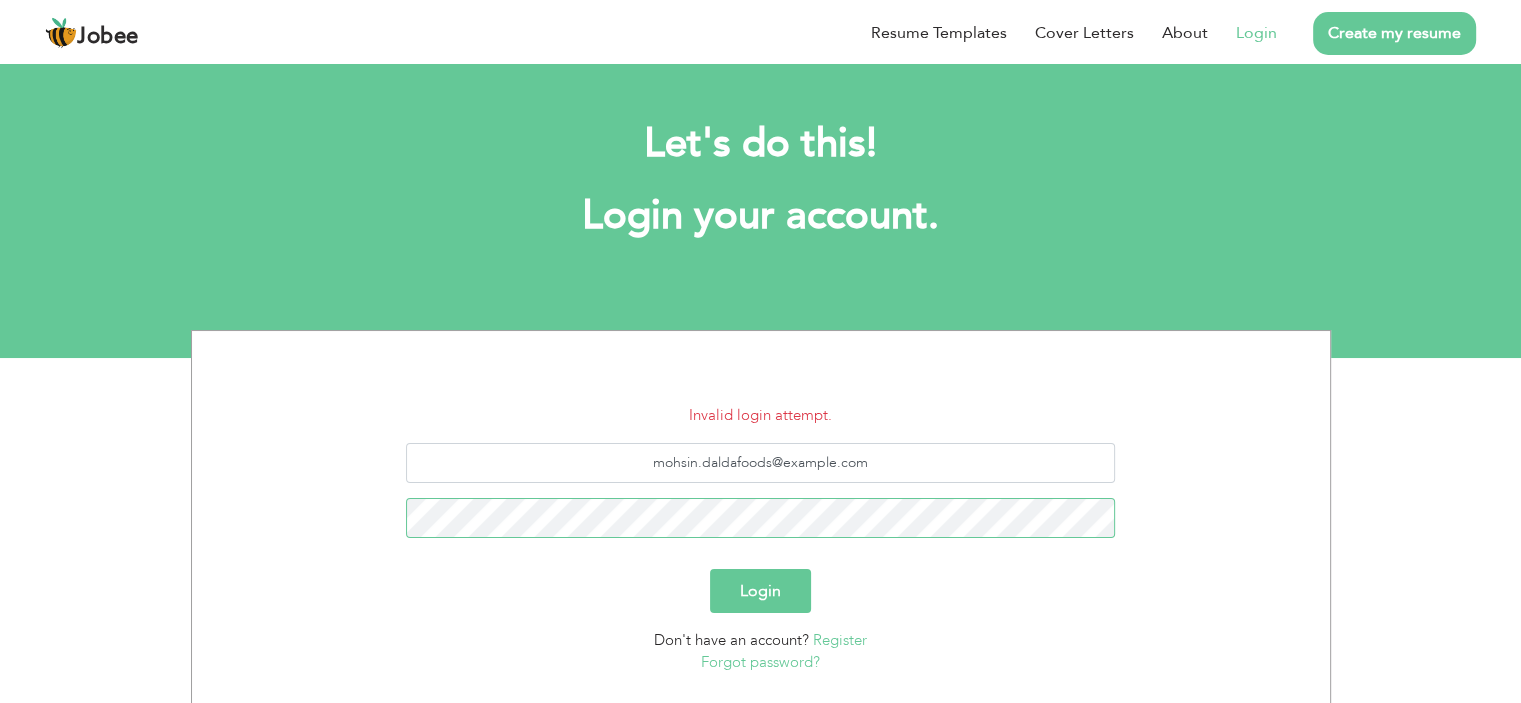 click on "Login" at bounding box center [760, 591] 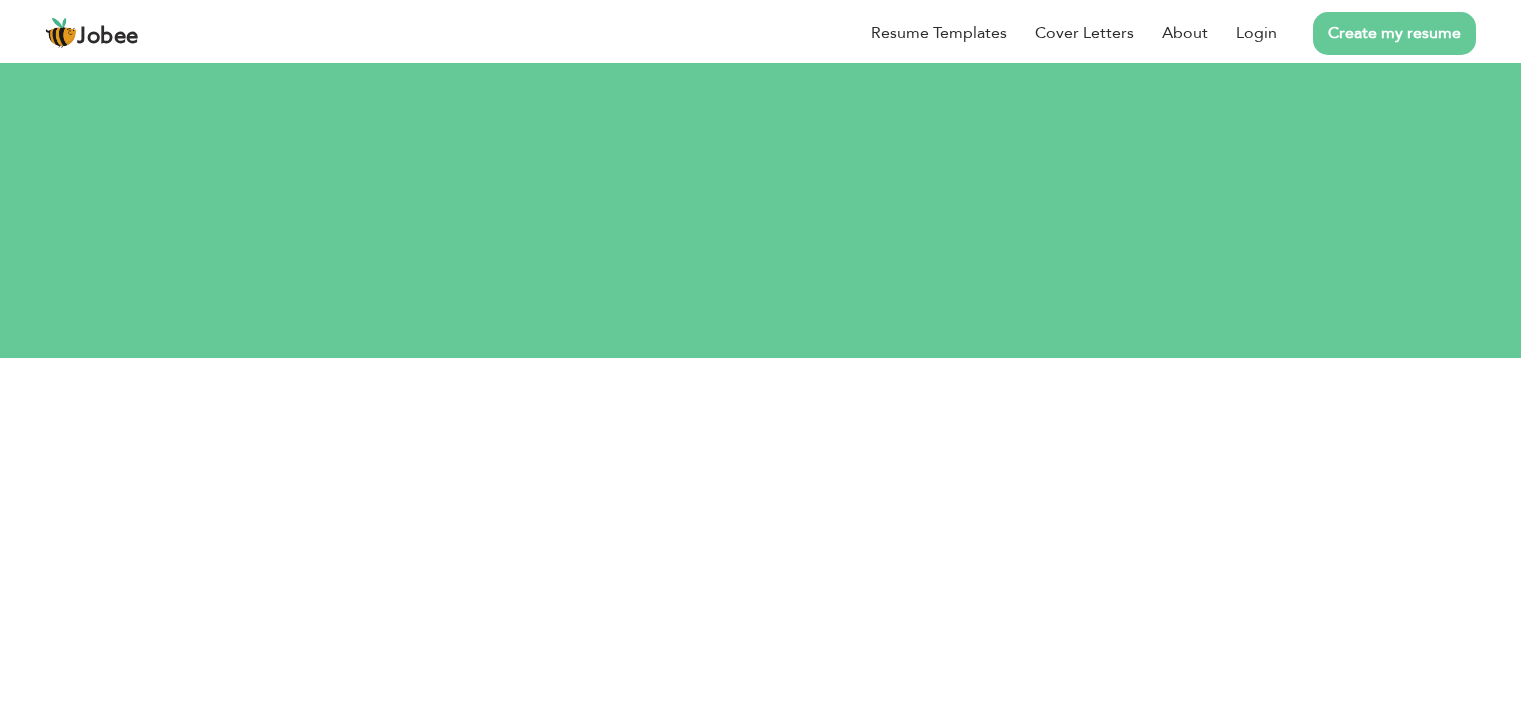 scroll, scrollTop: 0, scrollLeft: 0, axis: both 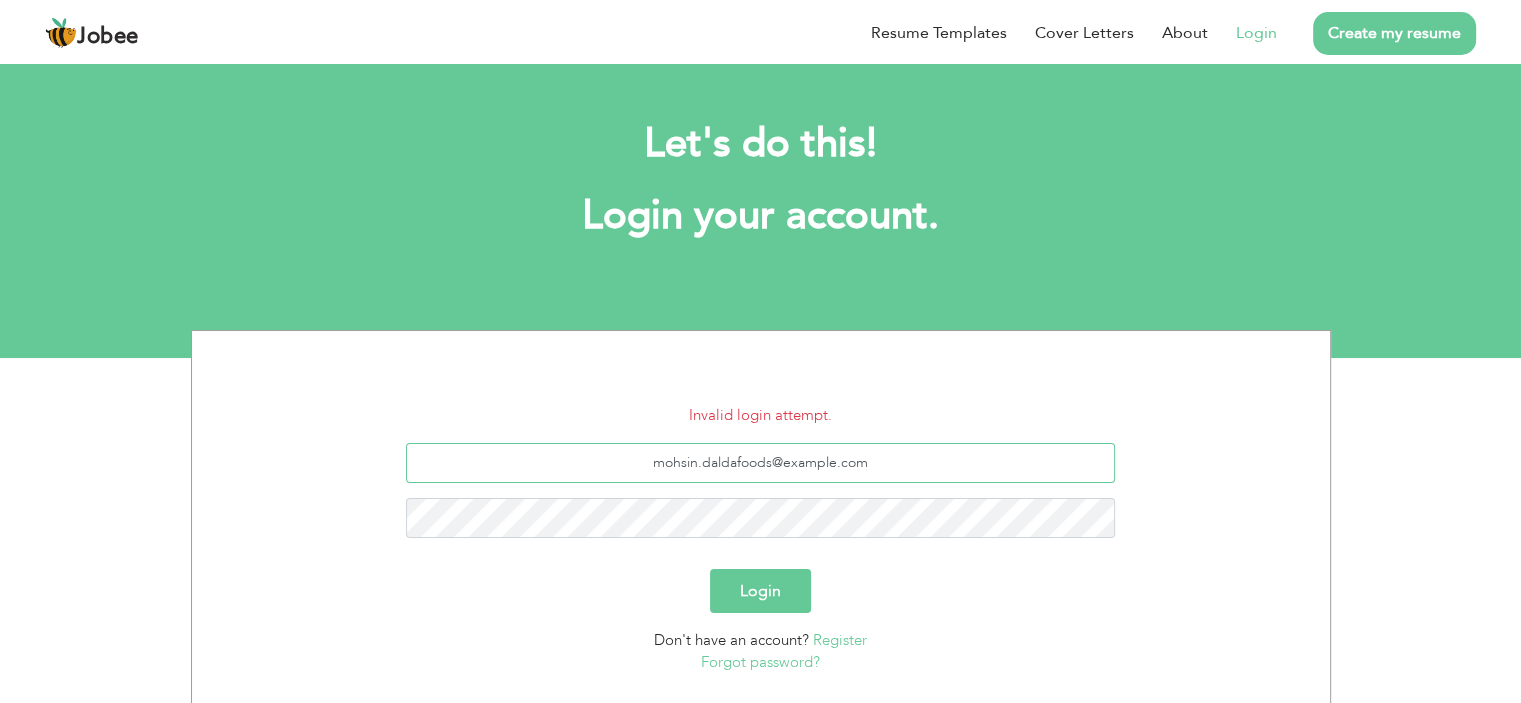 drag, startPoint x: 880, startPoint y: 471, endPoint x: 530, endPoint y: 459, distance: 350.20566 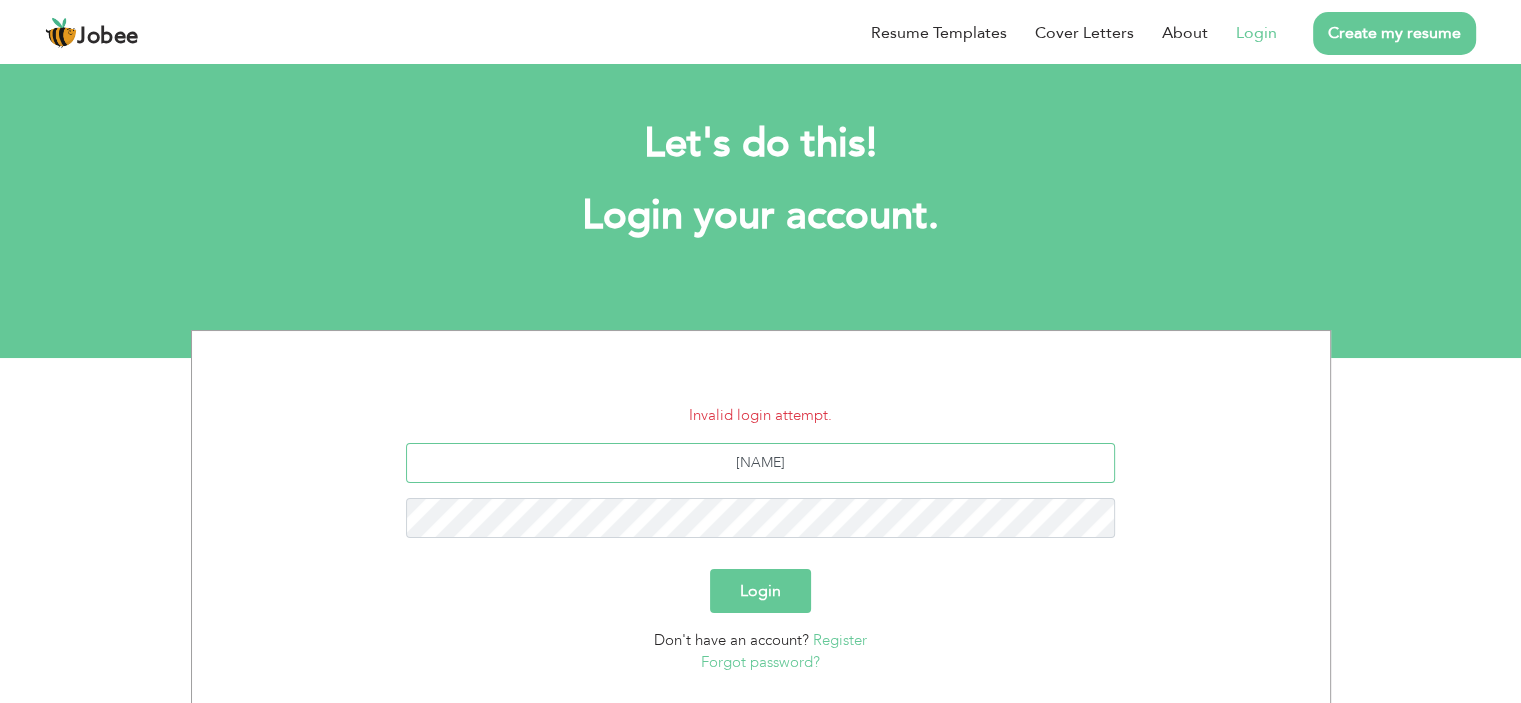 type on "mohsinasad89@example.com" 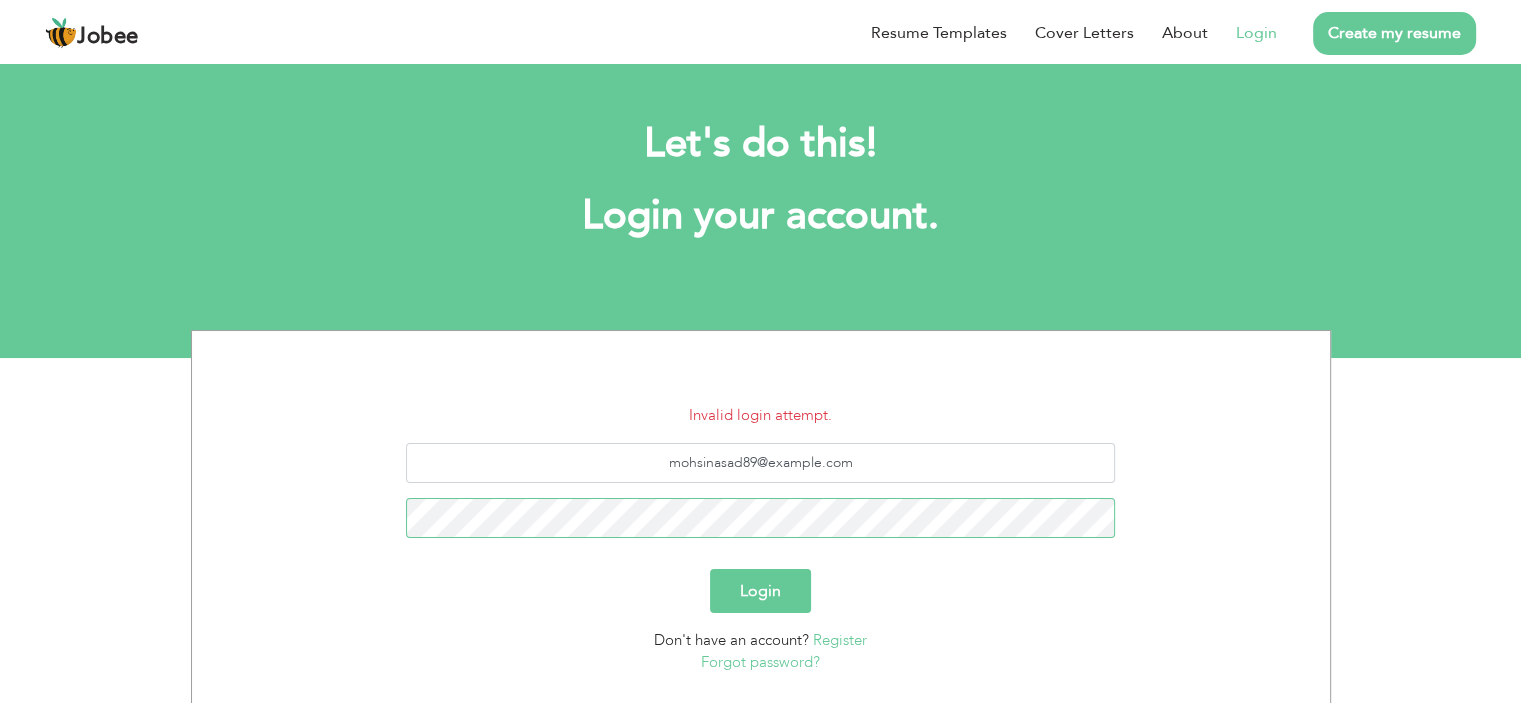 click on "Login" at bounding box center [760, 591] 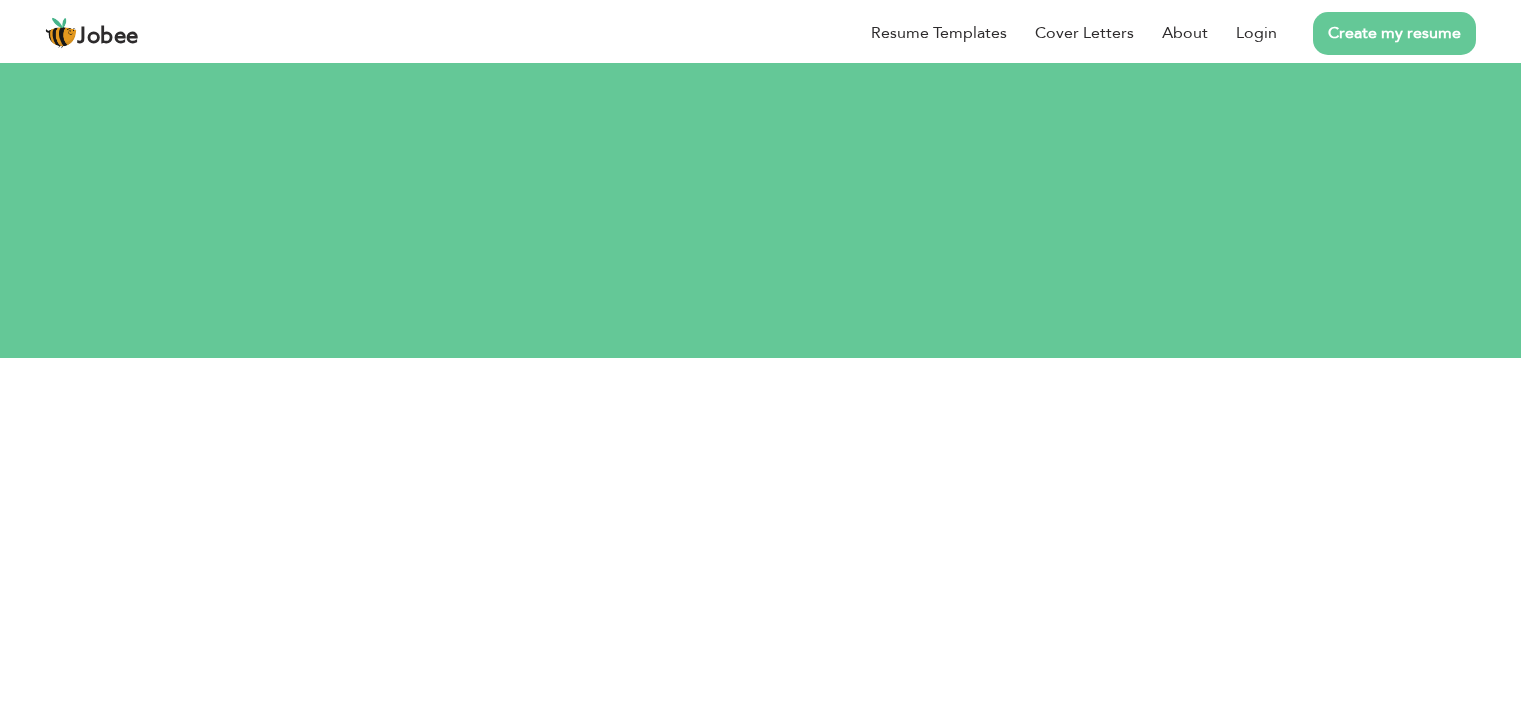 scroll, scrollTop: 0, scrollLeft: 0, axis: both 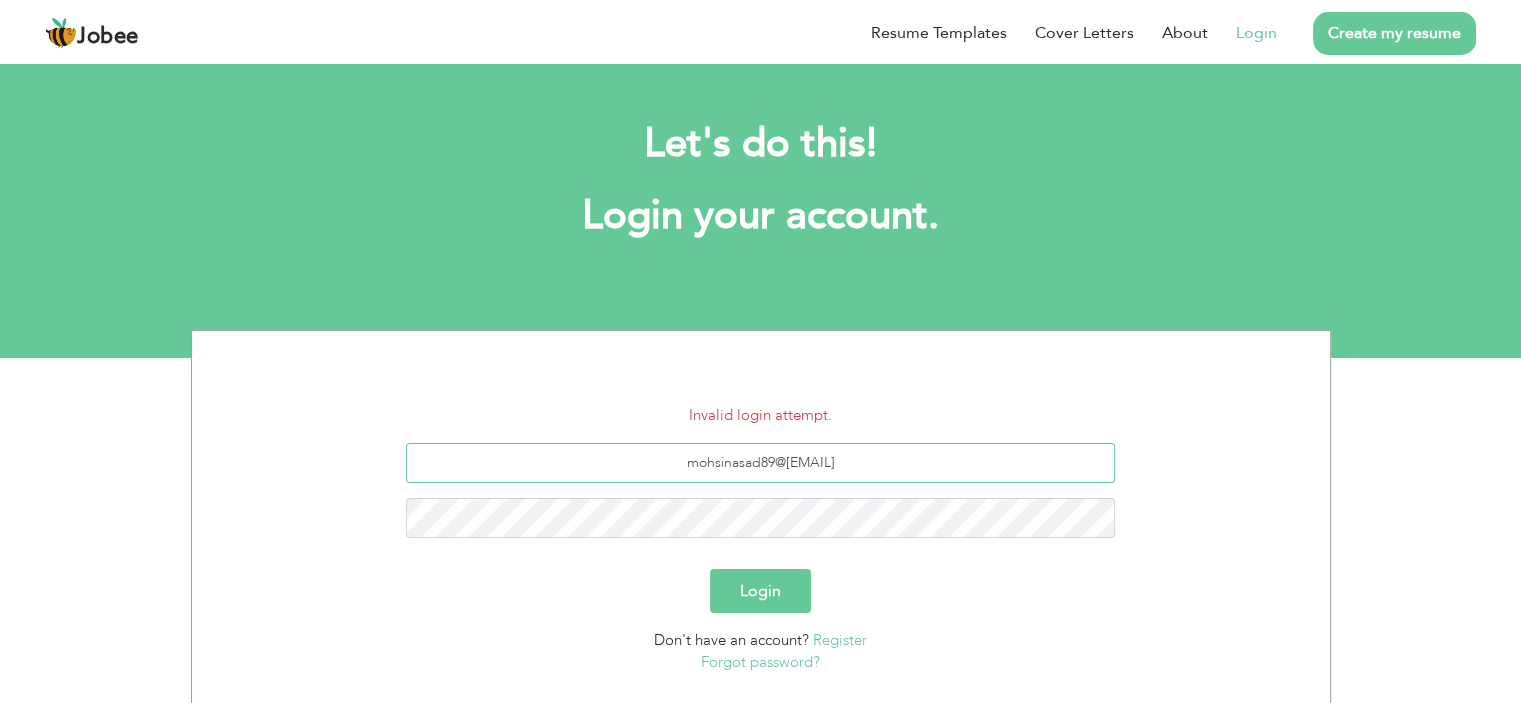 click on "mohsinasad89@[EMAIL]" at bounding box center [760, 463] 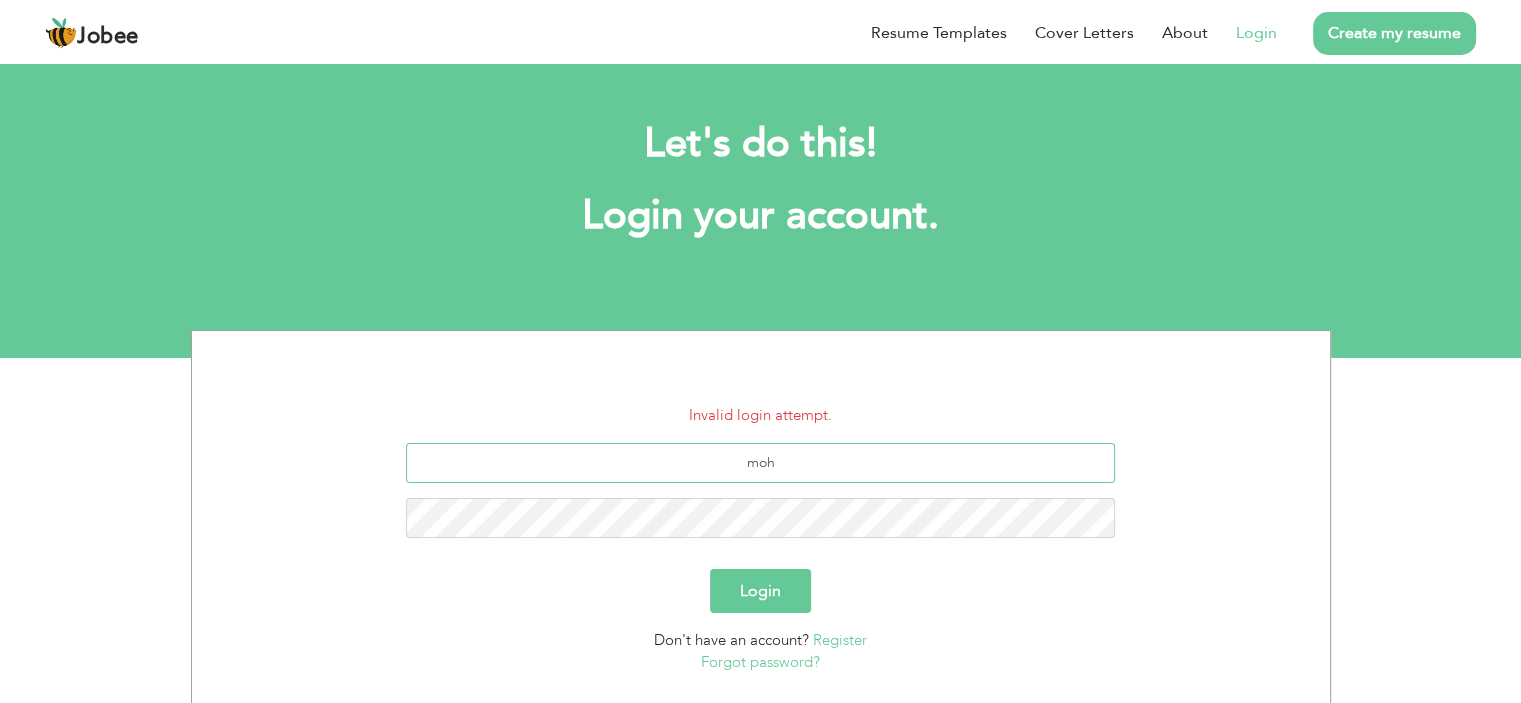 type on "mohsin.daldafoods@[EMAIL]" 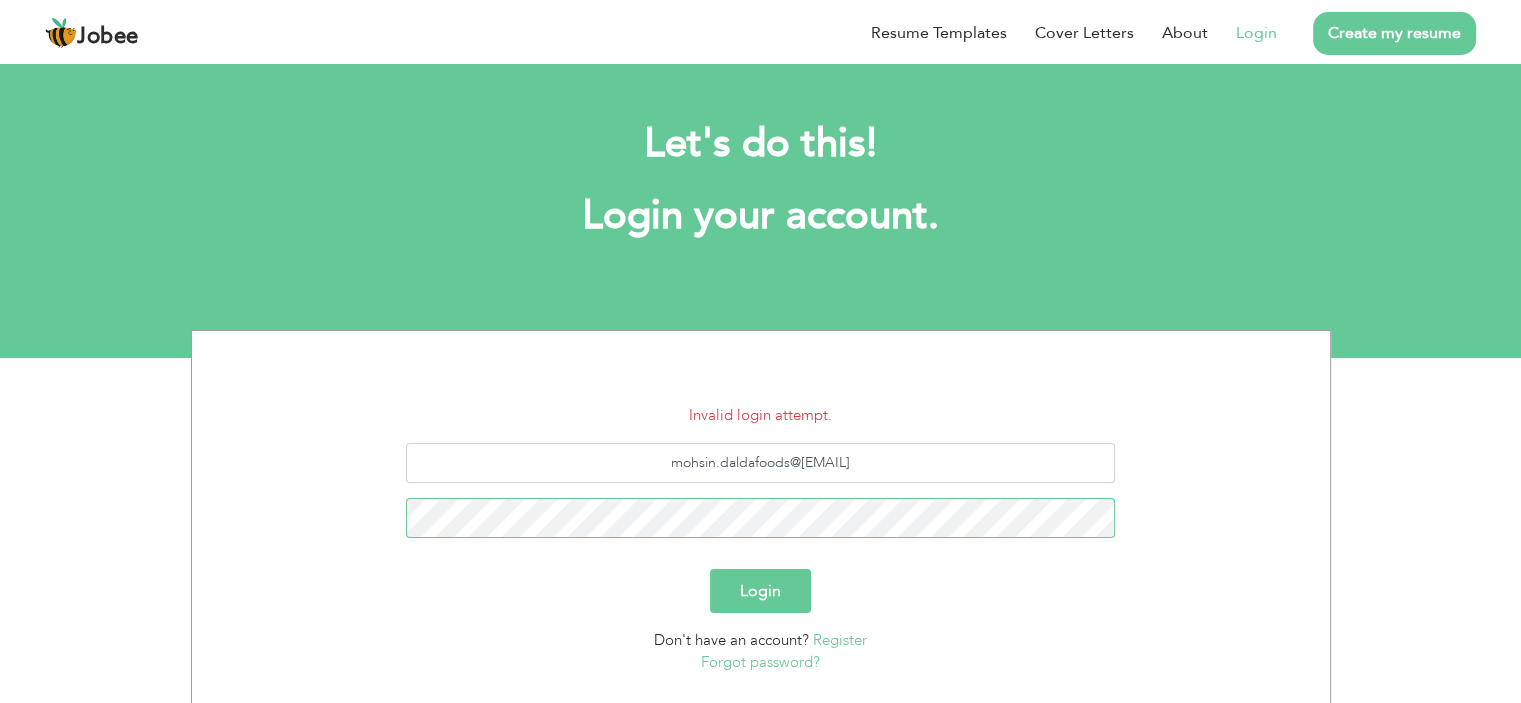 click on "Login" at bounding box center (760, 591) 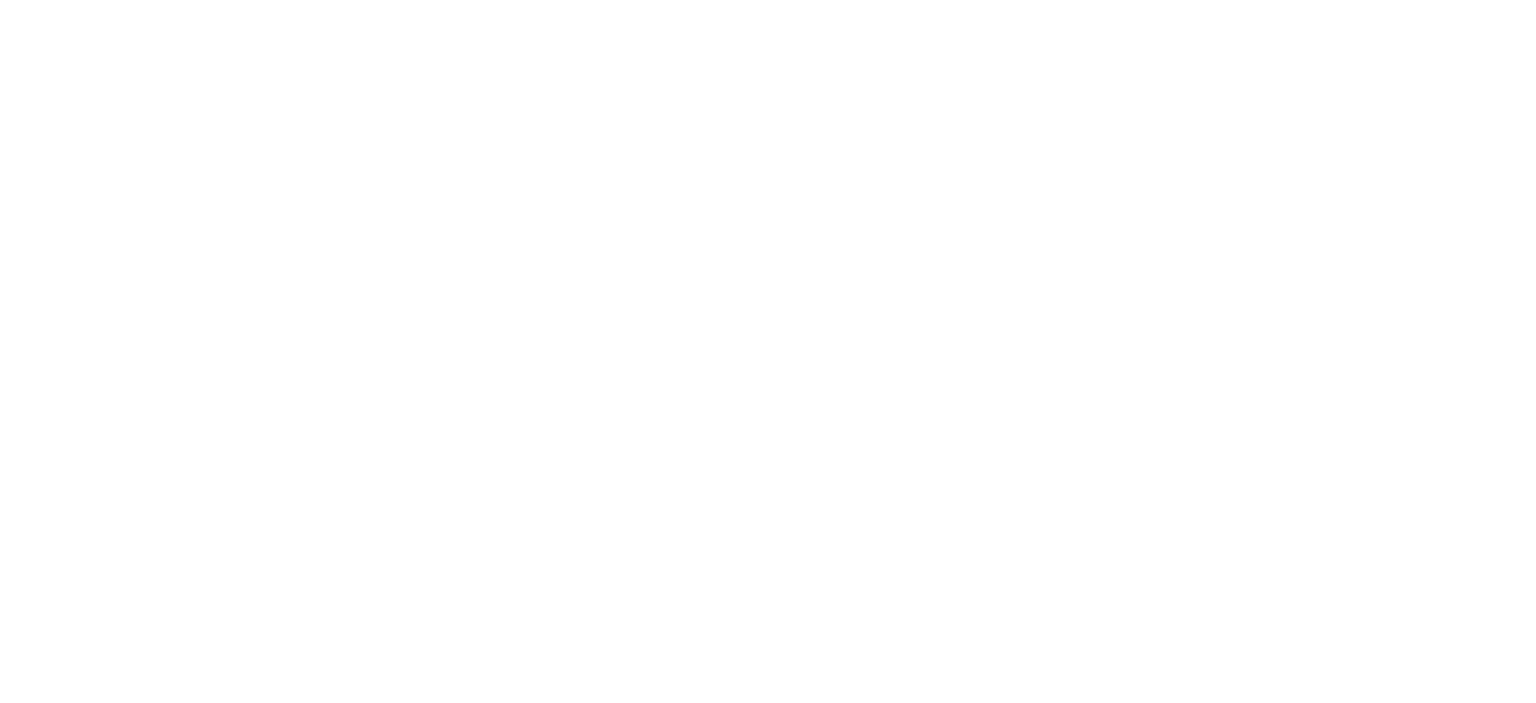 scroll, scrollTop: 0, scrollLeft: 0, axis: both 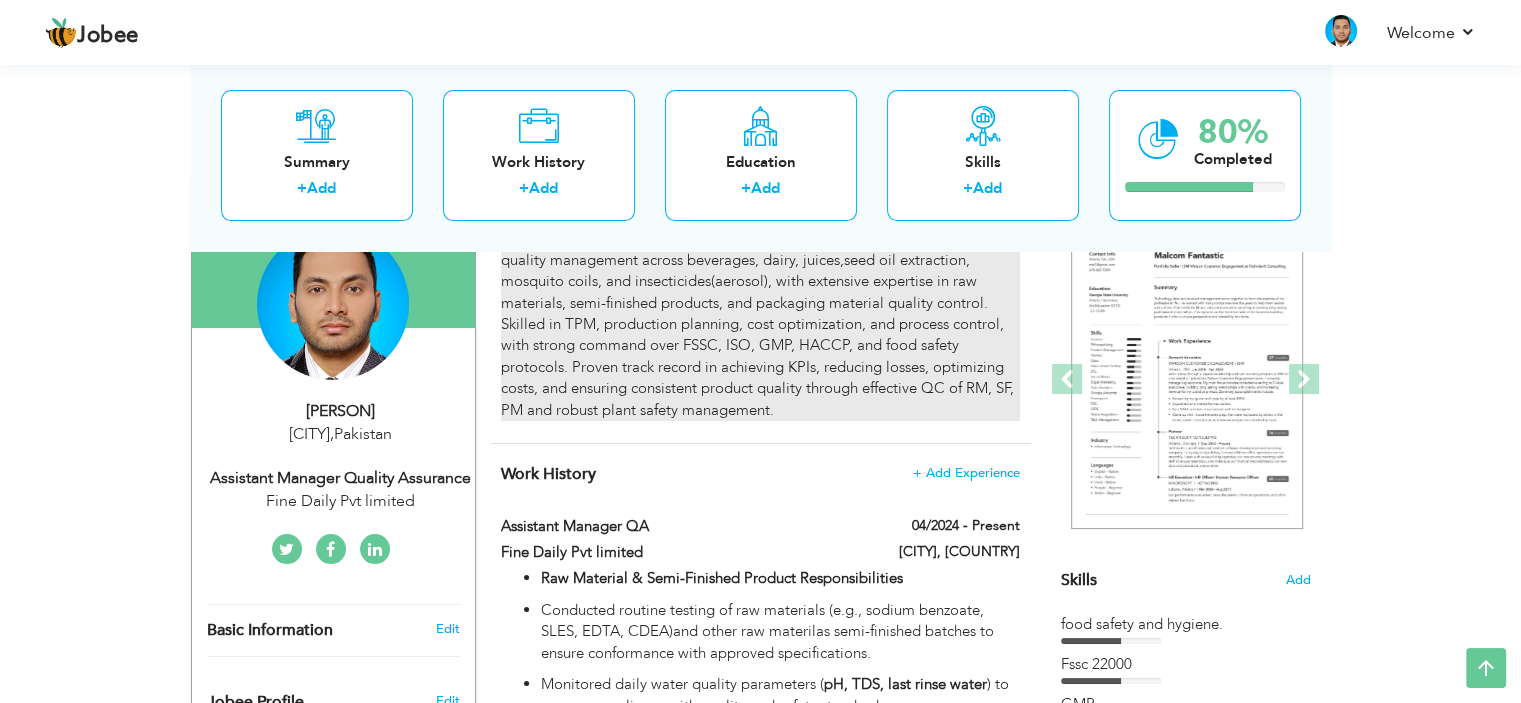 click on "Results-driven FMCG professional with 8 years’ experience in production and quality management across beverages, dairy, juices,seed oil extraction, mosquito coils, and insecticides(aerosol), with extensive expertise in raw materials, semi-finished products, and packaging material quality control. Skilled in TPM, production planning, cost optimization, and process control, with strong command over FSSC, ISO, GMP, HACCP, and food safety protocols. Proven track record in achieving KPIs, reducing losses, optimizing costs, and ensuring consistent product quality through effective QC of RM, SF, PM and robust plant safety management." at bounding box center (760, 324) 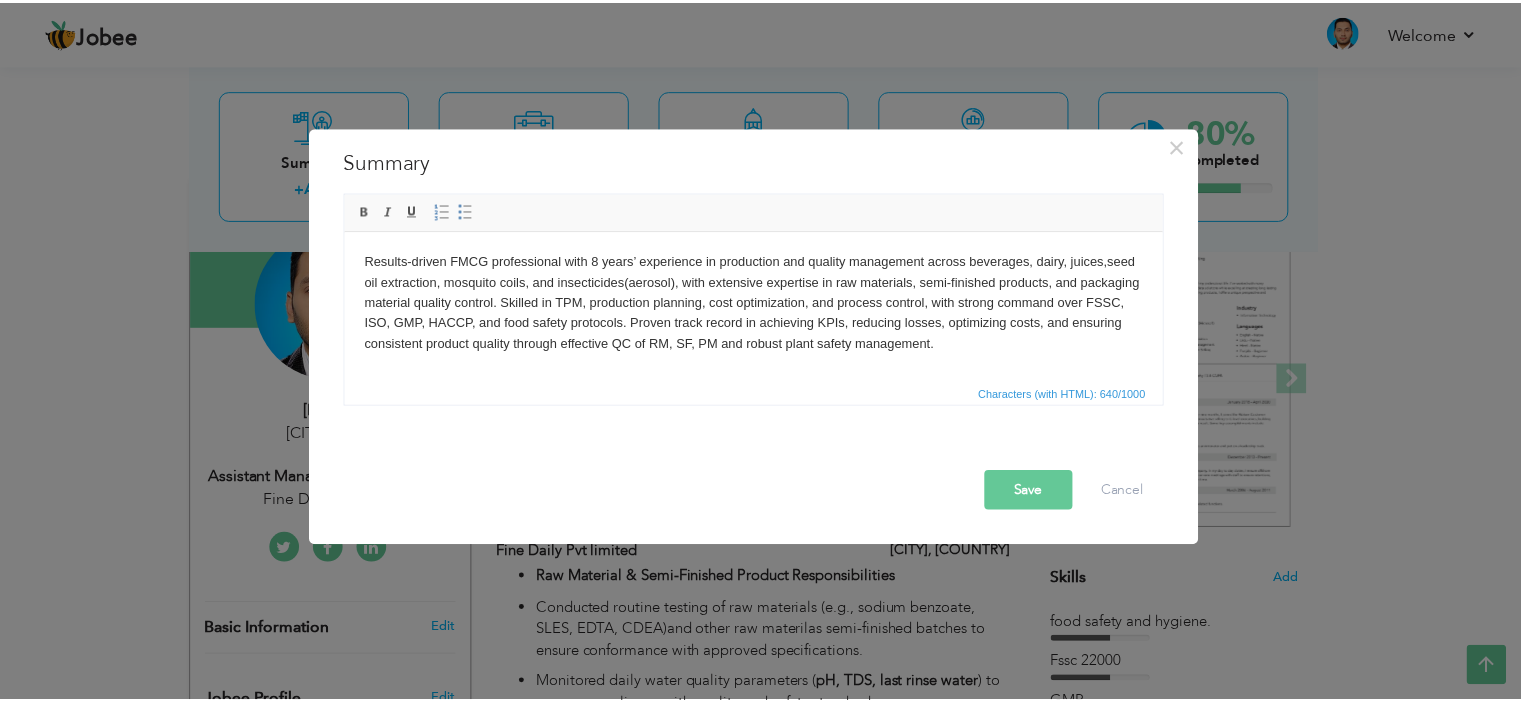 scroll, scrollTop: 0, scrollLeft: 0, axis: both 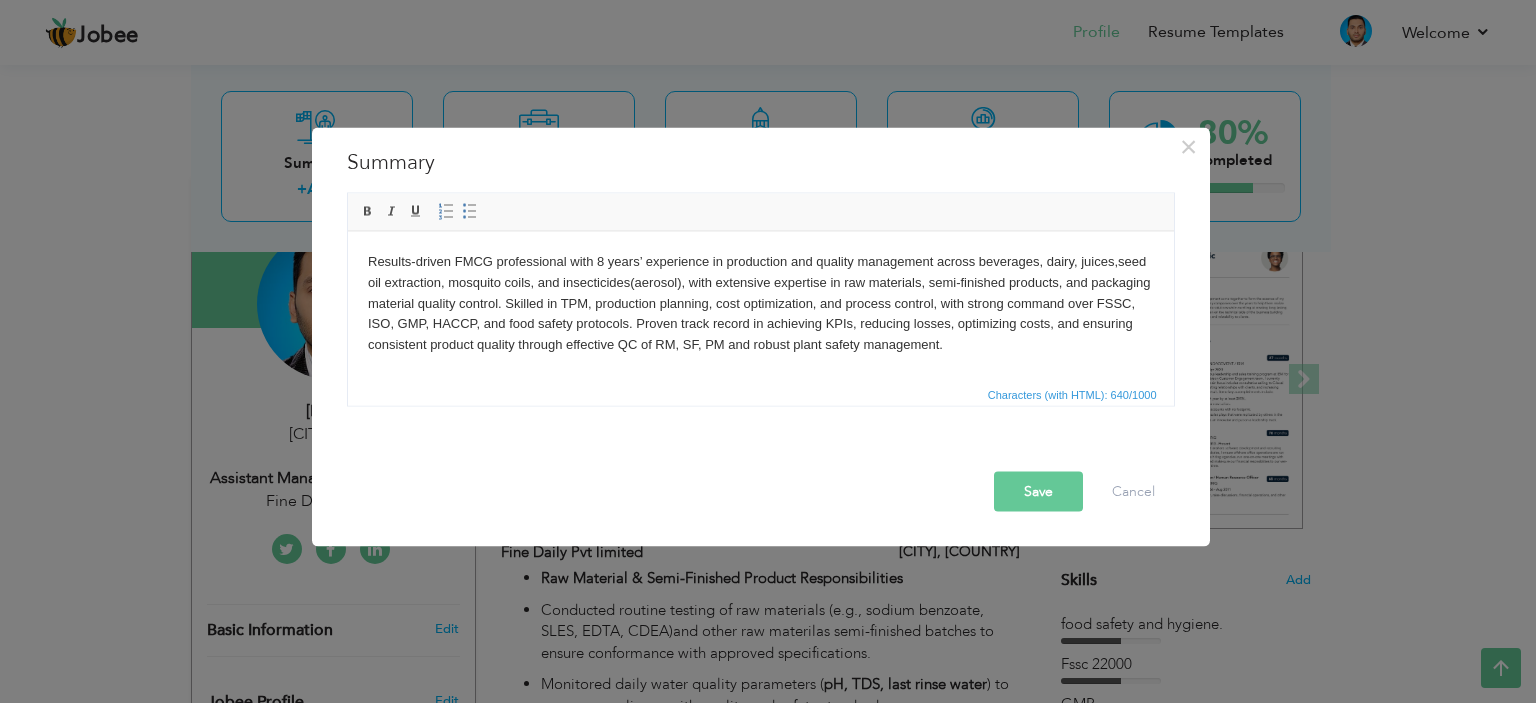 click on "Results-driven FMCG professional with 8 years’ experience in production and quality management across beverages, dairy, juices,seed oil extraction, mosquito coils, and insecticides(aerosol), with extensive expertise in raw materials, semi-finished products, and packaging material quality control. Skilled in TPM, production planning, cost optimization, and process control, with strong command over FSSC, ISO, GMP, HACCP, and food safety protocols. Proven track record in achieving KPIs, reducing losses, optimizing costs, and ensuring consistent product quality through effective QC of RM, SF, PM and robust plant safety management." at bounding box center (760, 303) 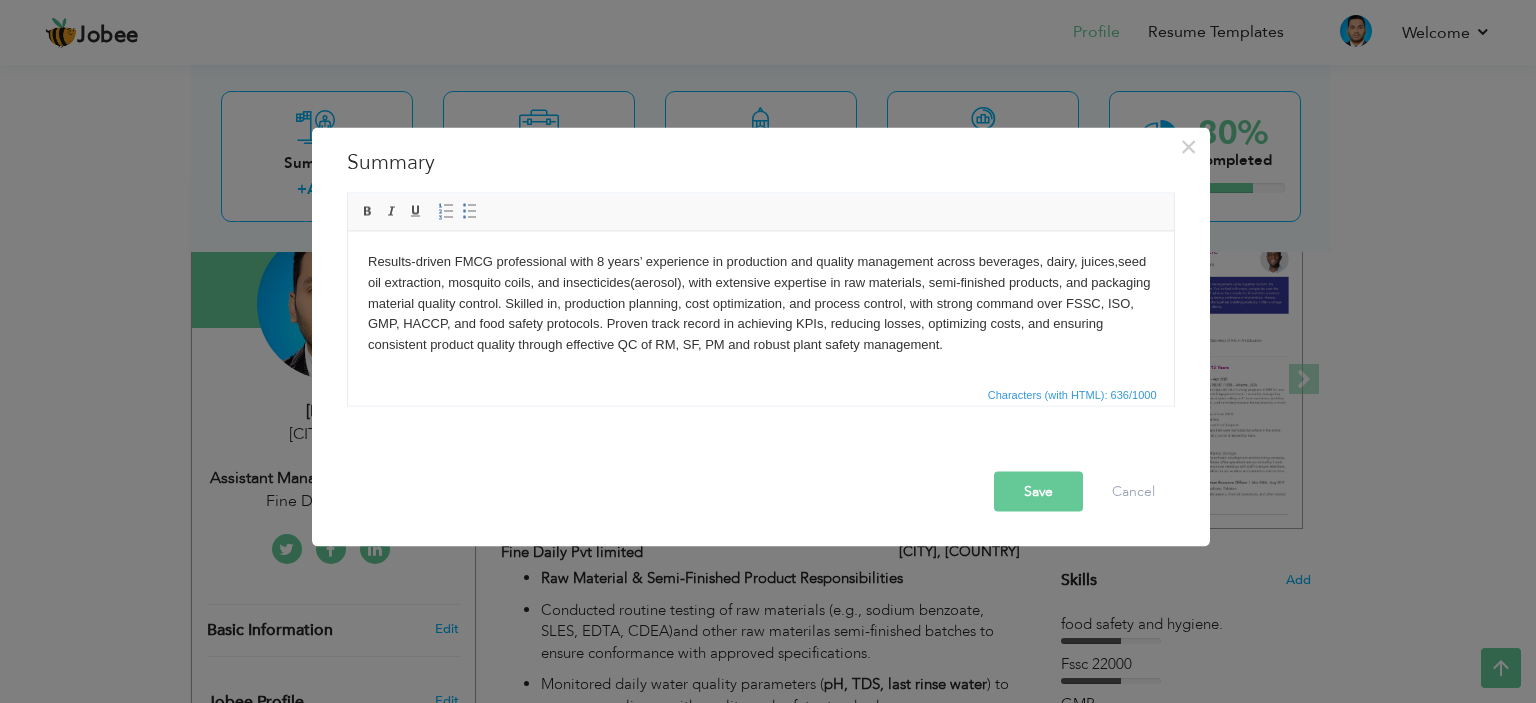 click on "Save" at bounding box center [1038, 491] 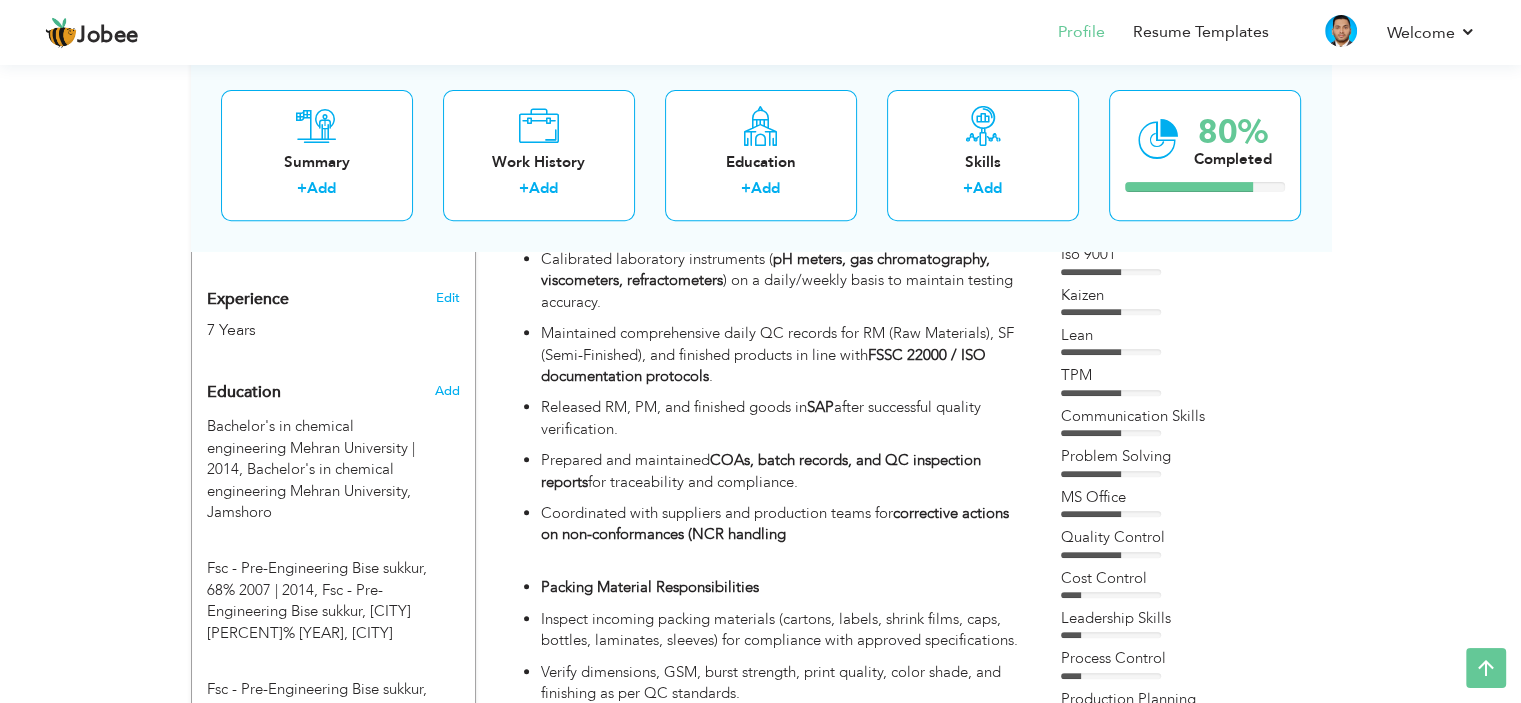 scroll, scrollTop: 700, scrollLeft: 0, axis: vertical 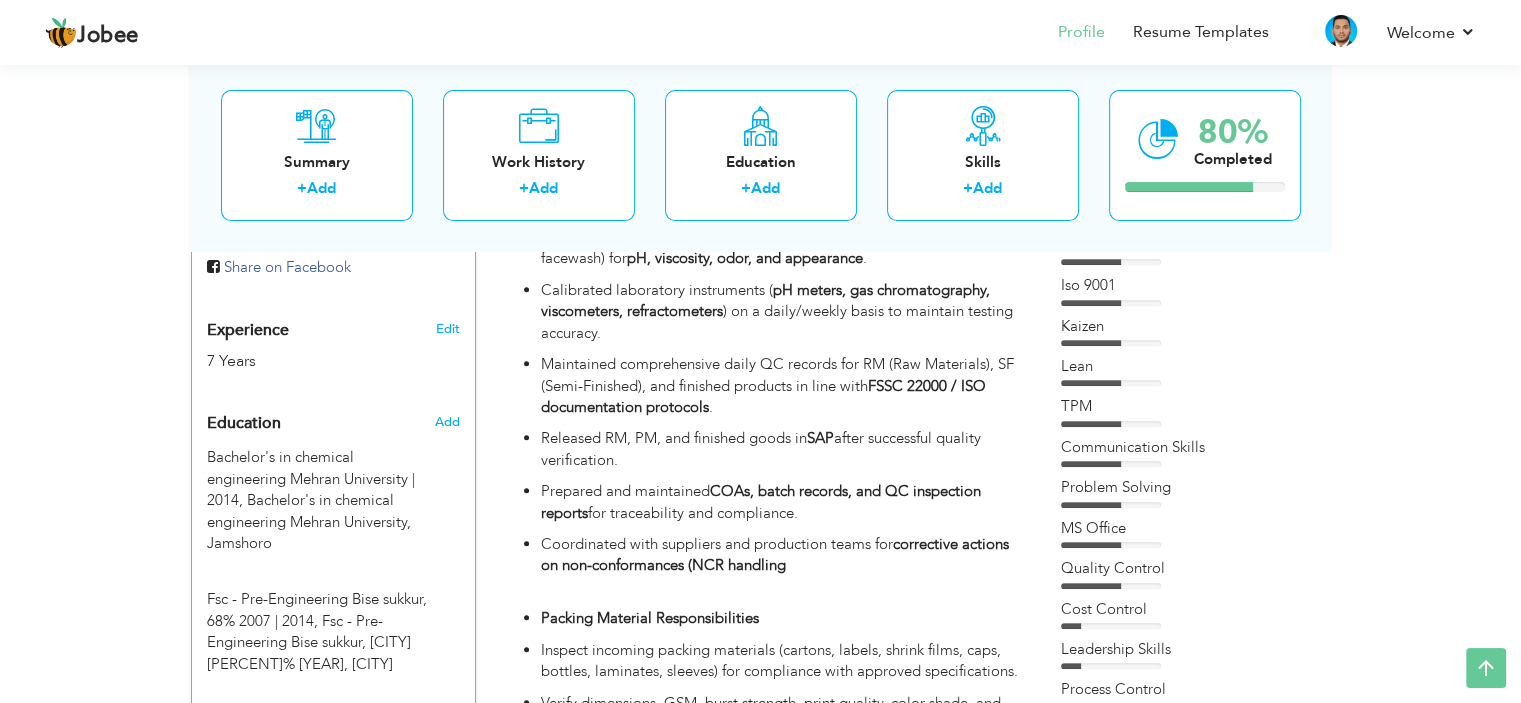 click on "TPM" at bounding box center (1186, 406) 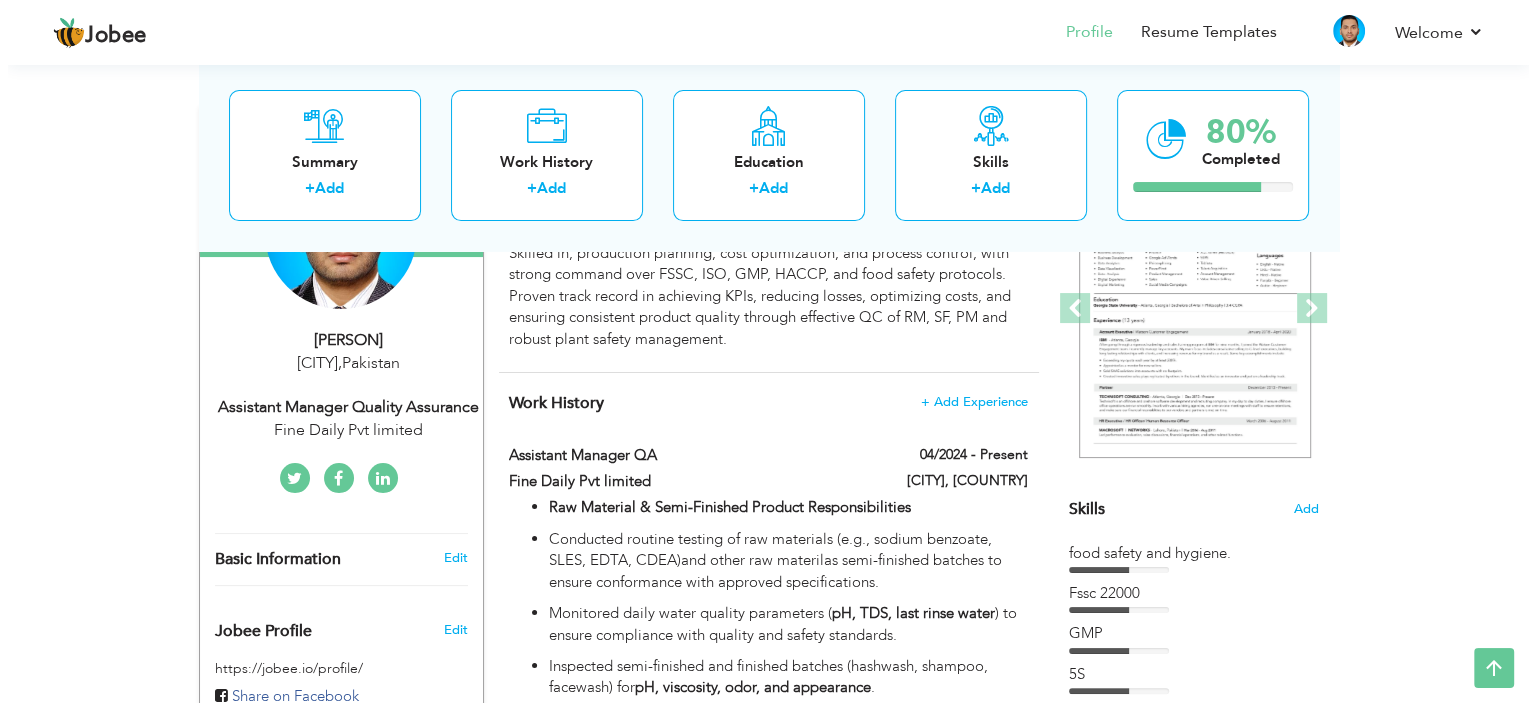 scroll, scrollTop: 300, scrollLeft: 0, axis: vertical 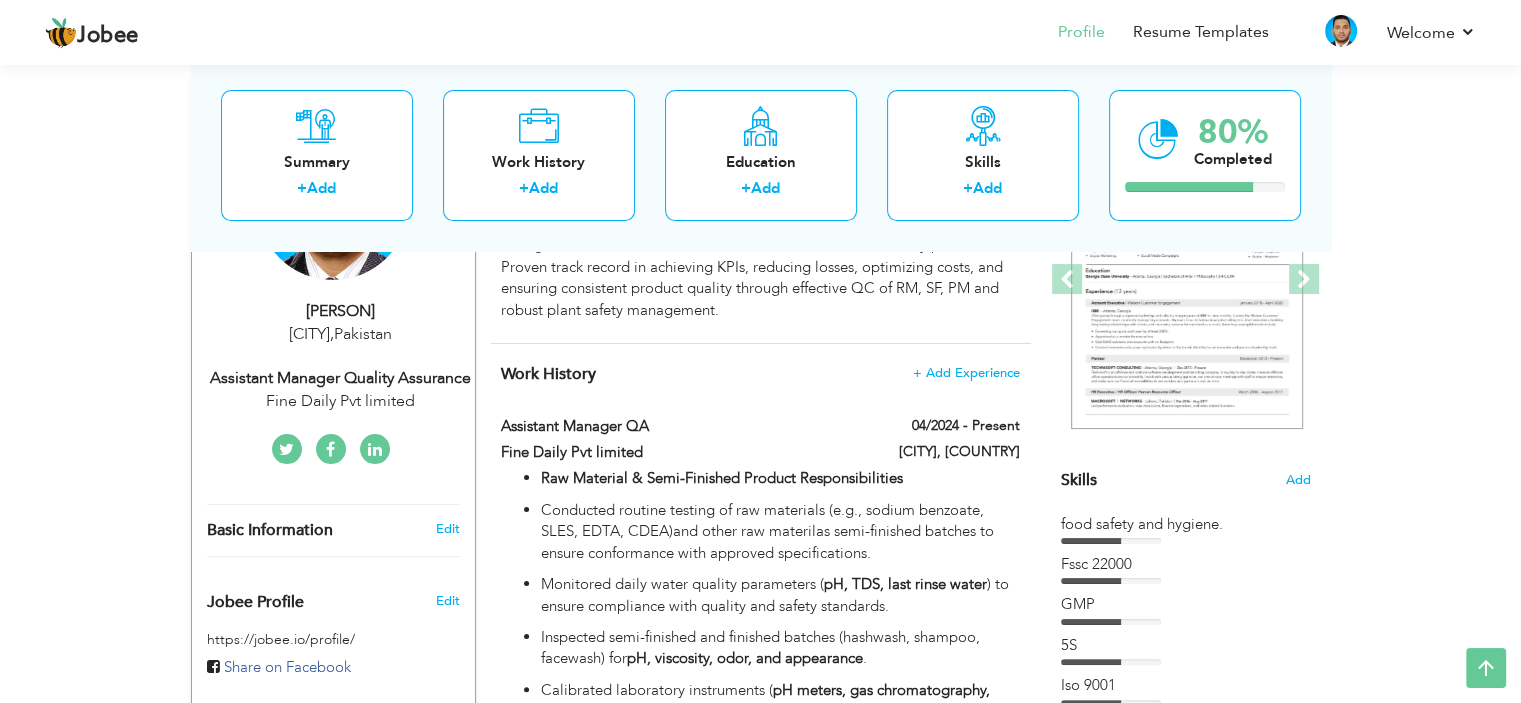 click on "Fssc 22000" at bounding box center [1186, 564] 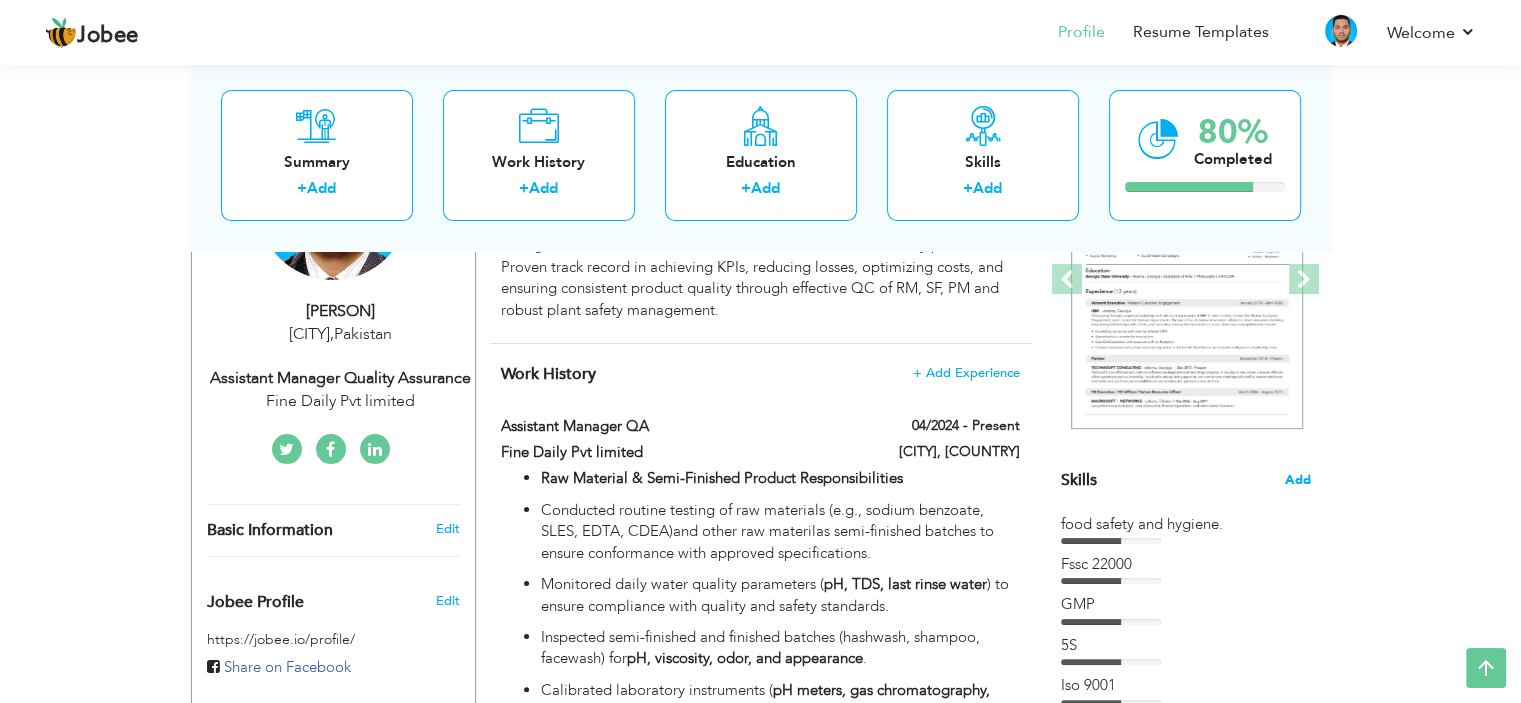 click on "Add" at bounding box center [1298, 480] 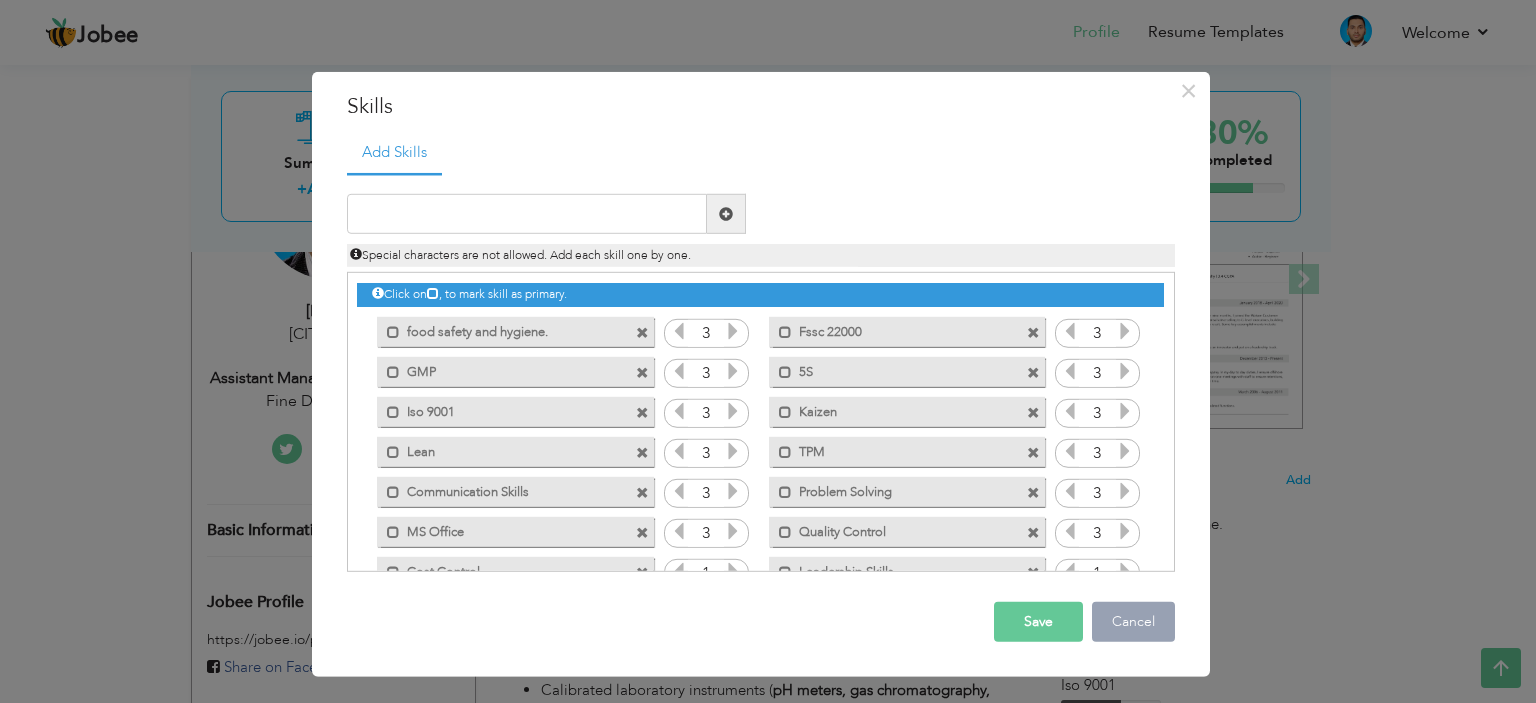 click on "Cancel" at bounding box center [1133, 622] 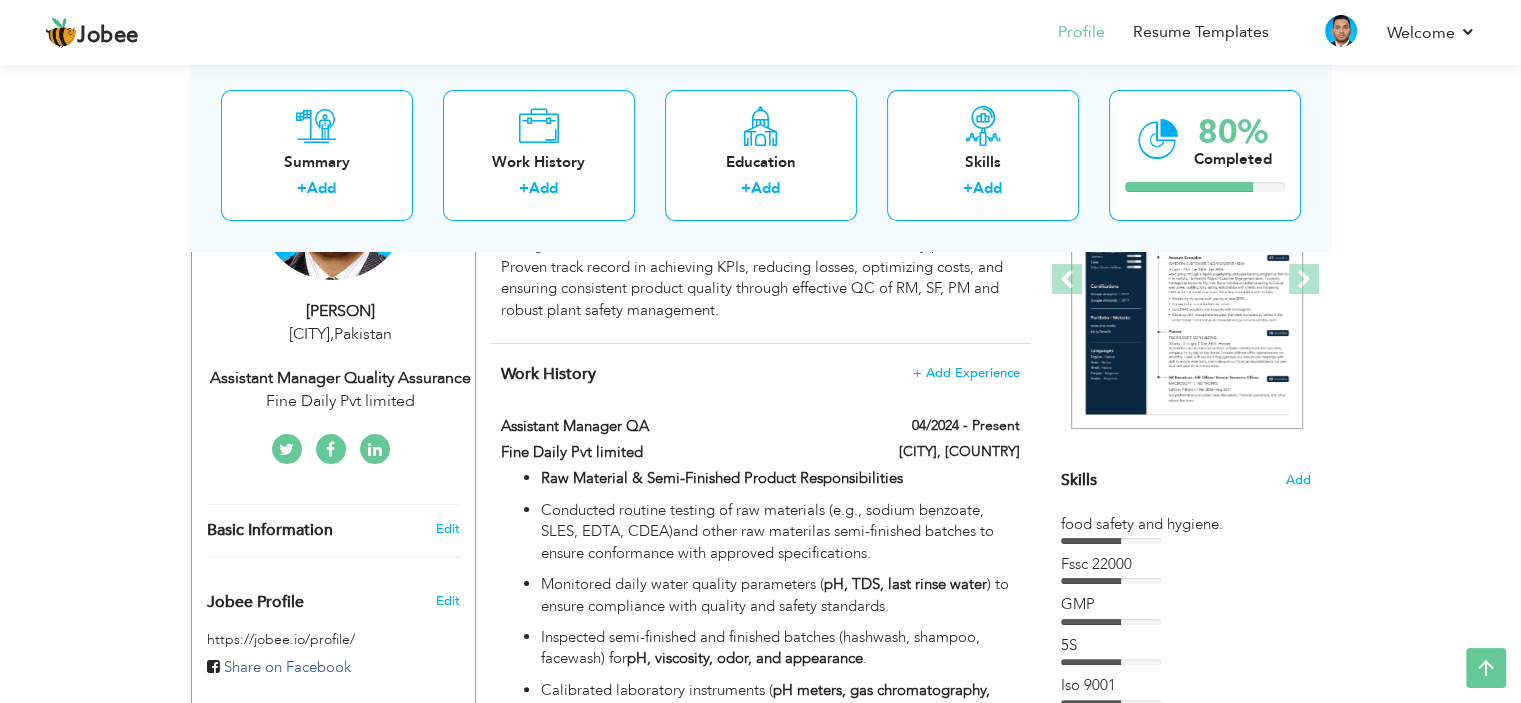 click on "Skills" at bounding box center [1079, 480] 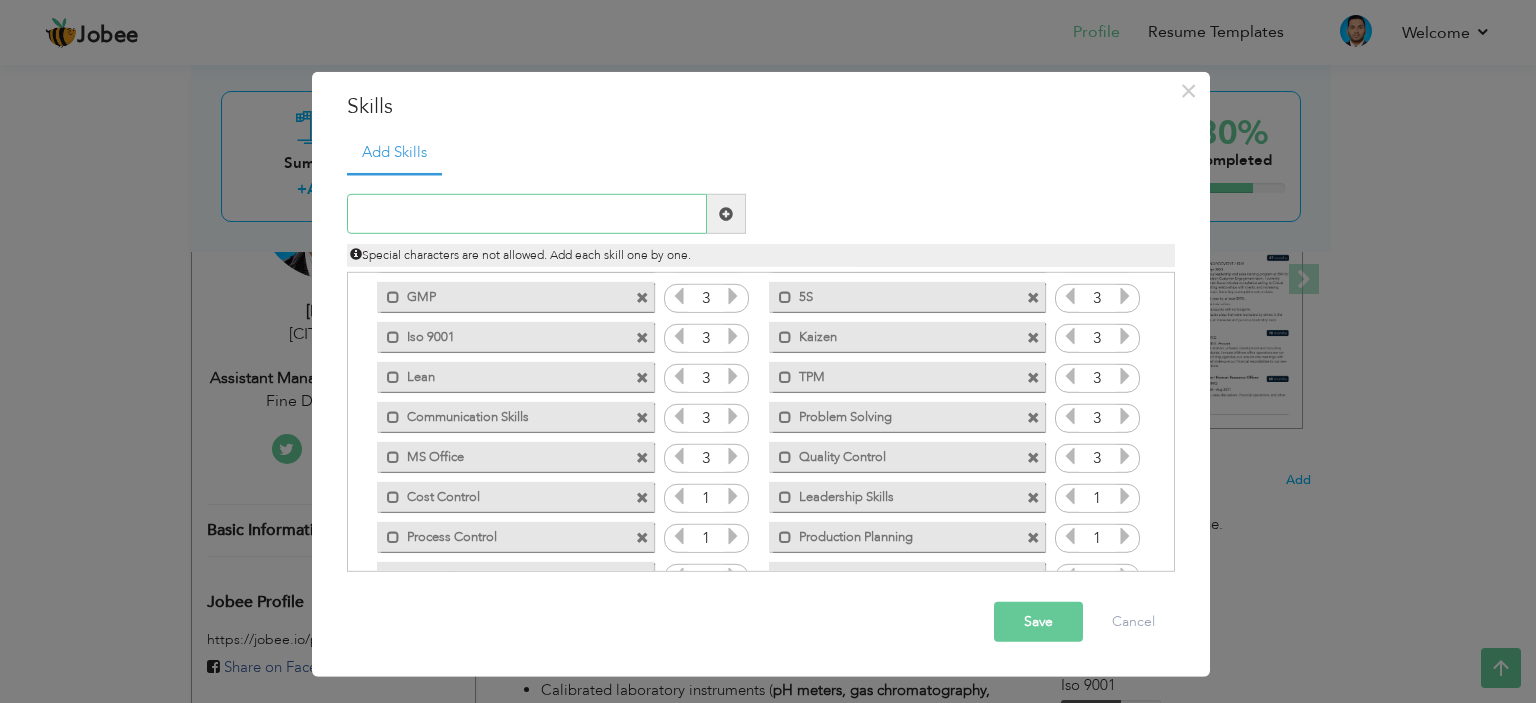 scroll, scrollTop: 164, scrollLeft: 0, axis: vertical 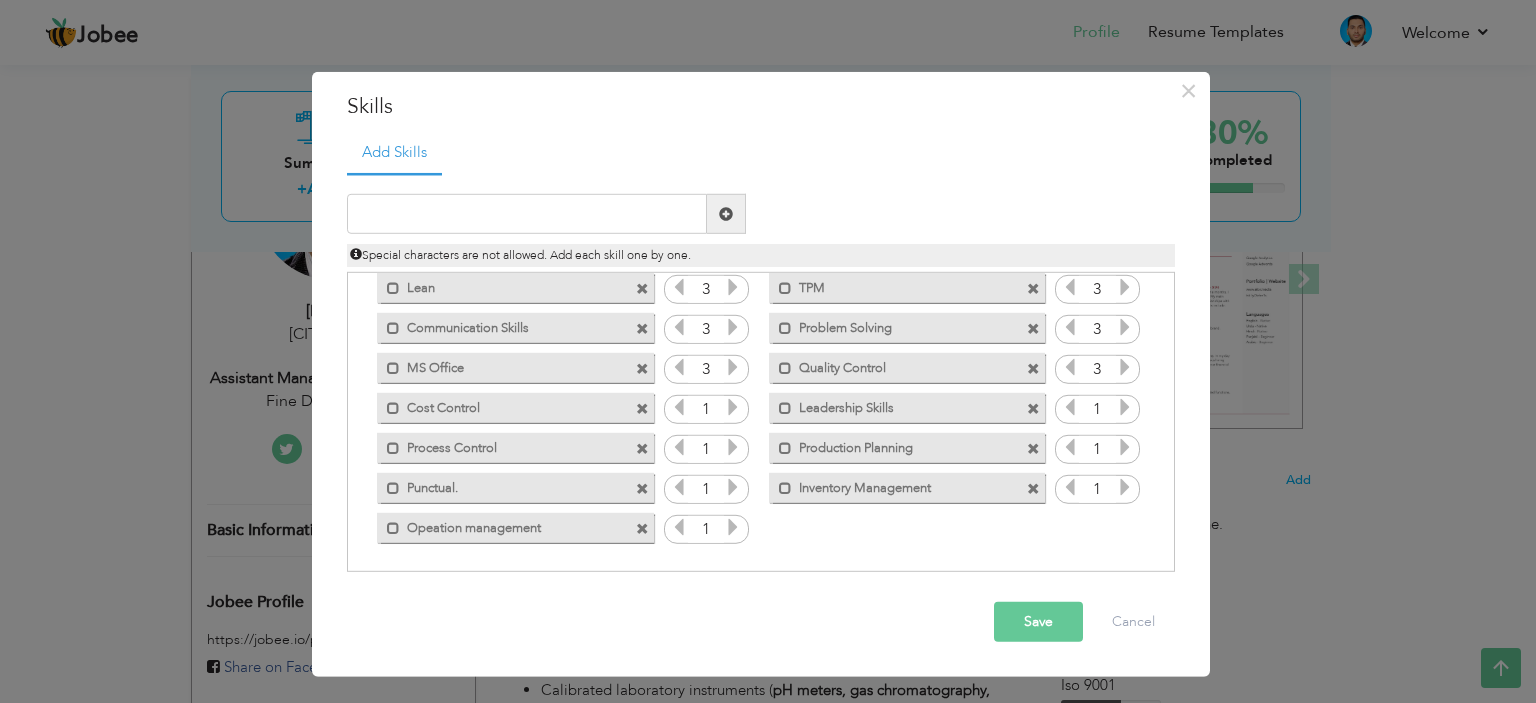 click at bounding box center (1033, 288) 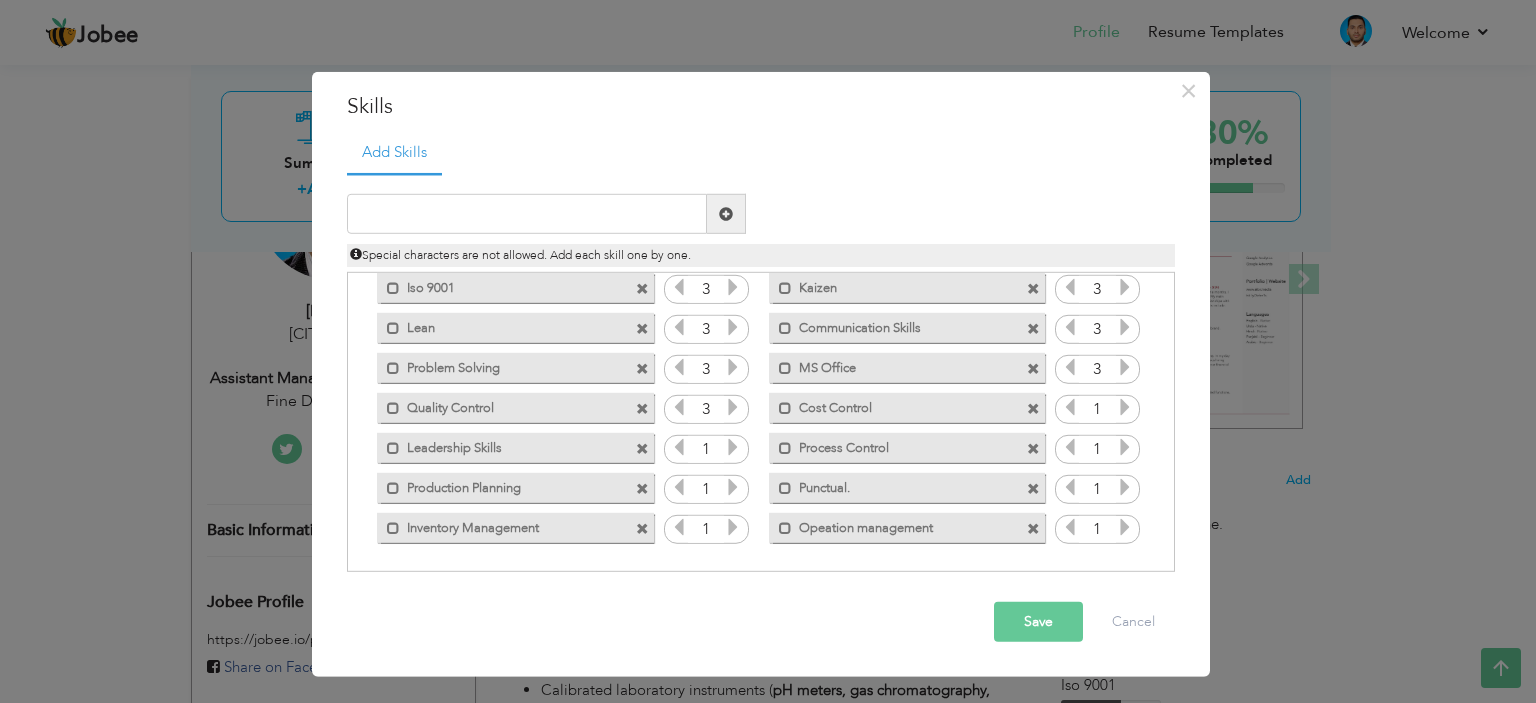 click on "Save" at bounding box center [1038, 622] 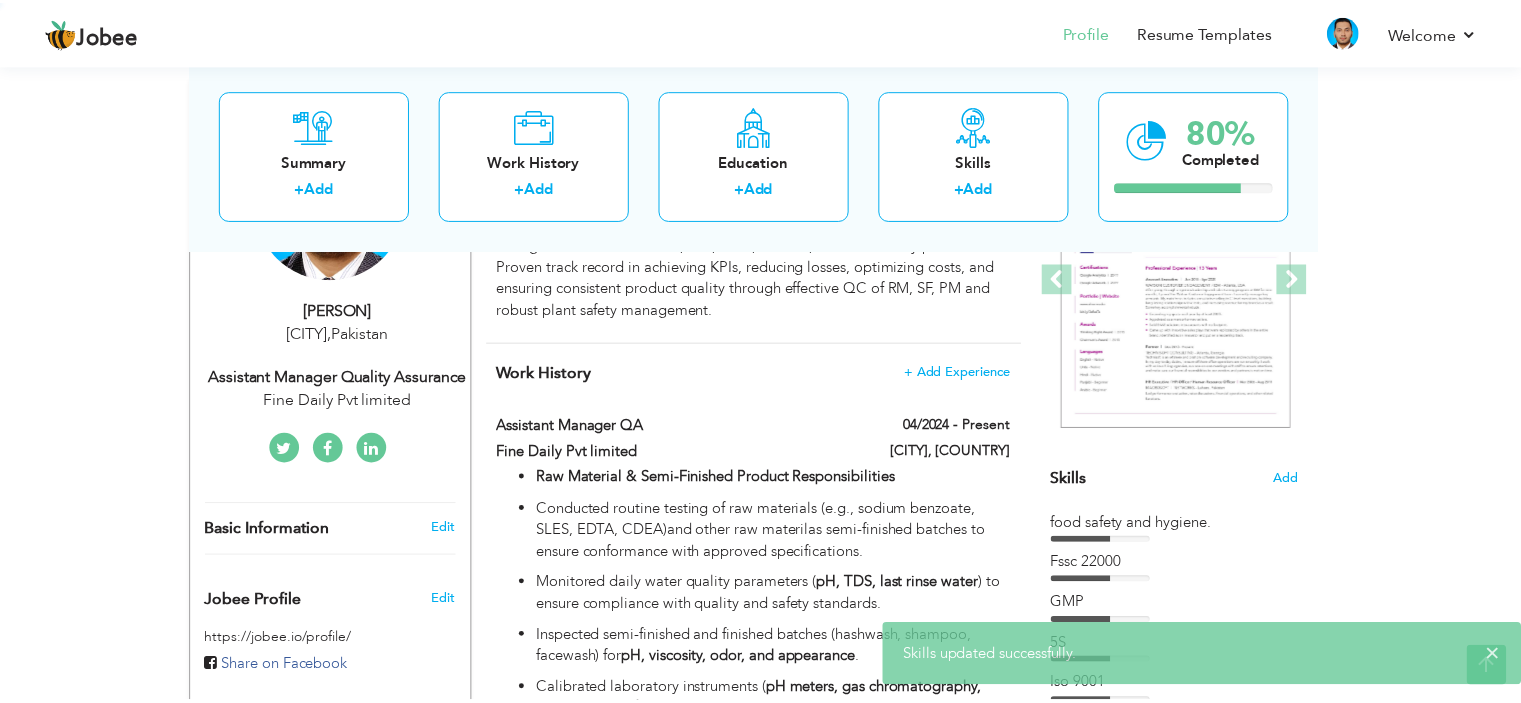 scroll, scrollTop: 0, scrollLeft: 0, axis: both 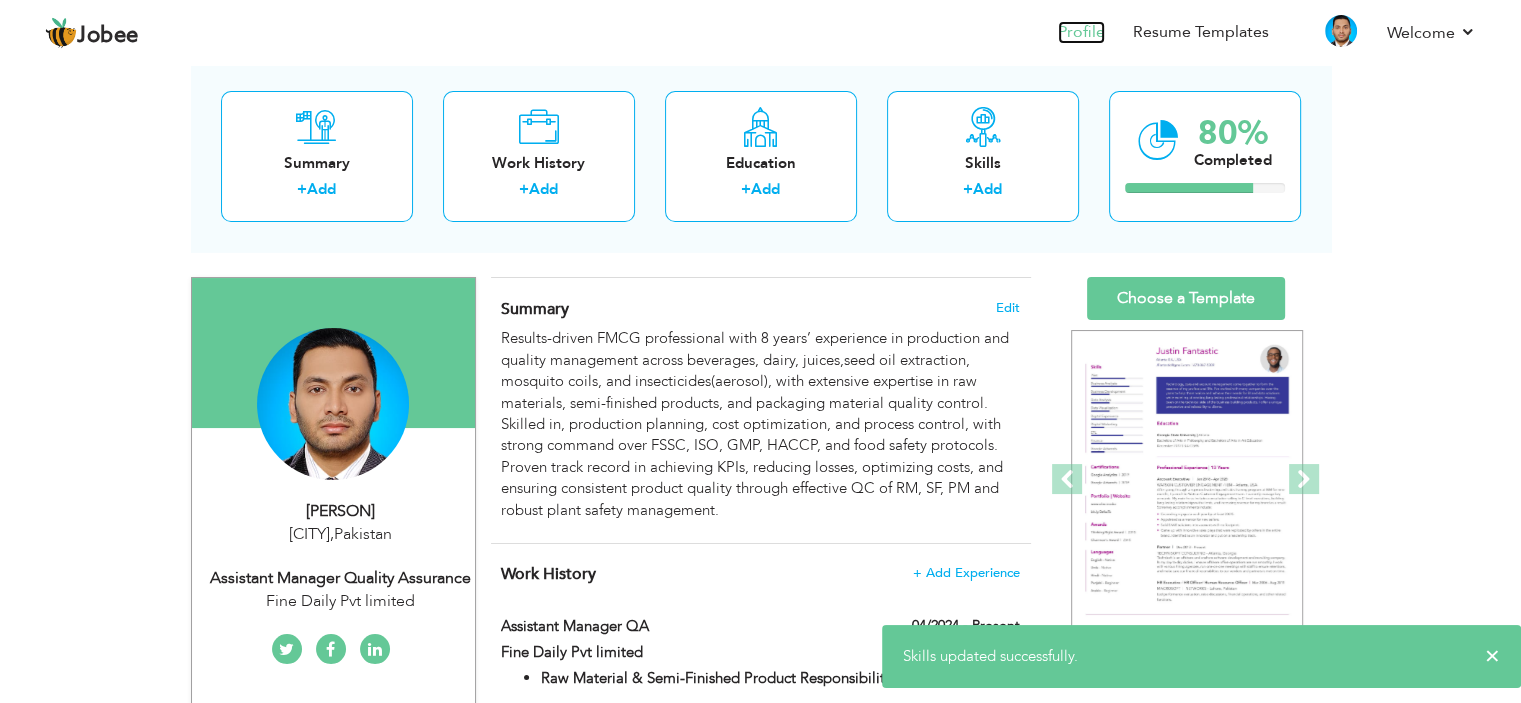 click on "Profile" at bounding box center (1081, 32) 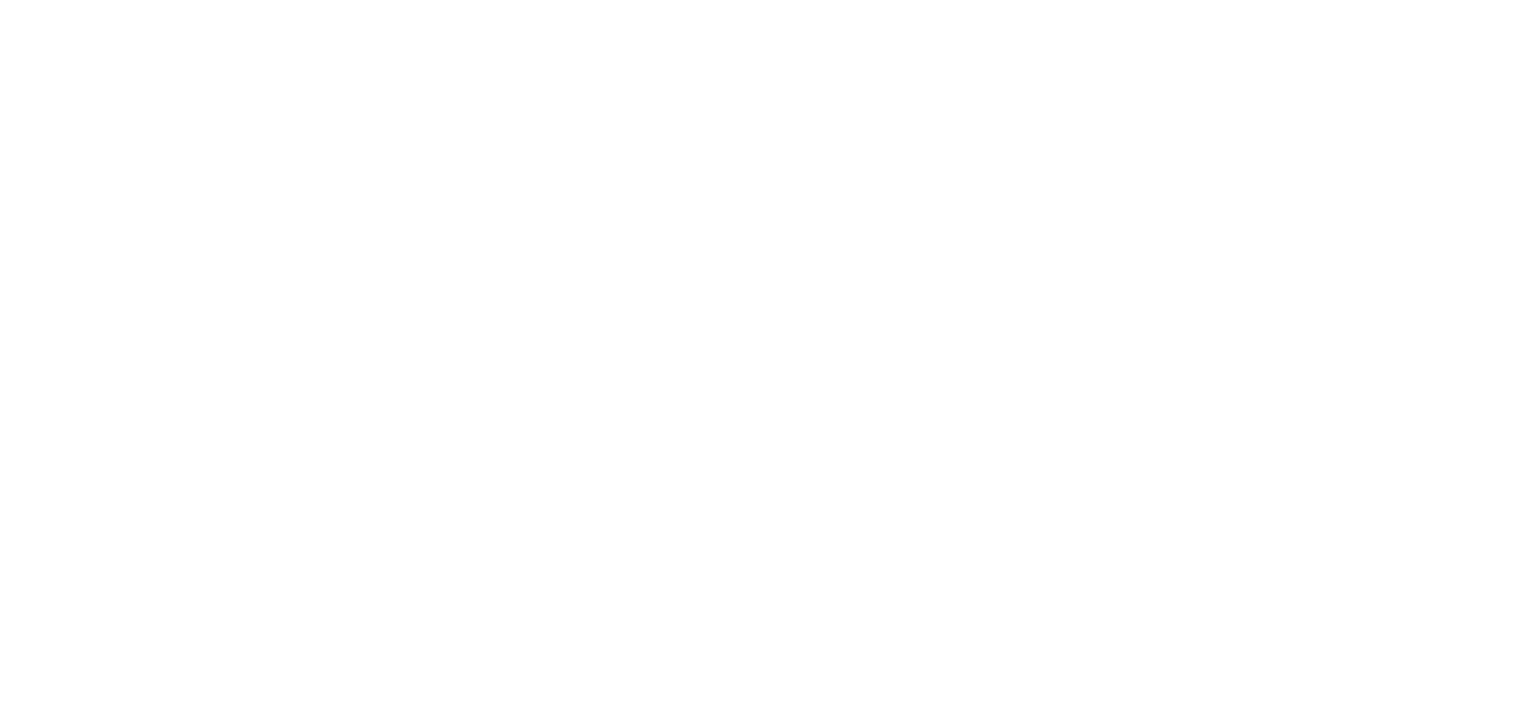 scroll, scrollTop: 0, scrollLeft: 0, axis: both 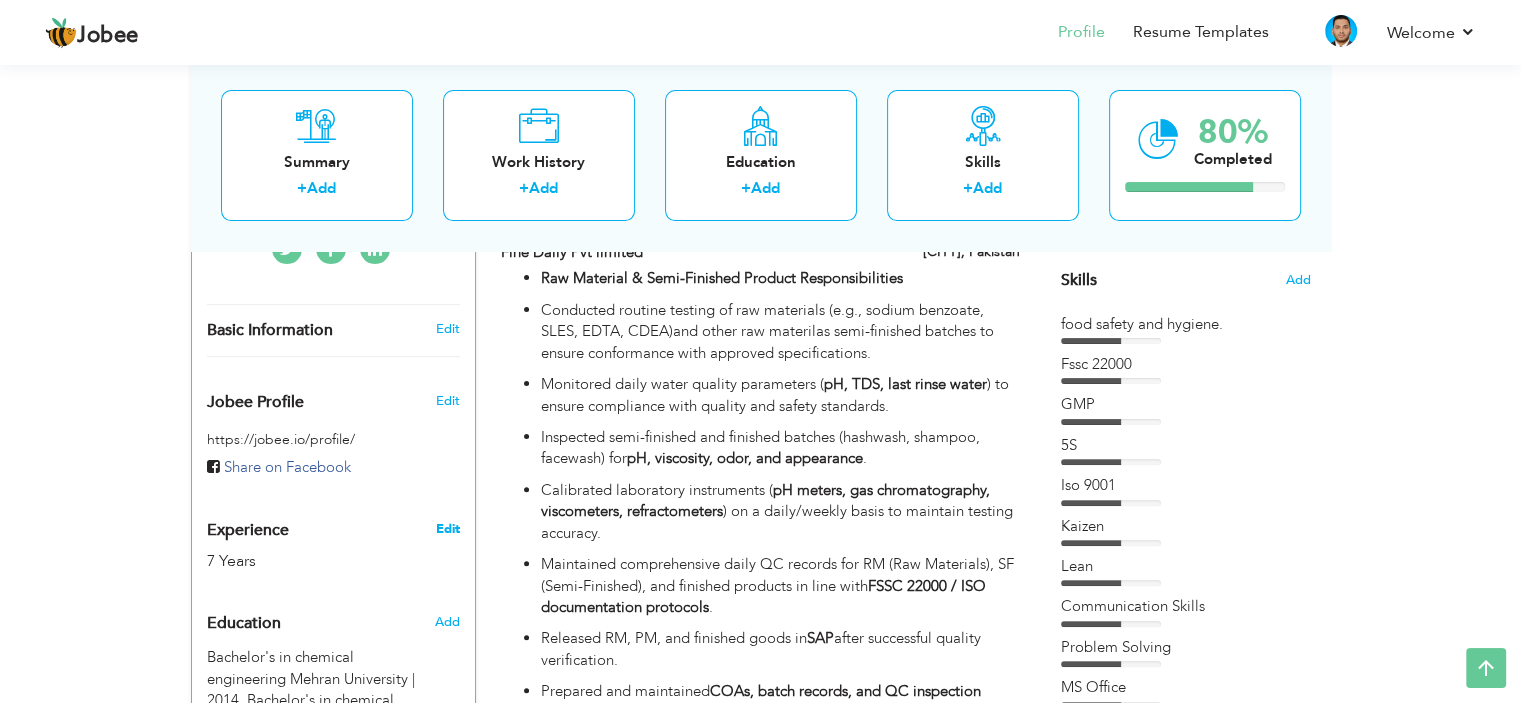 click on "Edit" at bounding box center (447, 529) 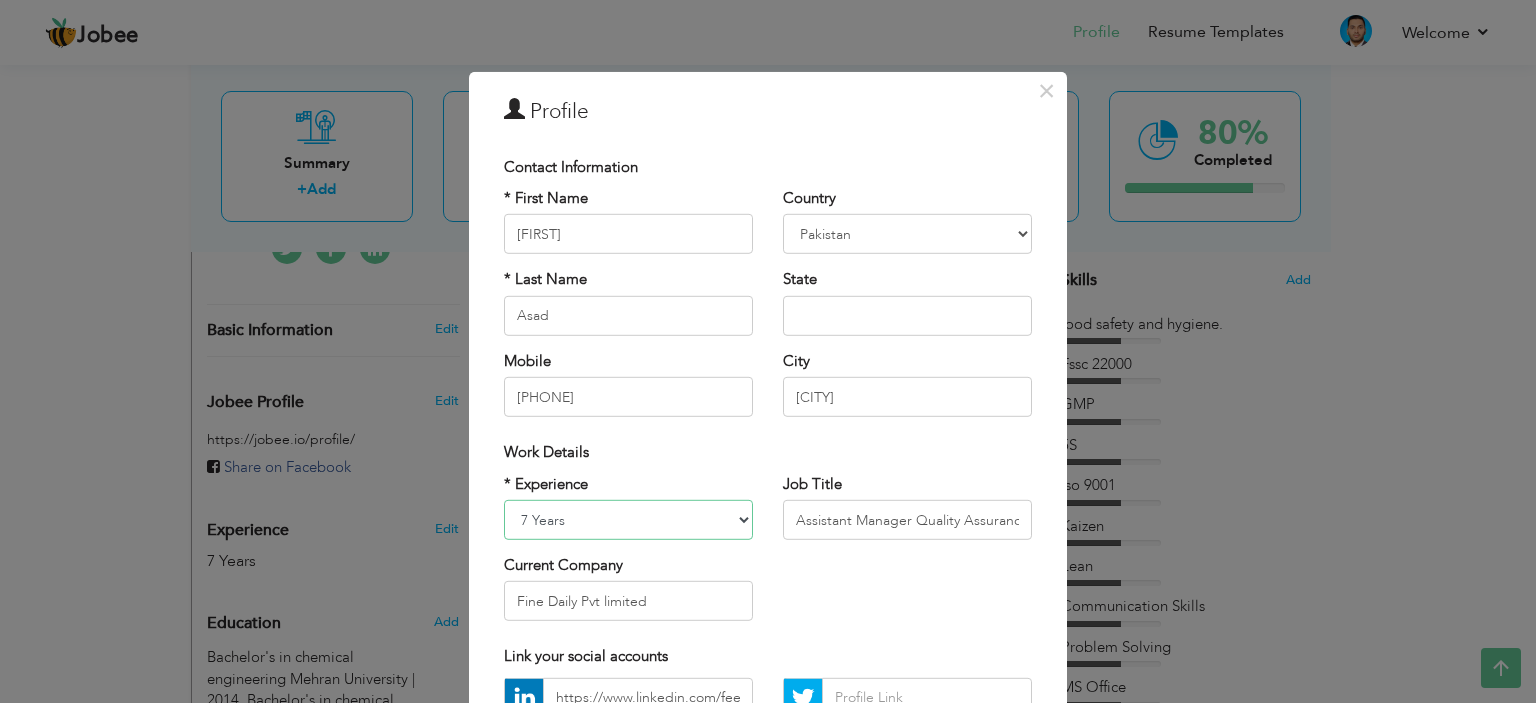 click on "Entry Level Less than 1 Year 1 Year 2 Years 3 Years 4 Years 5 Years 6 Years 7 Years 8 Years 9 Years 10 Years 11 Years 12 Years 13 Years 14 Years 15 Years 16 Years 17 Years 18 Years 19 Years 20 Years 21 Years 22 Years 23 Years 24 Years 25 Years 26 Years 27 Years 28 Years 29 Years 30 Years 31 Years 32 Years 33 Years 34 Years 35 Years More than 35 Years" at bounding box center [628, 520] 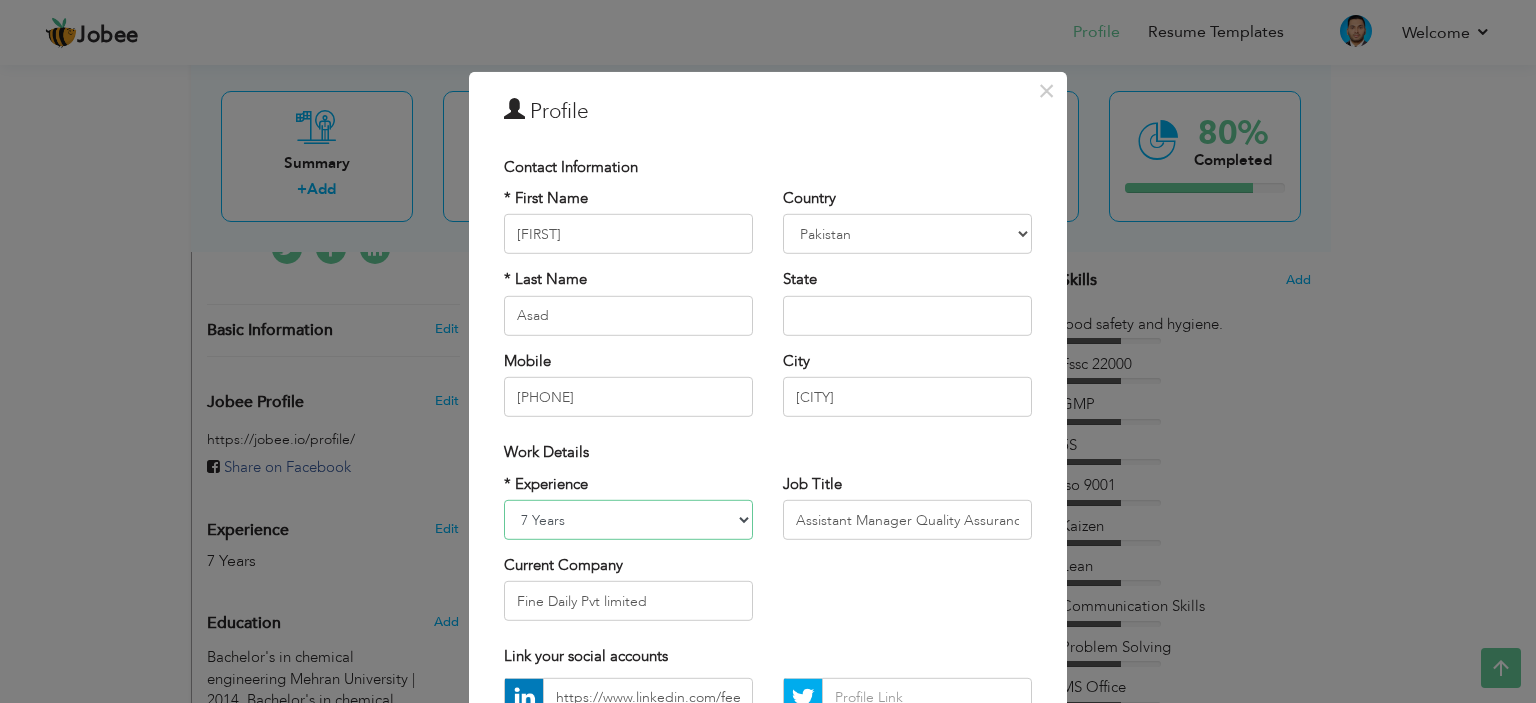 select on "number:10" 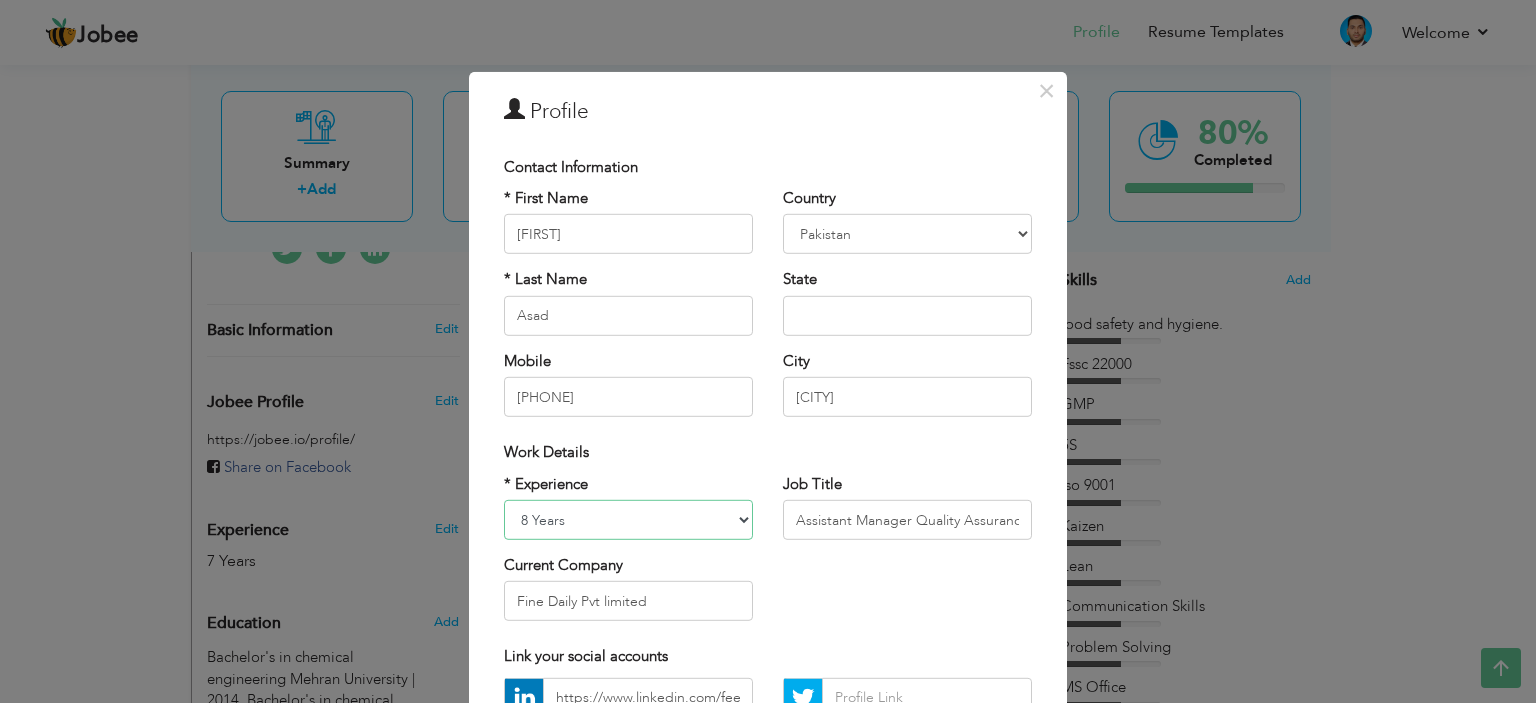 click on "Entry Level Less than 1 Year 1 Year 2 Years 3 Years 4 Years 5 Years 6 Years 7 Years 8 Years 9 Years 10 Years 11 Years 12 Years 13 Years 14 Years 15 Years 16 Years 17 Years 18 Years 19 Years 20 Years 21 Years 22 Years 23 Years 24 Years 25 Years 26 Years 27 Years 28 Years 29 Years 30 Years 31 Years 32 Years 33 Years 34 Years 35 Years More than 35 Years" at bounding box center (628, 520) 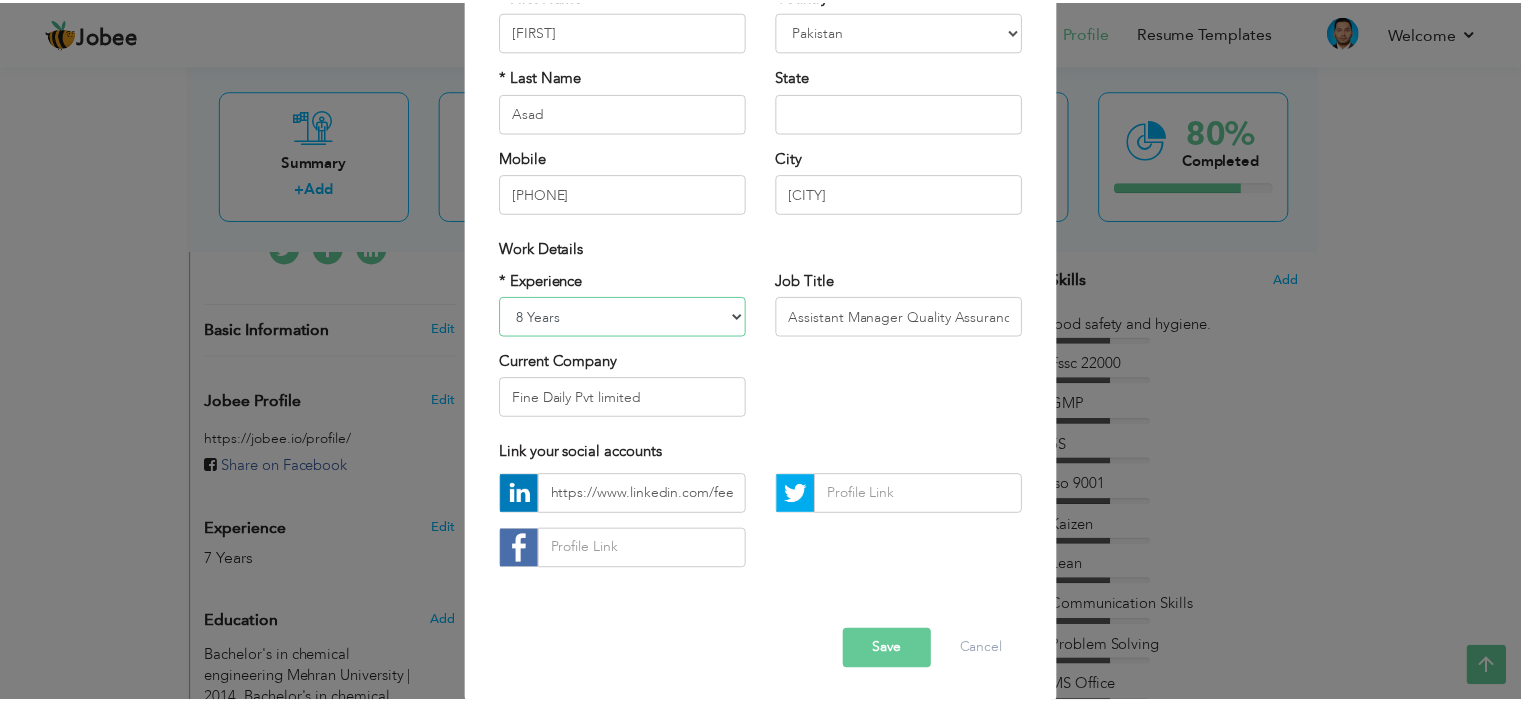 scroll, scrollTop: 205, scrollLeft: 0, axis: vertical 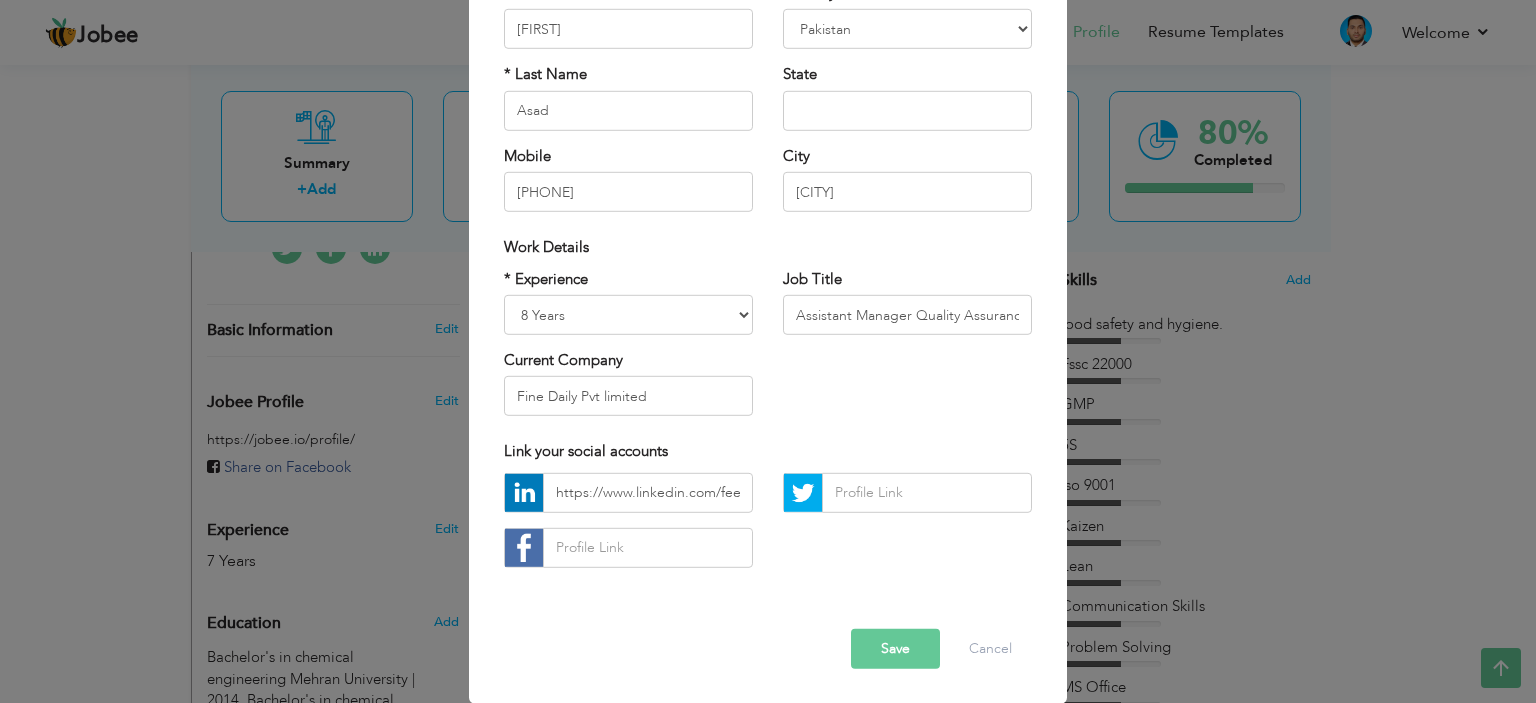click on "Save" at bounding box center (895, 649) 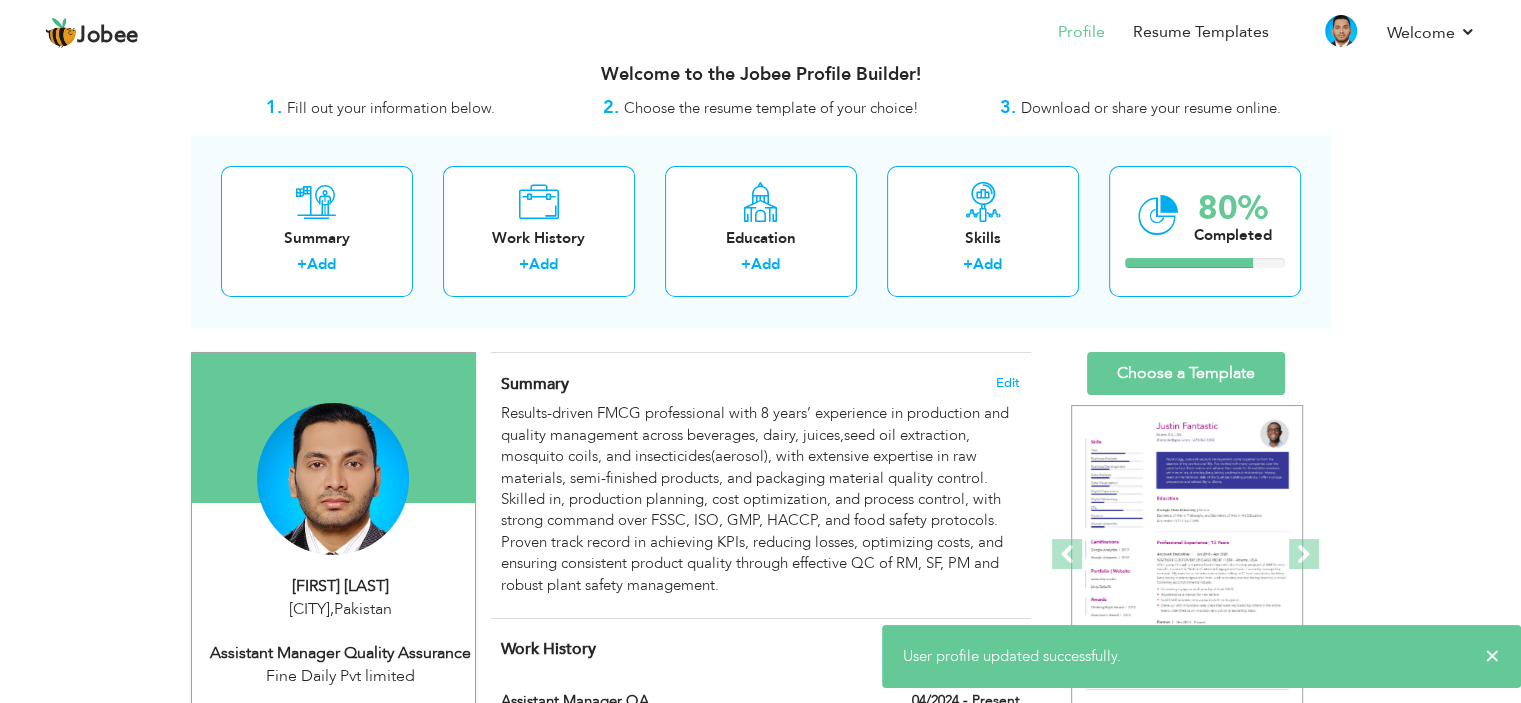 scroll, scrollTop: 0, scrollLeft: 0, axis: both 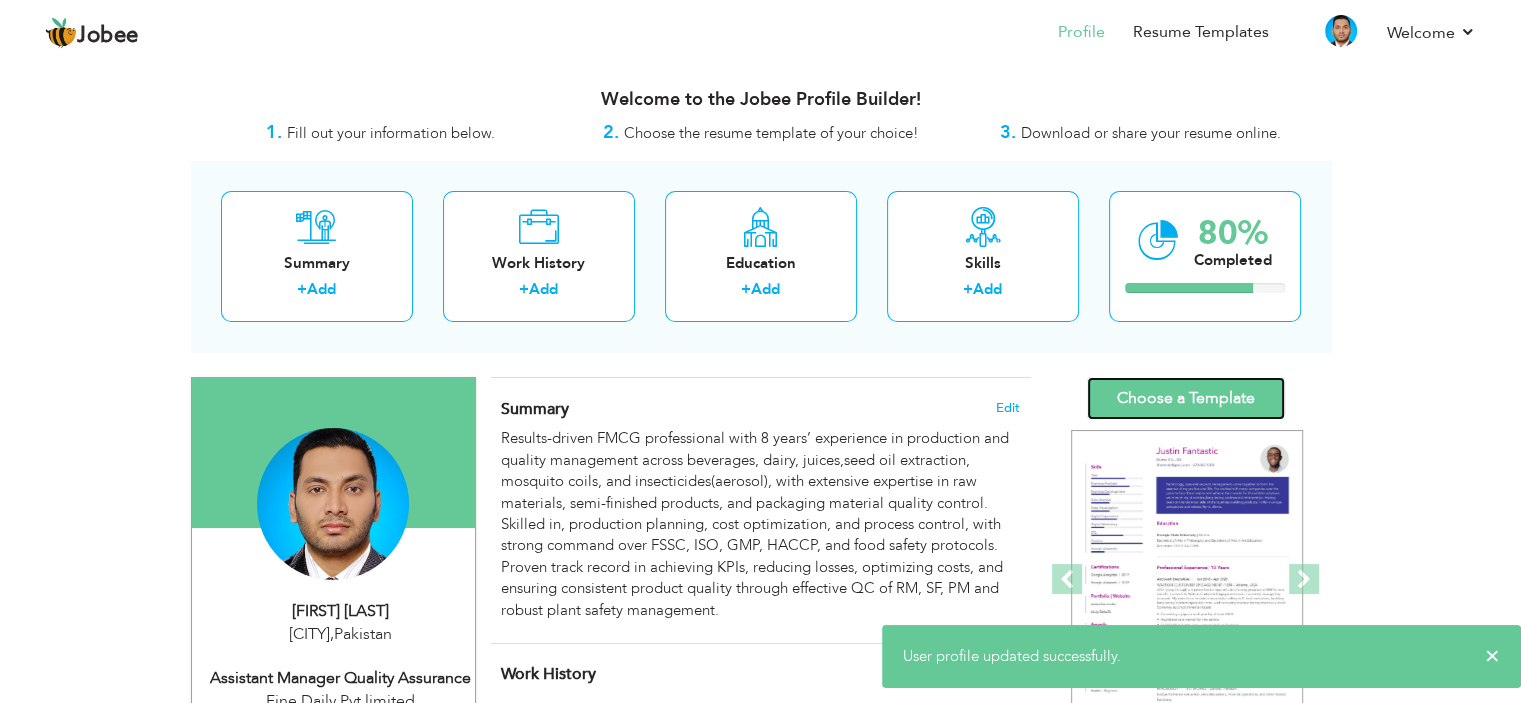 click on "Choose a Template" at bounding box center (1186, 398) 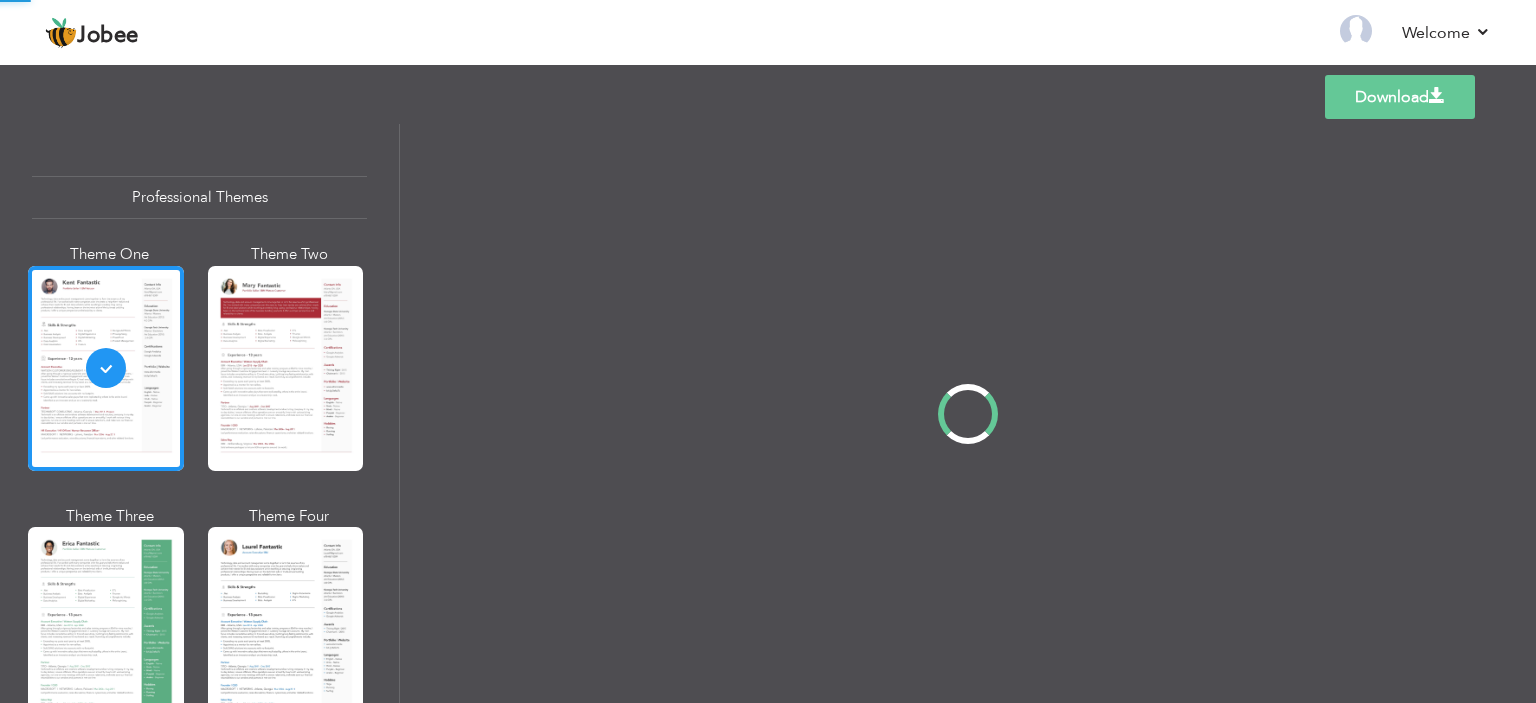 scroll, scrollTop: 0, scrollLeft: 0, axis: both 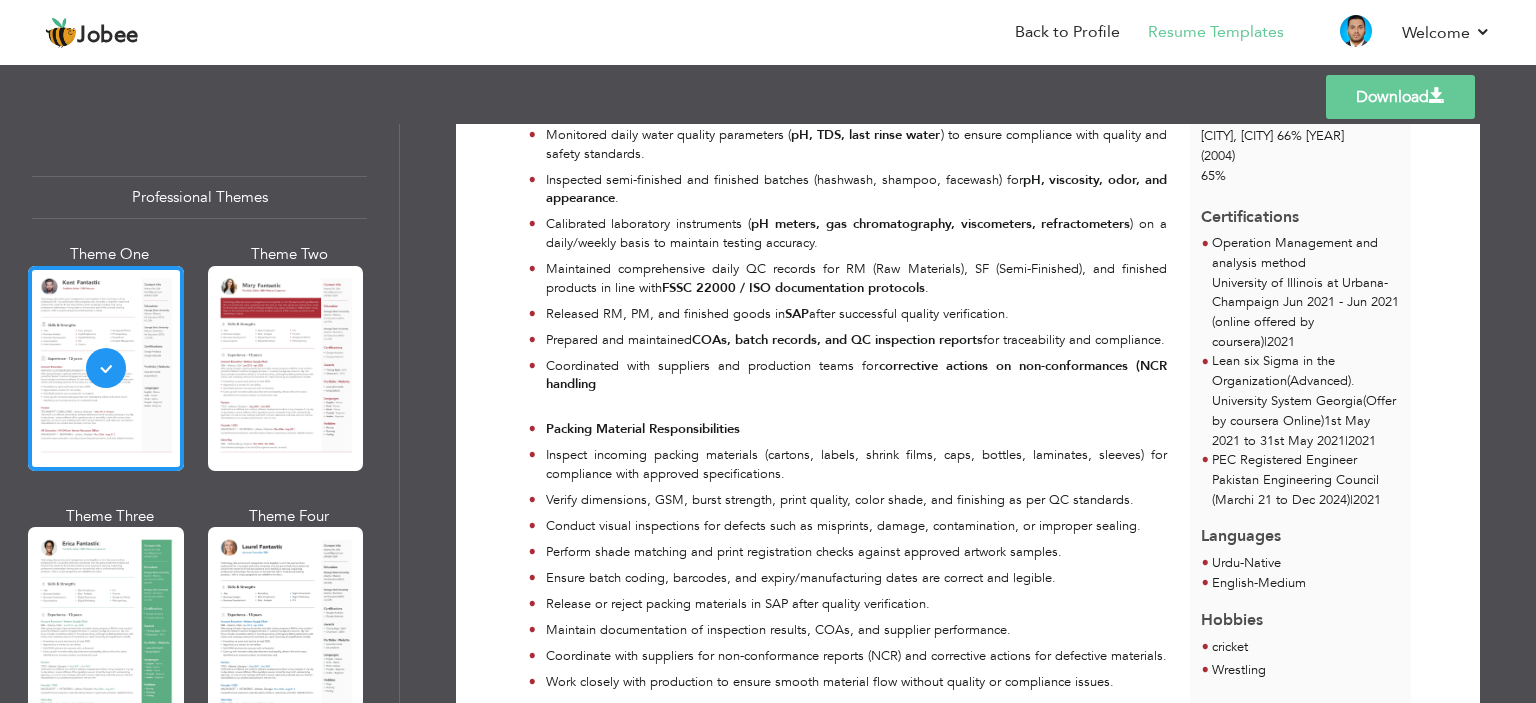 click on "Download" at bounding box center [1400, 97] 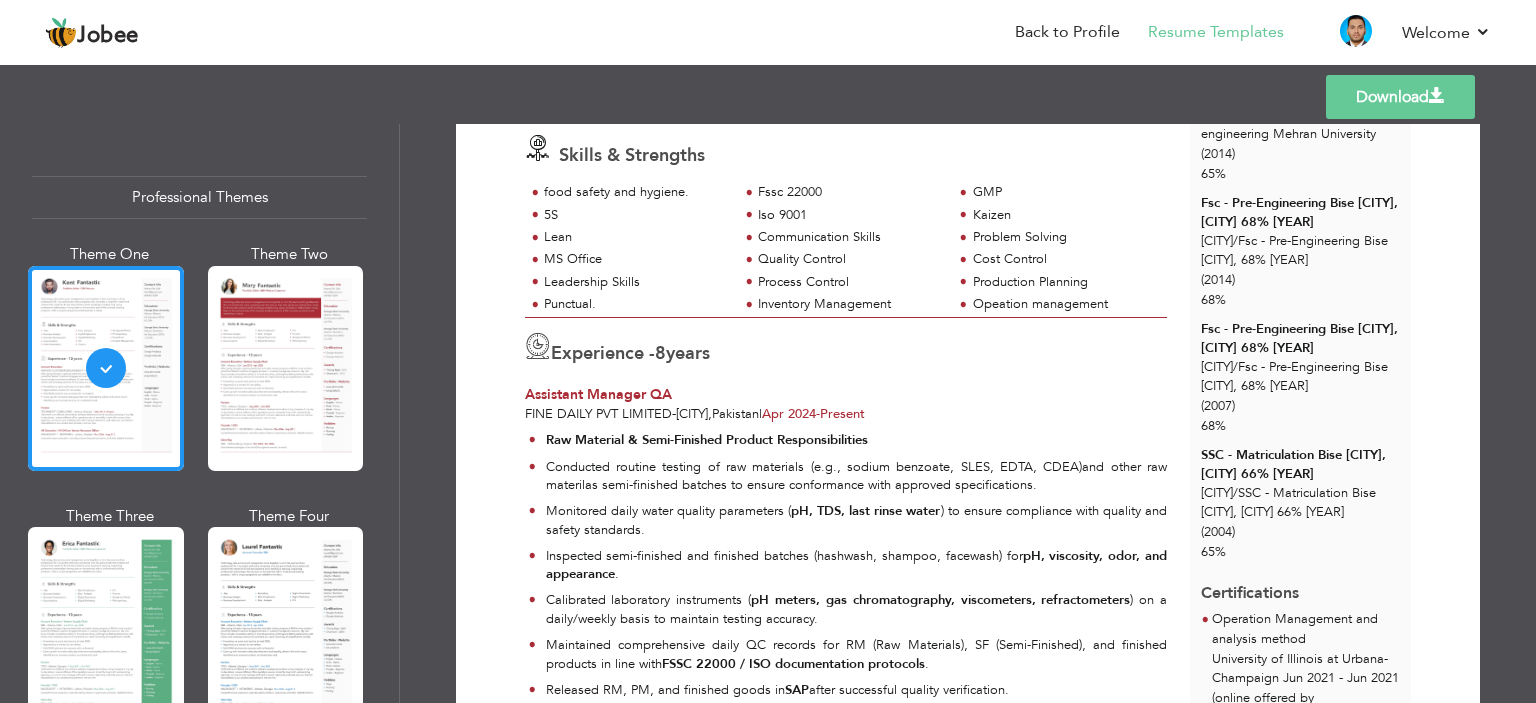 scroll, scrollTop: 0, scrollLeft: 0, axis: both 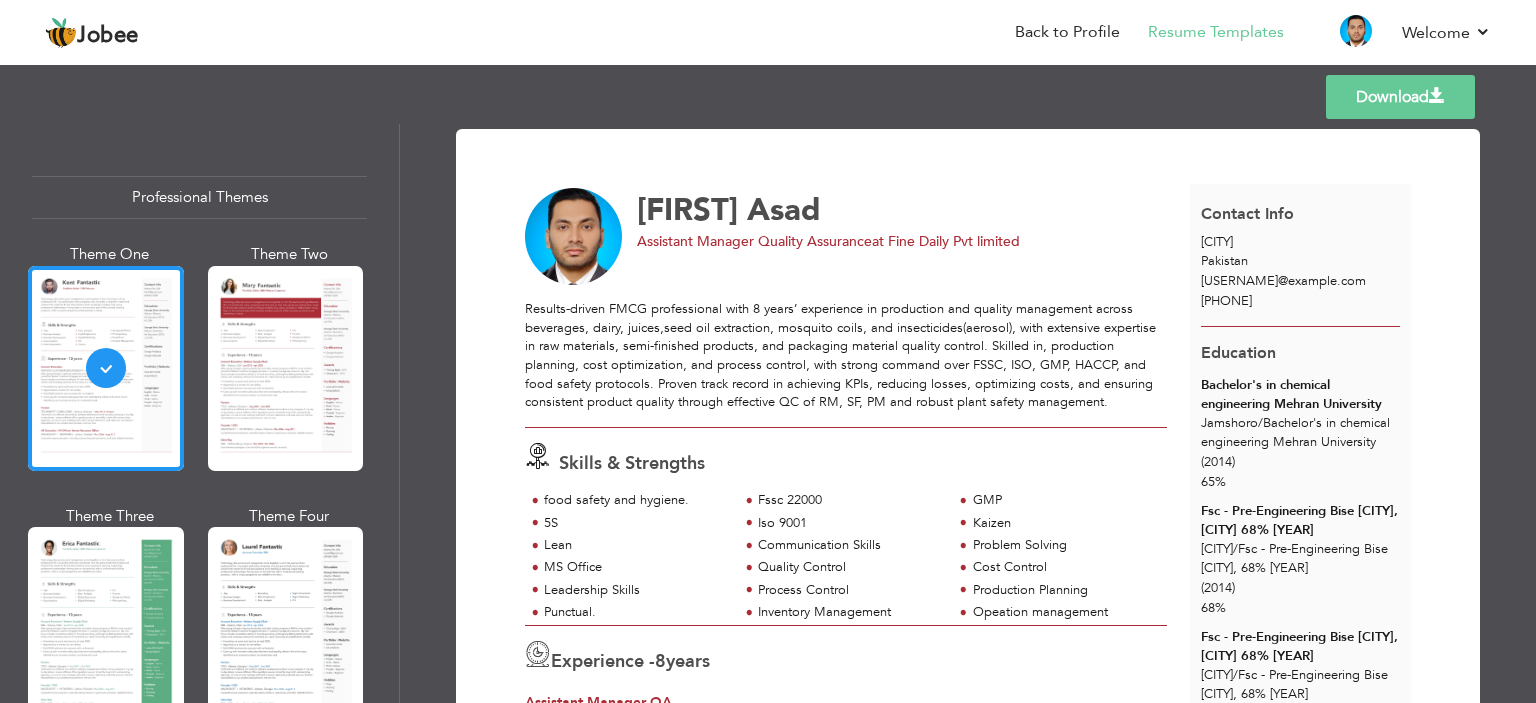 click on "Resume Templates" at bounding box center [1202, 34] 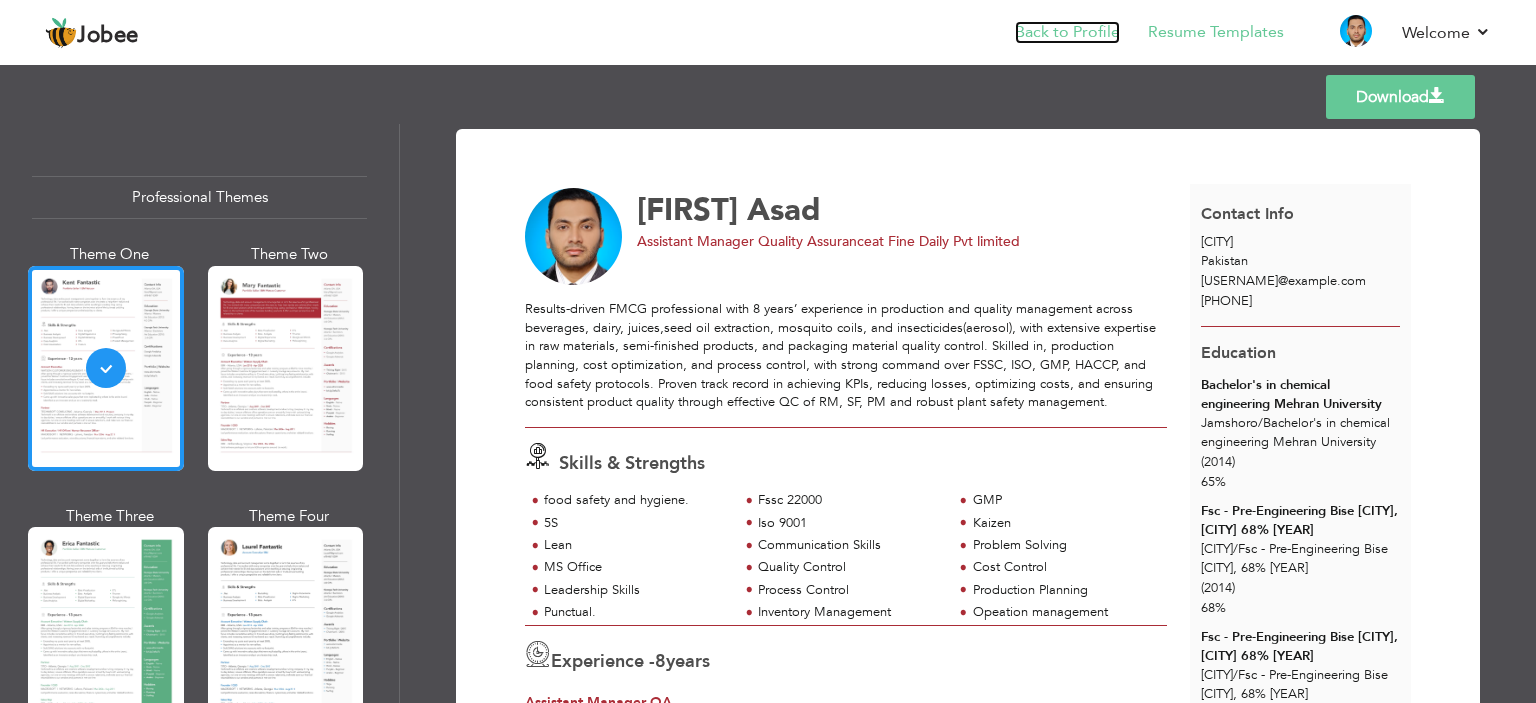 click on "Back to Profile" at bounding box center [1067, 32] 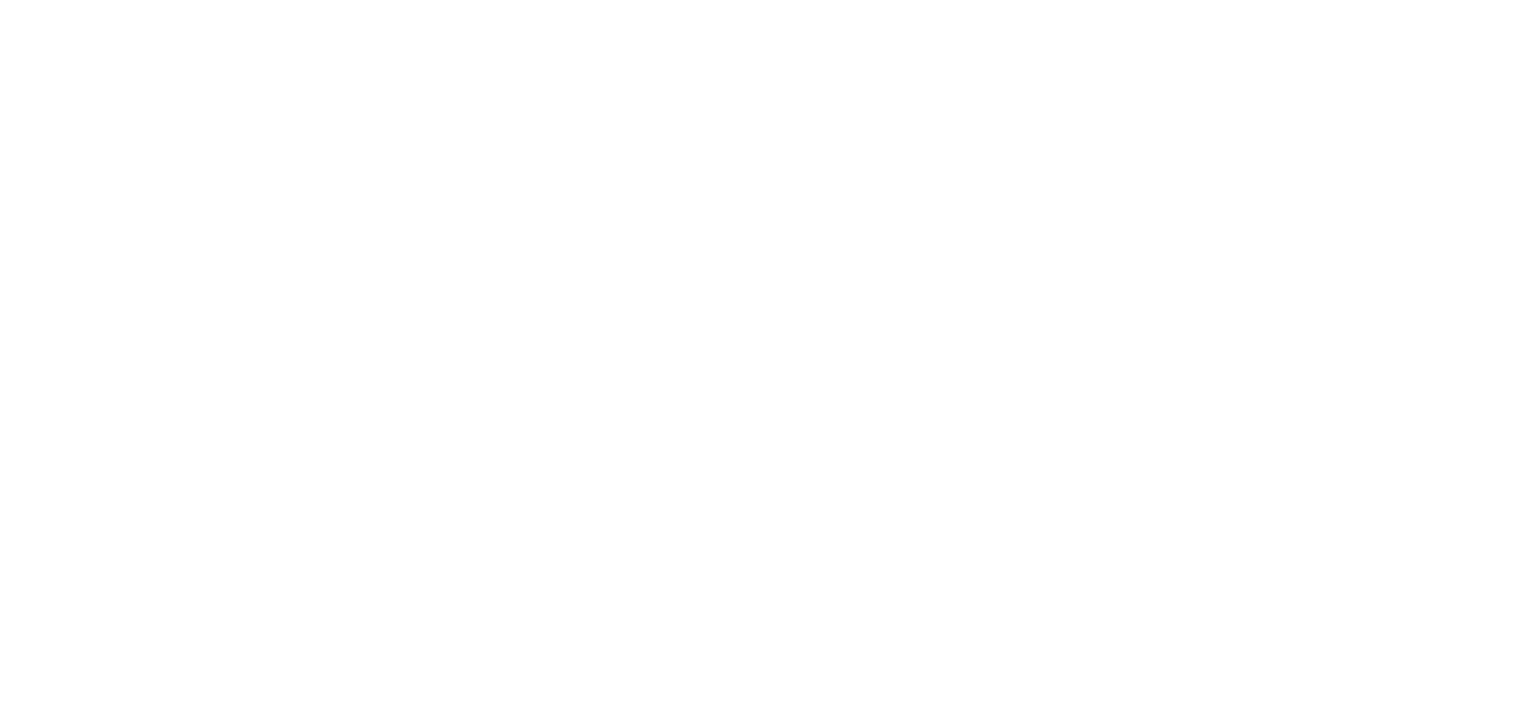 scroll, scrollTop: 0, scrollLeft: 0, axis: both 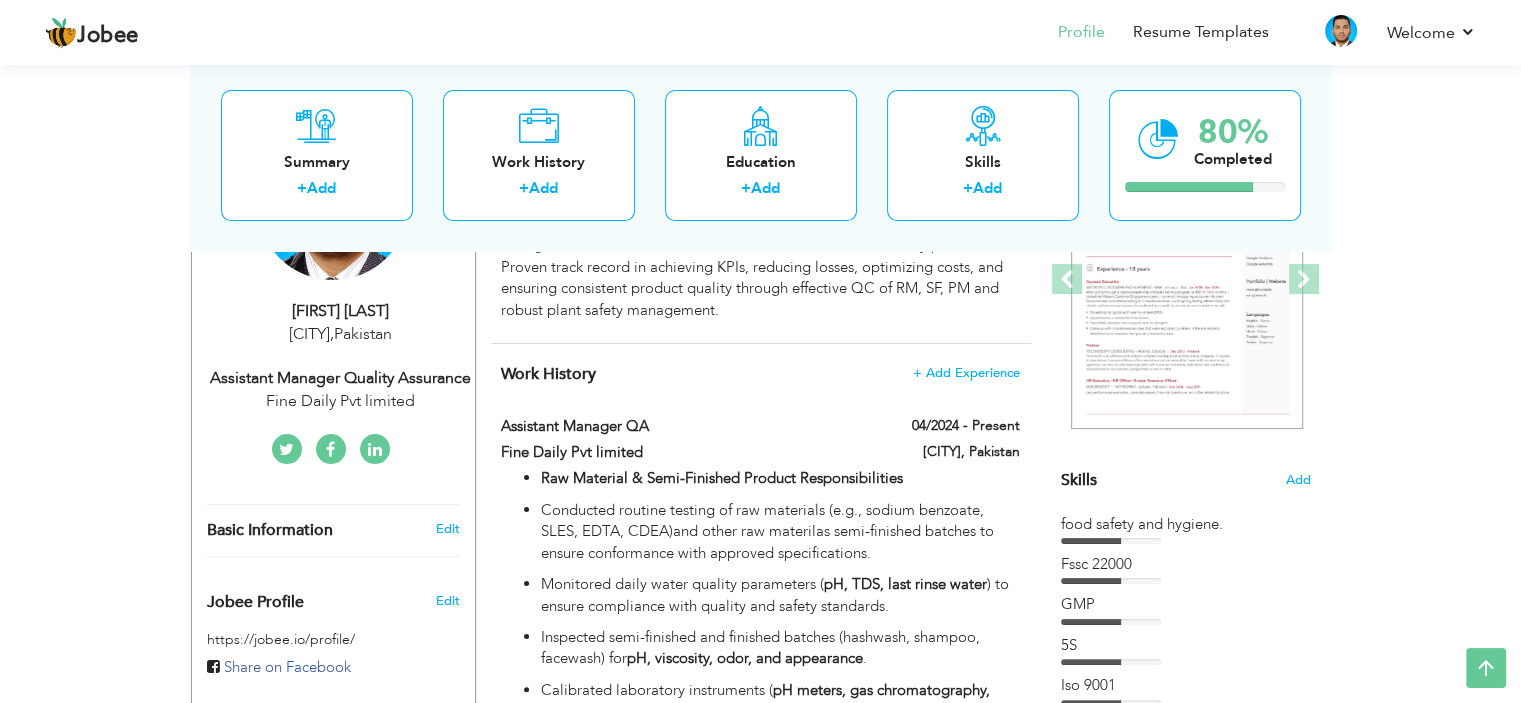 click on "Fine Daily Pvt limited" at bounding box center (341, 401) 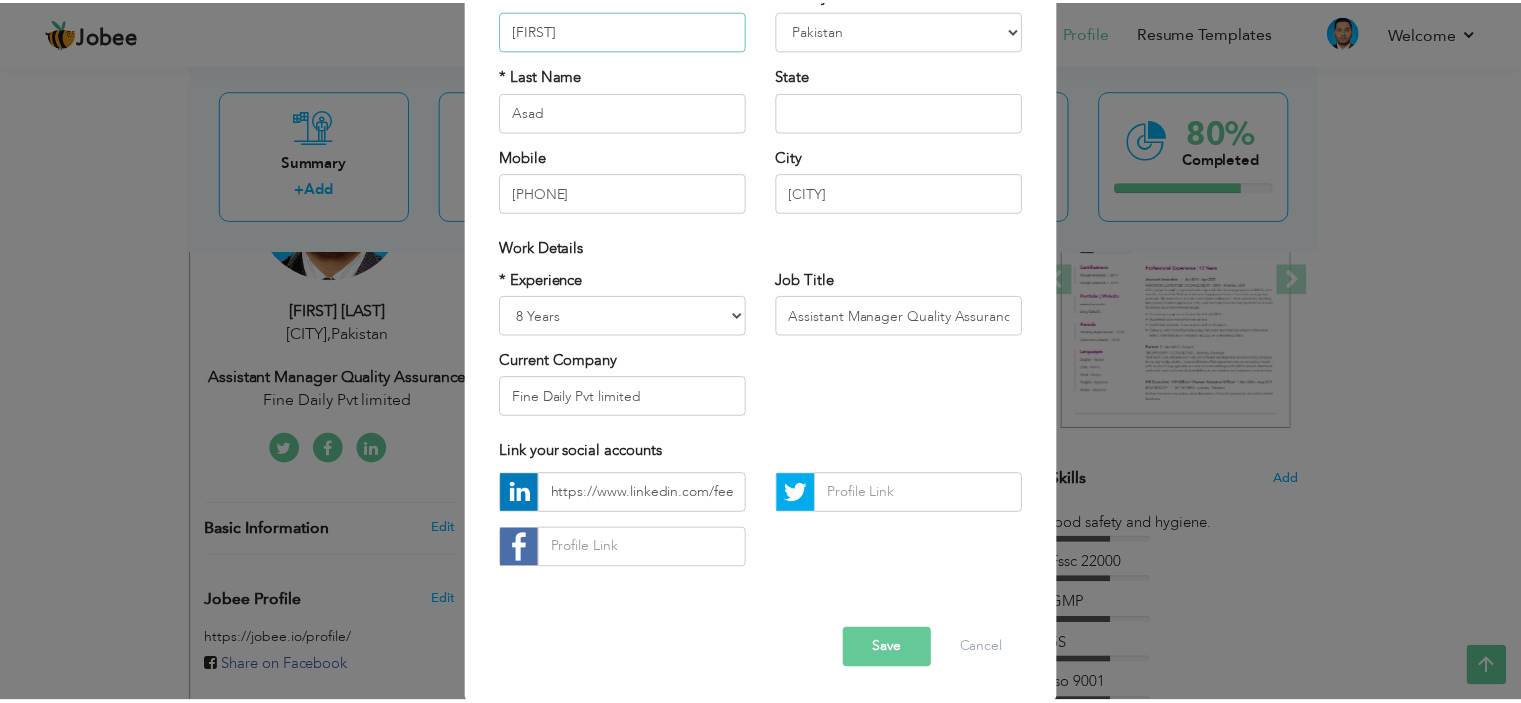 scroll, scrollTop: 205, scrollLeft: 0, axis: vertical 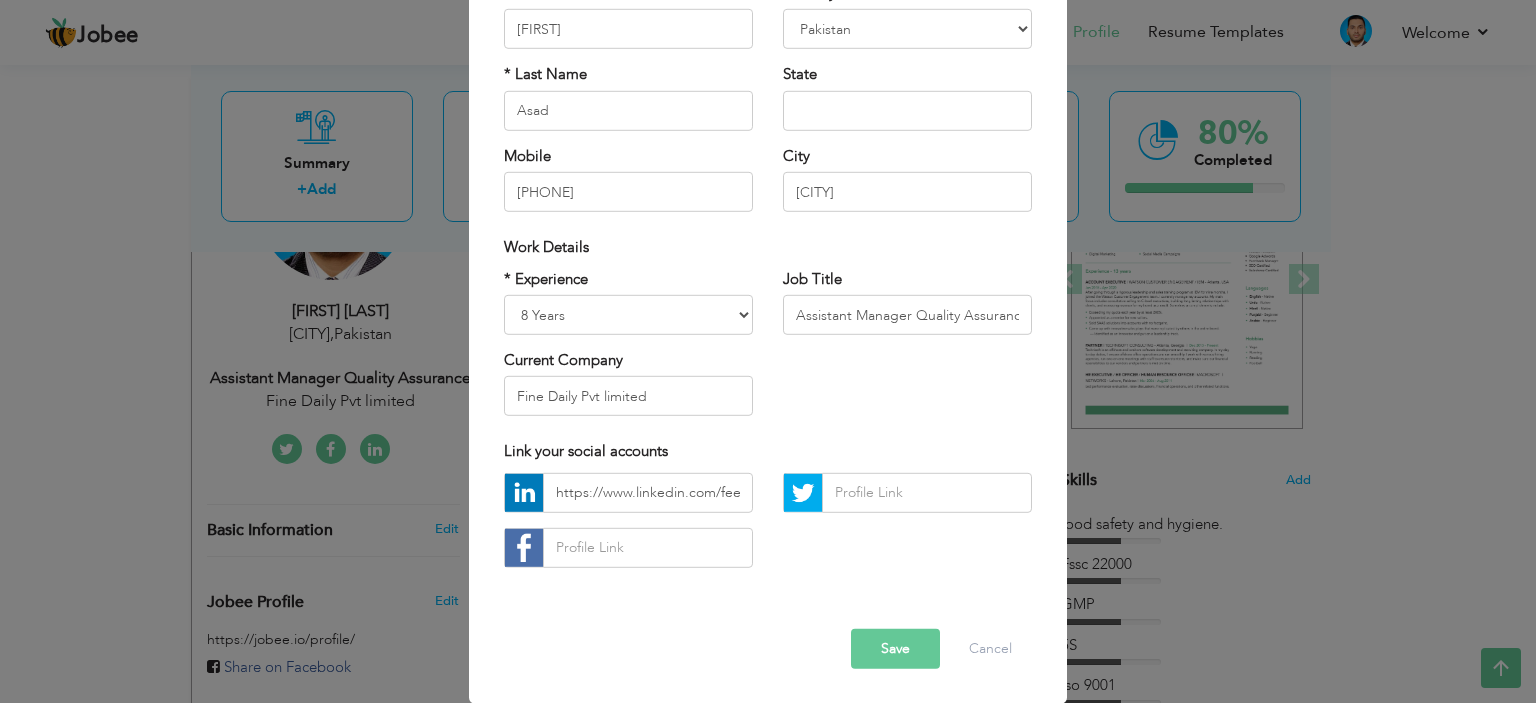 click on "Save" at bounding box center (895, 649) 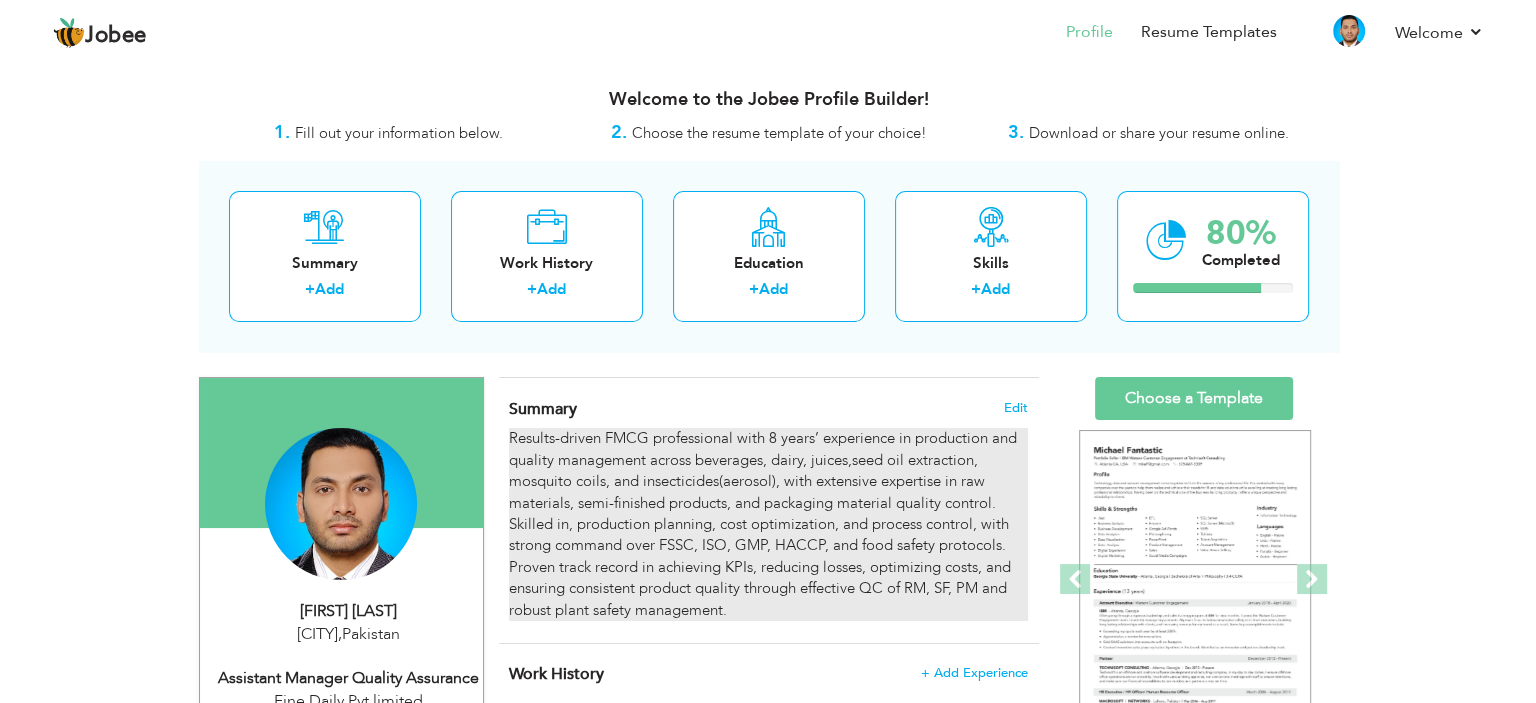 scroll, scrollTop: 200, scrollLeft: 0, axis: vertical 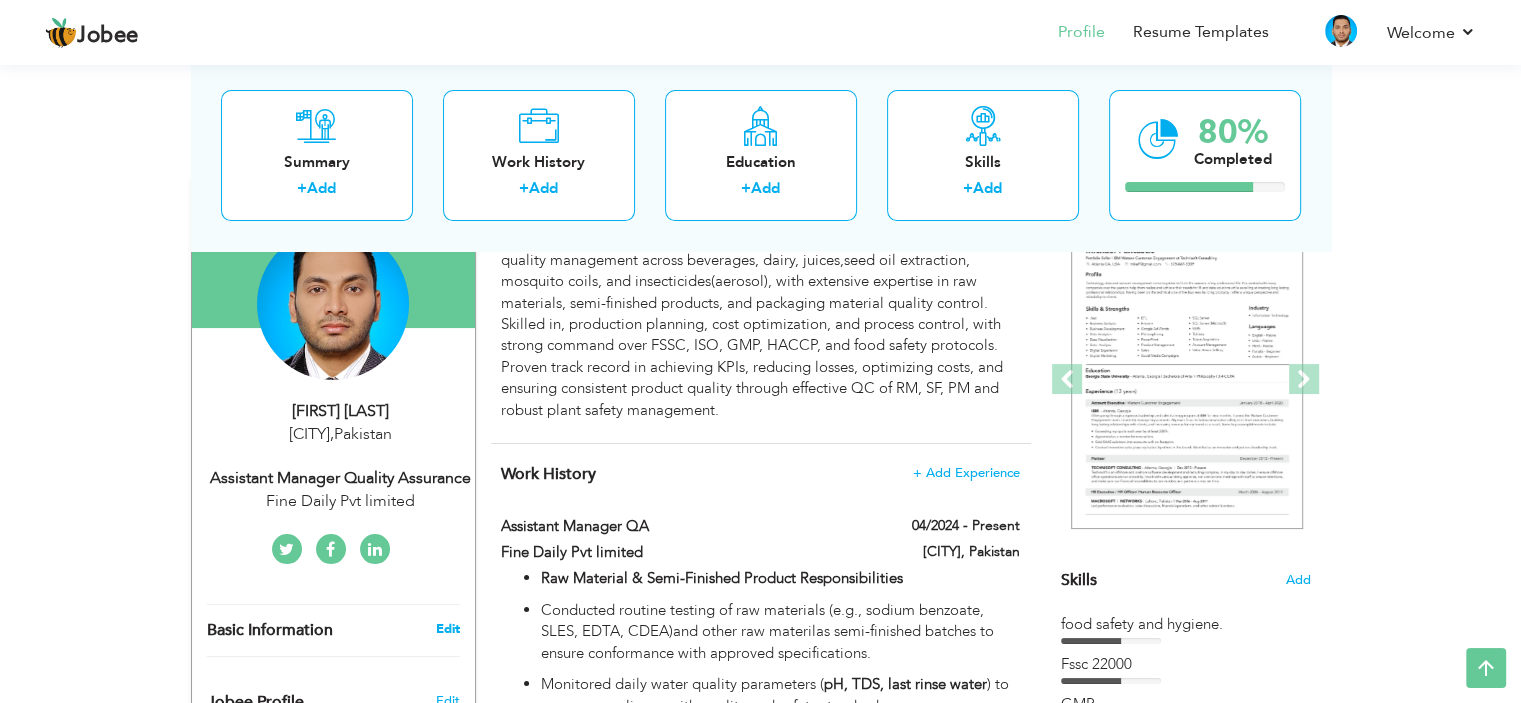 click on "Edit" at bounding box center (447, 629) 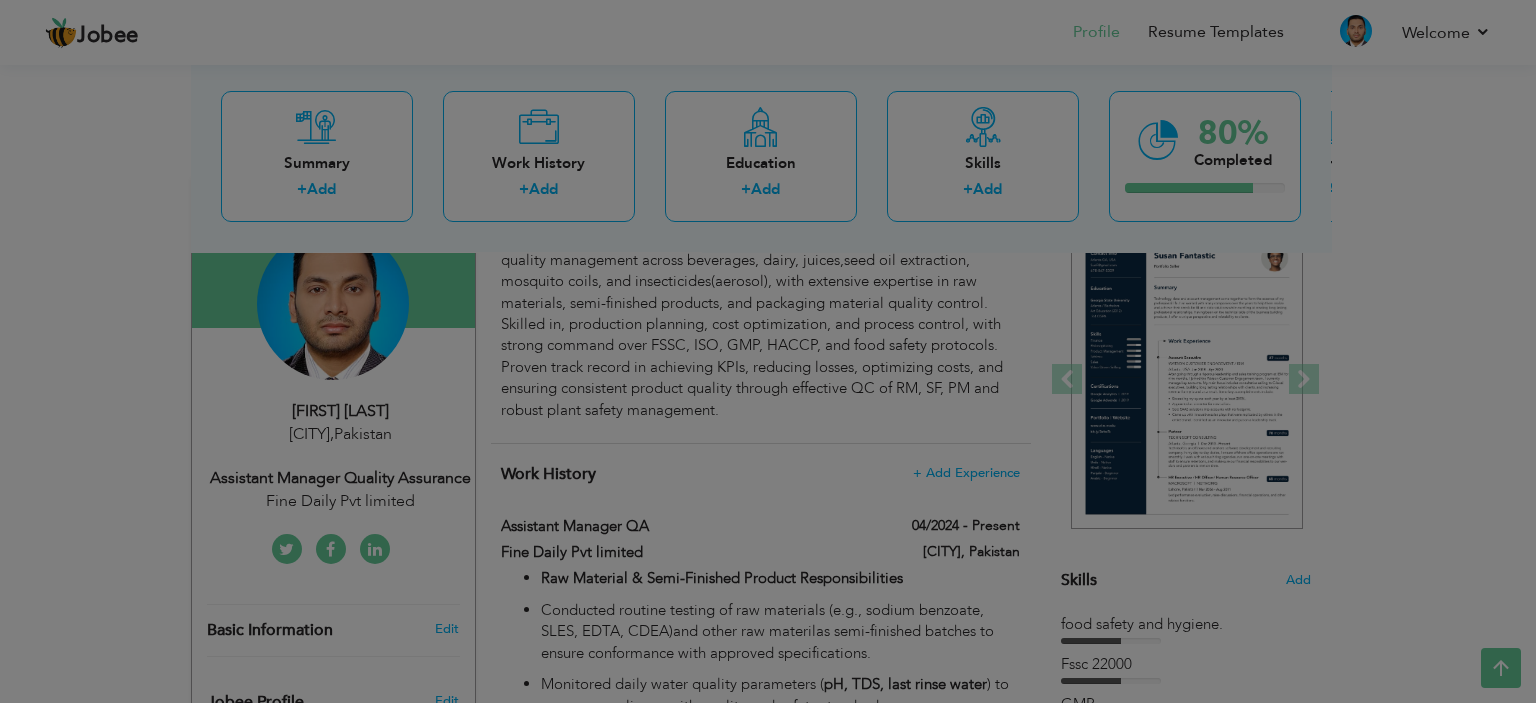 scroll, scrollTop: 0, scrollLeft: 0, axis: both 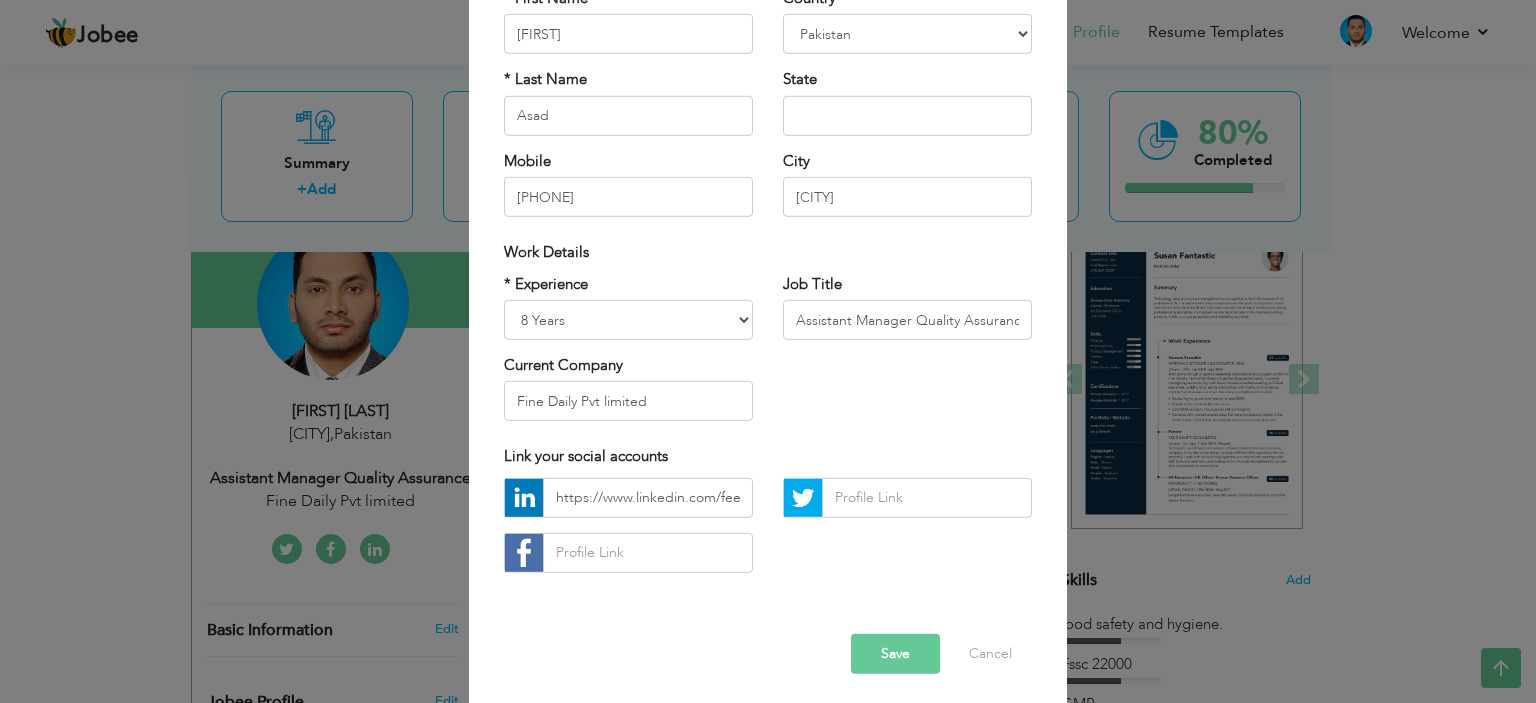 click on "Save" at bounding box center [895, 654] 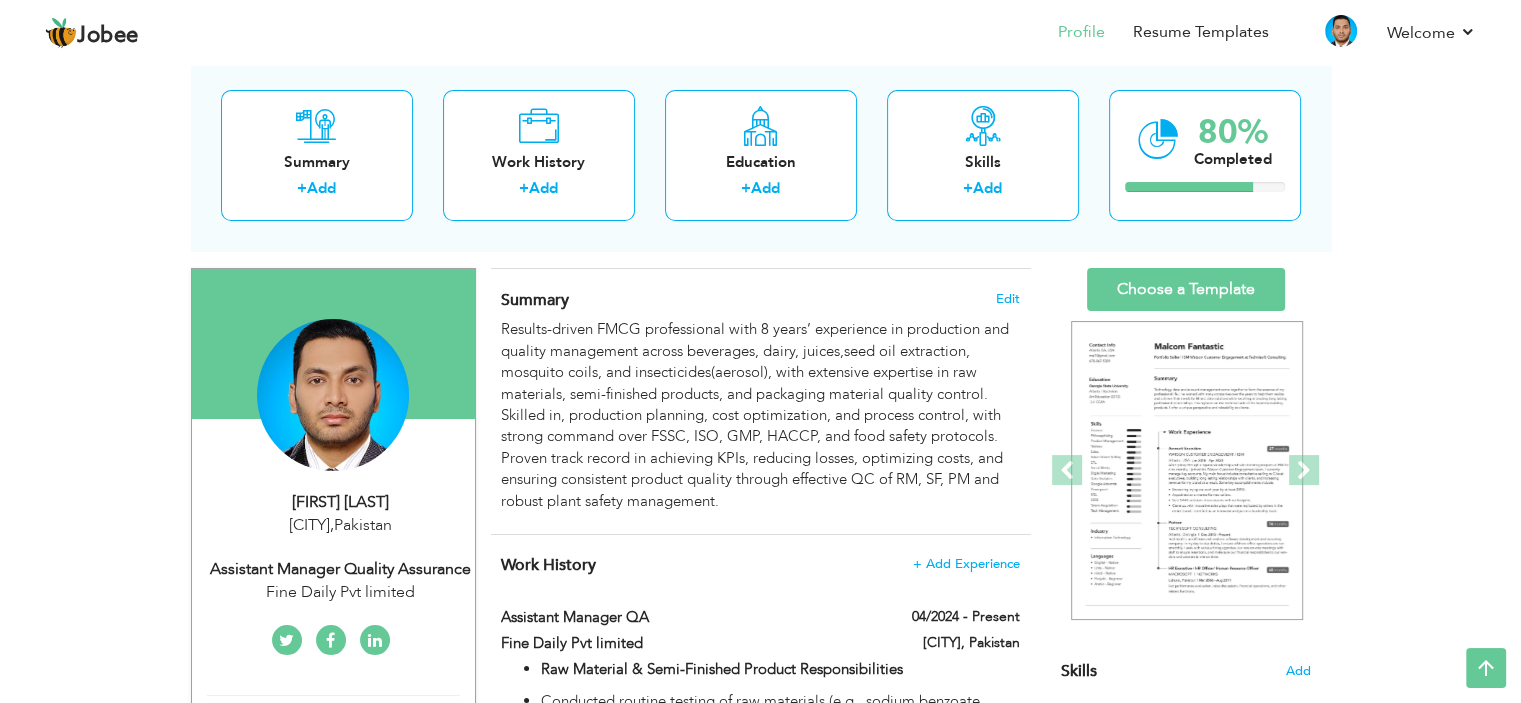 scroll, scrollTop: 0, scrollLeft: 0, axis: both 